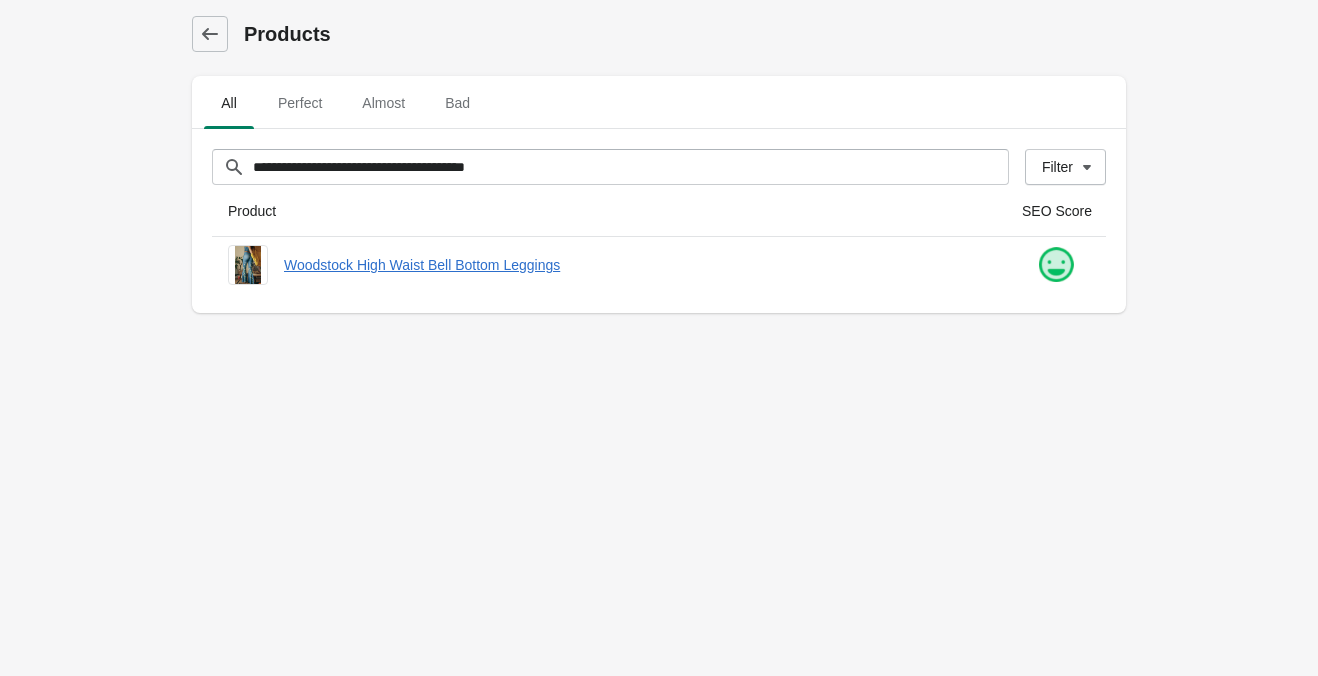 scroll, scrollTop: 0, scrollLeft: 0, axis: both 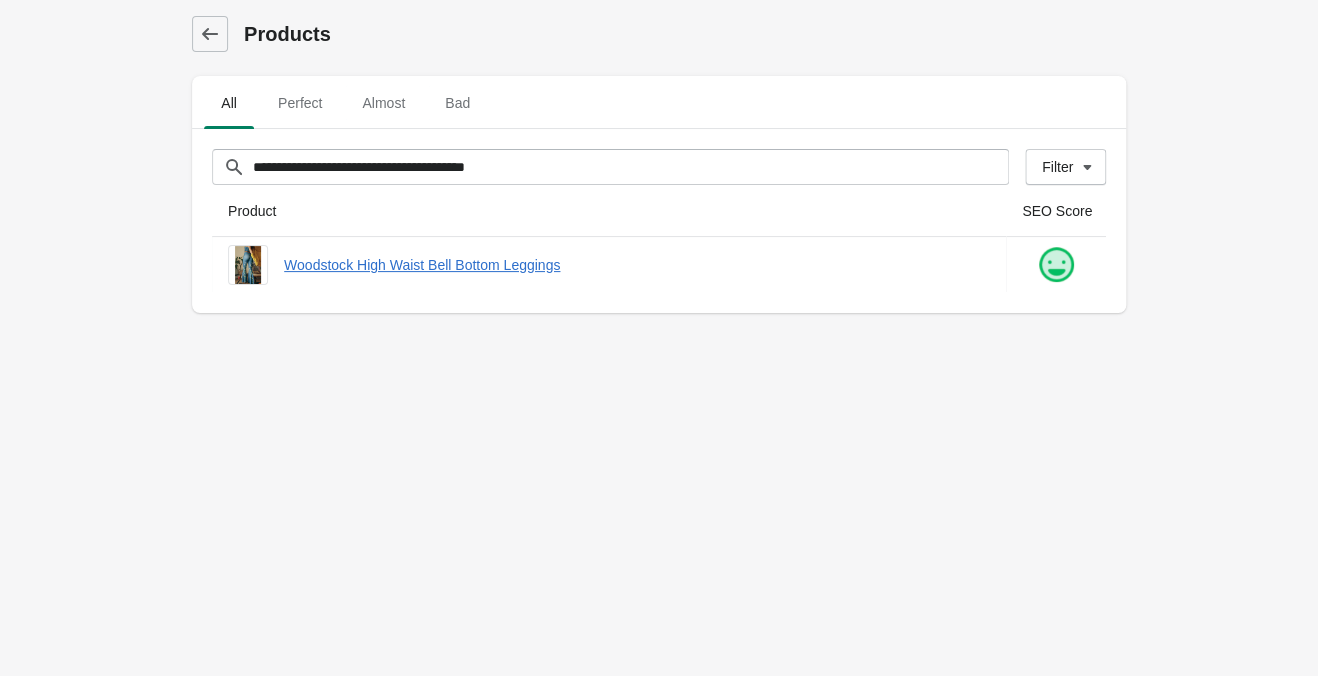 click on "**********" at bounding box center (659, 338) 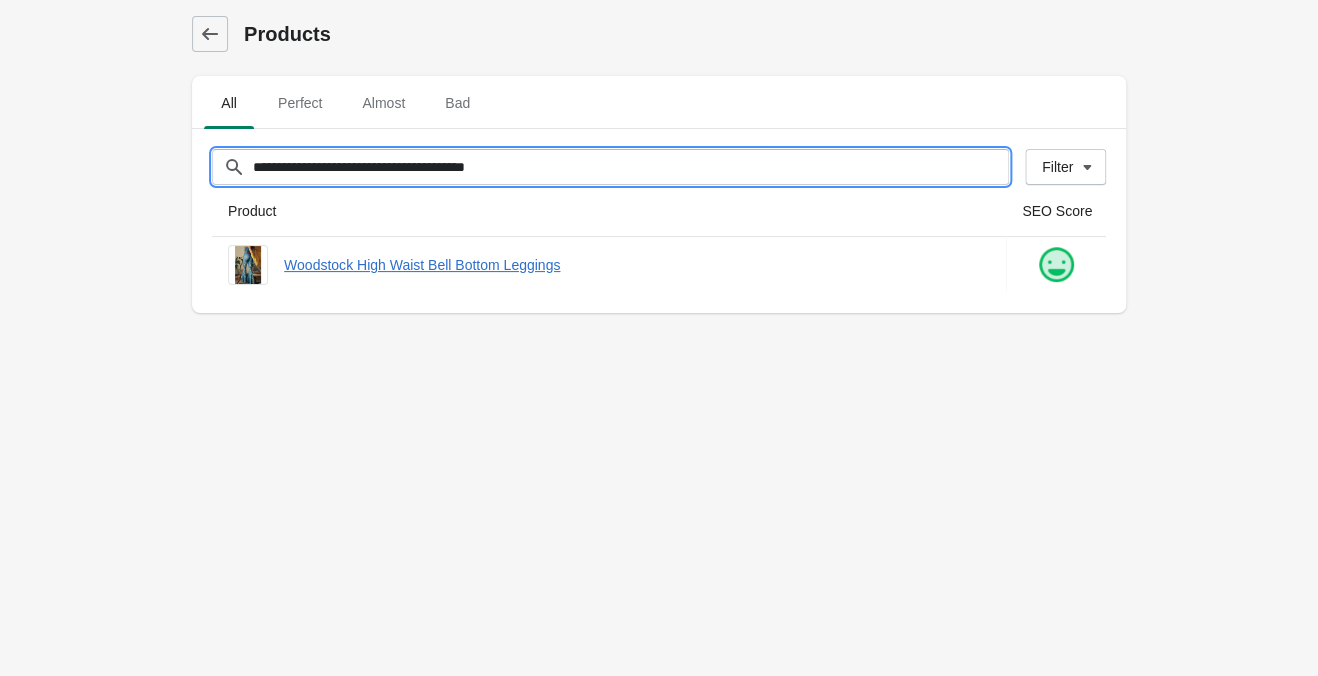 drag, startPoint x: 588, startPoint y: 169, endPoint x: 183, endPoint y: 88, distance: 413.02057 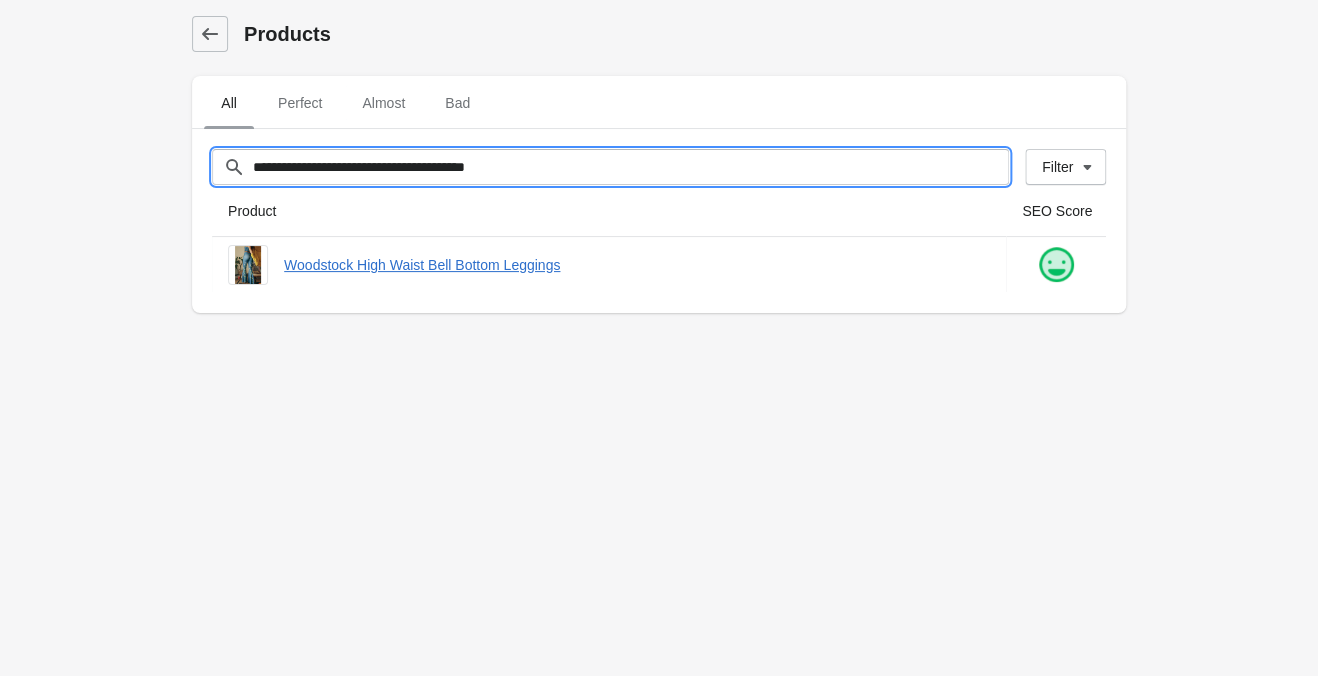 paste 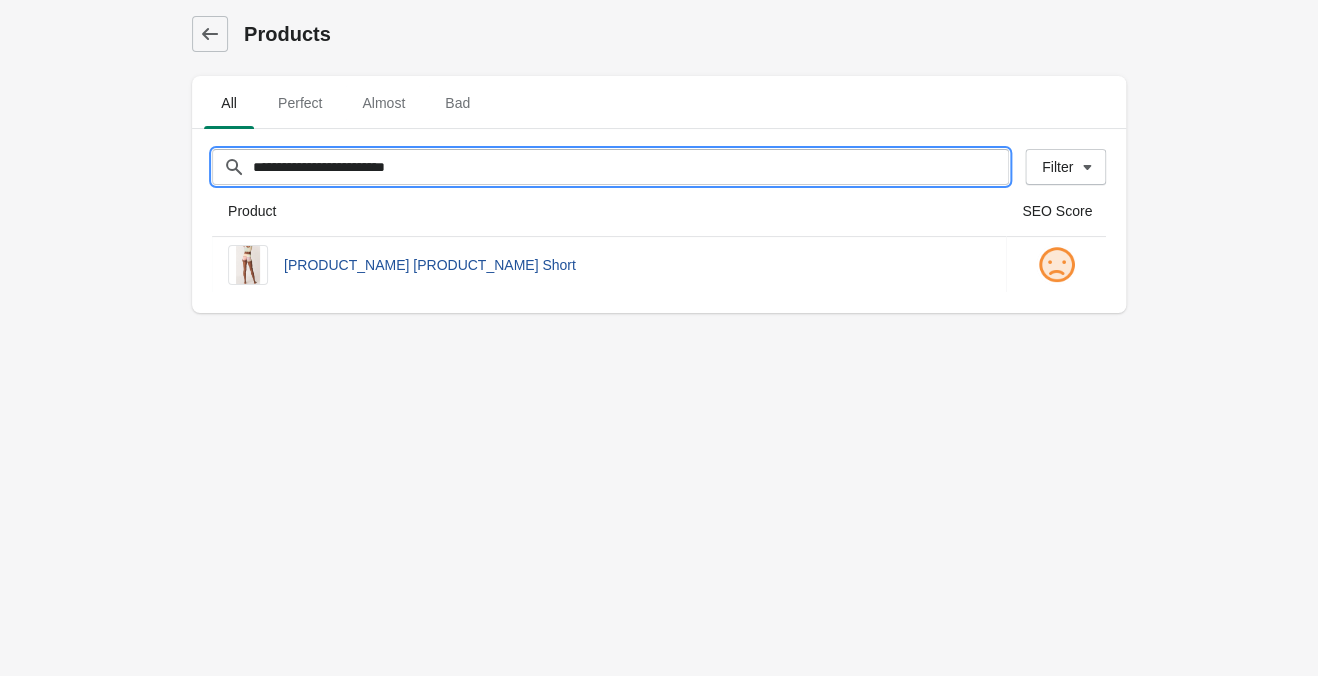 type on "**********" 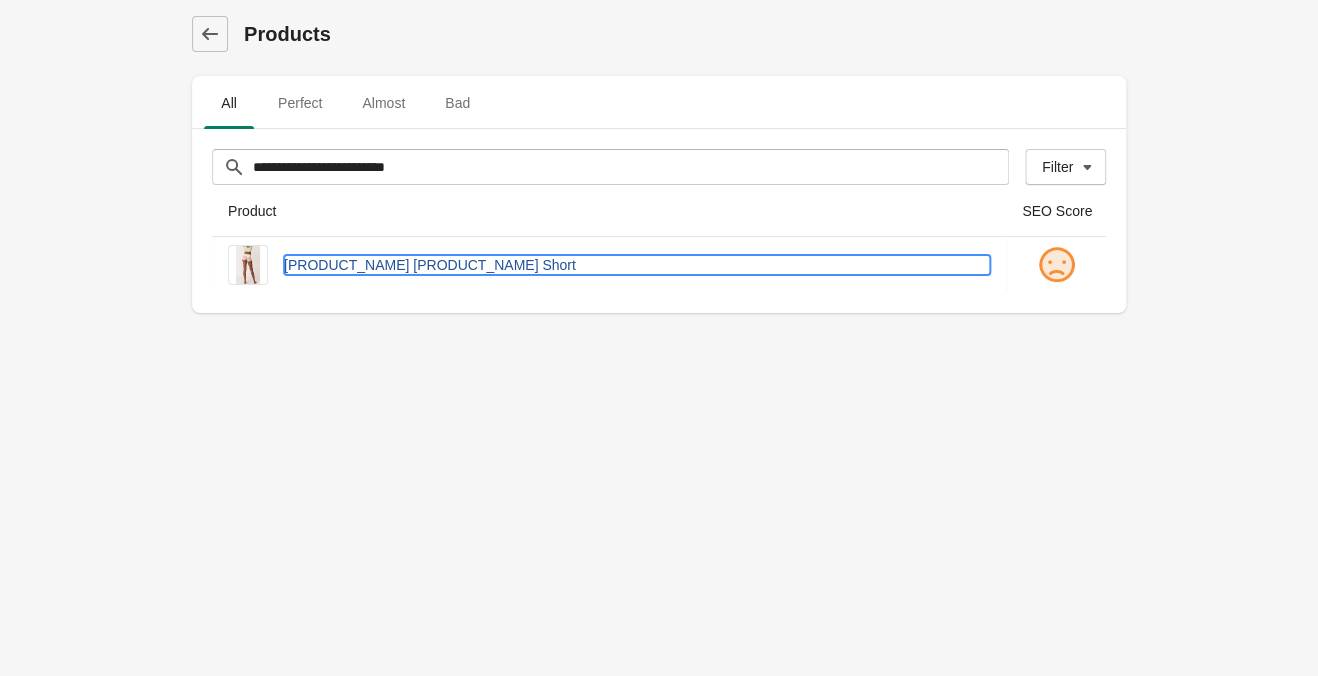 click on "[PRODUCT_NAME] [PRODUCT_NAME] Short" at bounding box center (637, 265) 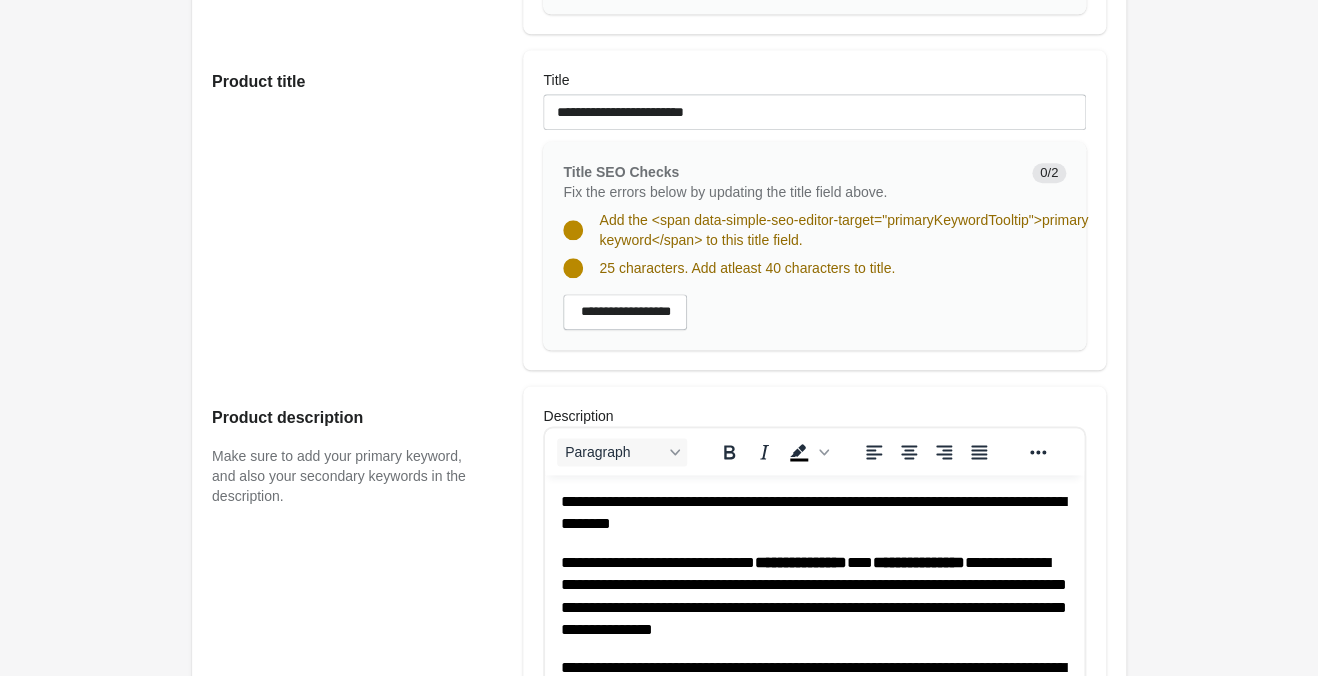 scroll, scrollTop: 735, scrollLeft: 0, axis: vertical 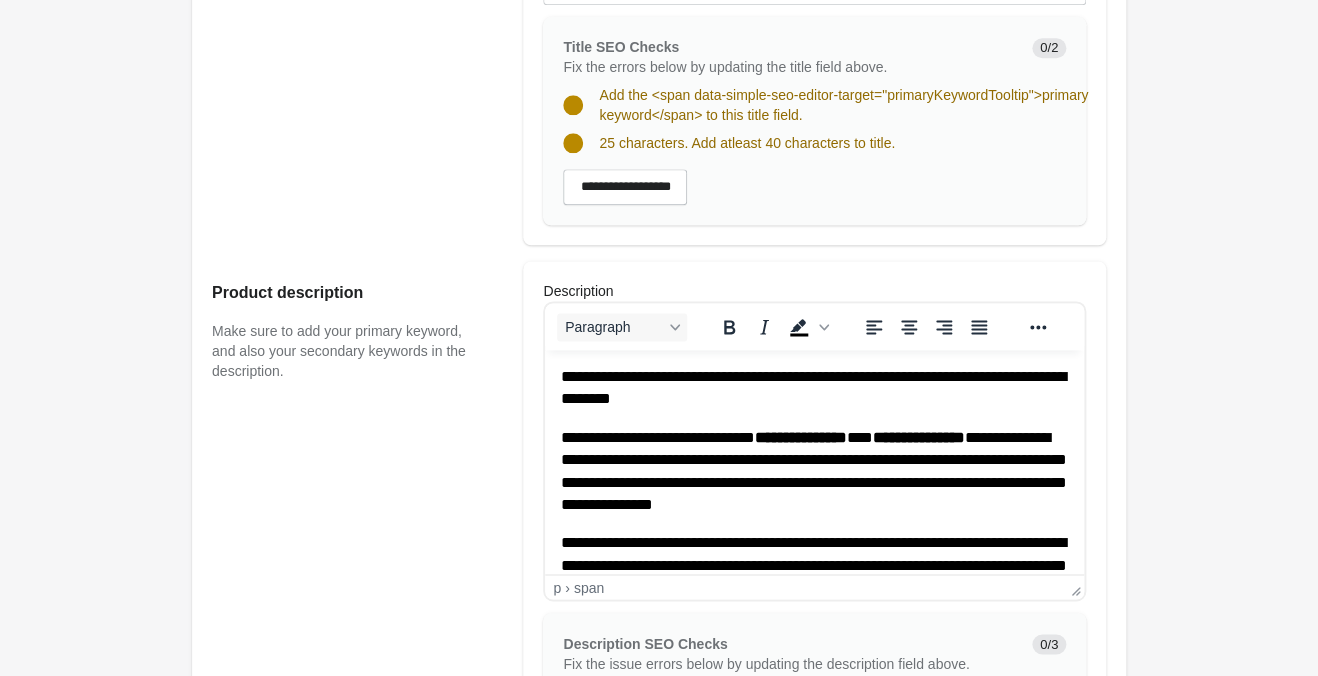 click on "**********" at bounding box center (814, 471) 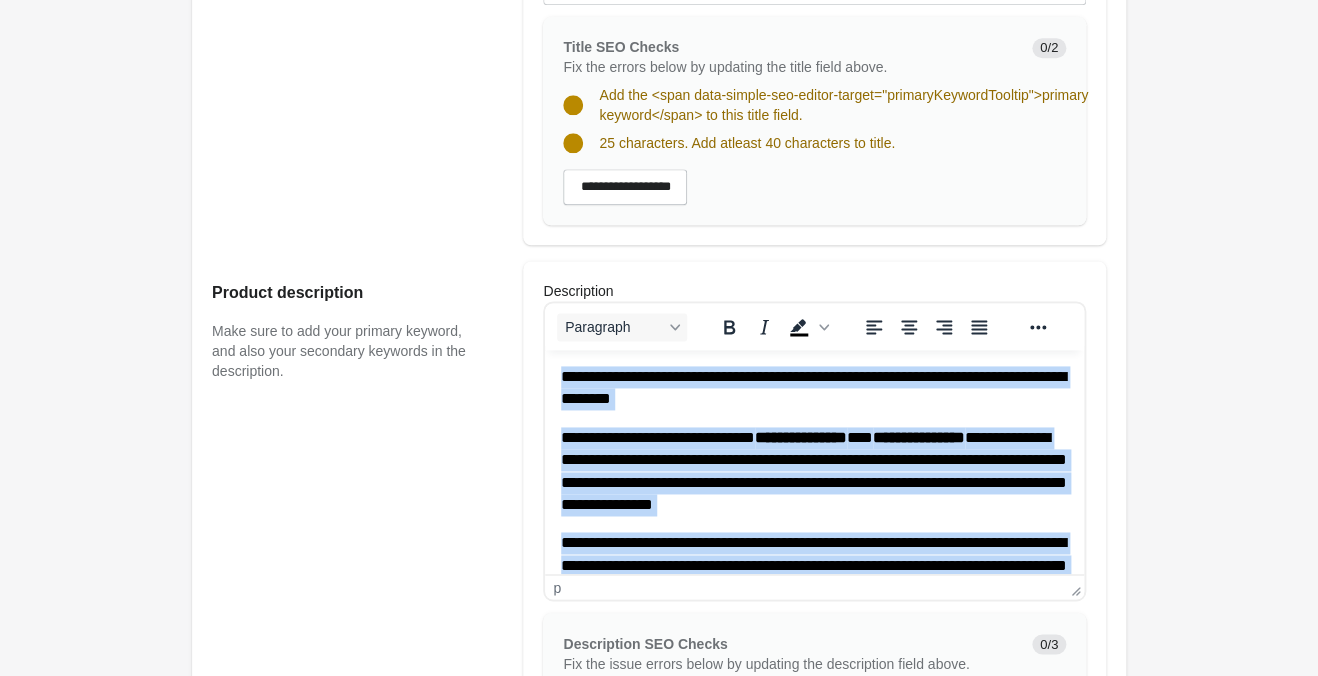 copy on "[ADDRESS]" 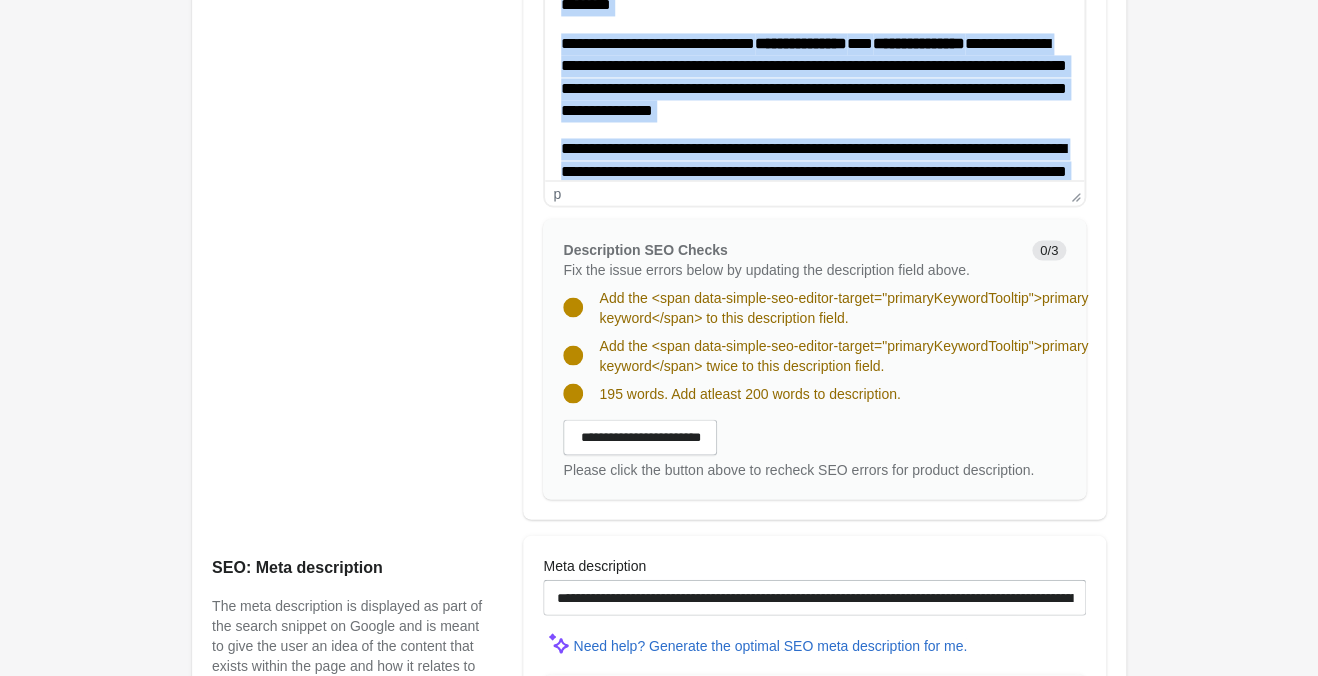 scroll, scrollTop: 1260, scrollLeft: 0, axis: vertical 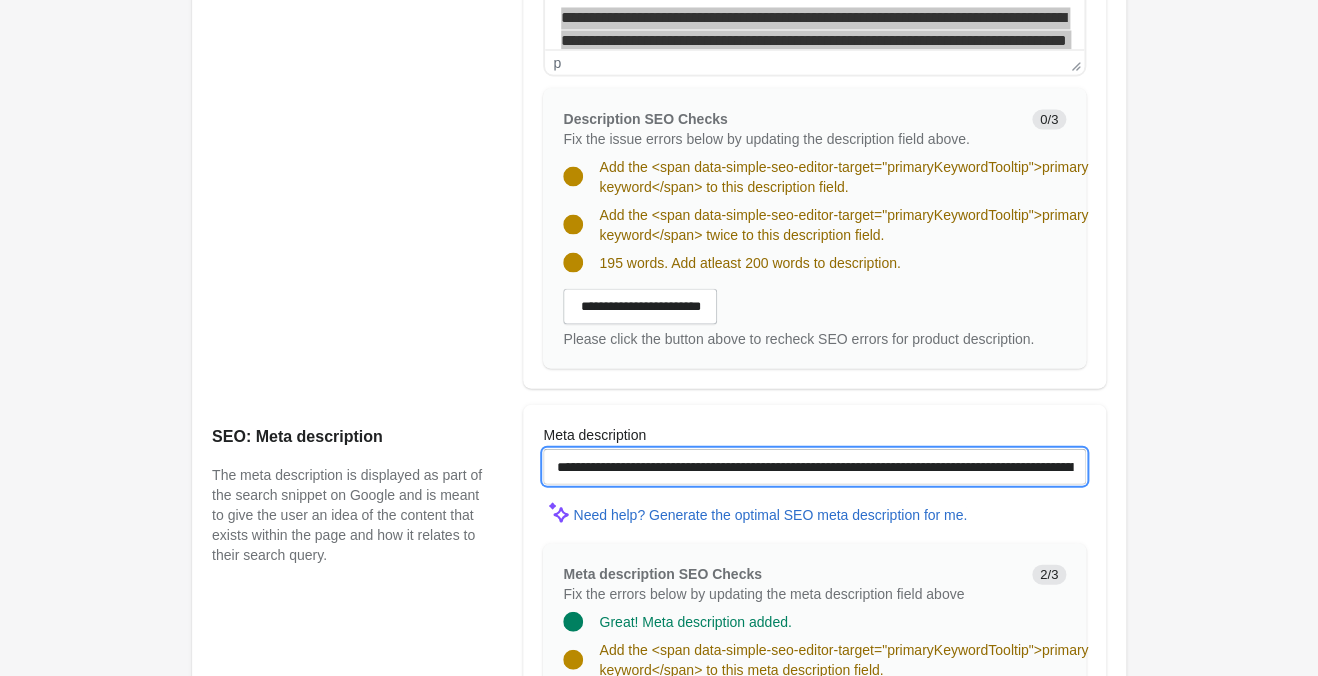click on "**********" at bounding box center [814, 466] 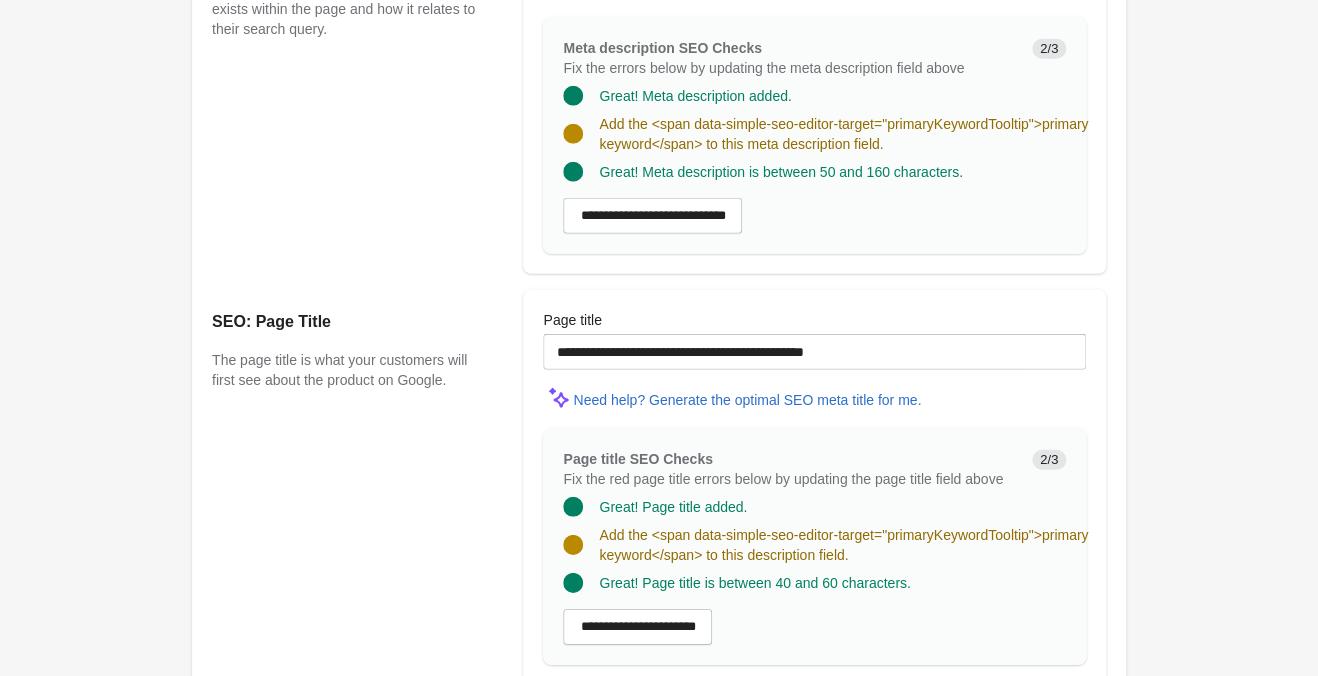 scroll, scrollTop: 1876, scrollLeft: 0, axis: vertical 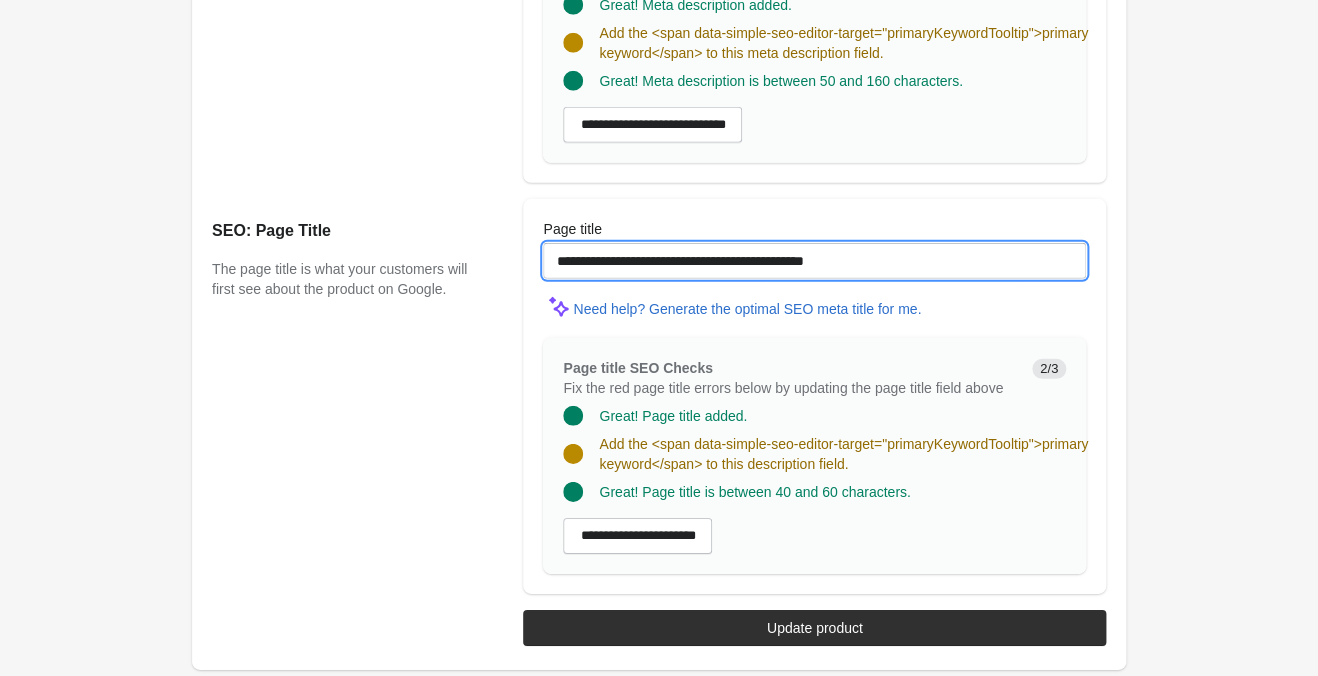 click on "**********" at bounding box center [814, 261] 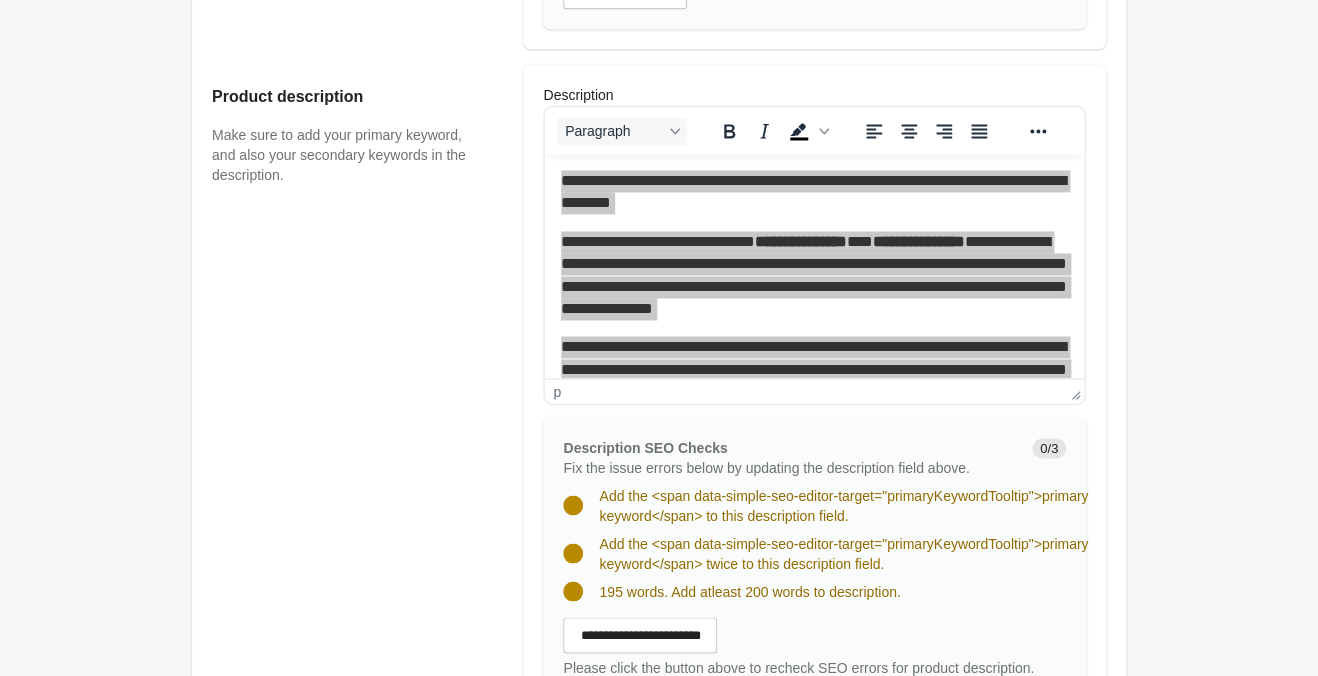 scroll, scrollTop: 511, scrollLeft: 0, axis: vertical 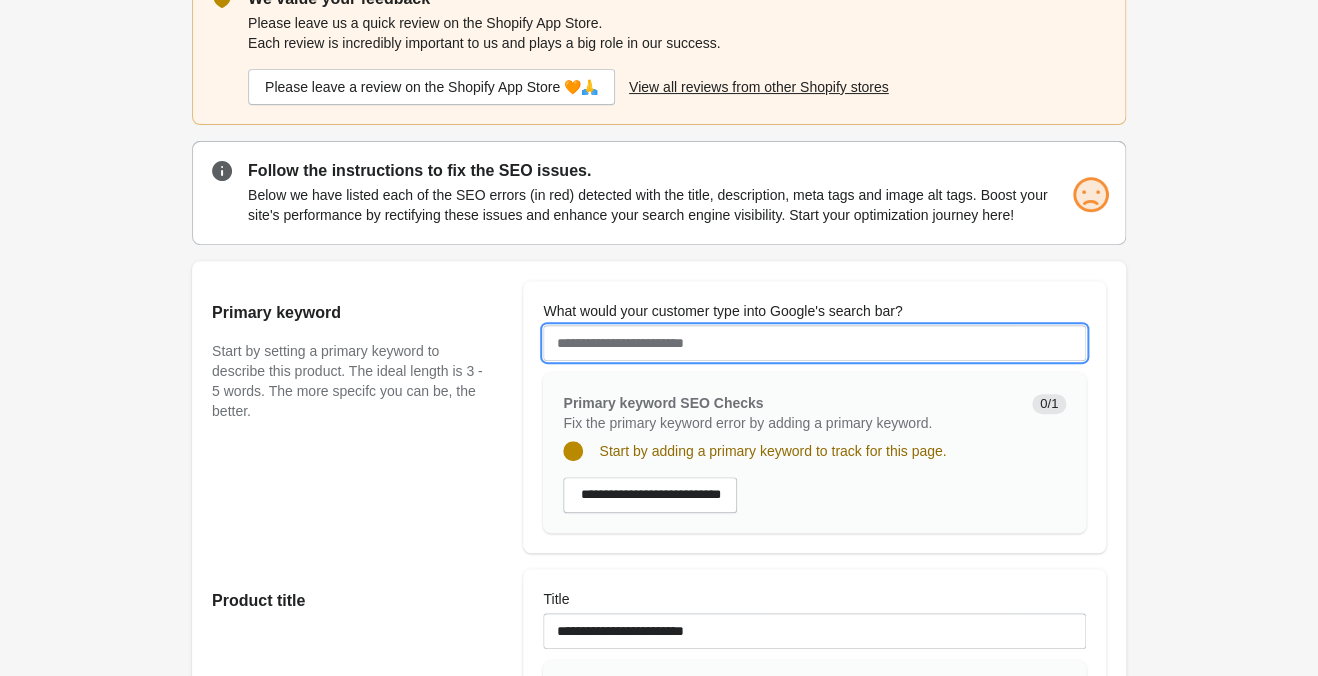 click on "What would your customer type into Google's search bar?" at bounding box center [814, 343] 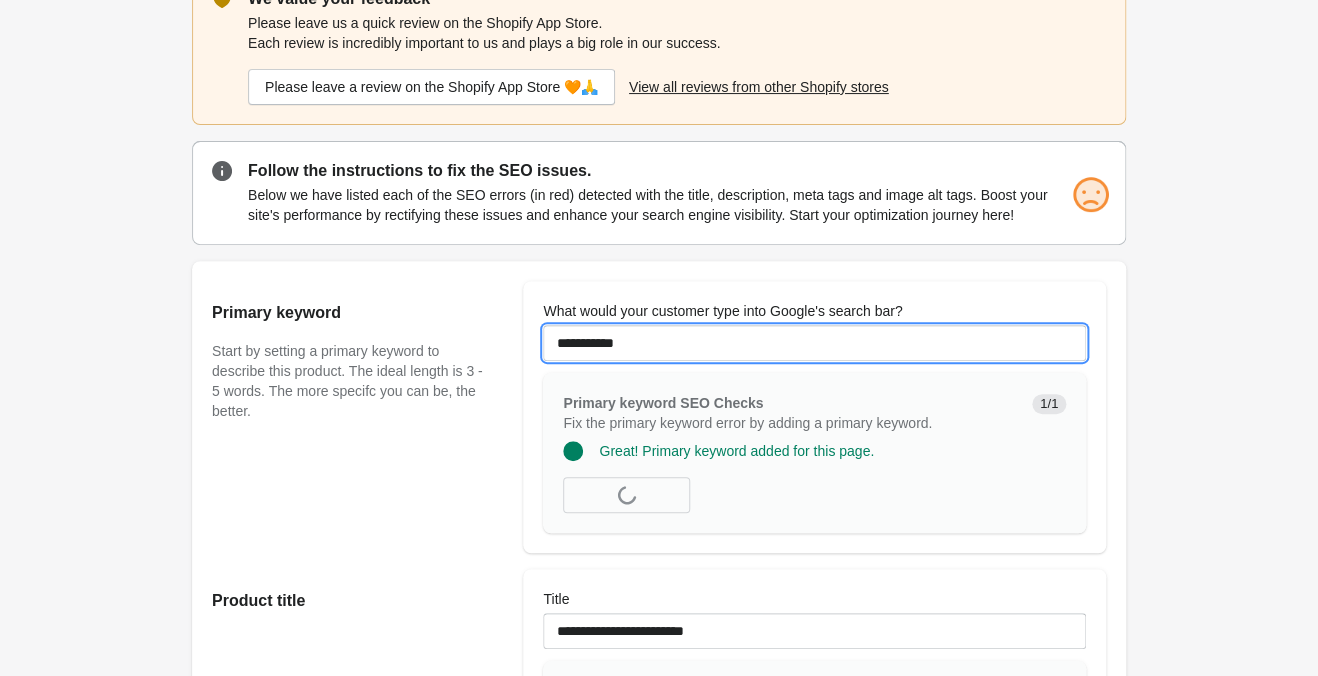 type on "**********" 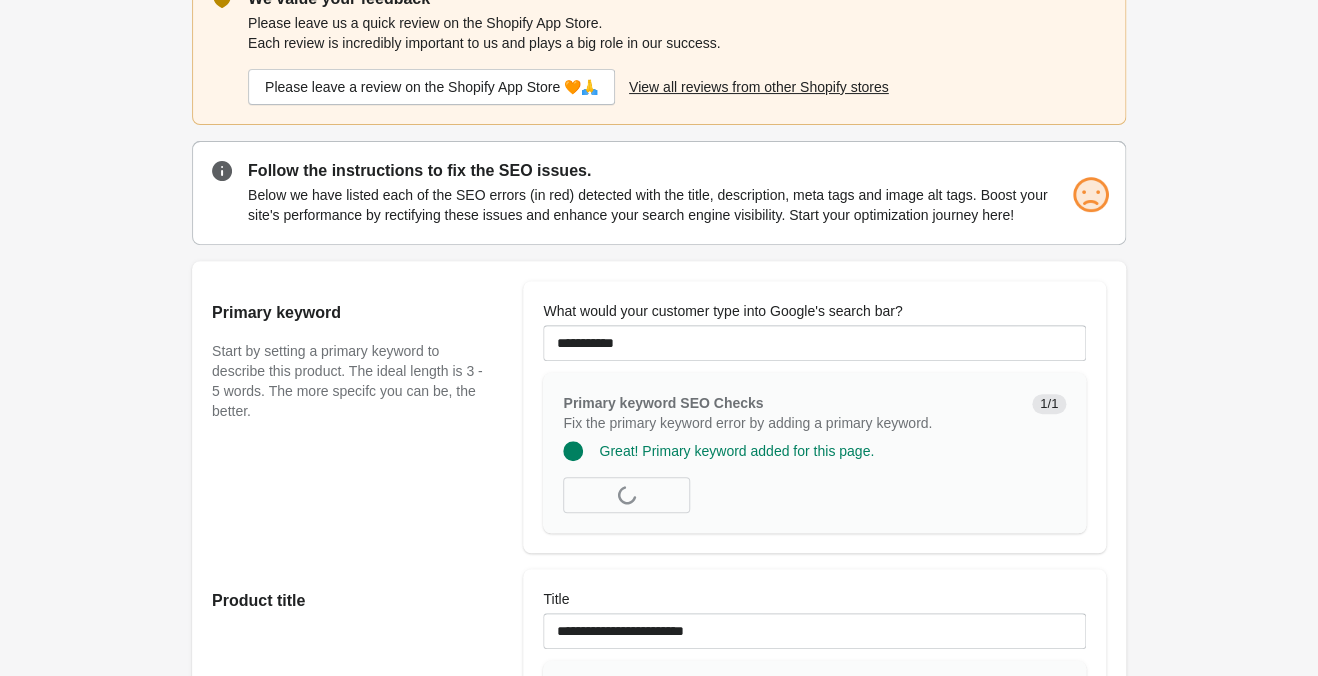click on "Northern Lights Sun Short
Open on Shopify
Open on Shopify" at bounding box center [659, 1186] 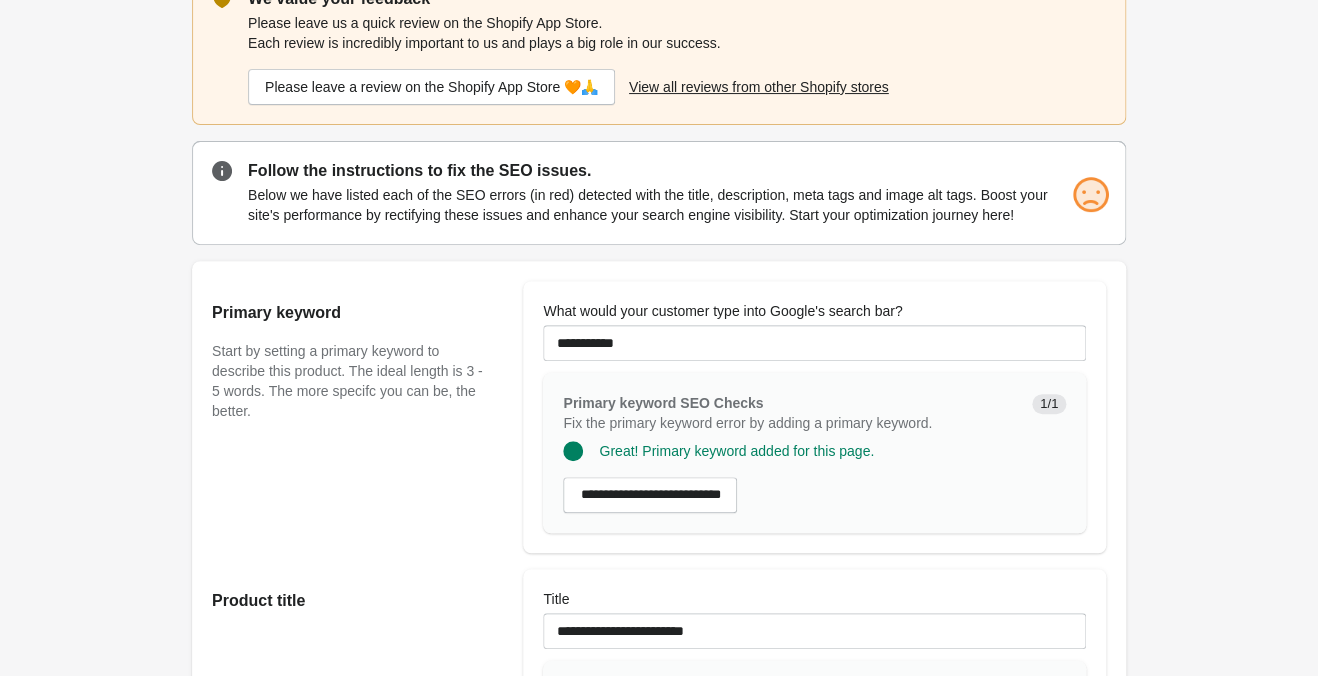 scroll, scrollTop: 511, scrollLeft: 0, axis: vertical 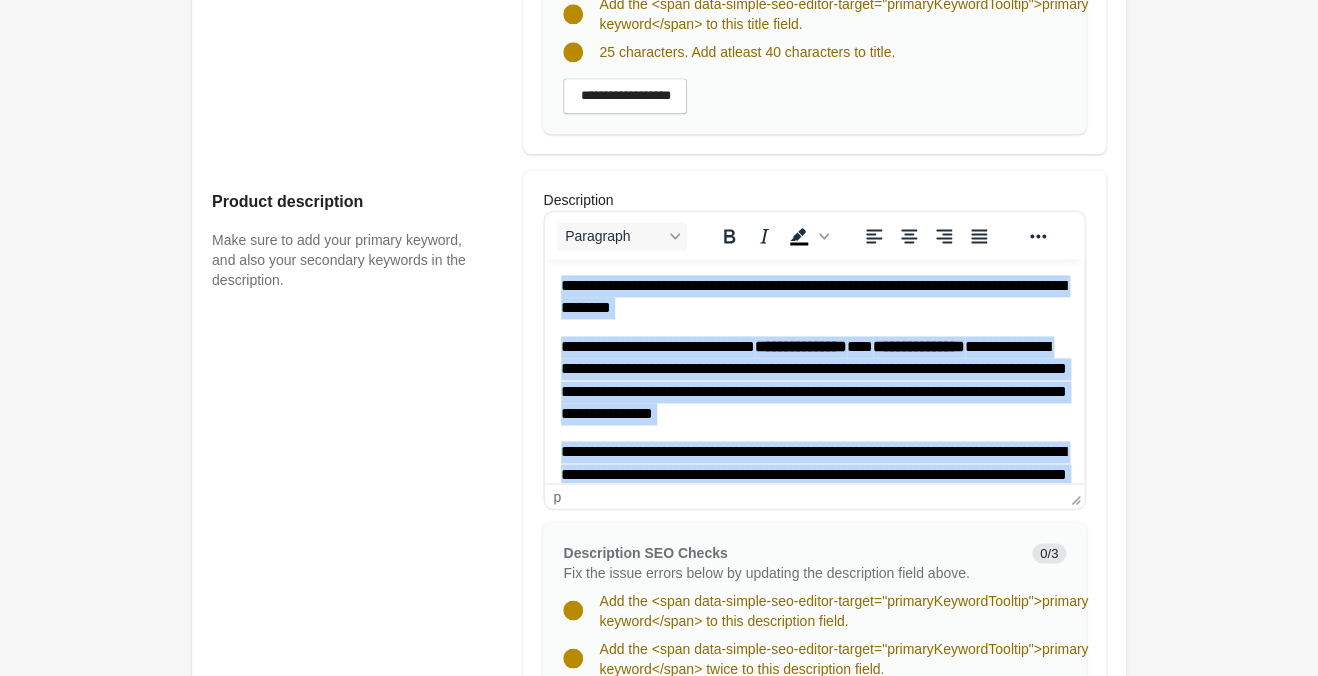 click on "**********" at bounding box center [814, 297] 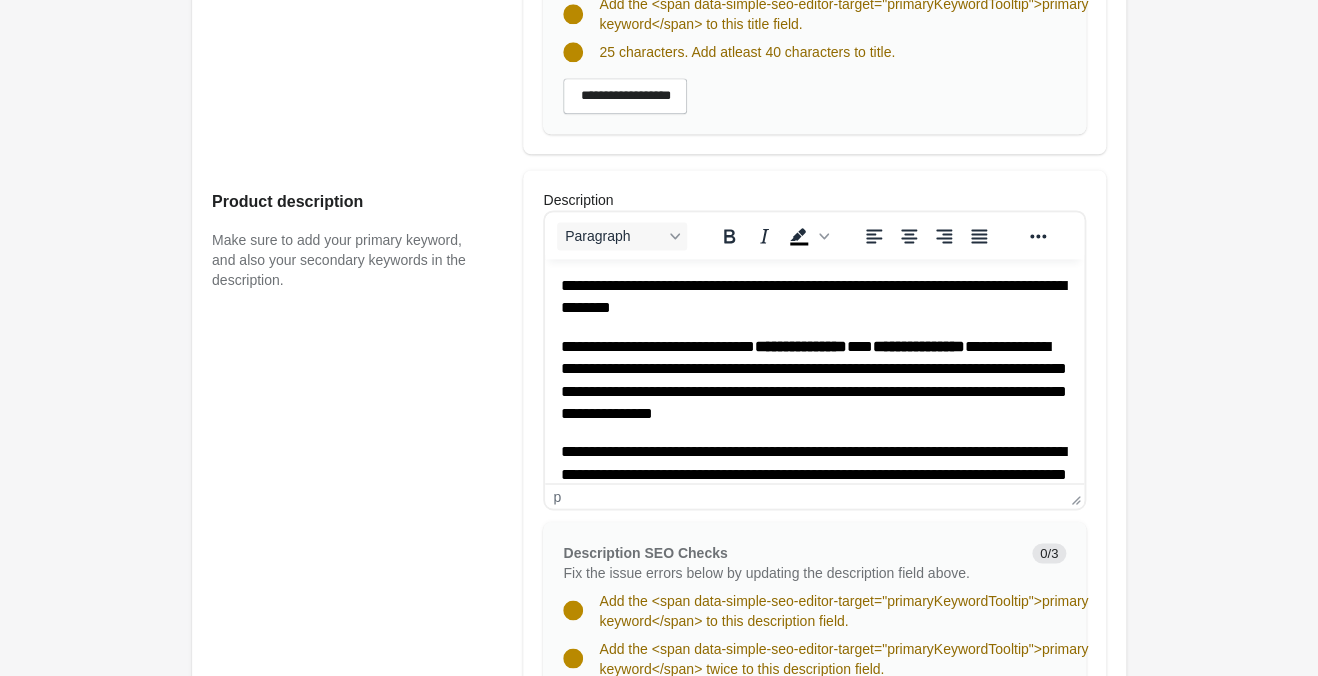 scroll, scrollTop: 475, scrollLeft: 0, axis: vertical 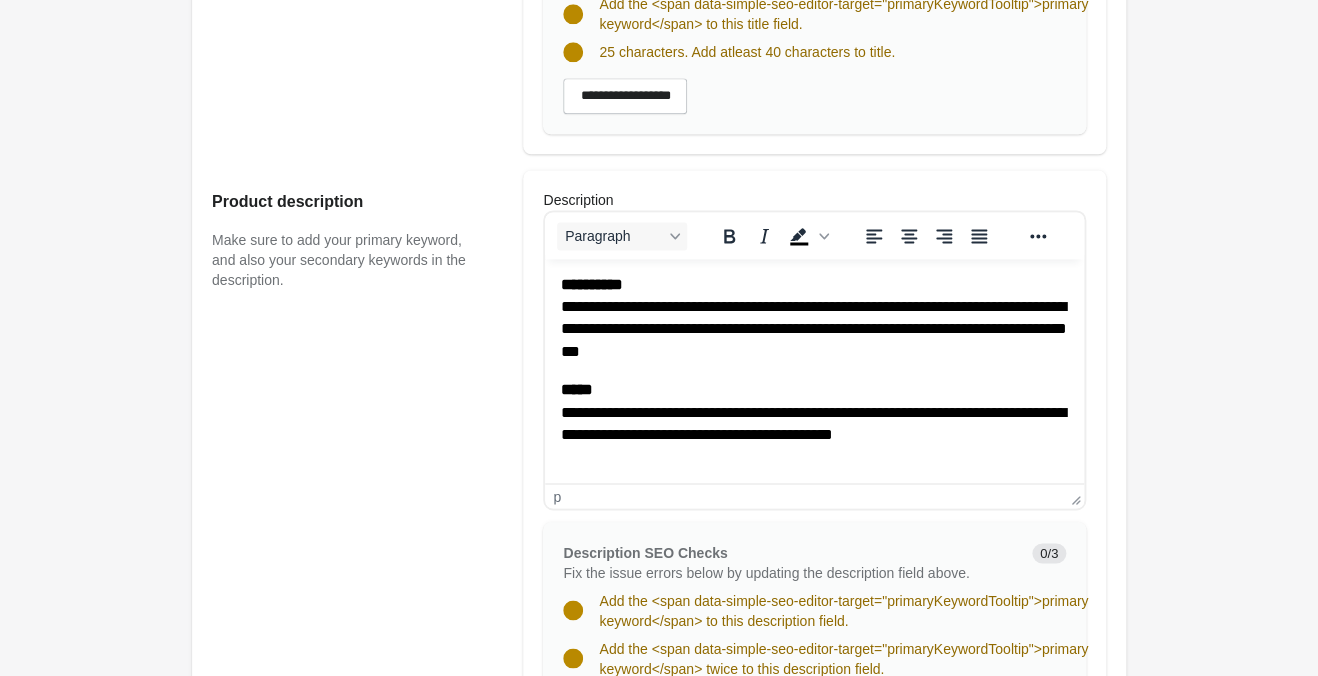 click on "Northern Lights Sun Short
Open on Shopify
Open on Shopify" at bounding box center [659, 451] 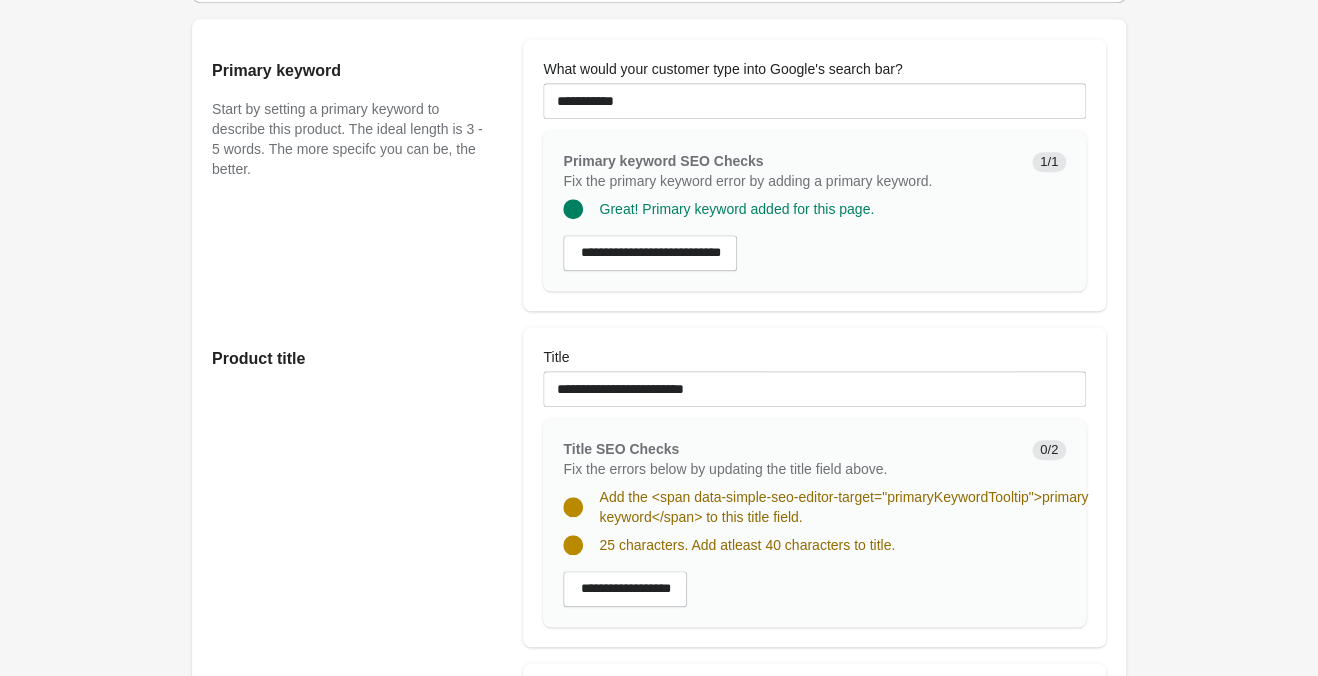 scroll, scrollTop: 196, scrollLeft: 0, axis: vertical 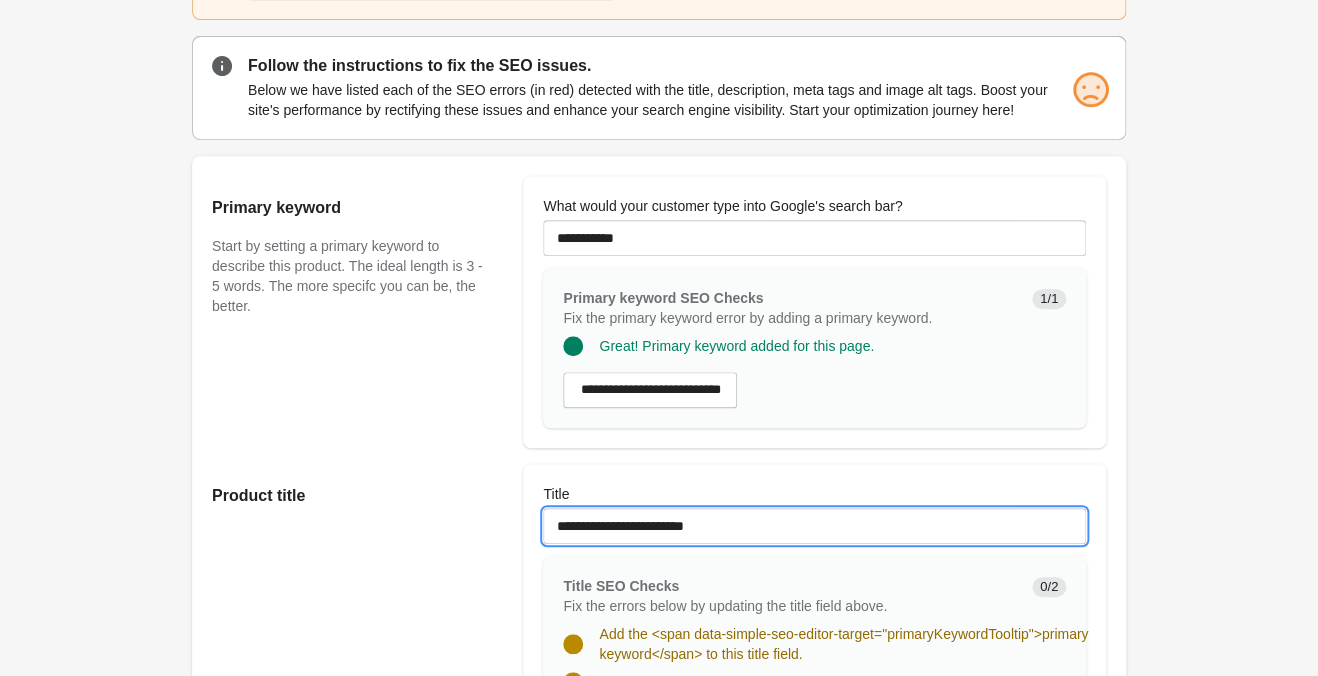 drag, startPoint x: 733, startPoint y: 521, endPoint x: 332, endPoint y: 483, distance: 402.79648 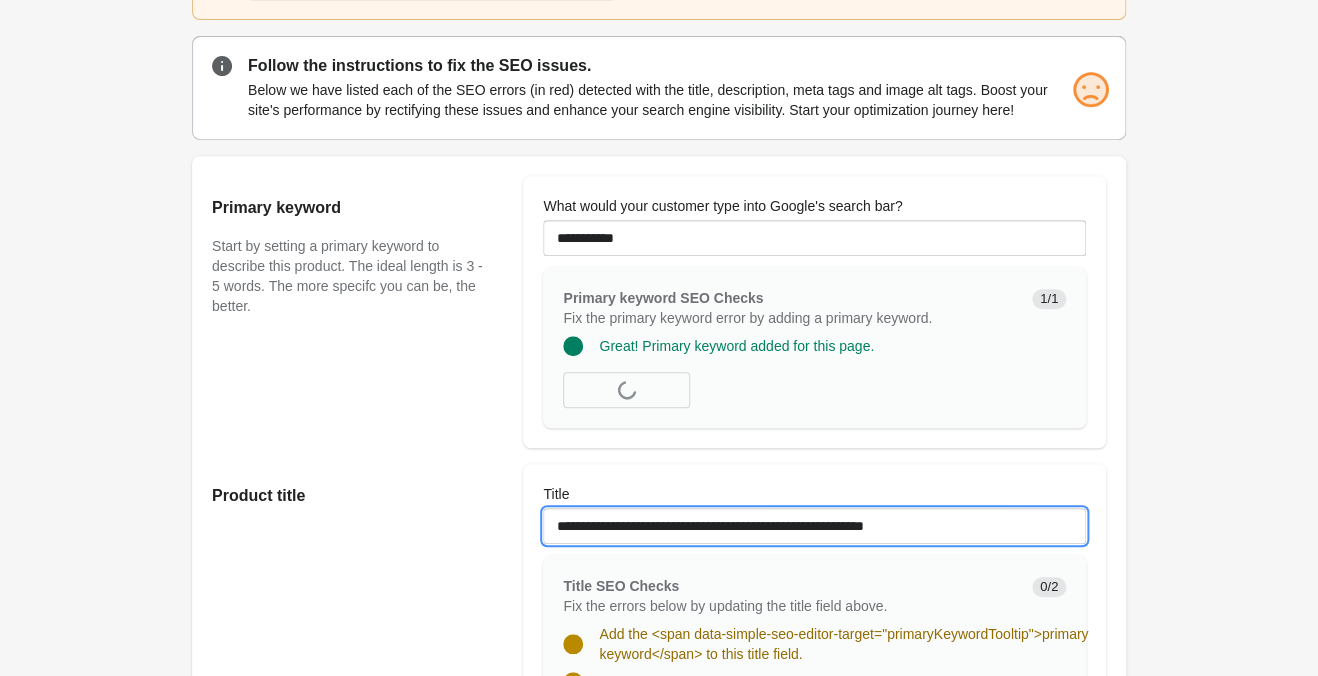 click on "**********" at bounding box center (814, 526) 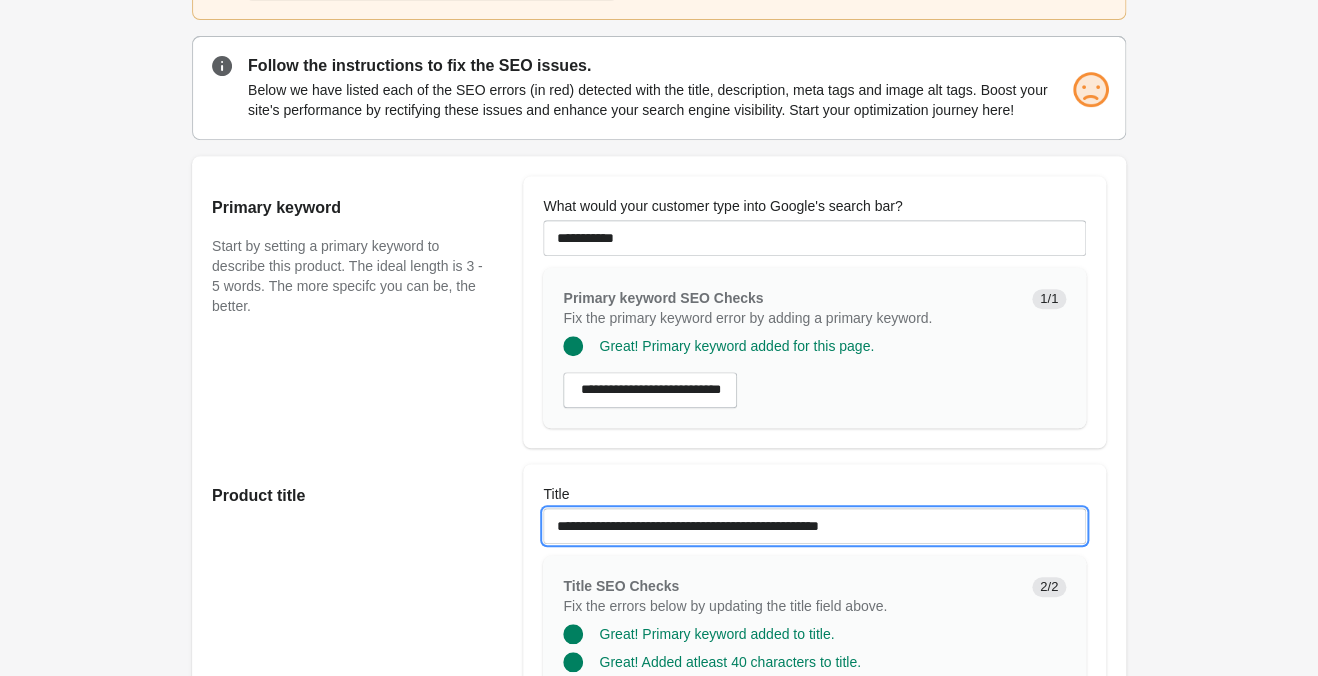 type on "**********" 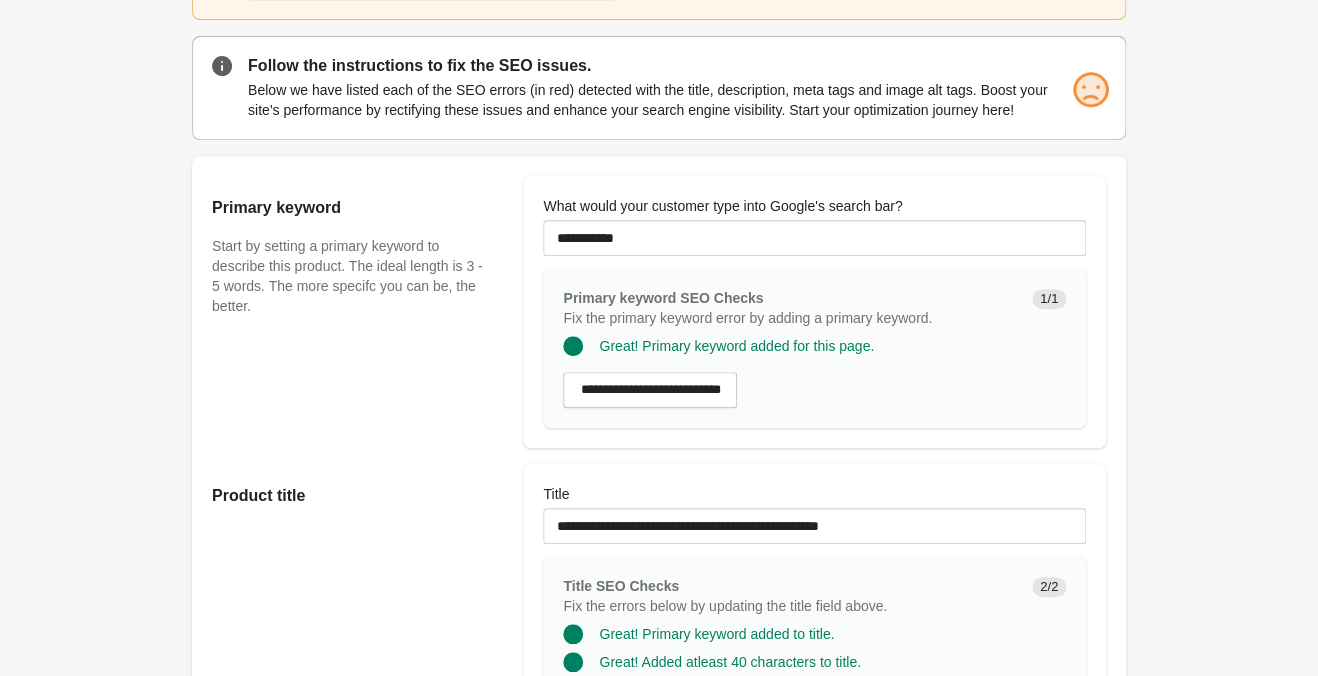 click on "Northern Lights Sun Short
Open on Shopify
Open on Shopify" at bounding box center (659, 1051) 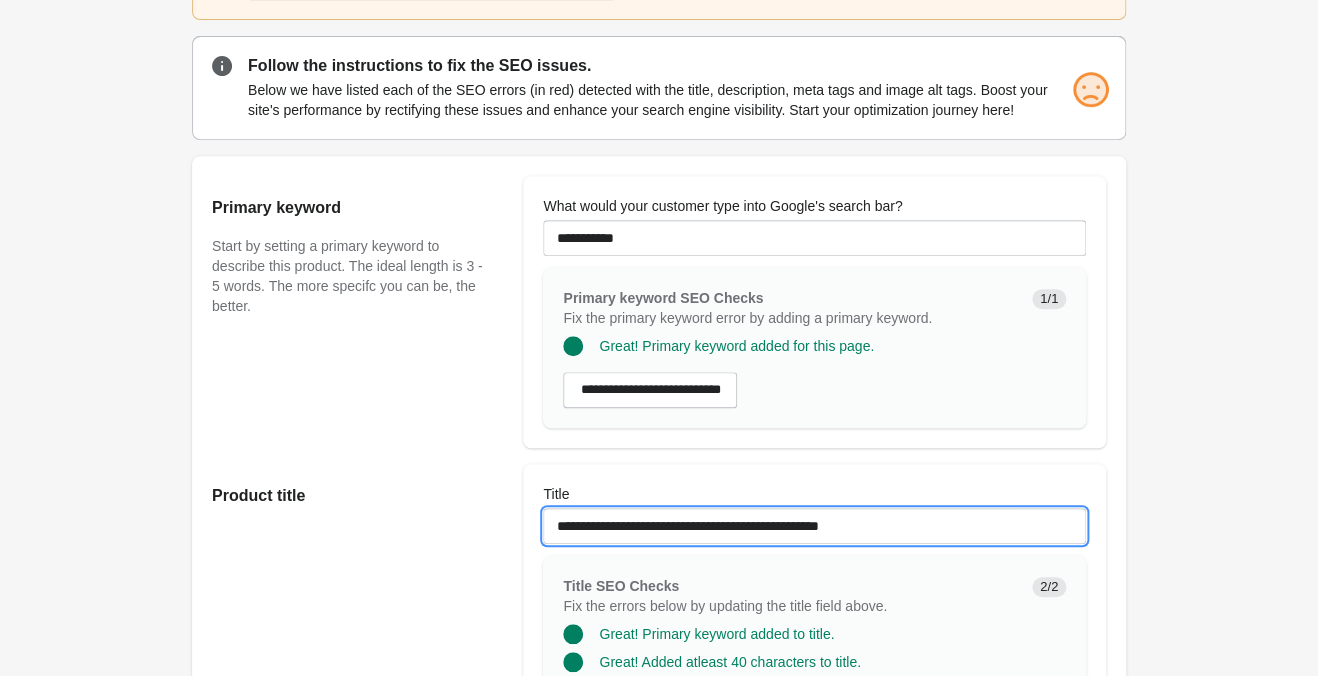 drag, startPoint x: 902, startPoint y: 519, endPoint x: 123, endPoint y: 393, distance: 789.1242 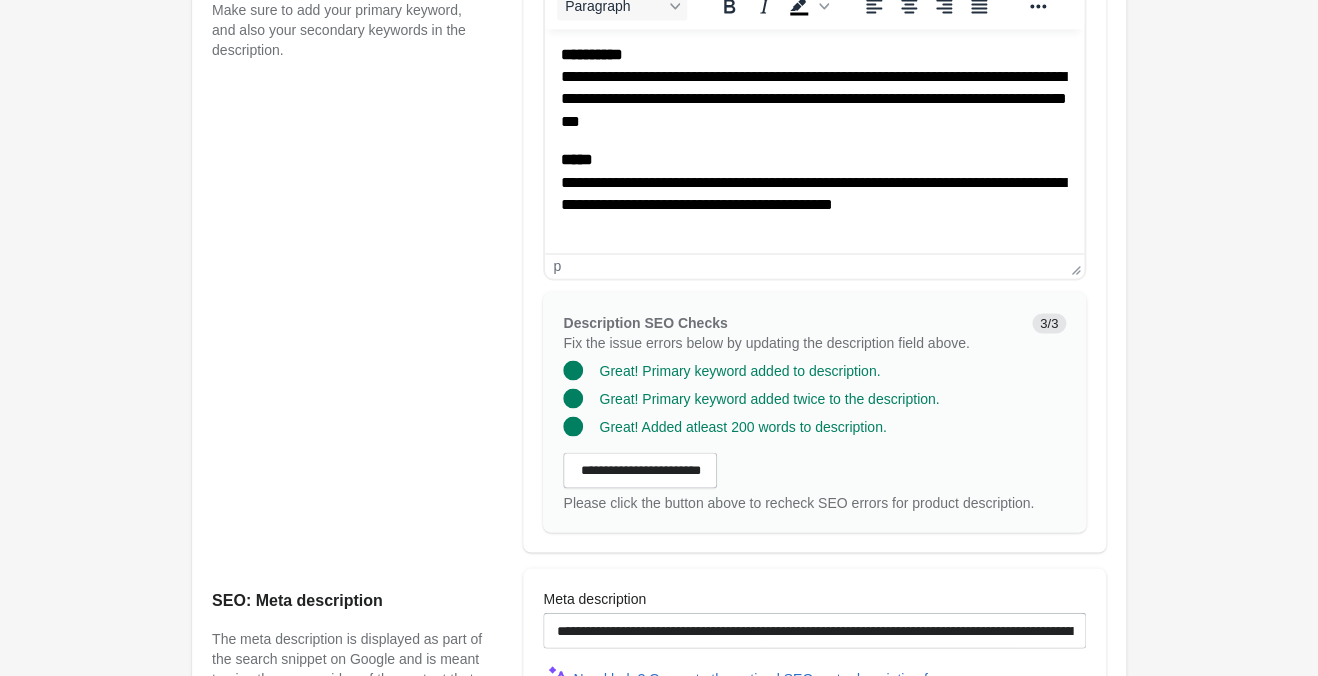scroll, scrollTop: 1351, scrollLeft: 0, axis: vertical 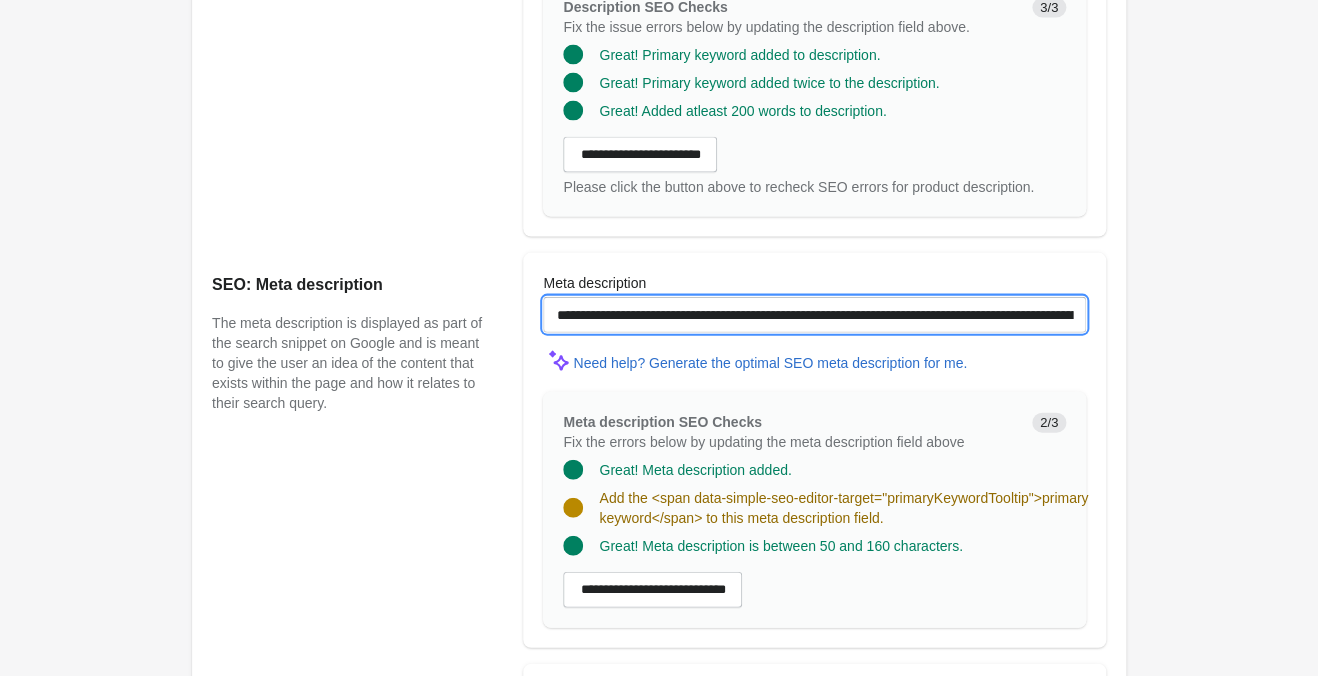 click on "**********" at bounding box center [814, 315] 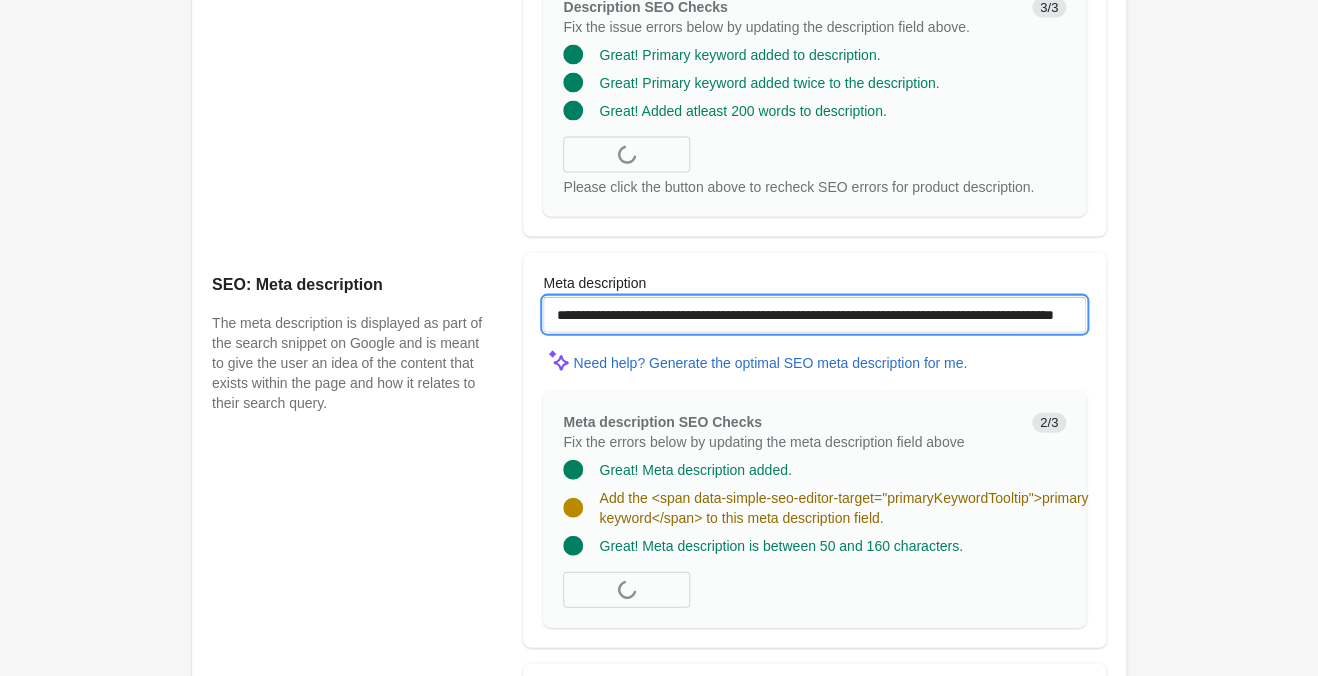 paste on "**********" 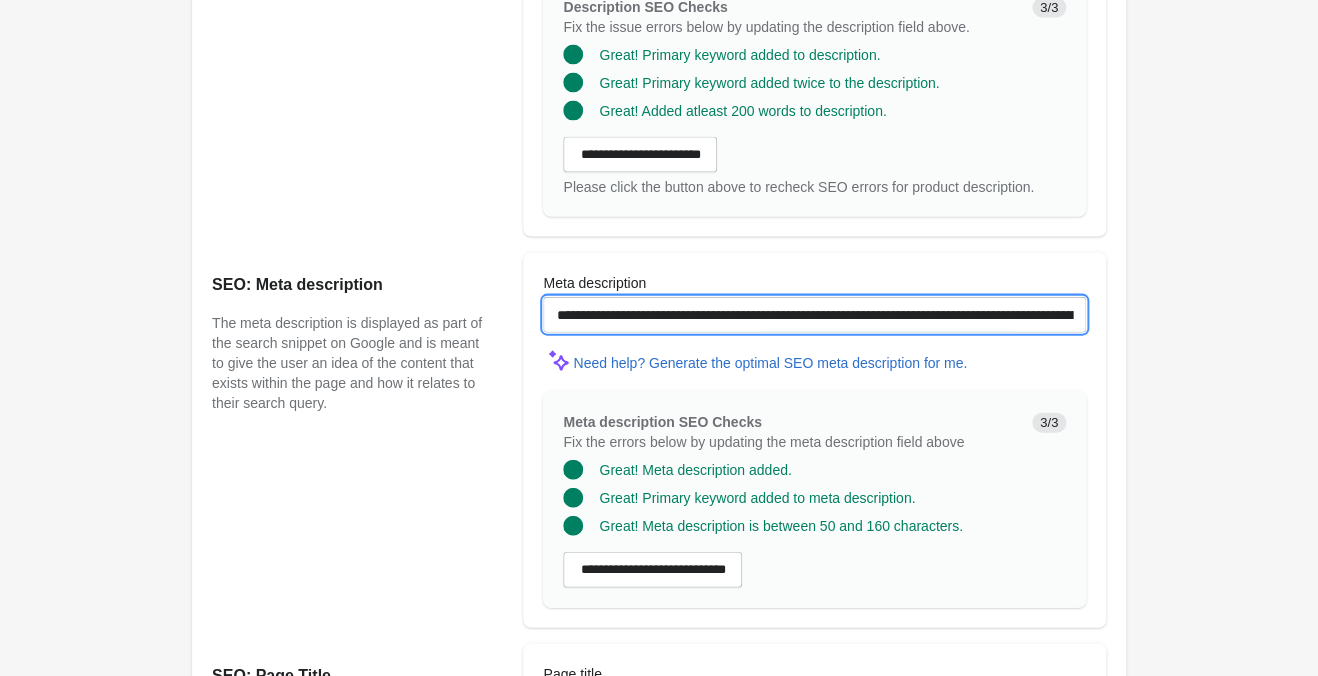 scroll, scrollTop: 1666, scrollLeft: 0, axis: vertical 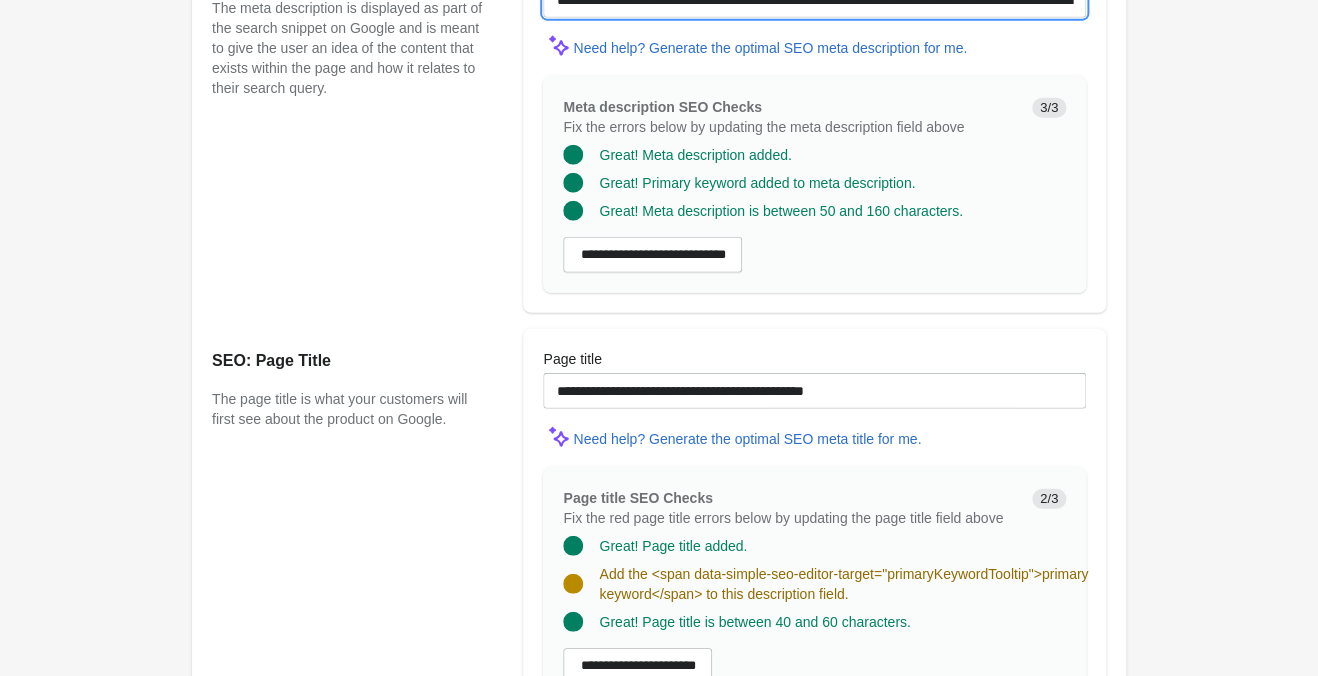 type on "**********" 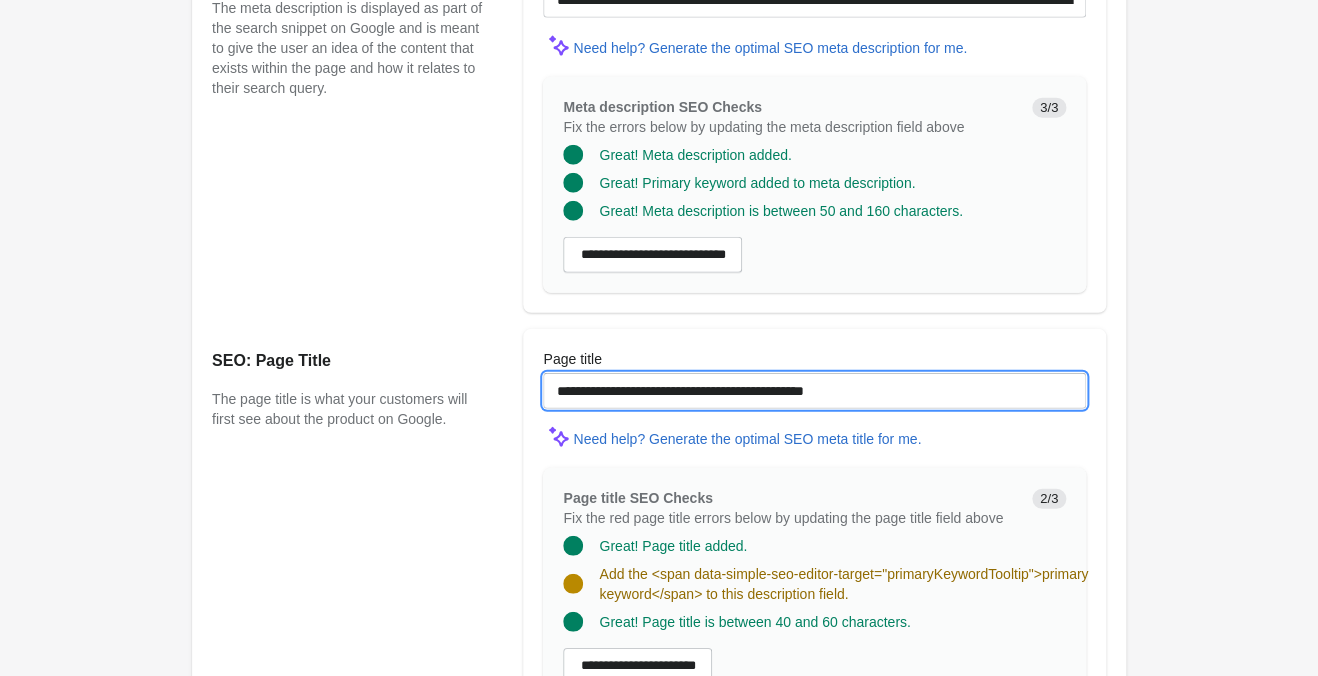 drag, startPoint x: 593, startPoint y: 389, endPoint x: 713, endPoint y: 403, distance: 120.8139 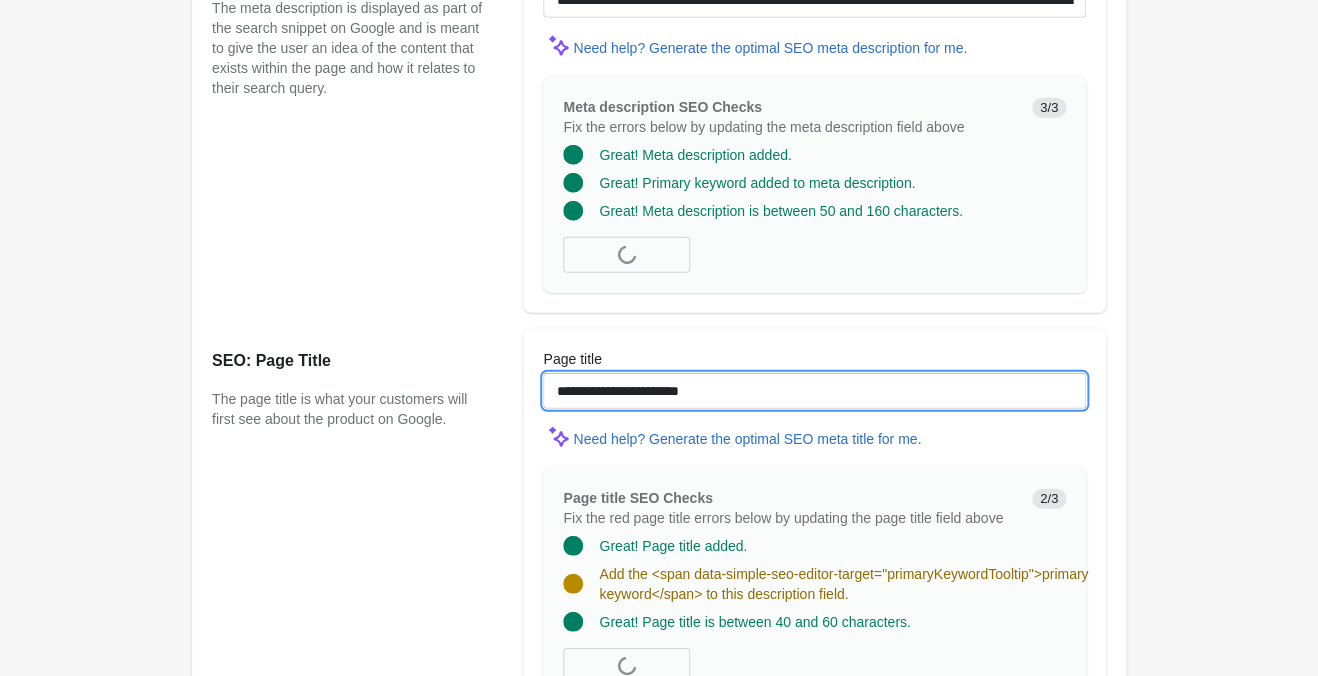 paste on "**********" 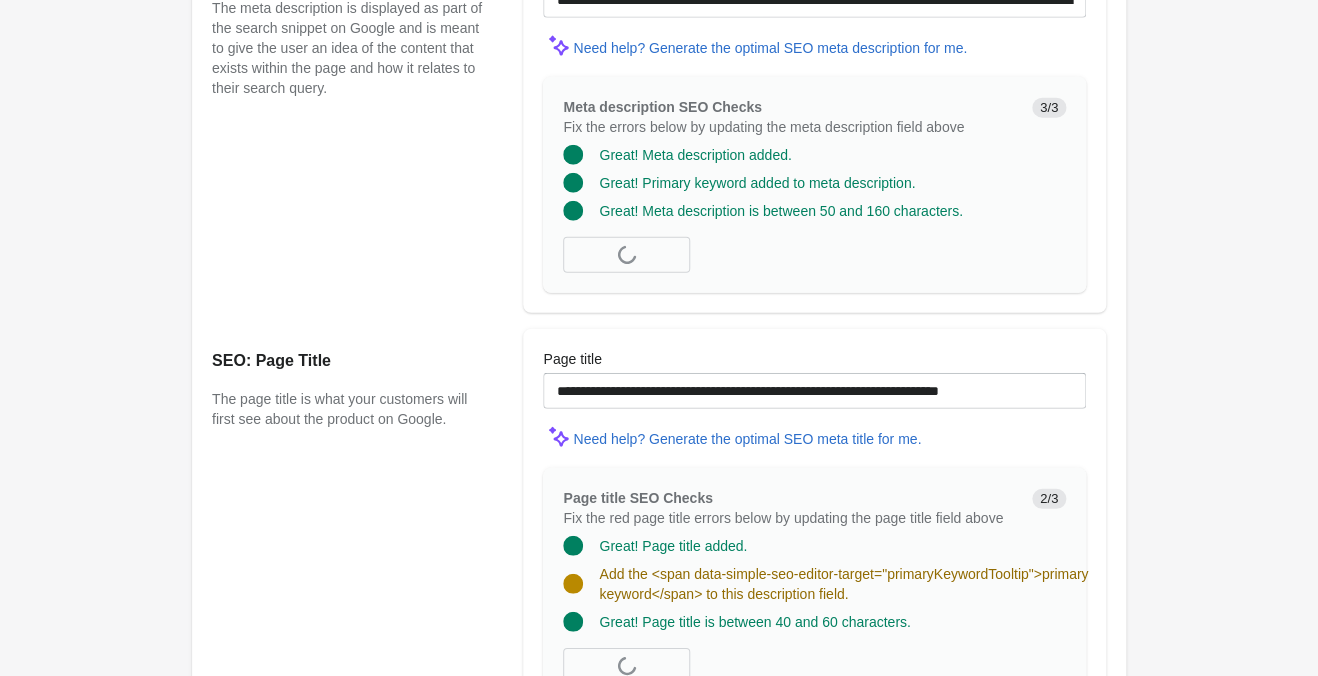 click on "**********" at bounding box center [659, -257] 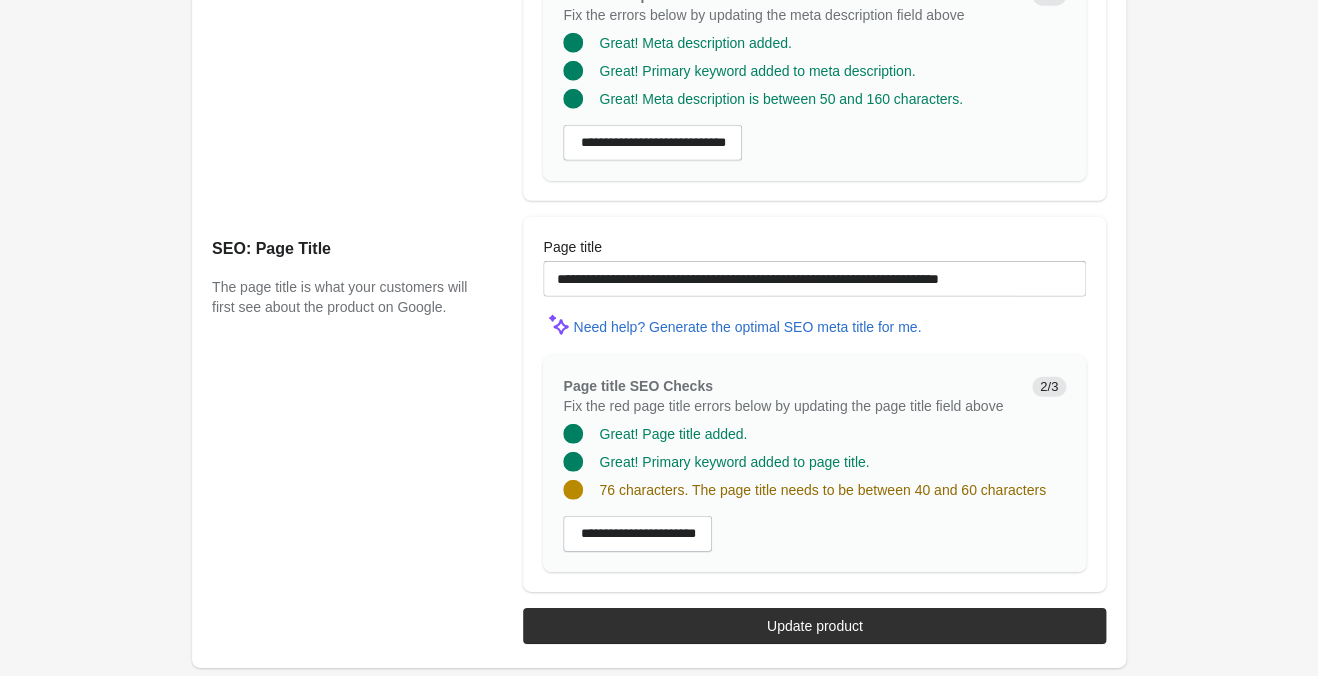 scroll, scrollTop: 1776, scrollLeft: 0, axis: vertical 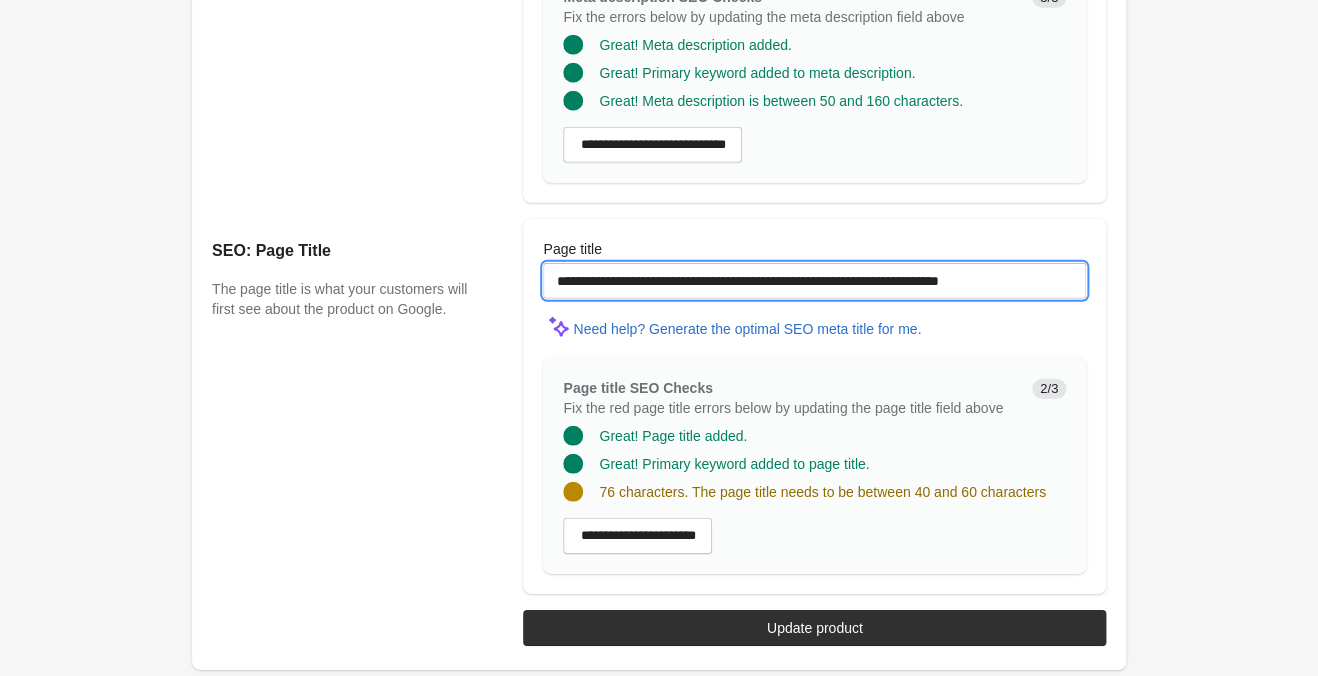 drag, startPoint x: 776, startPoint y: 280, endPoint x: 789, endPoint y: 282, distance: 13.152946 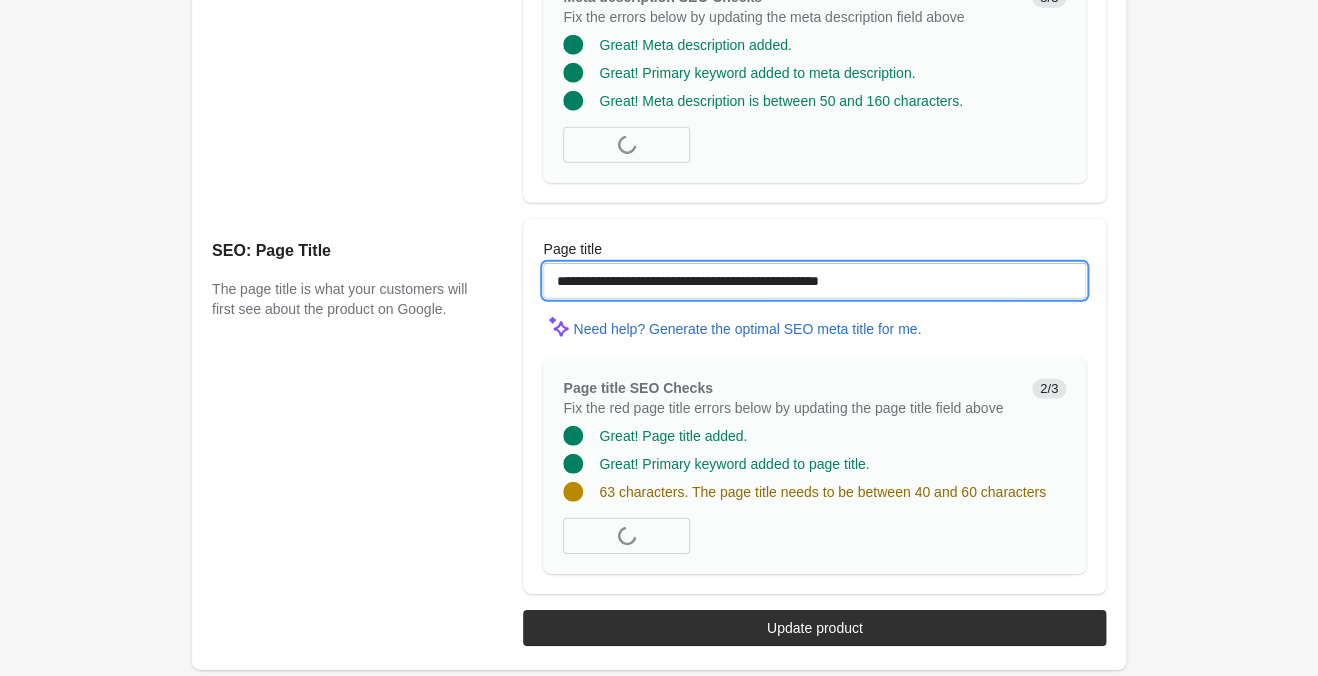 type on "**********" 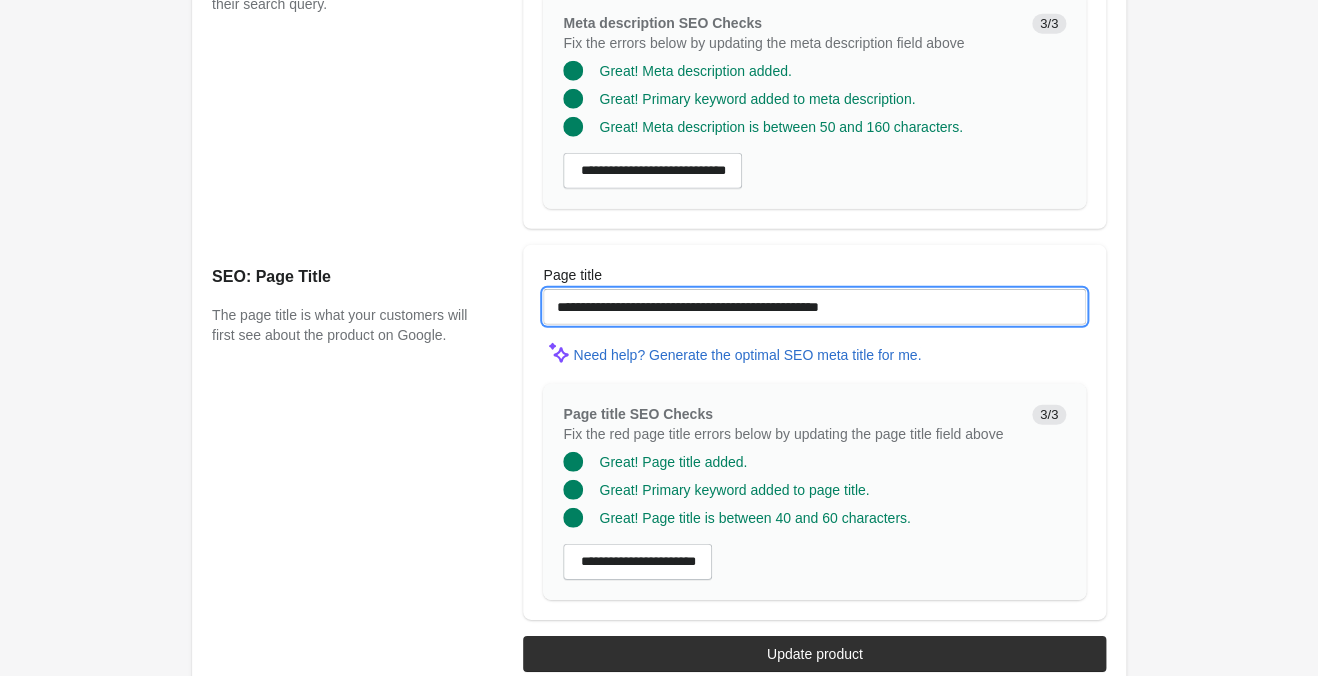 scroll, scrollTop: 1461, scrollLeft: 0, axis: vertical 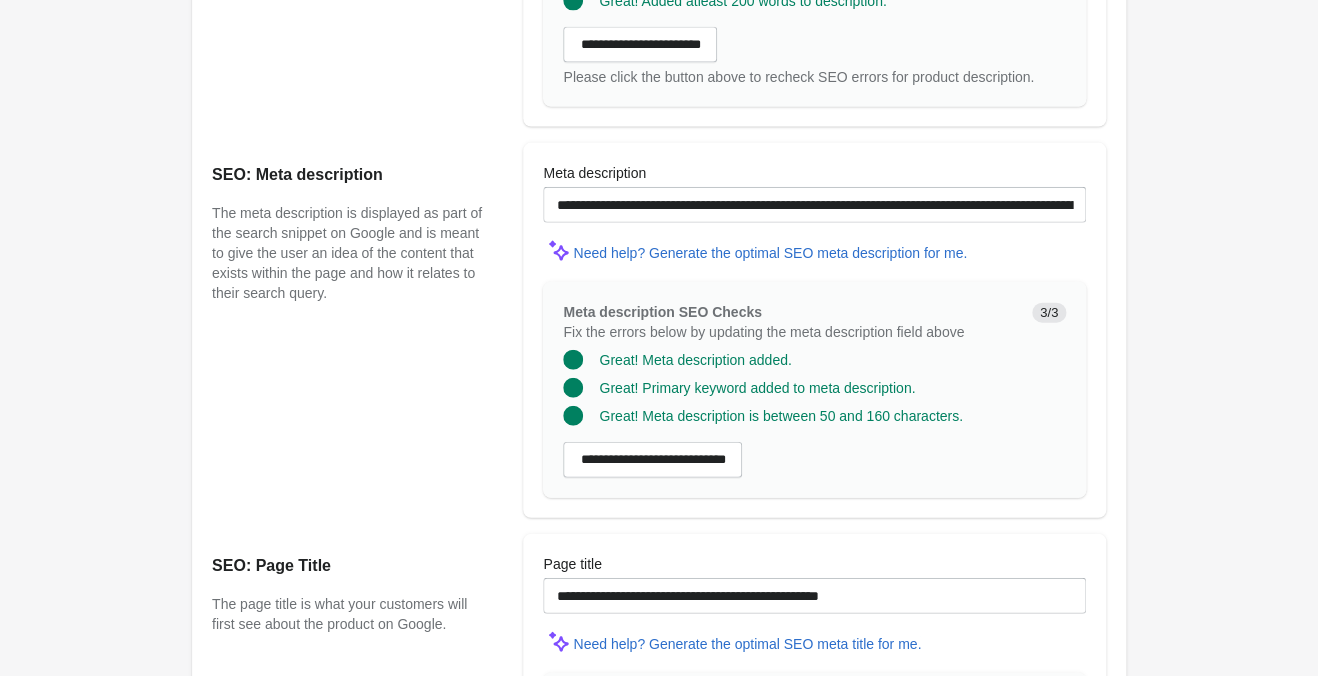 click on "Meta description" at bounding box center (814, 173) 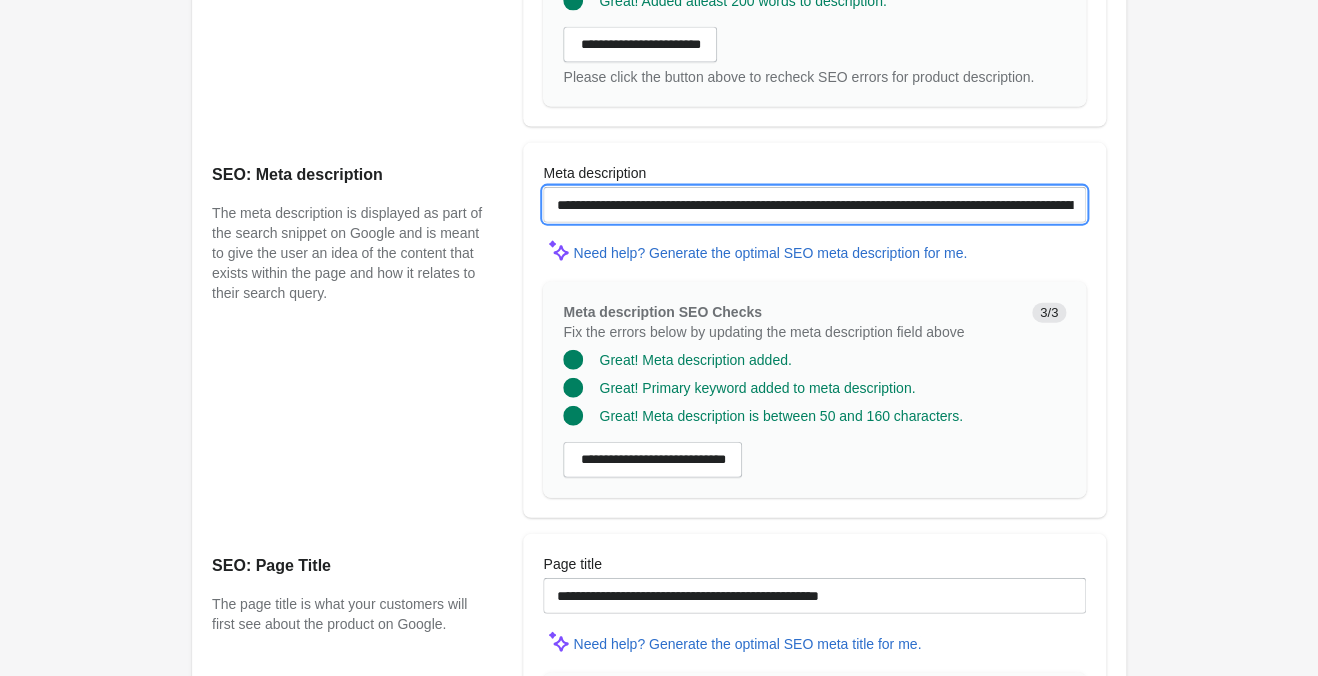 click on "**********" at bounding box center (814, 205) 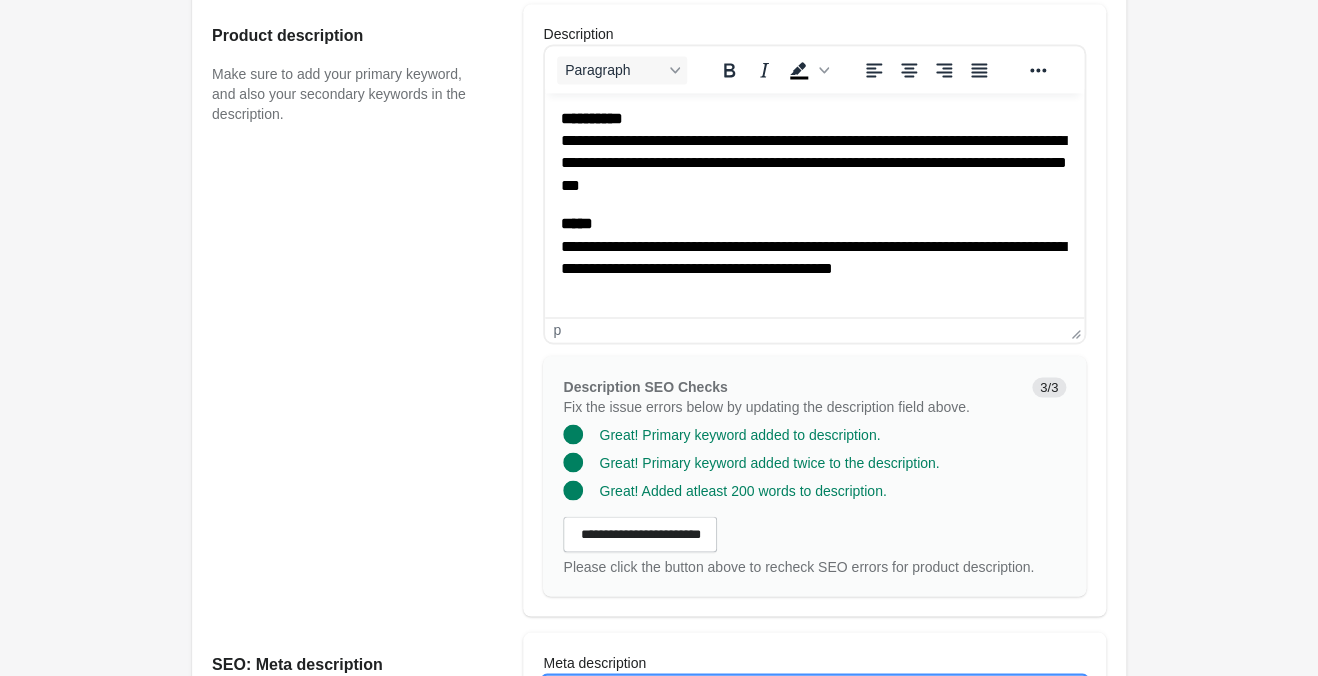 scroll, scrollTop: 936, scrollLeft: 0, axis: vertical 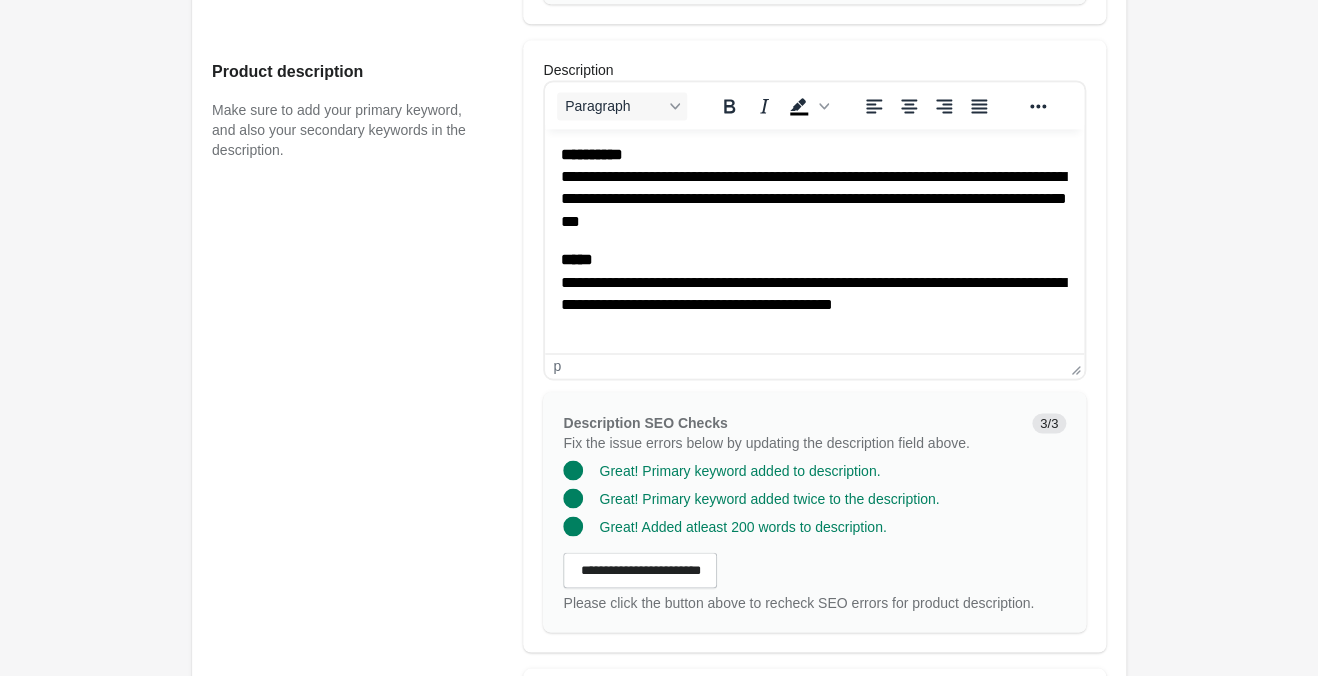 click on "[ADDRESS]" at bounding box center [814, 189] 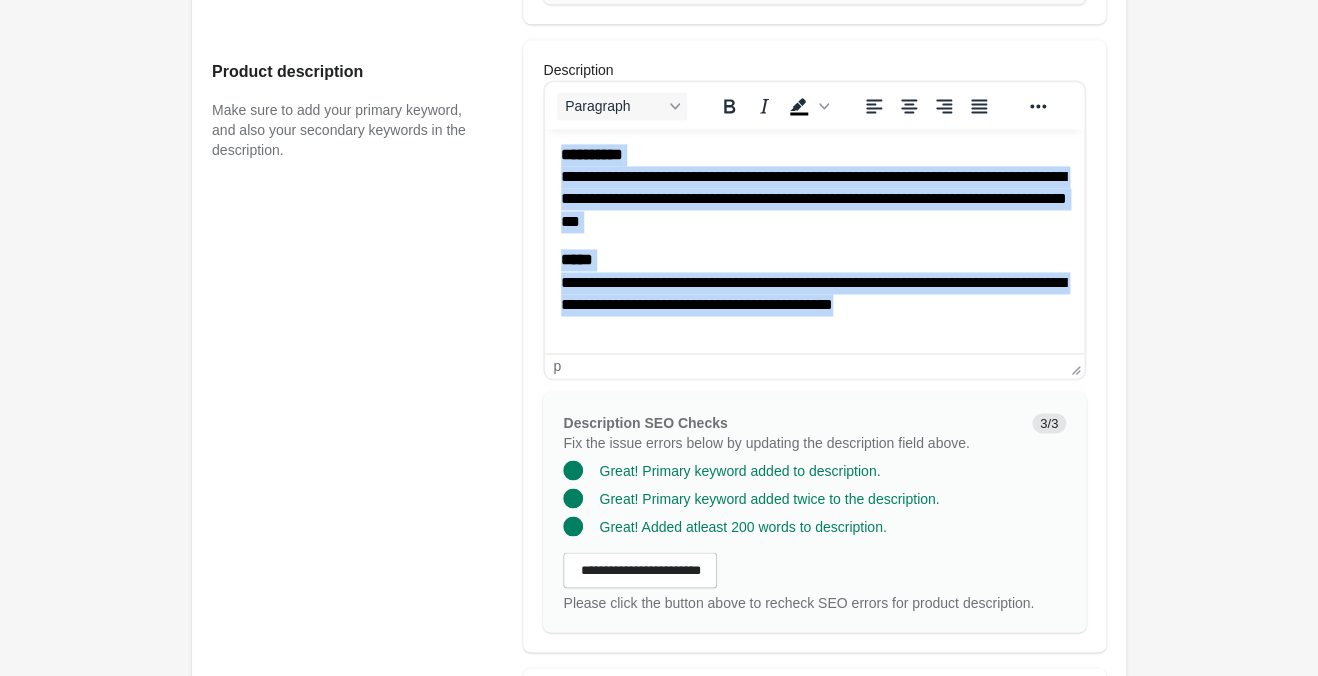 copy on "**********" 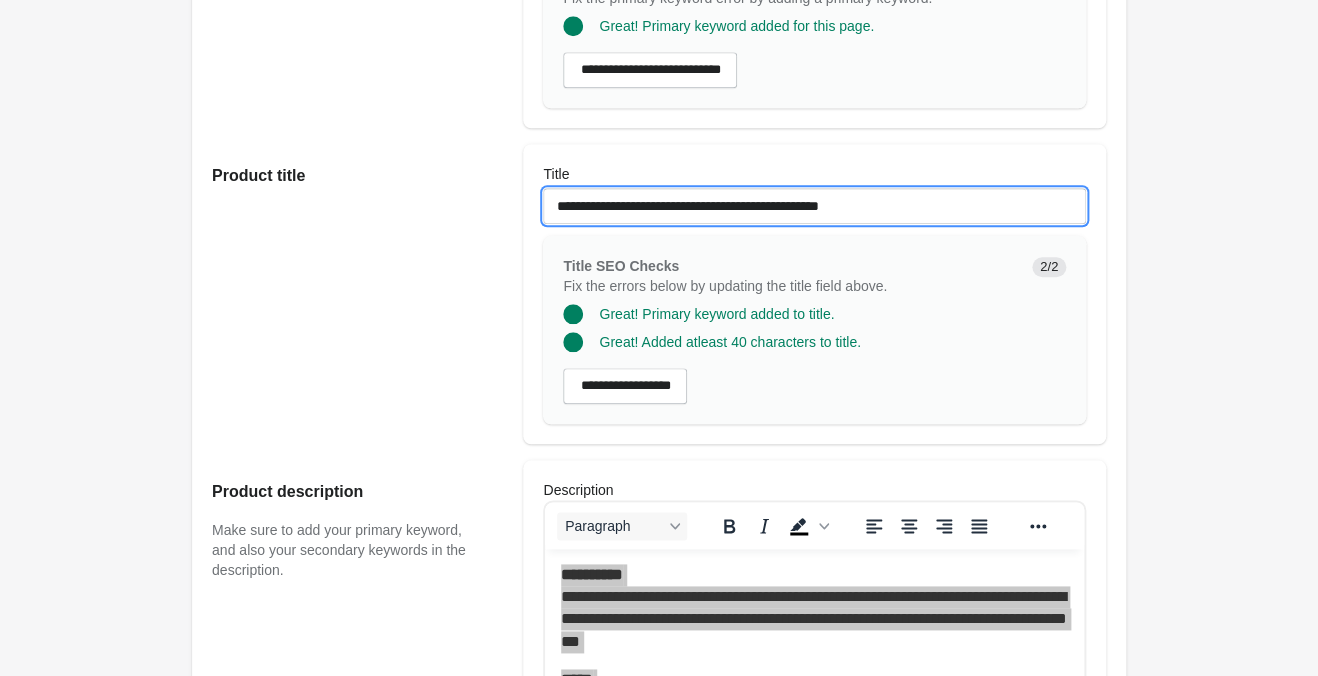 click on "**********" at bounding box center [814, 206] 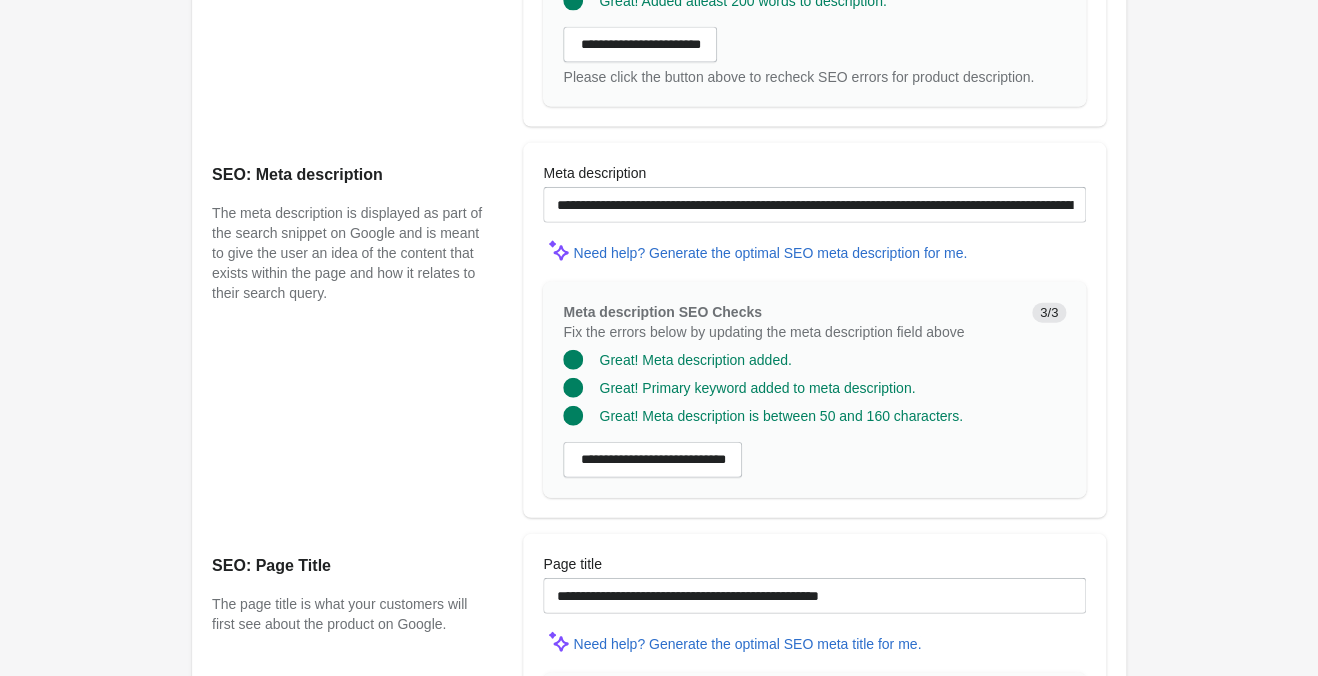 scroll, scrollTop: 1776, scrollLeft: 0, axis: vertical 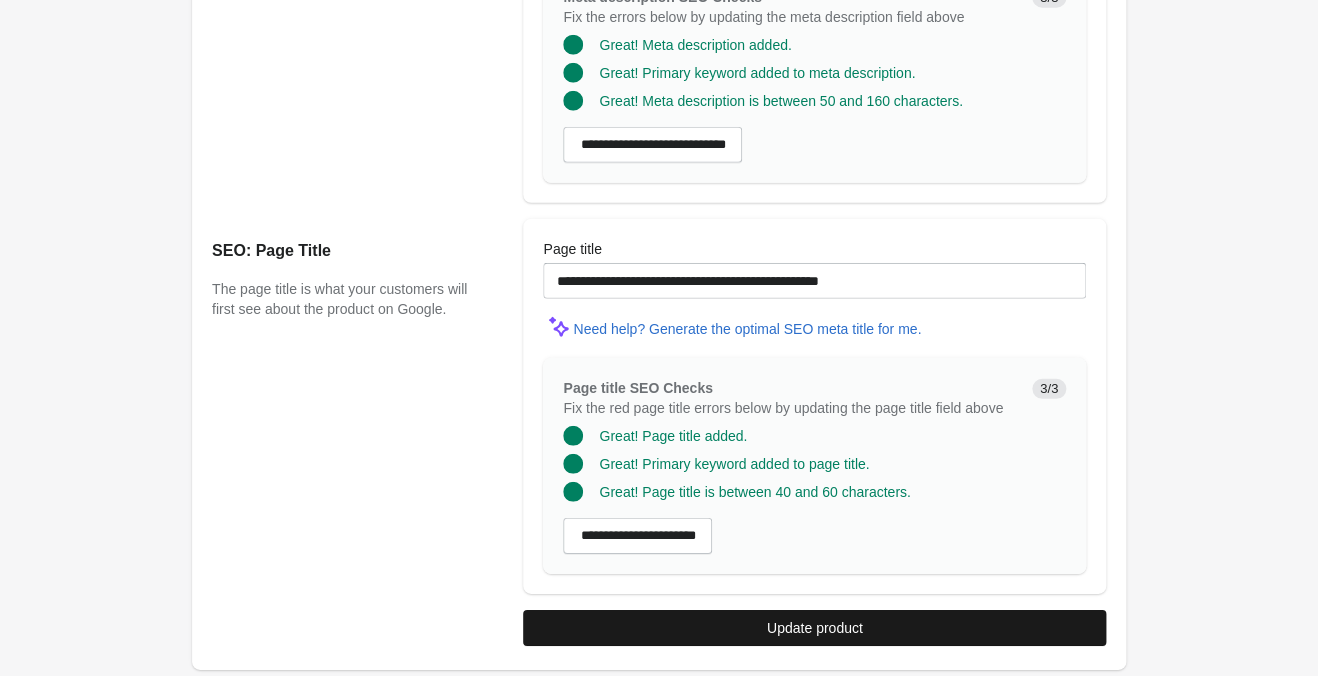 click on "Update product" at bounding box center (815, 628) 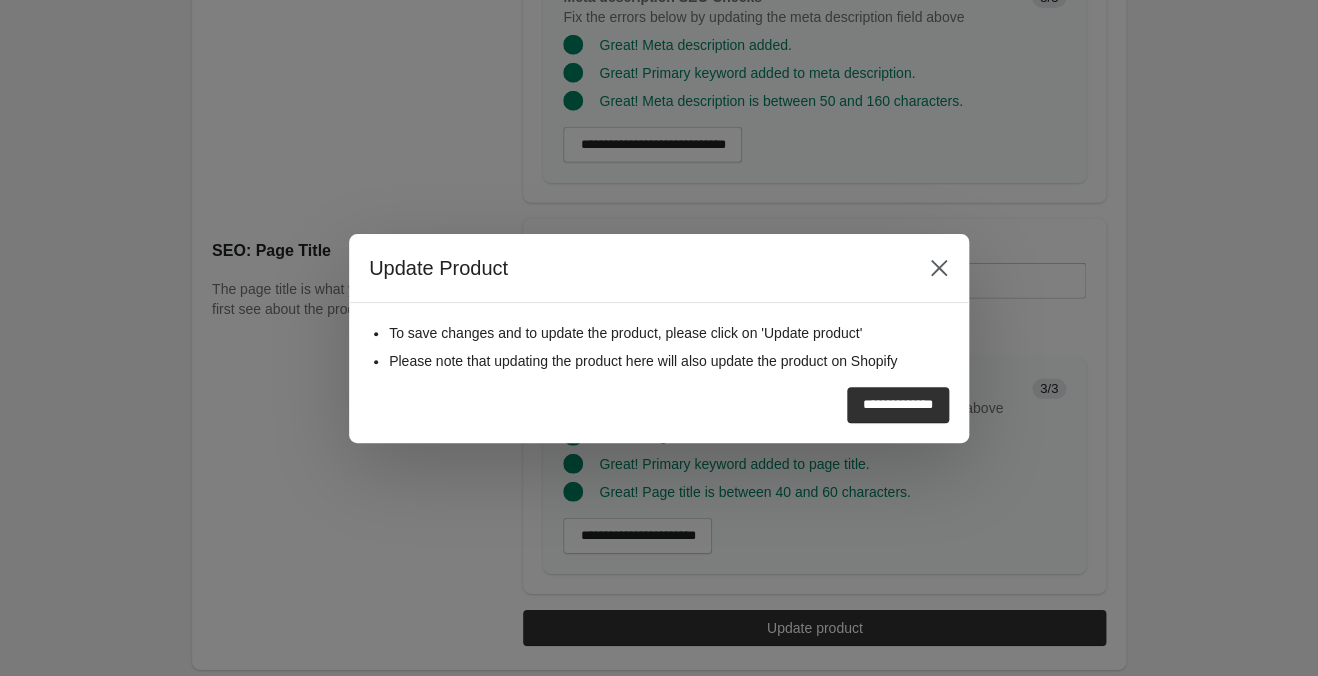 drag, startPoint x: 868, startPoint y: 403, endPoint x: 803, endPoint y: 463, distance: 88.45903 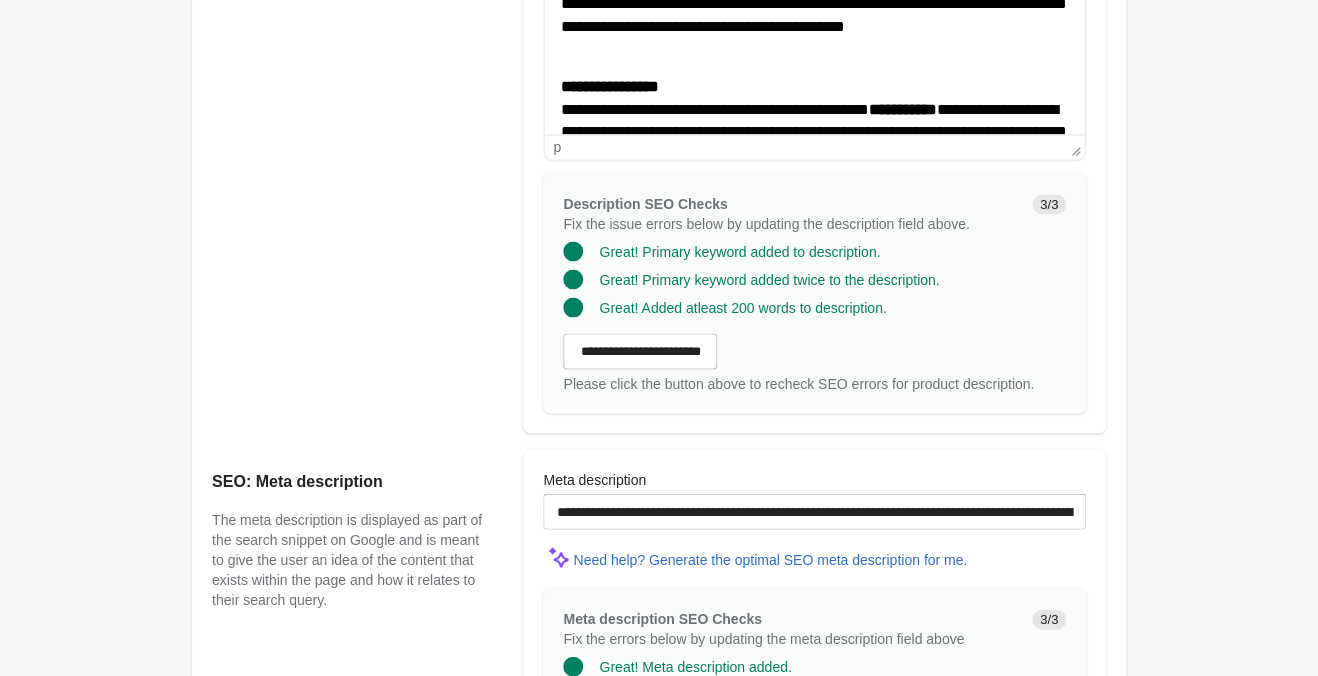 scroll, scrollTop: 1776, scrollLeft: 0, axis: vertical 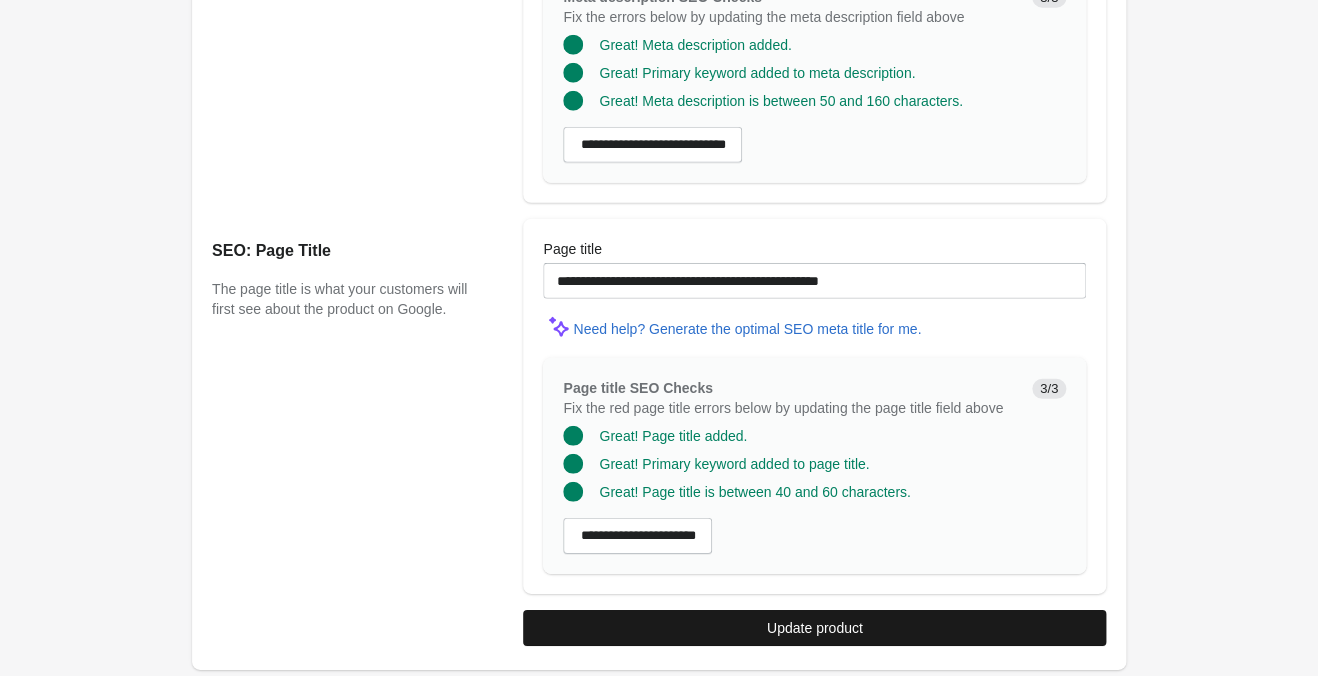 click on "Update product" at bounding box center (814, 628) 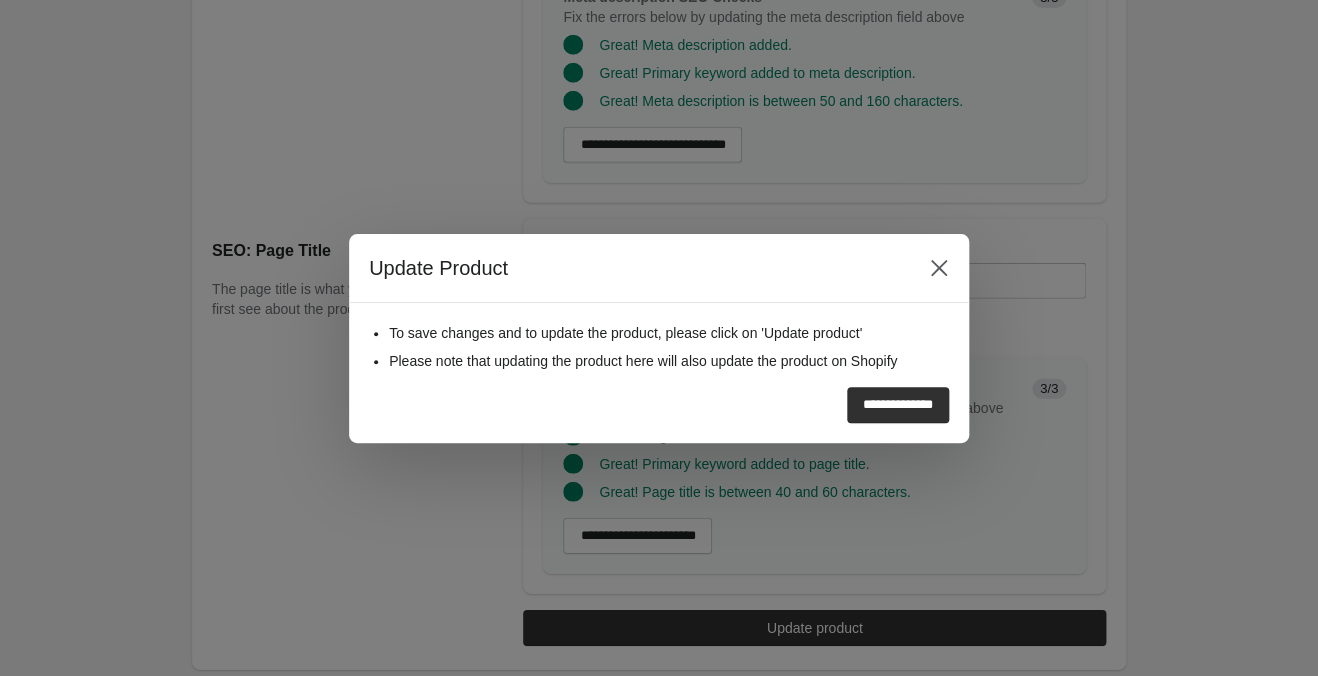 click on "**********" at bounding box center [898, 405] 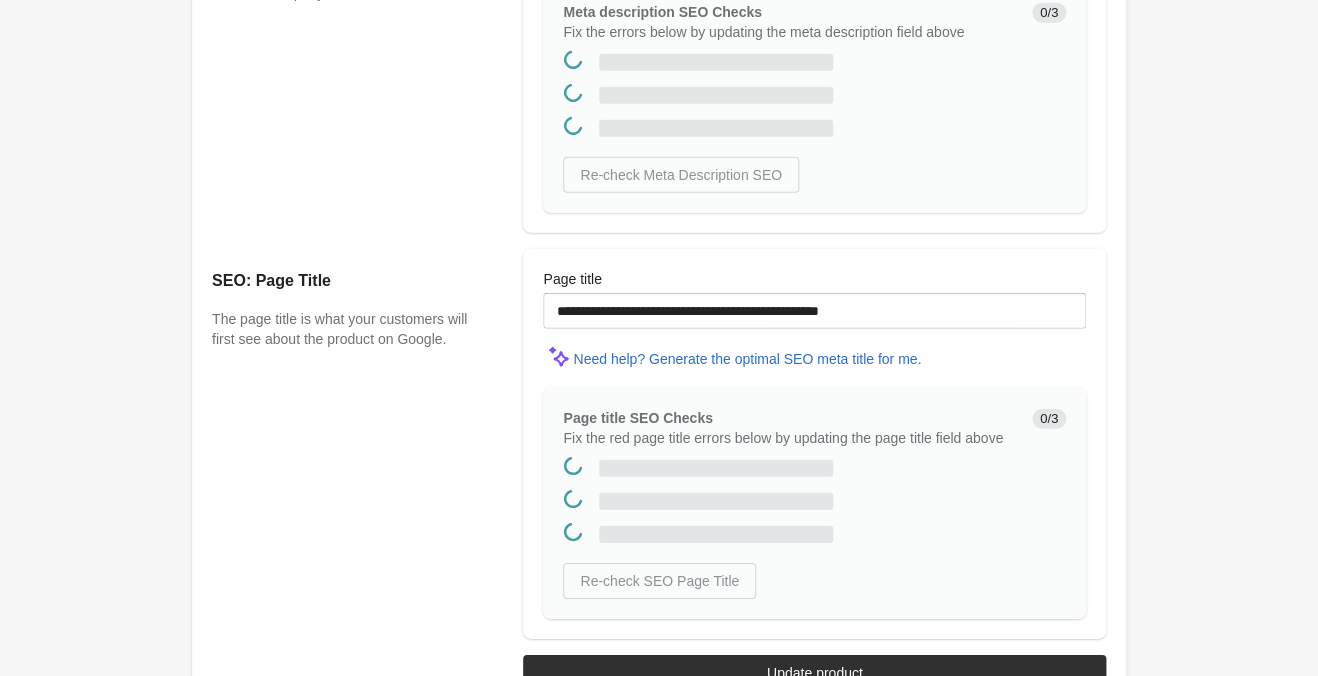 scroll, scrollTop: 0, scrollLeft: 0, axis: both 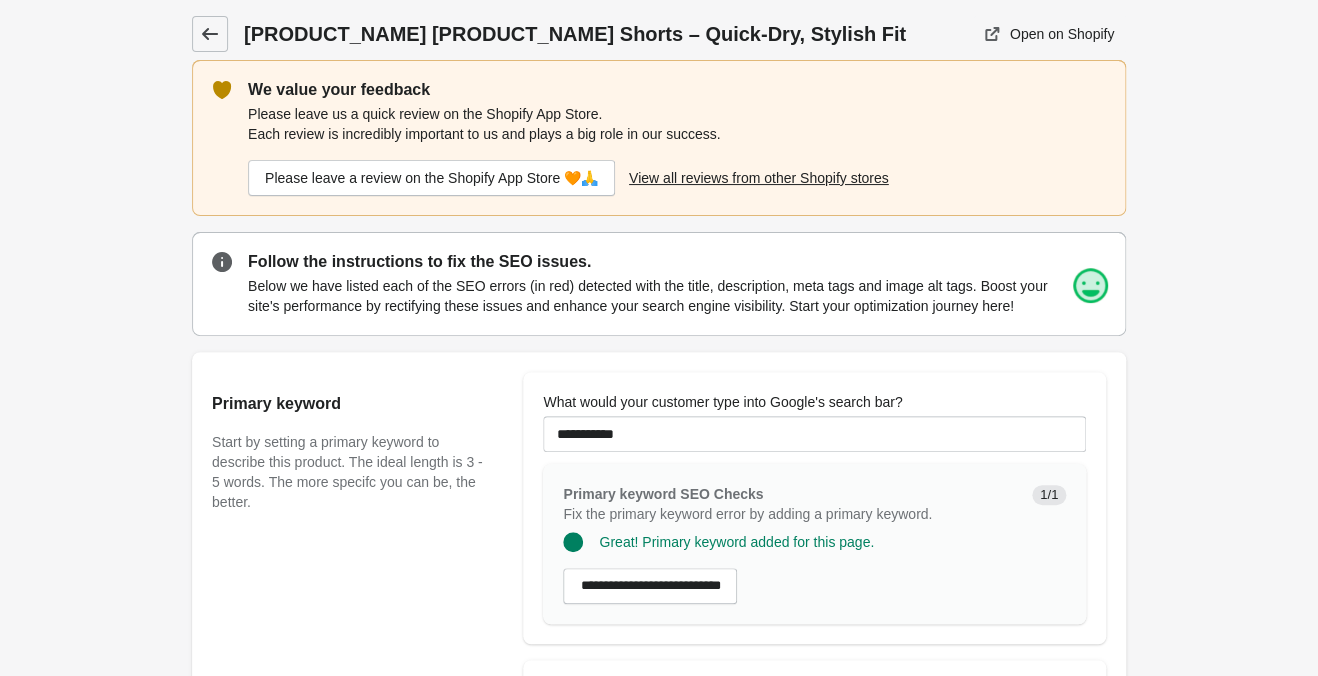 click at bounding box center (210, 34) 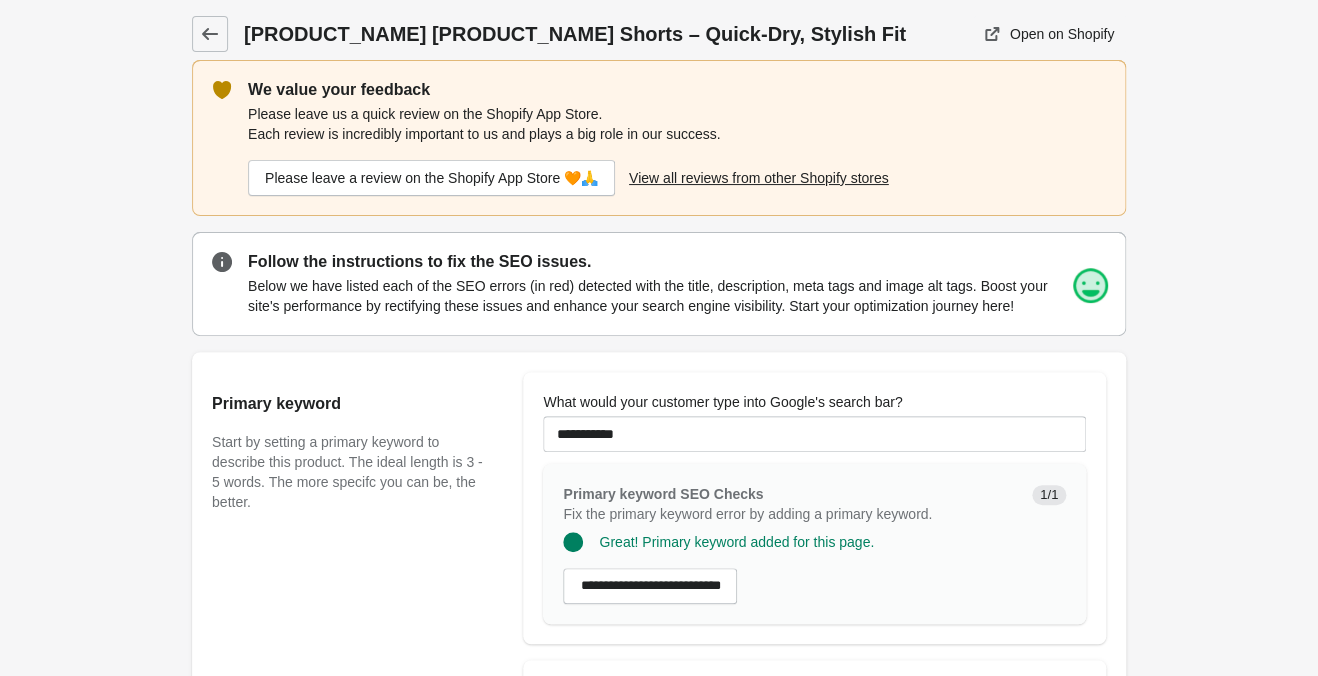 scroll, scrollTop: 0, scrollLeft: 0, axis: both 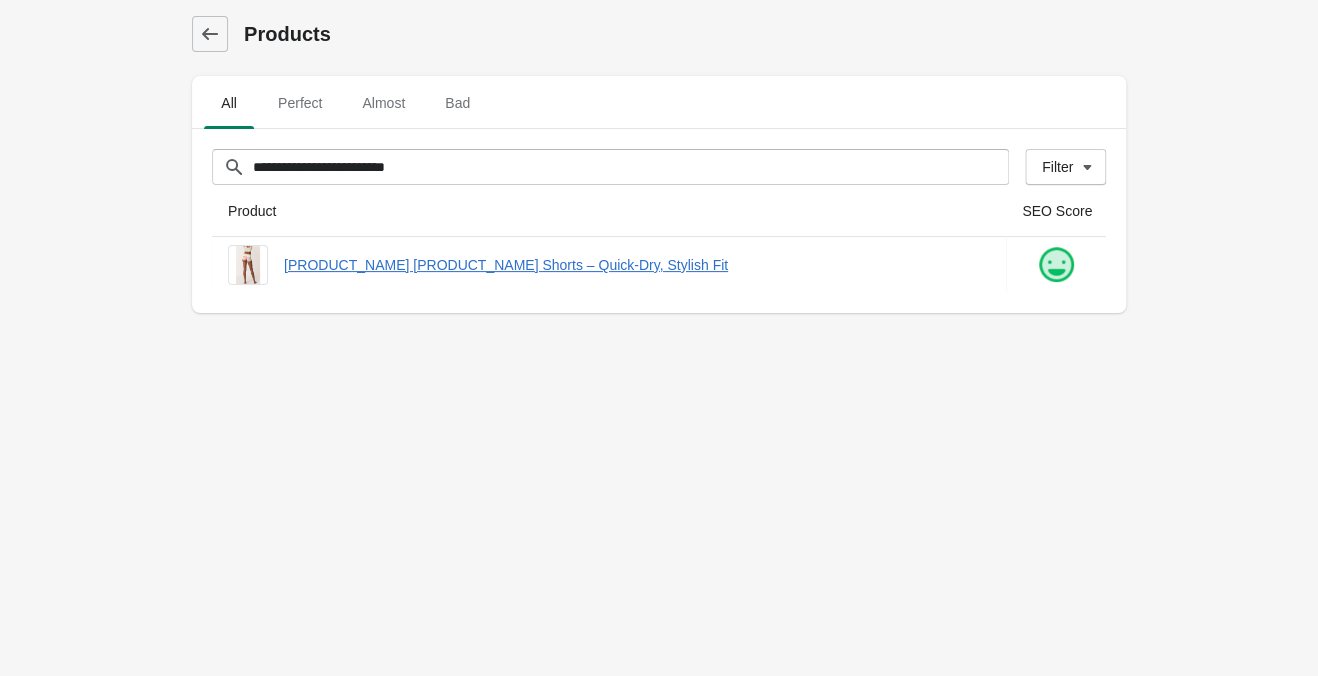 drag, startPoint x: 215, startPoint y: 38, endPoint x: 226, endPoint y: 67, distance: 31.016125 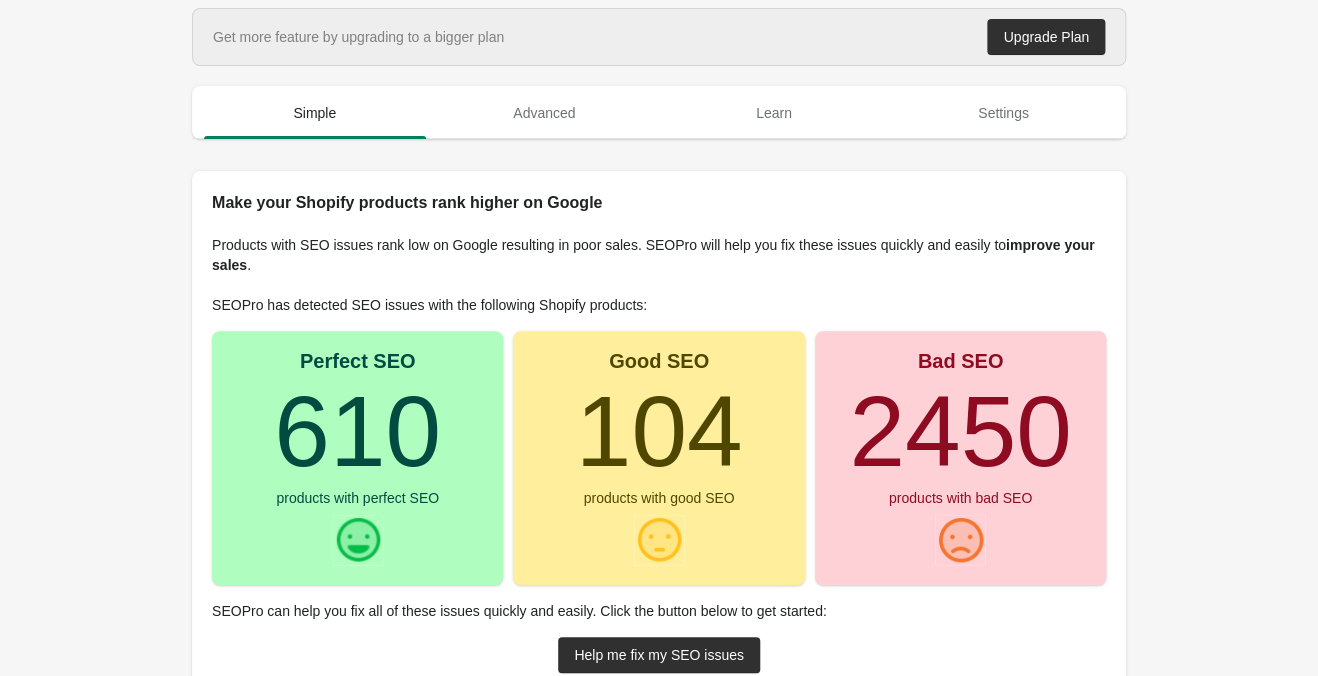 click on "Simple" at bounding box center (315, 113) 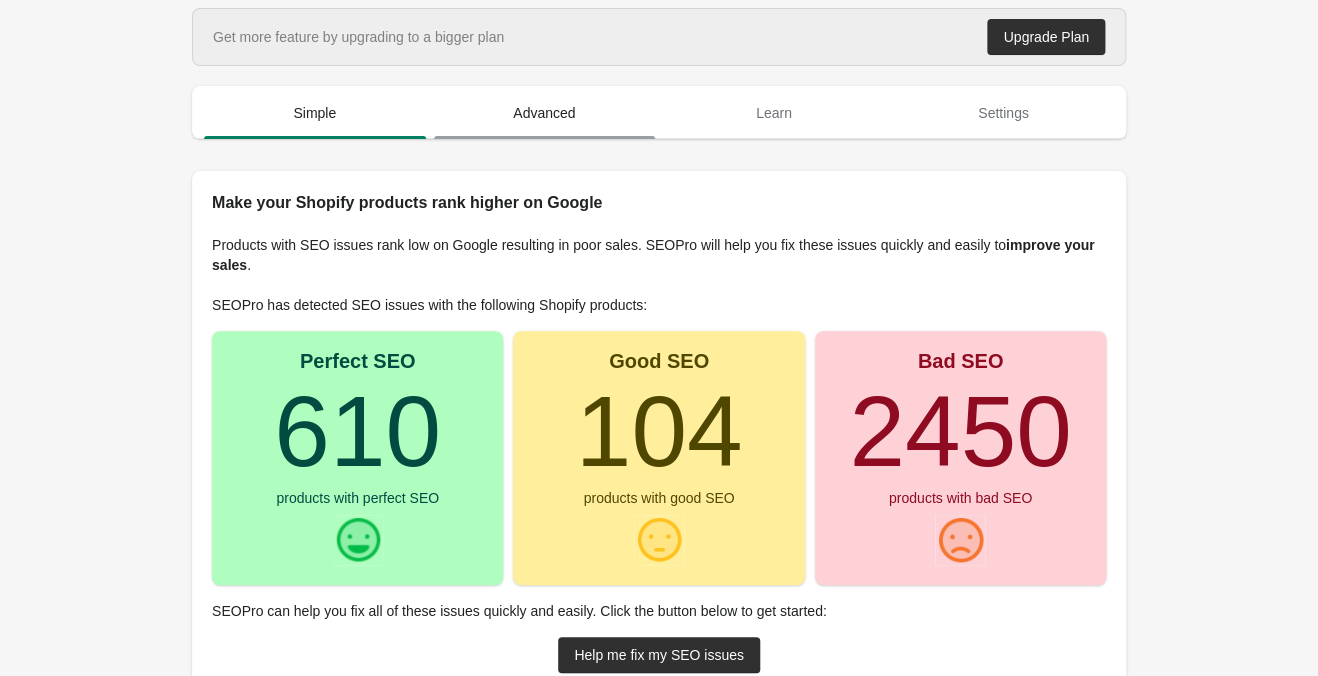 click on "Advanced" at bounding box center (545, 113) 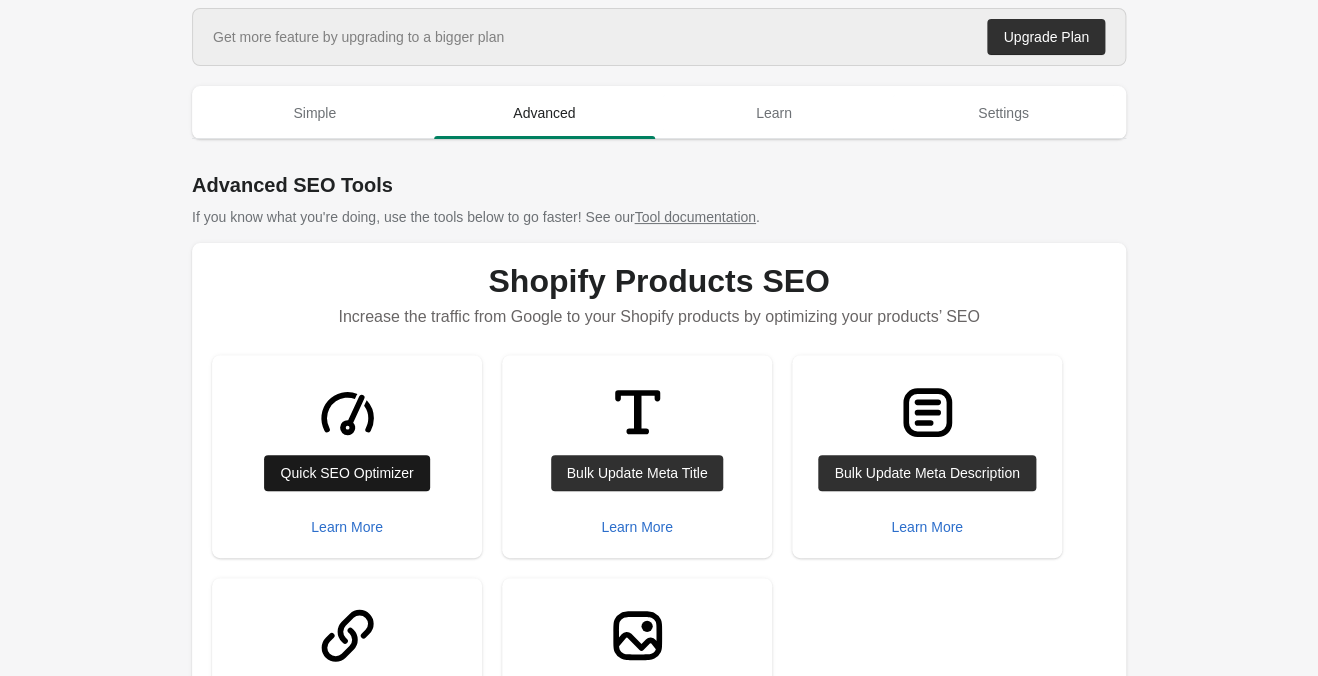 scroll, scrollTop: 210, scrollLeft: 0, axis: vertical 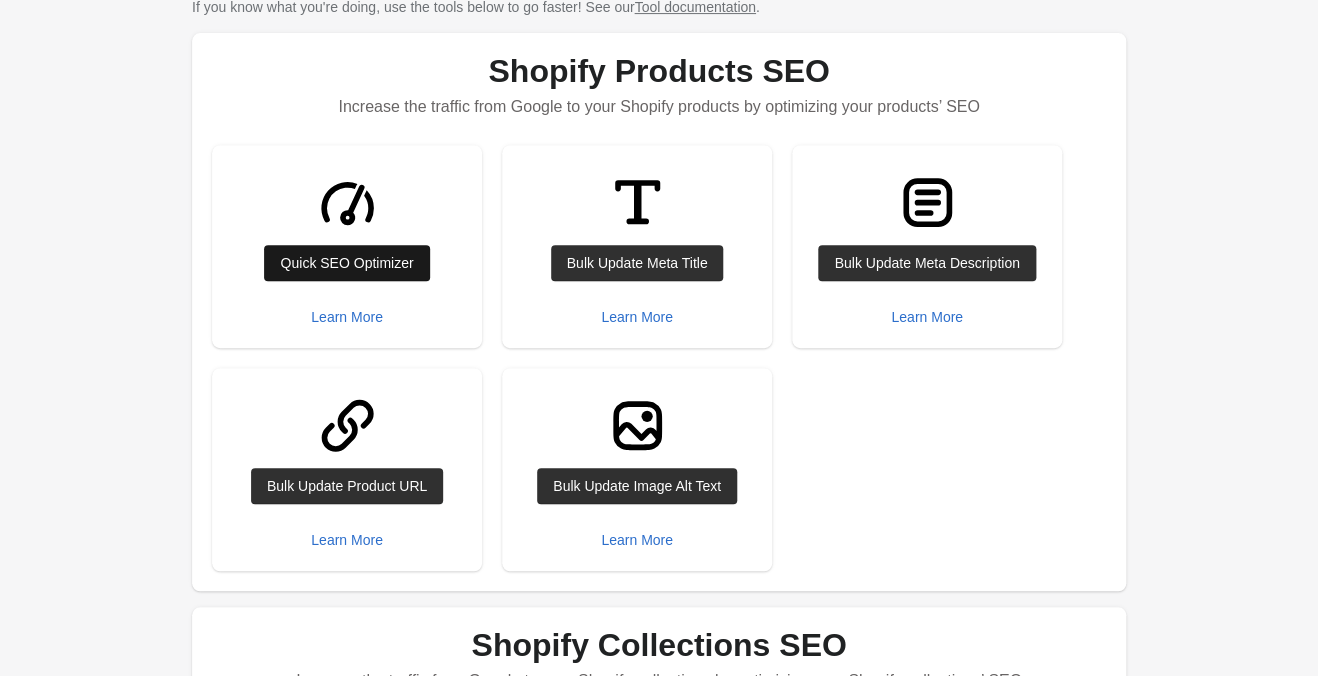 click on "Quick SEO Optimizer" at bounding box center (346, 263) 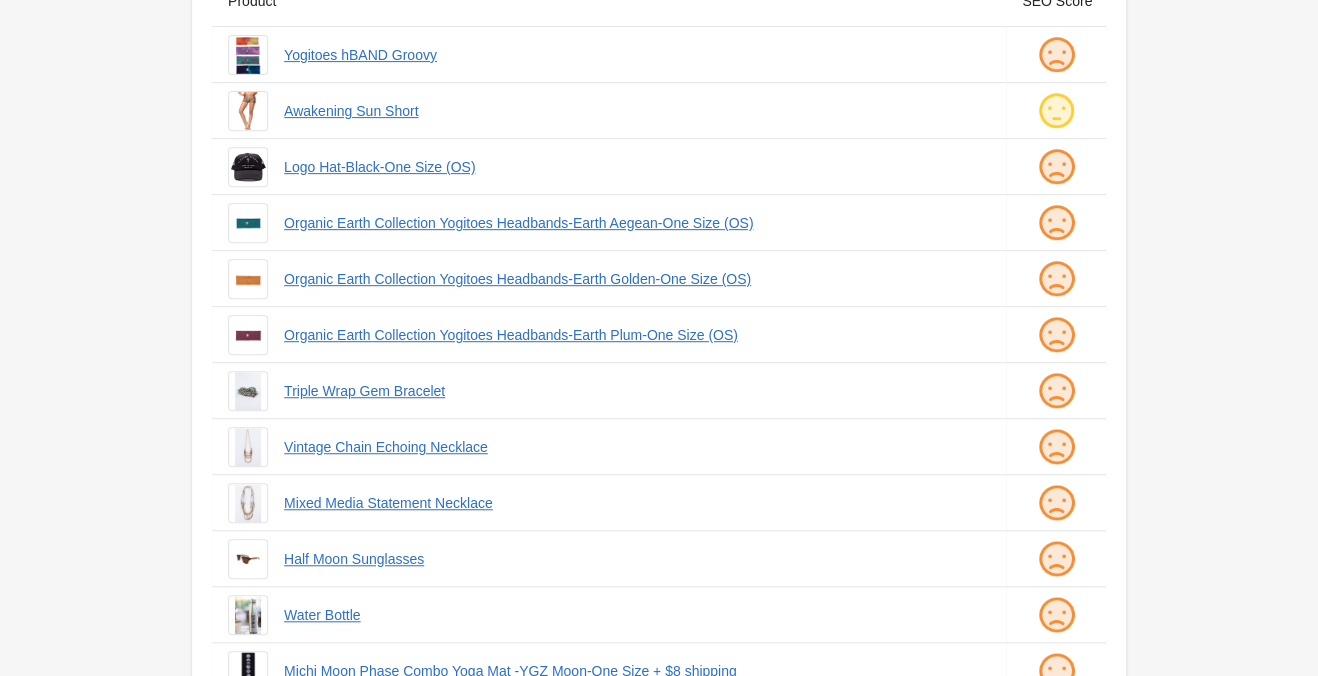 scroll, scrollTop: 0, scrollLeft: 0, axis: both 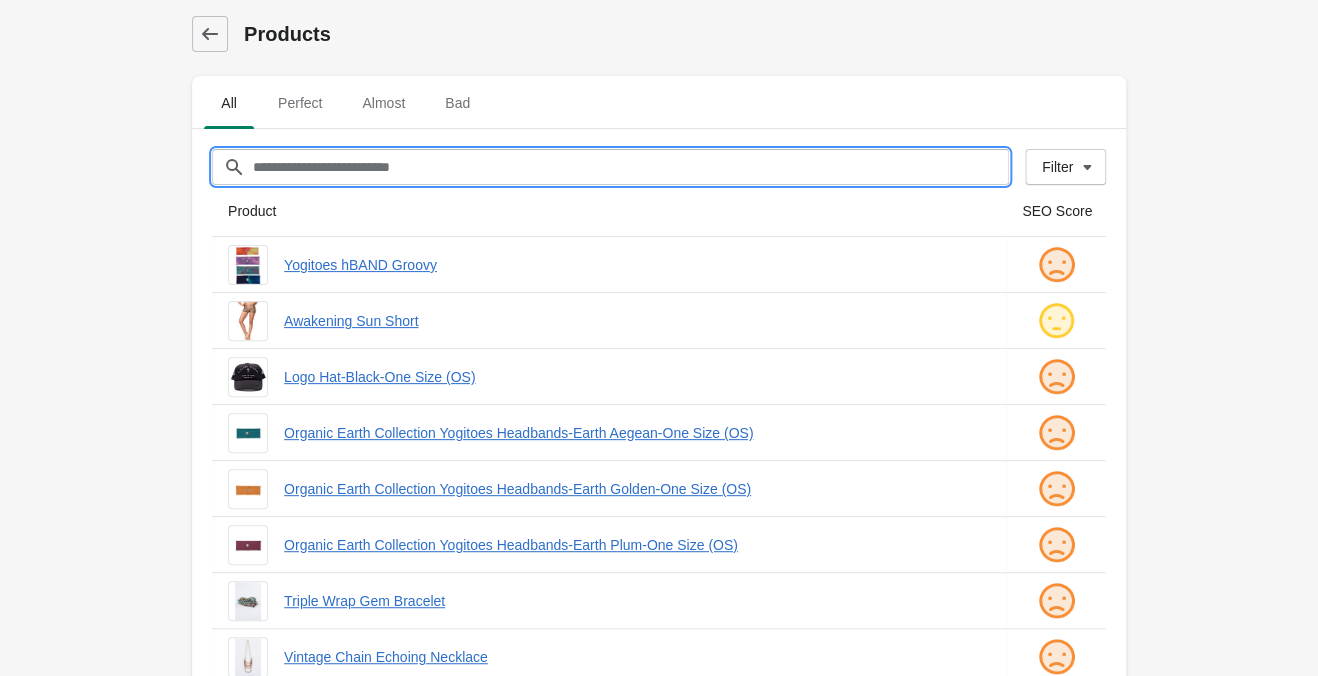 click on "Filter[title]" at bounding box center [630, 167] 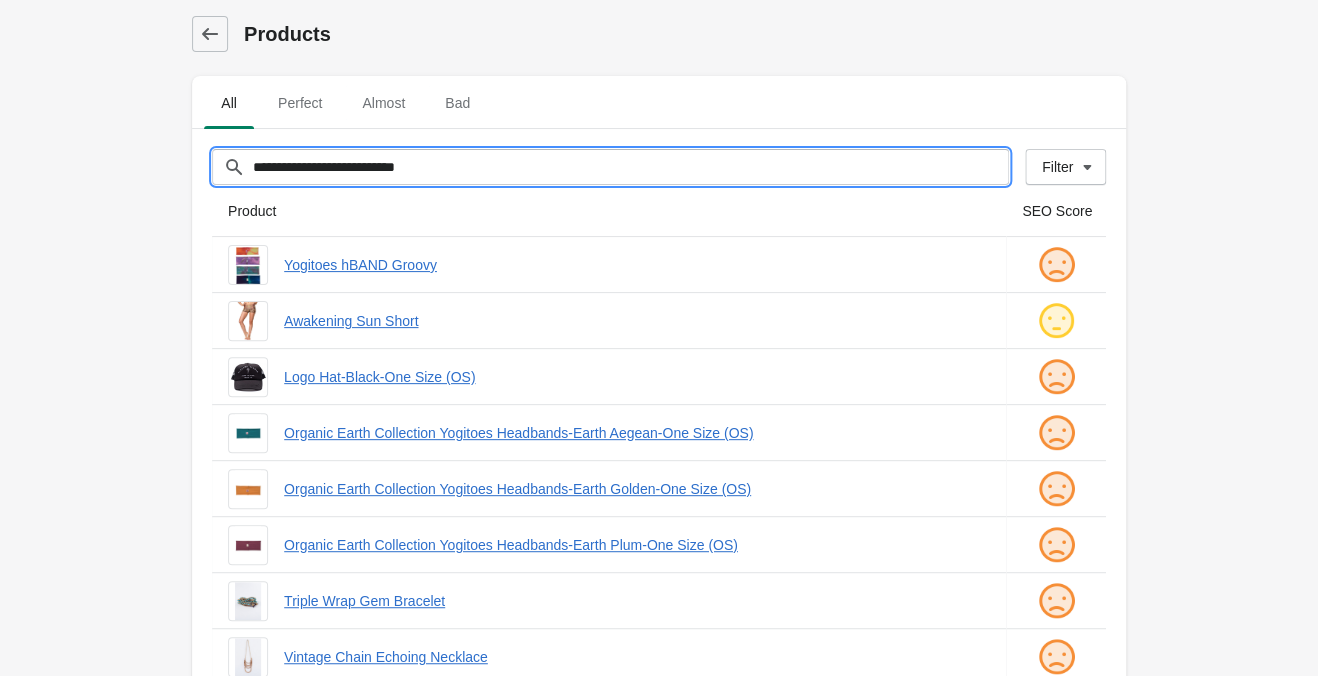 type on "**********" 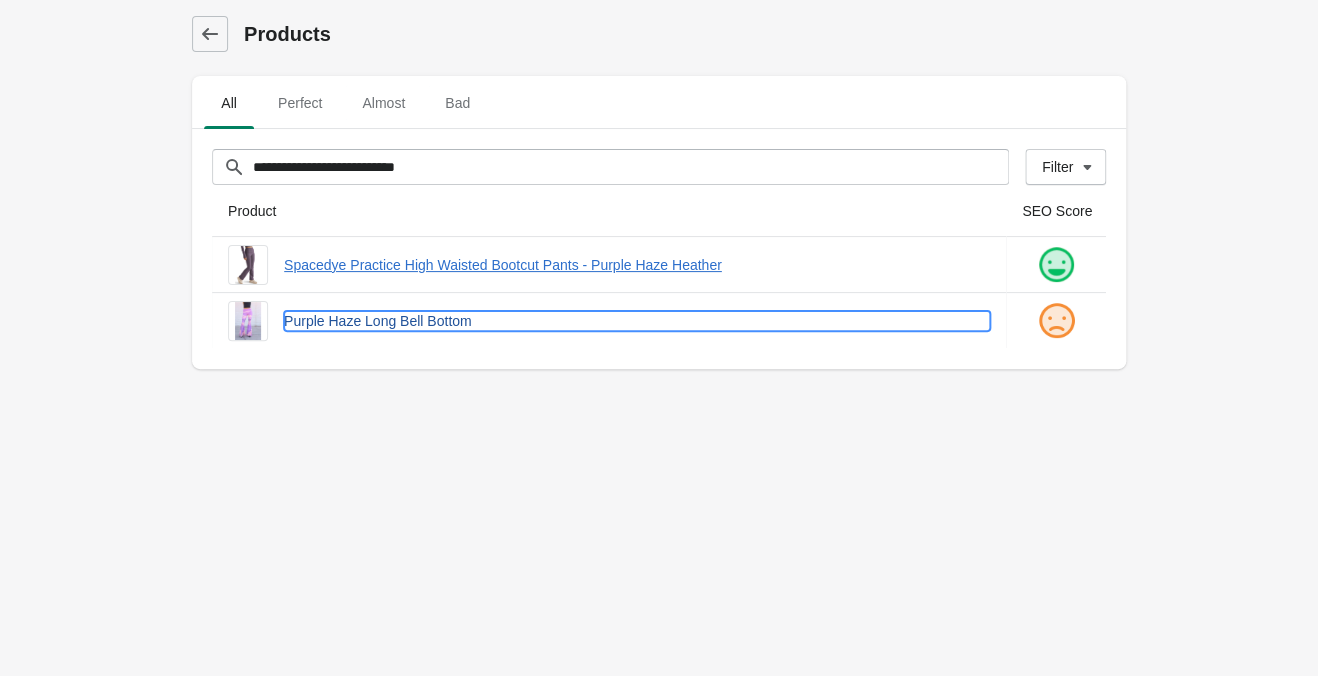 click on "Purple Haze Long Bell Bottom" at bounding box center [637, 321] 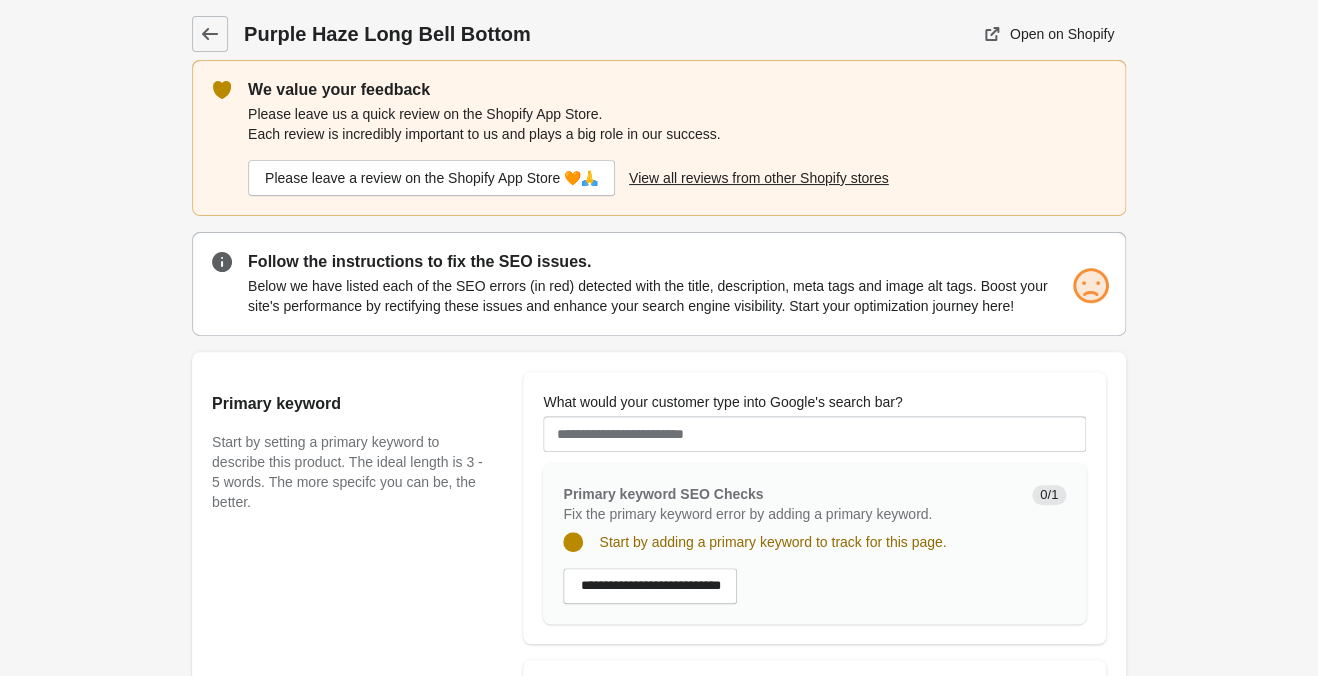 scroll, scrollTop: 0, scrollLeft: 0, axis: both 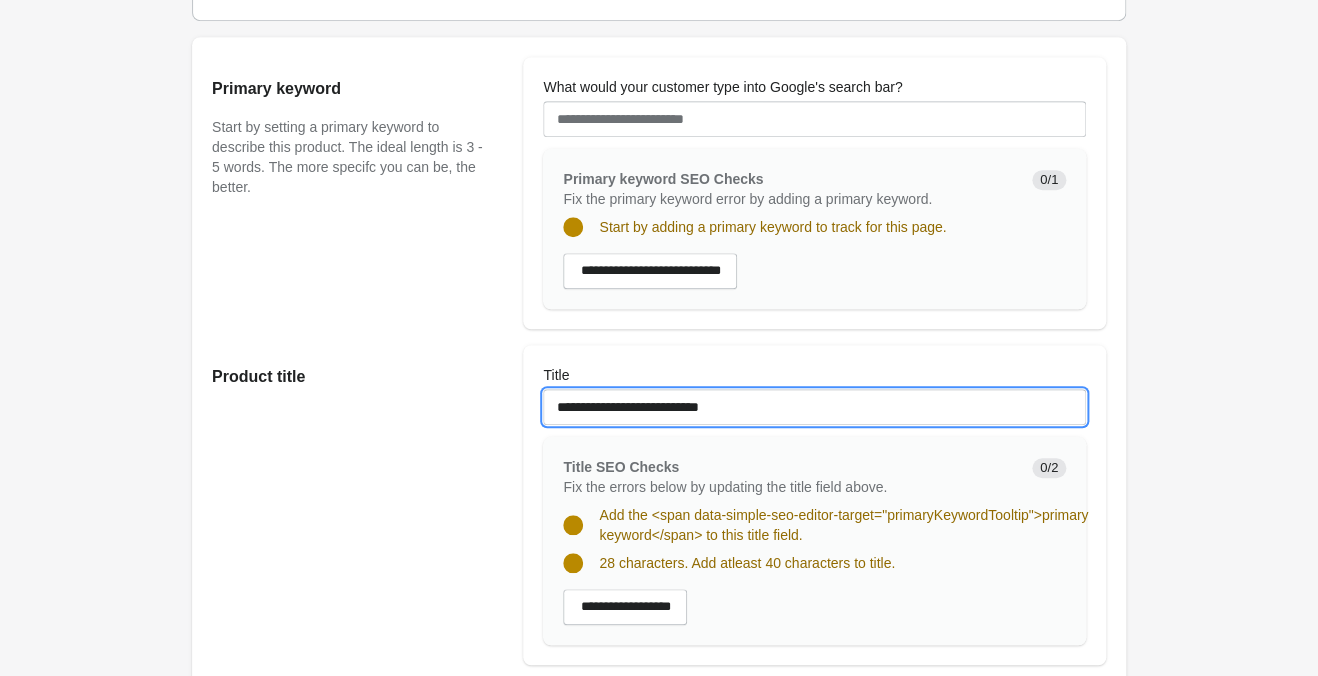 click on "**********" at bounding box center (814, 407) 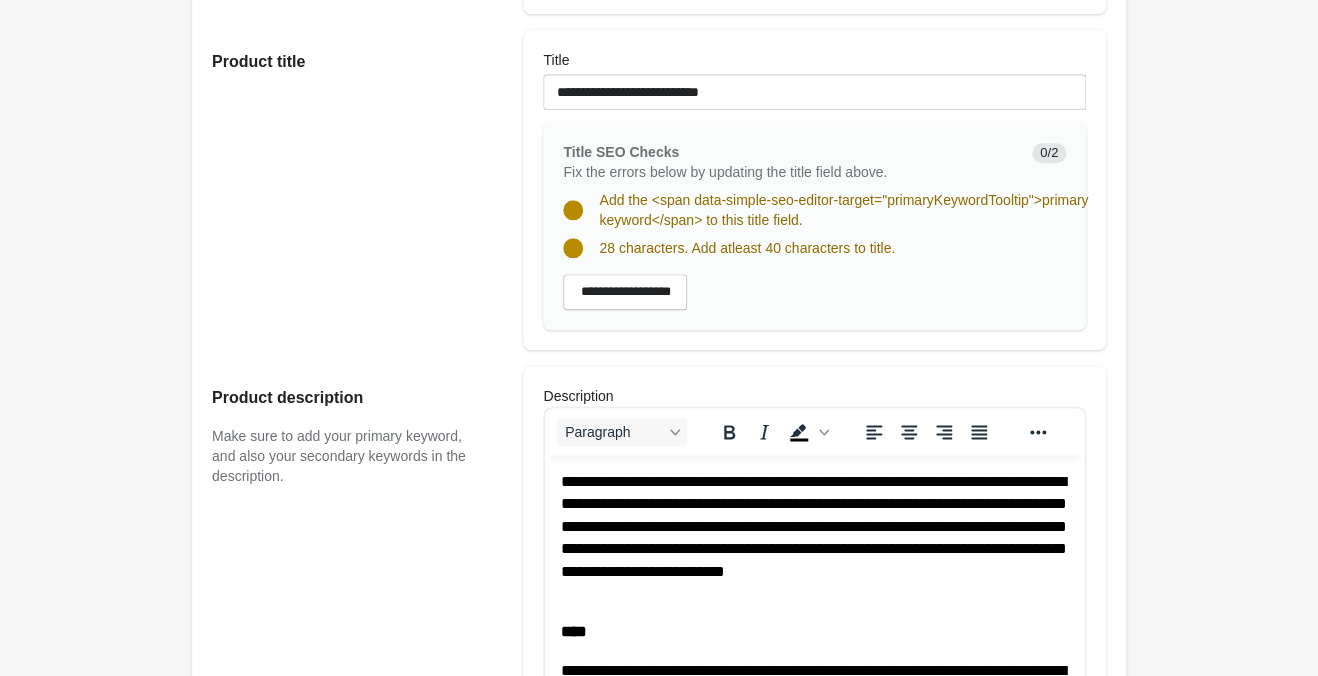 click on "**********" at bounding box center (814, 538) 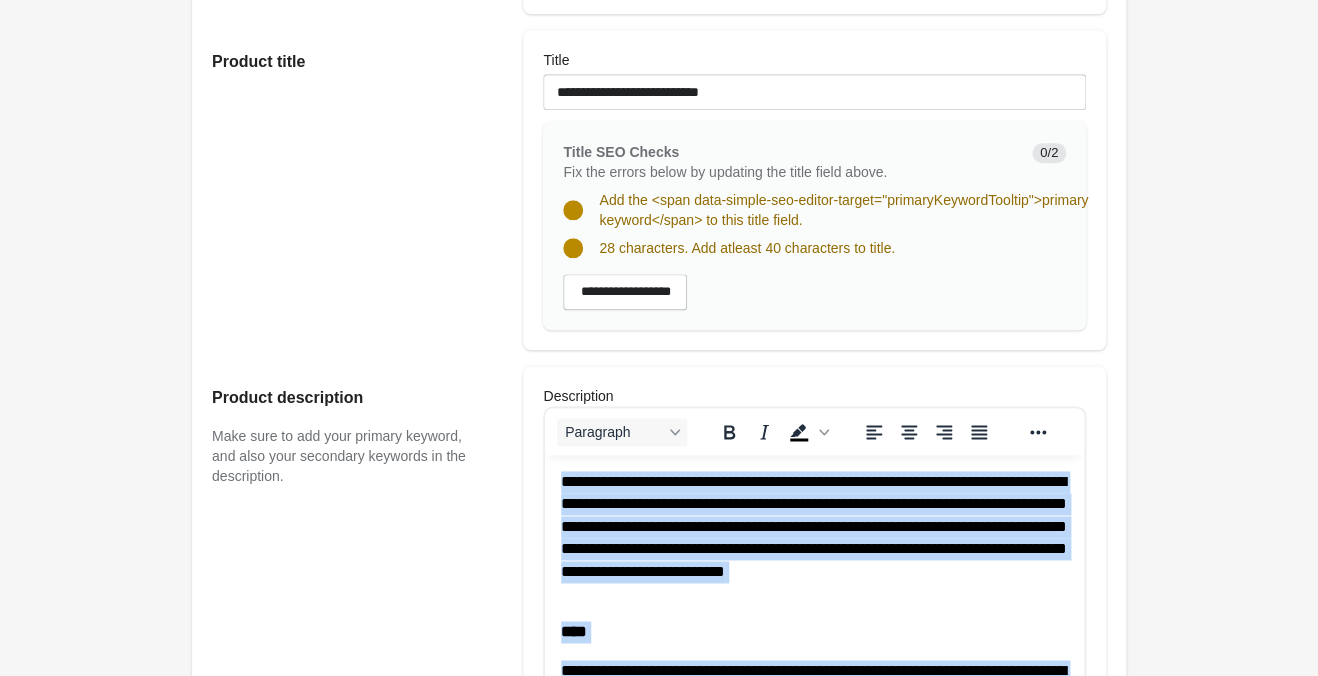 copy on "**********" 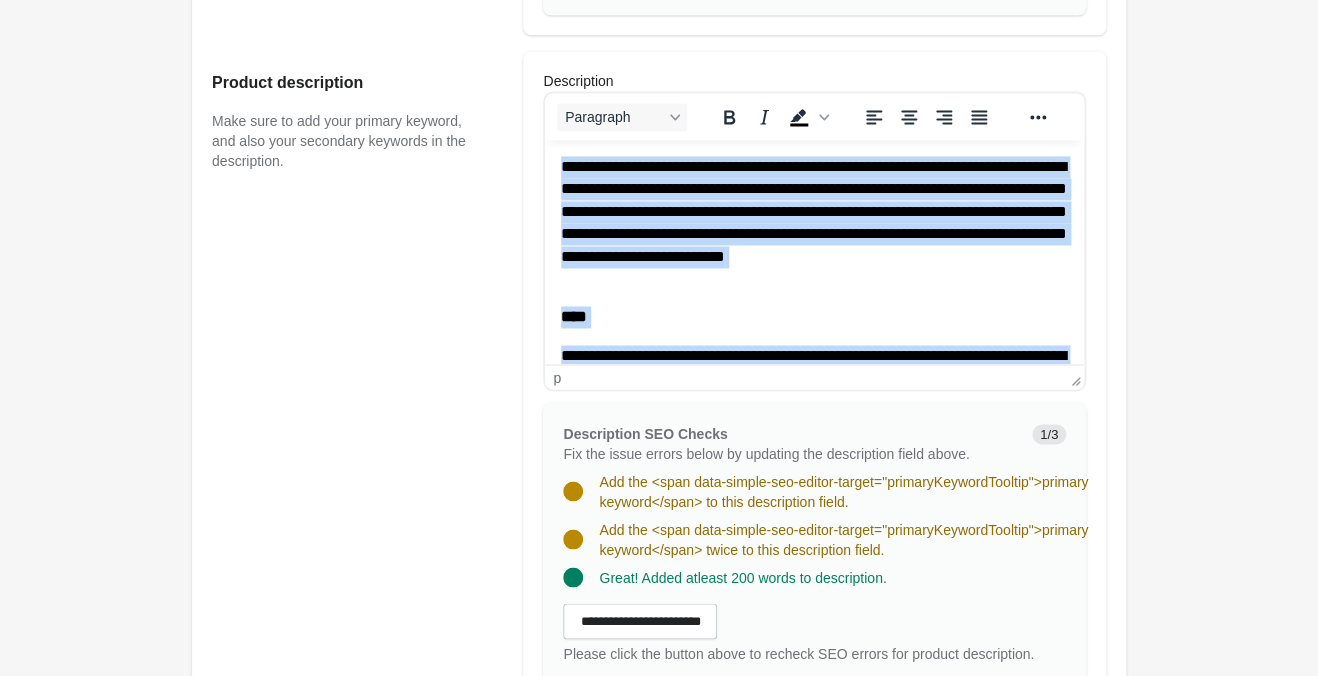 scroll, scrollTop: 1155, scrollLeft: 0, axis: vertical 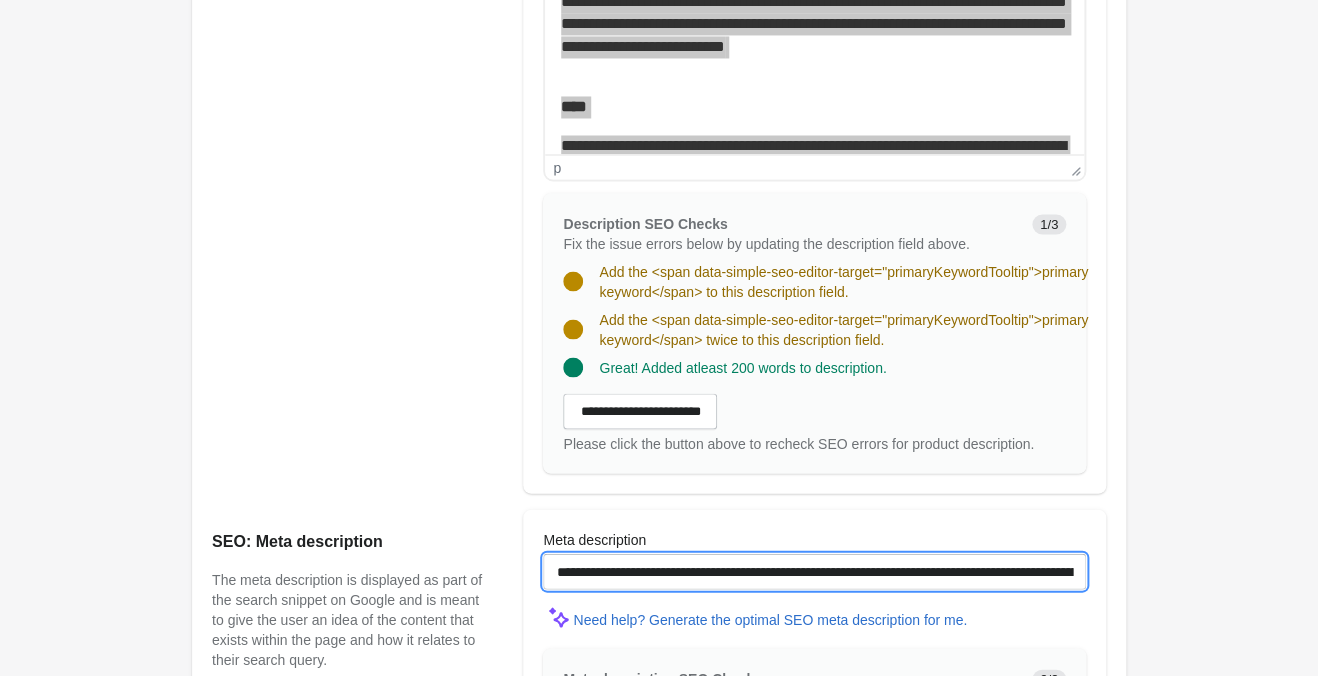 click on "**********" at bounding box center (814, 571) 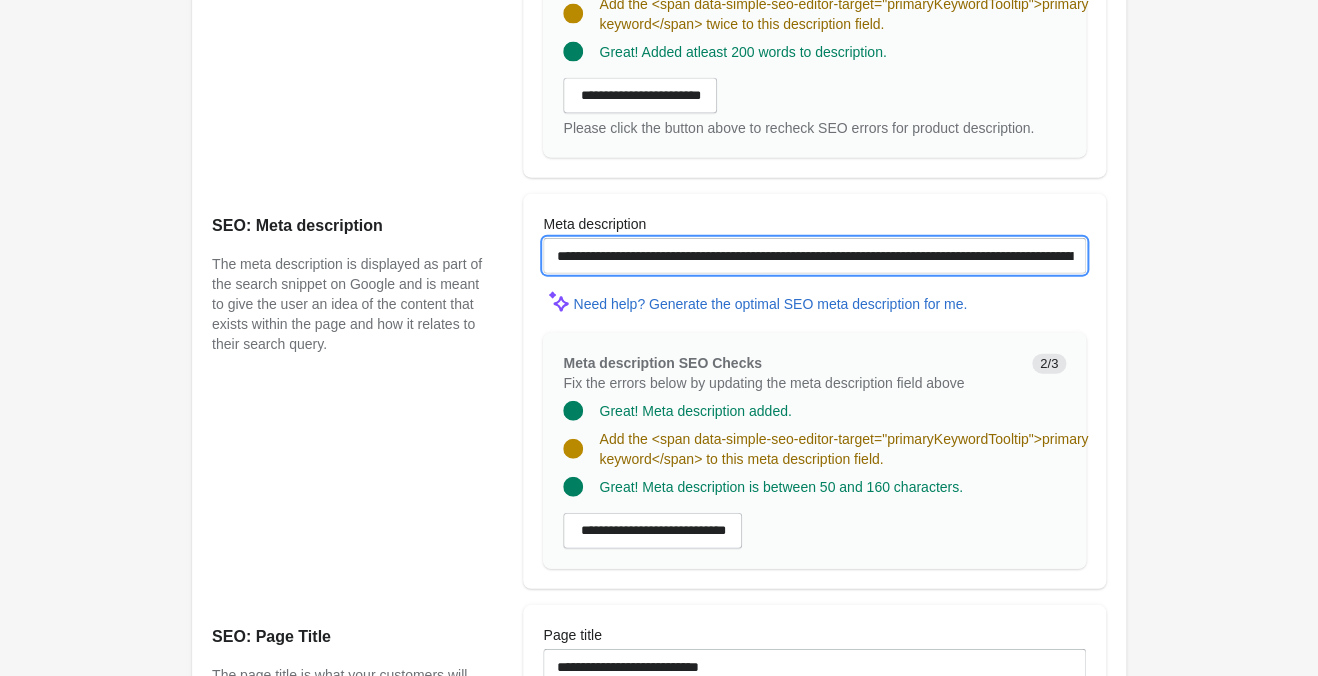 scroll, scrollTop: 1680, scrollLeft: 0, axis: vertical 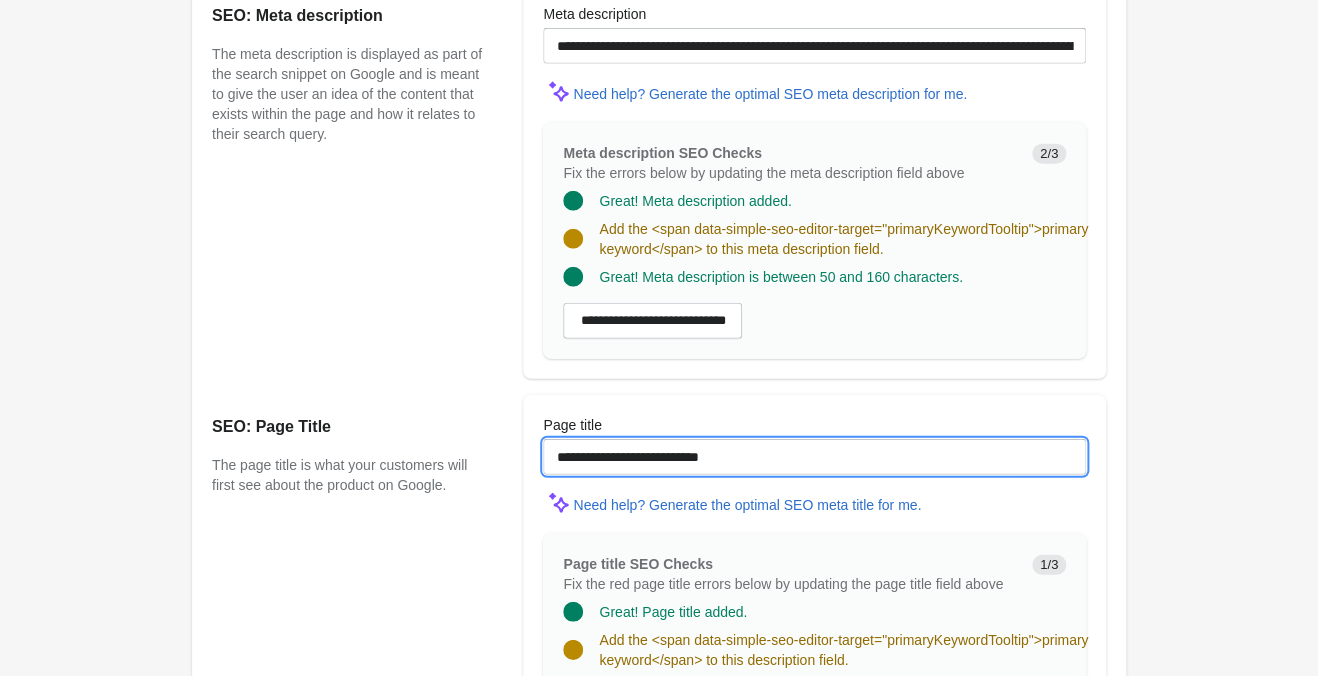 click on "**********" at bounding box center [814, 457] 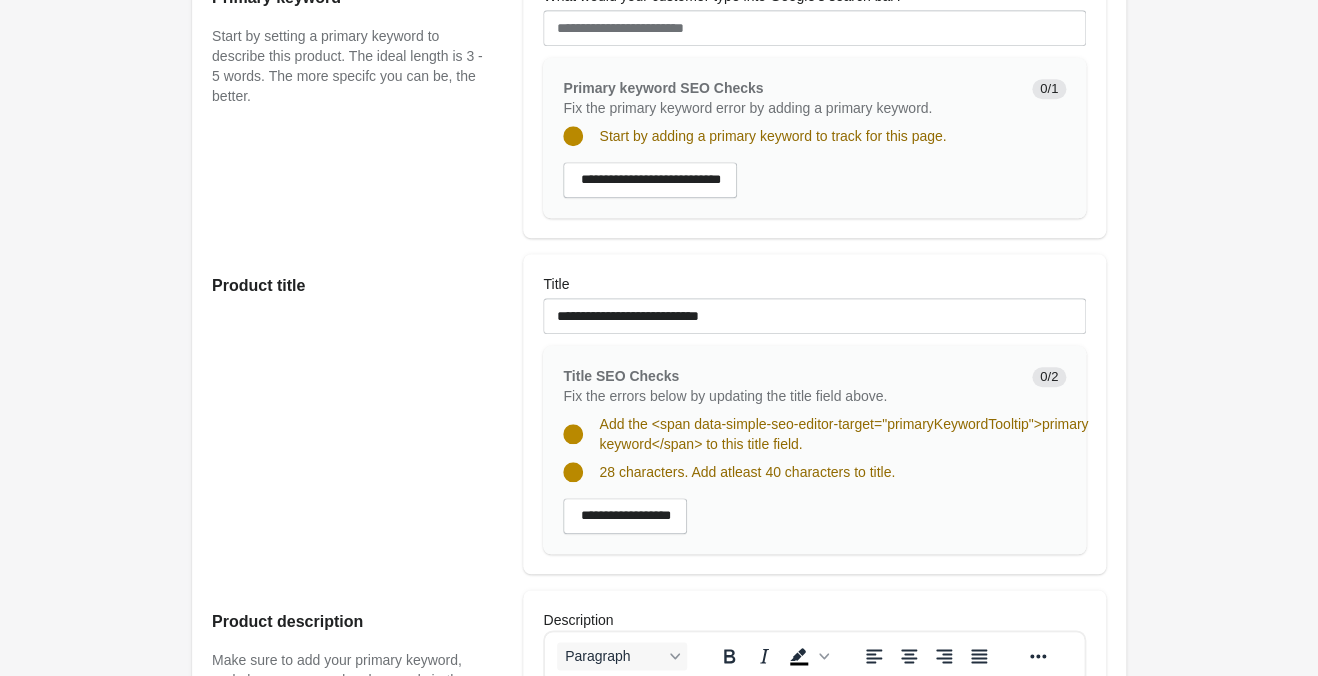 scroll, scrollTop: 616, scrollLeft: 0, axis: vertical 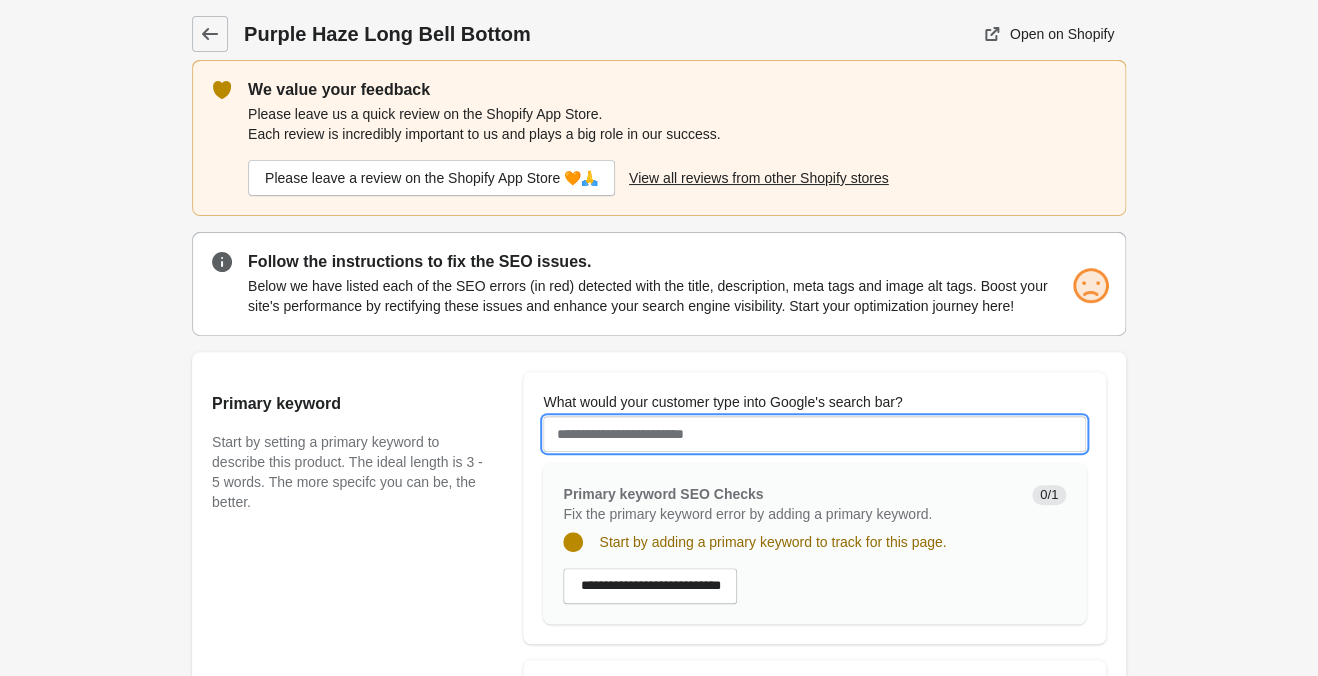 click on "What would your customer type into Google's search bar?" at bounding box center [814, 434] 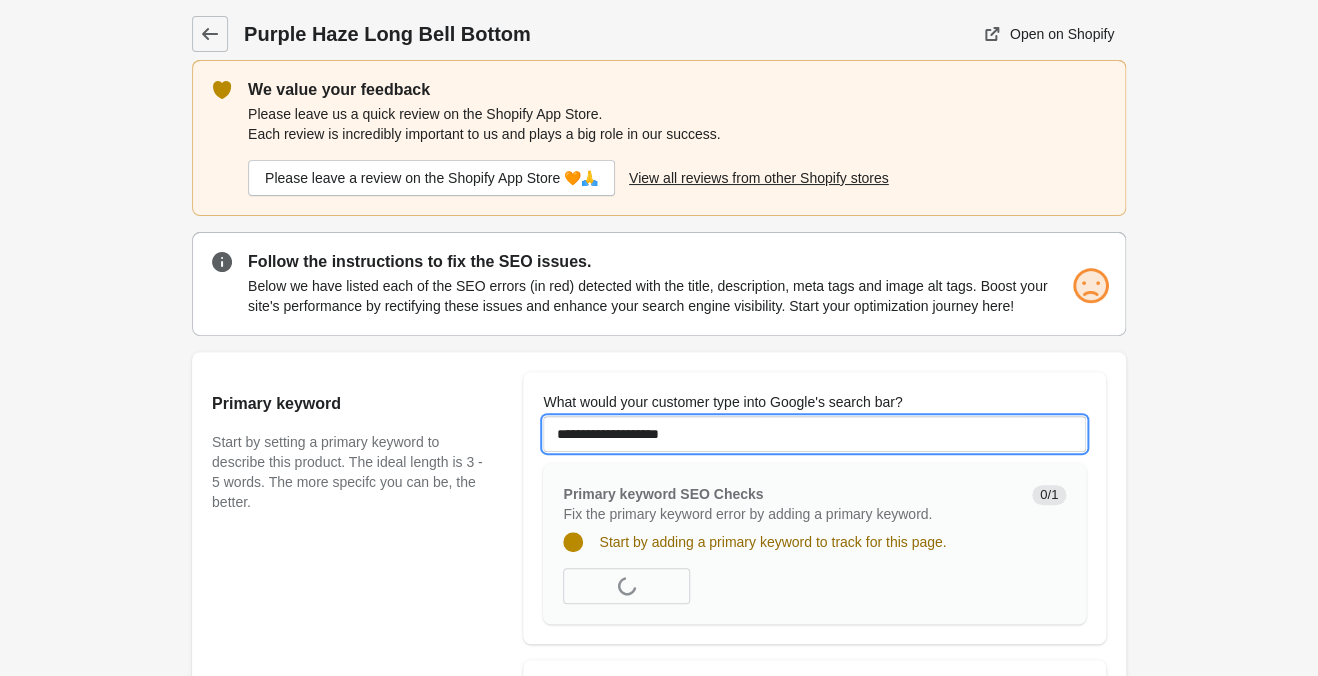 type on "**********" 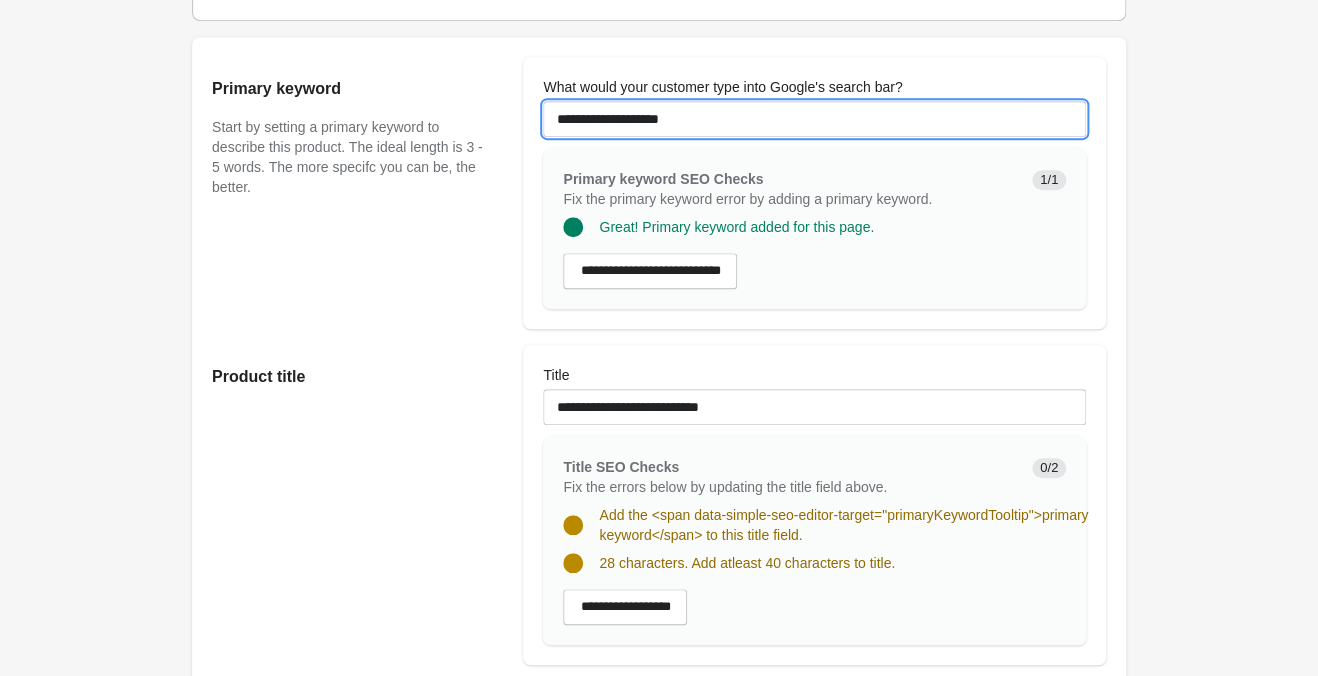scroll, scrollTop: 630, scrollLeft: 0, axis: vertical 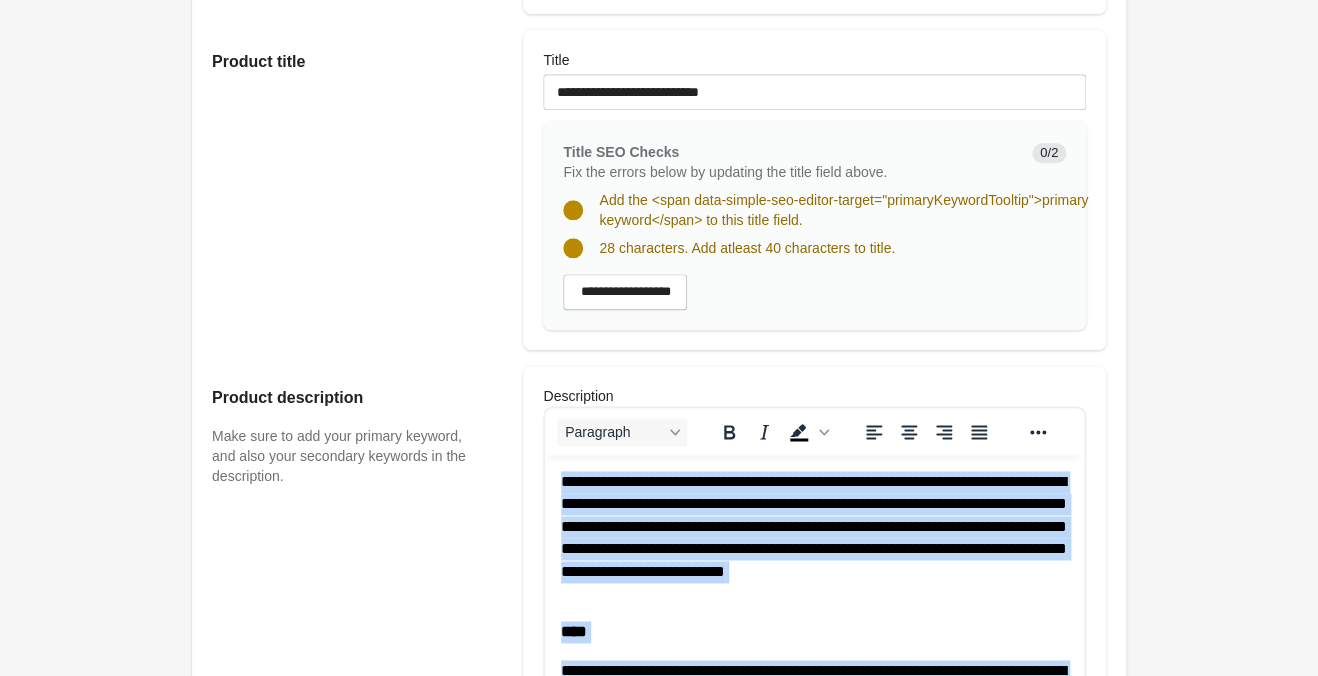 click on "**********" at bounding box center (814, 538) 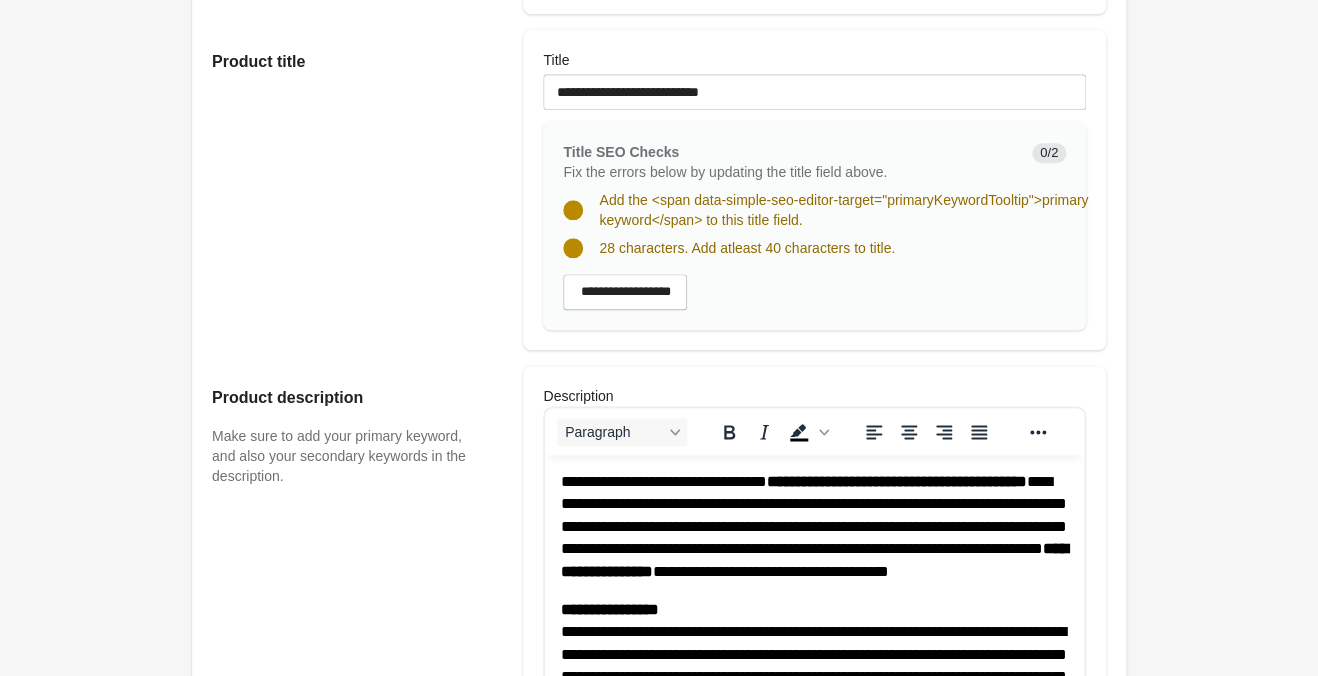 type 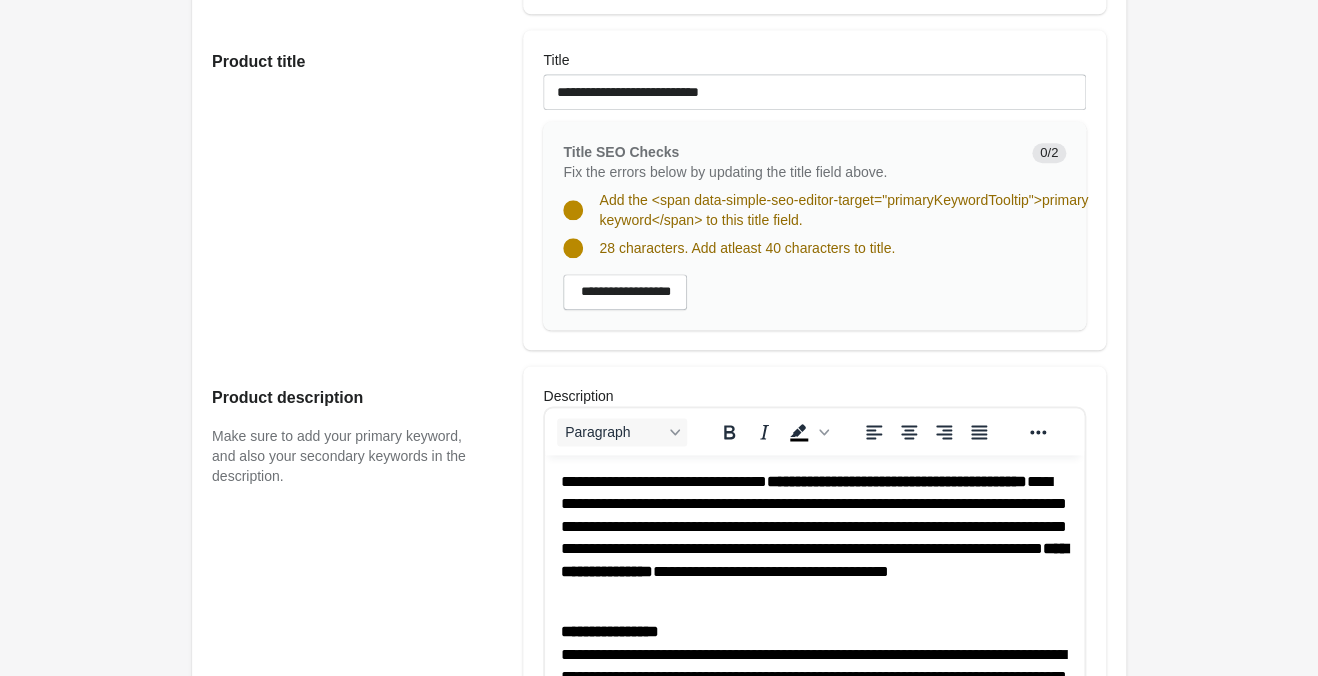 scroll, scrollTop: 514, scrollLeft: 0, axis: vertical 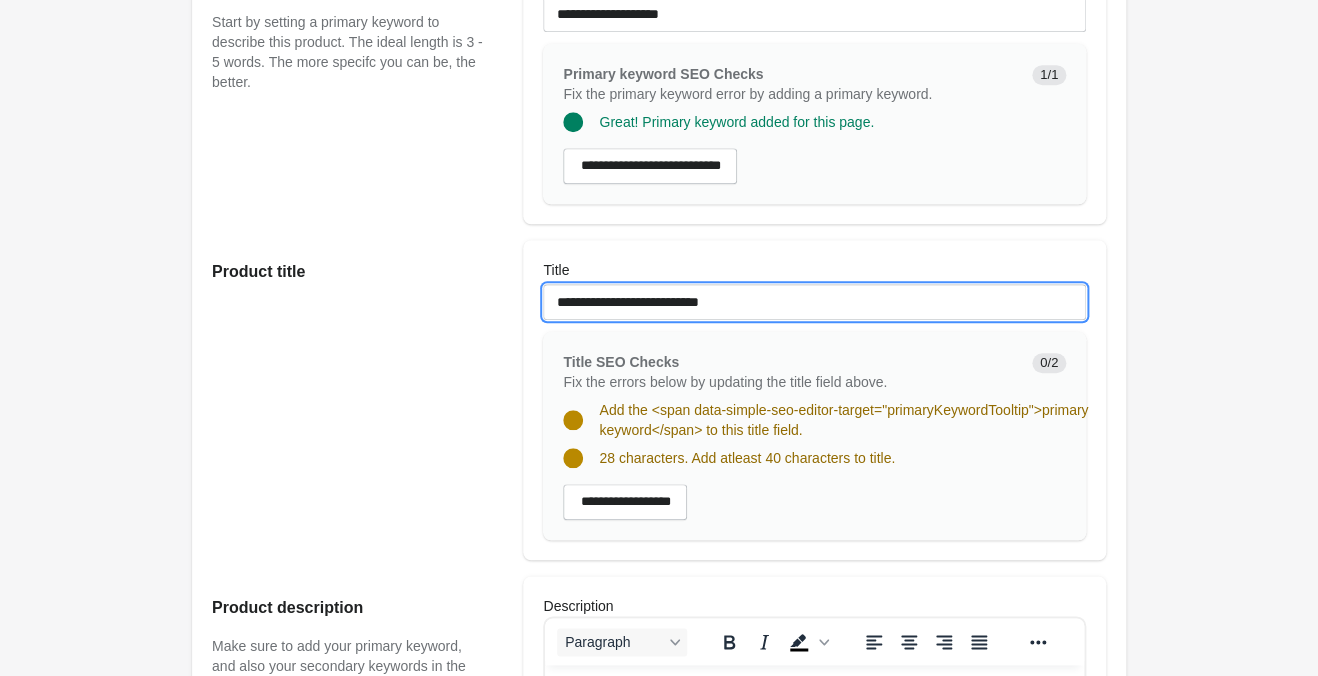 drag, startPoint x: 780, startPoint y: 303, endPoint x: 330, endPoint y: 280, distance: 450.5874 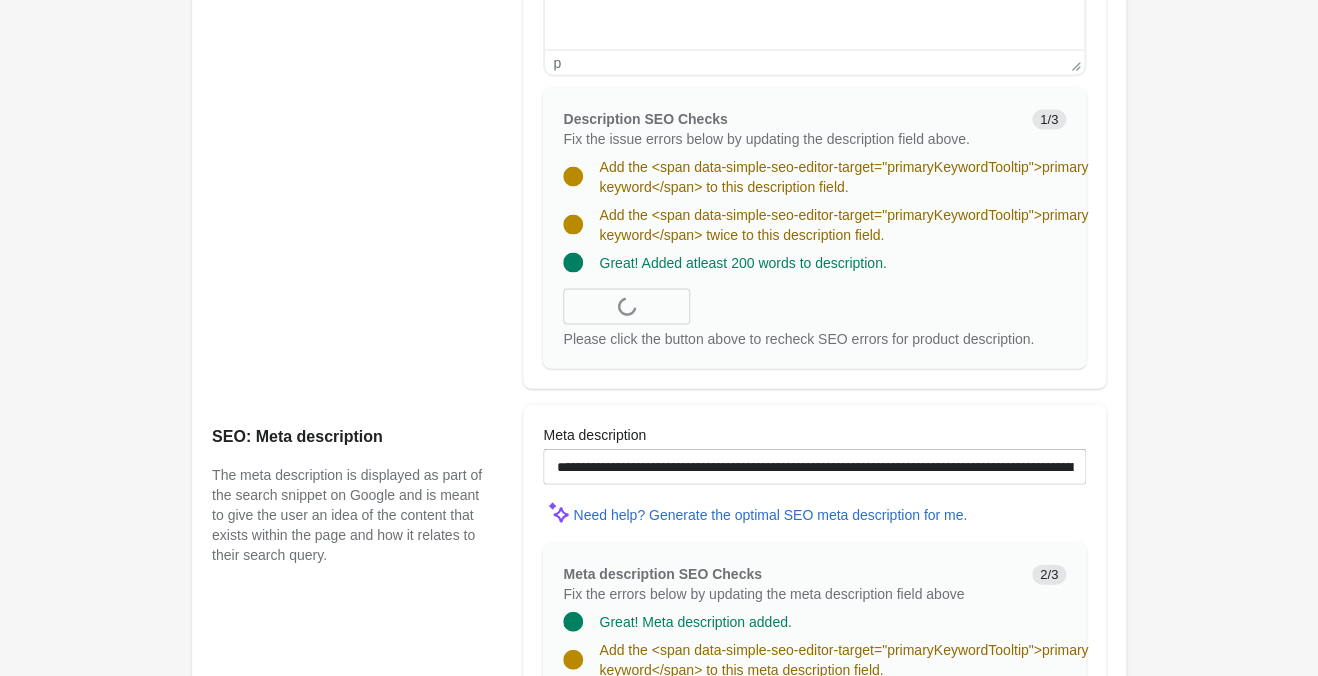 scroll, scrollTop: 1240, scrollLeft: 0, axis: vertical 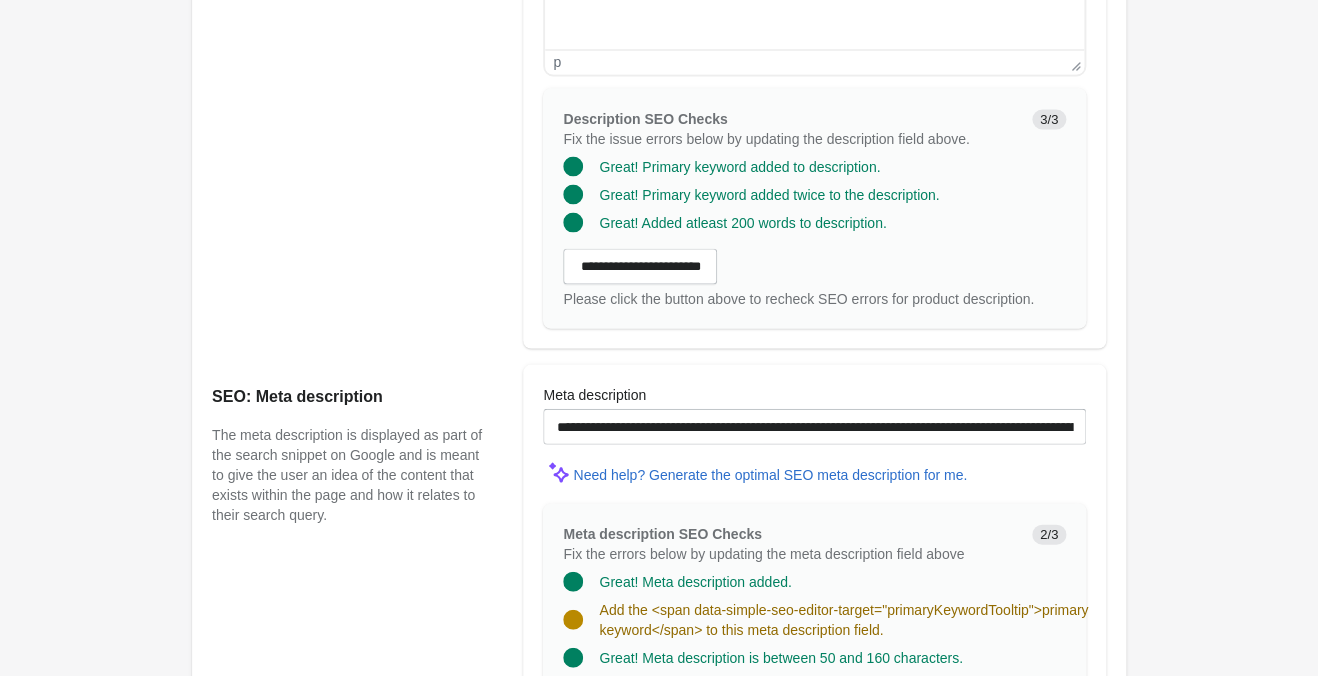 type on "**********" 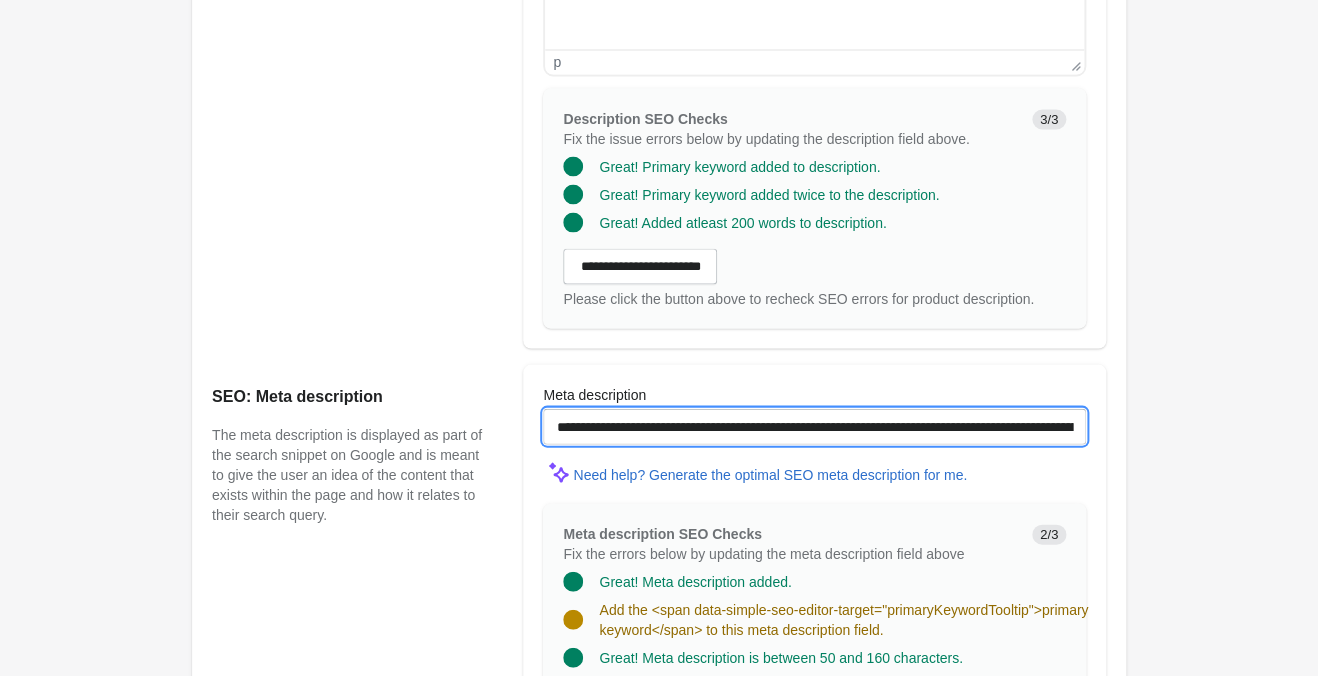 click on "**********" at bounding box center (814, 426) 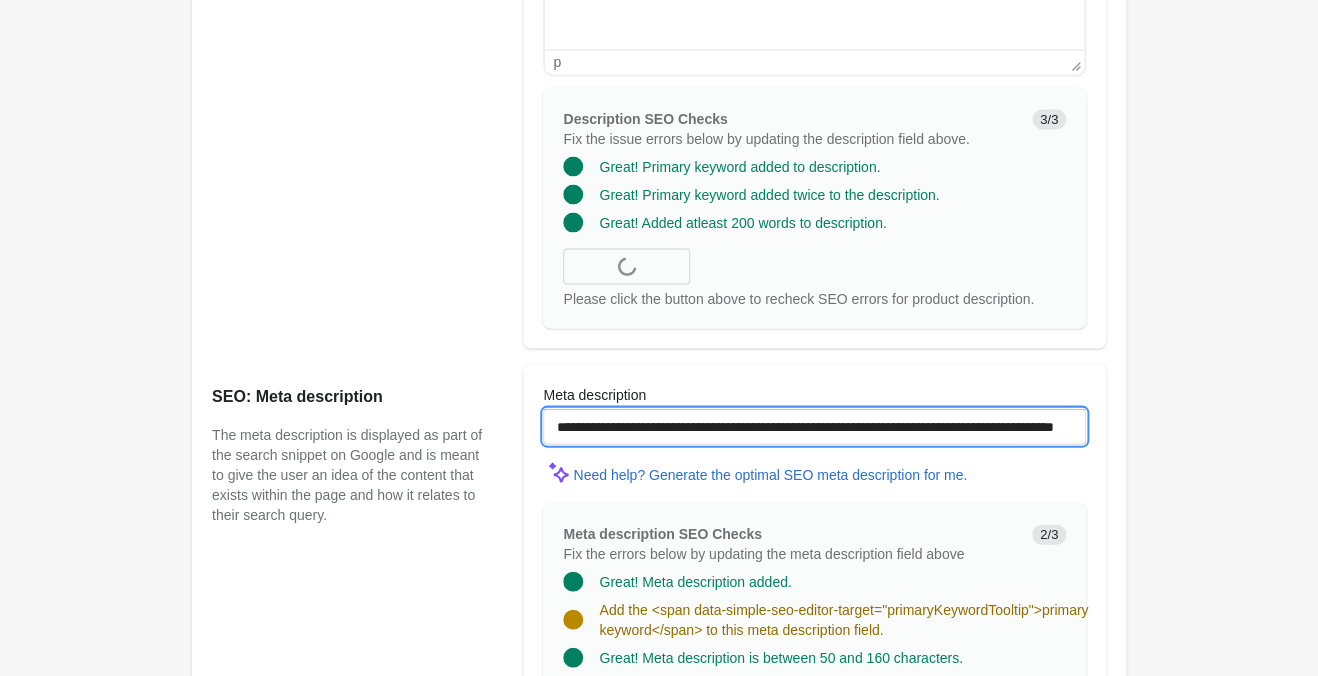 click on "**********" at bounding box center (814, 426) 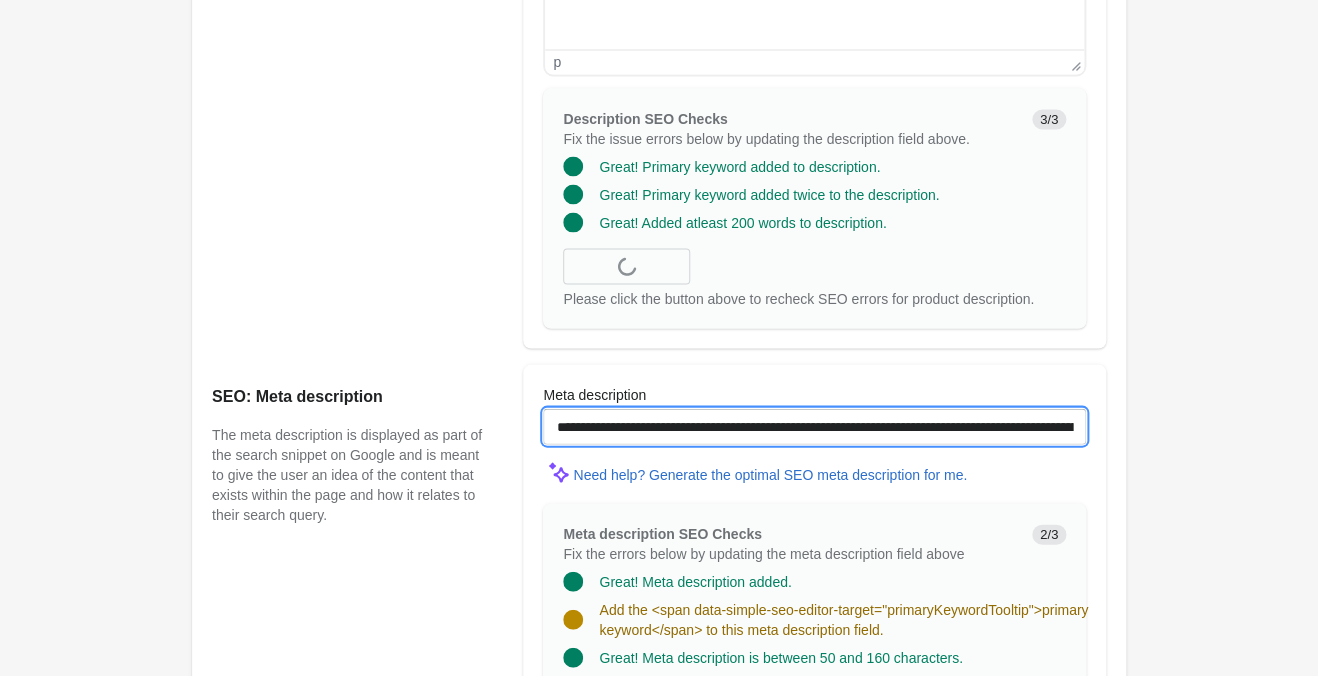 click on "**********" at bounding box center [814, 426] 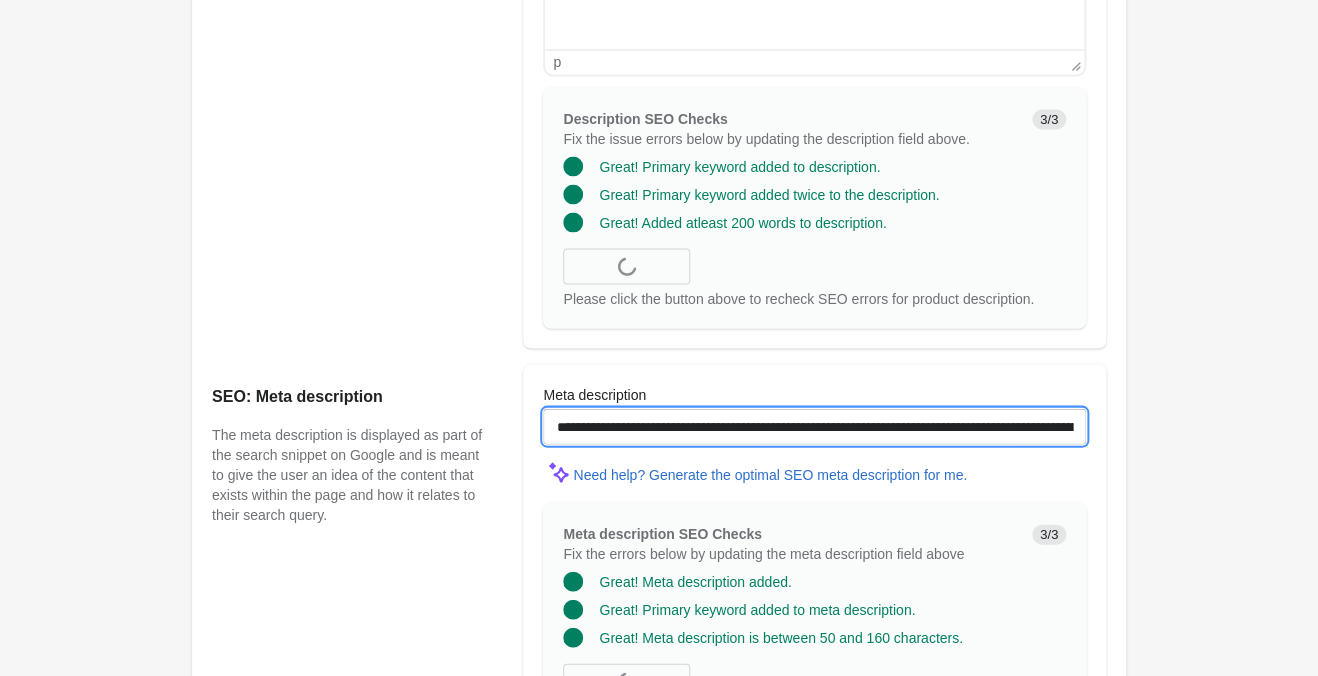 type on "**********" 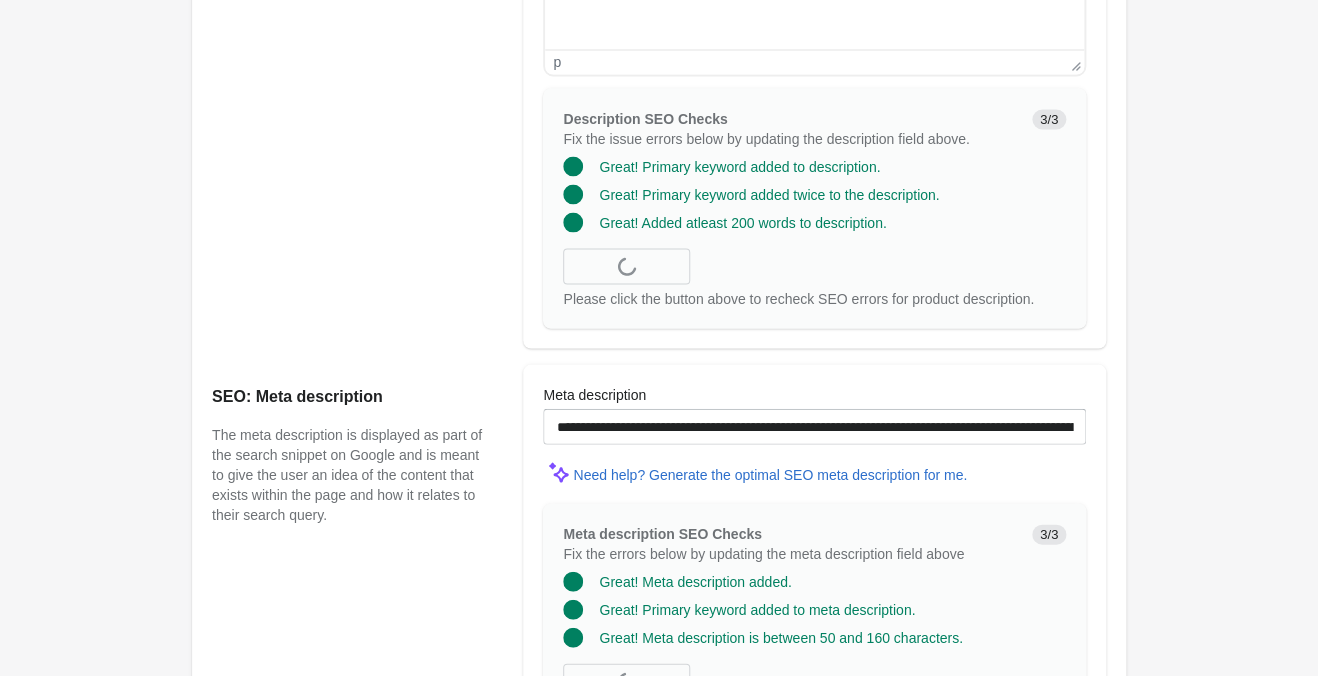 click on "[PRODUCT_NAME] [PRODUCT_NAME] Long Bell Bottom
Open on Shopify
Open on Shopify" at bounding box center (659, -3) 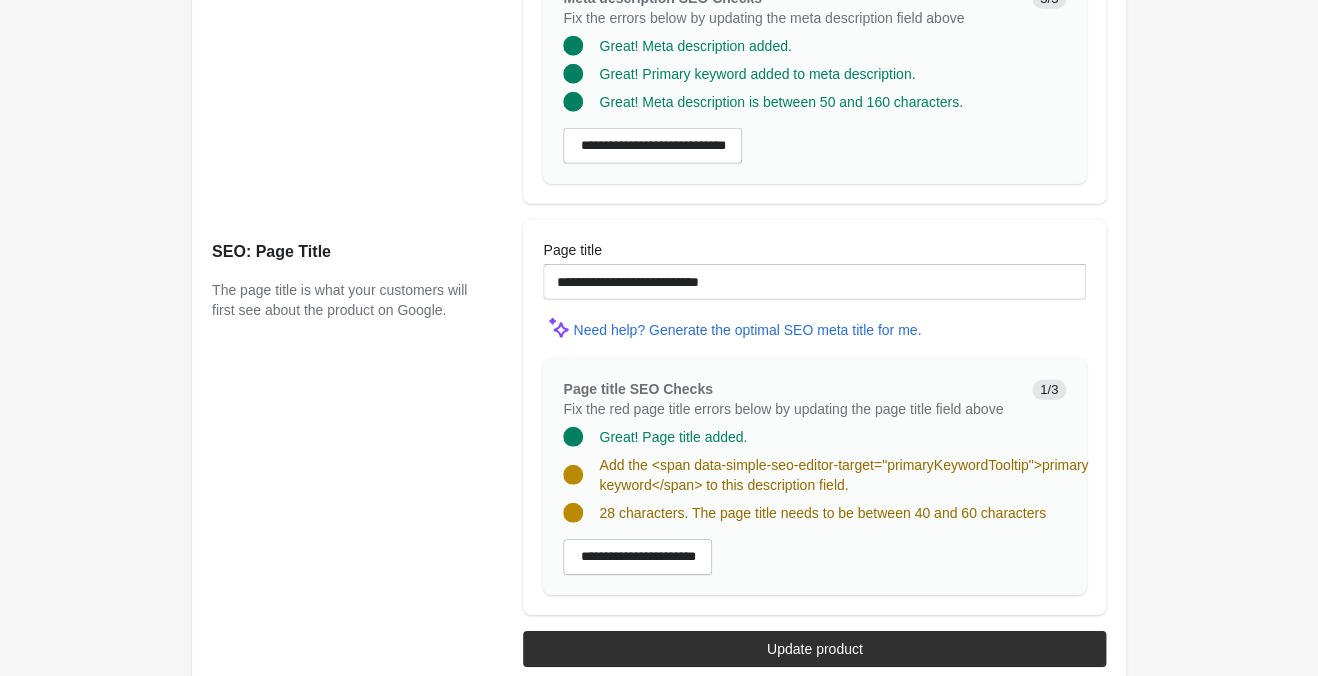 scroll, scrollTop: 1796, scrollLeft: 0, axis: vertical 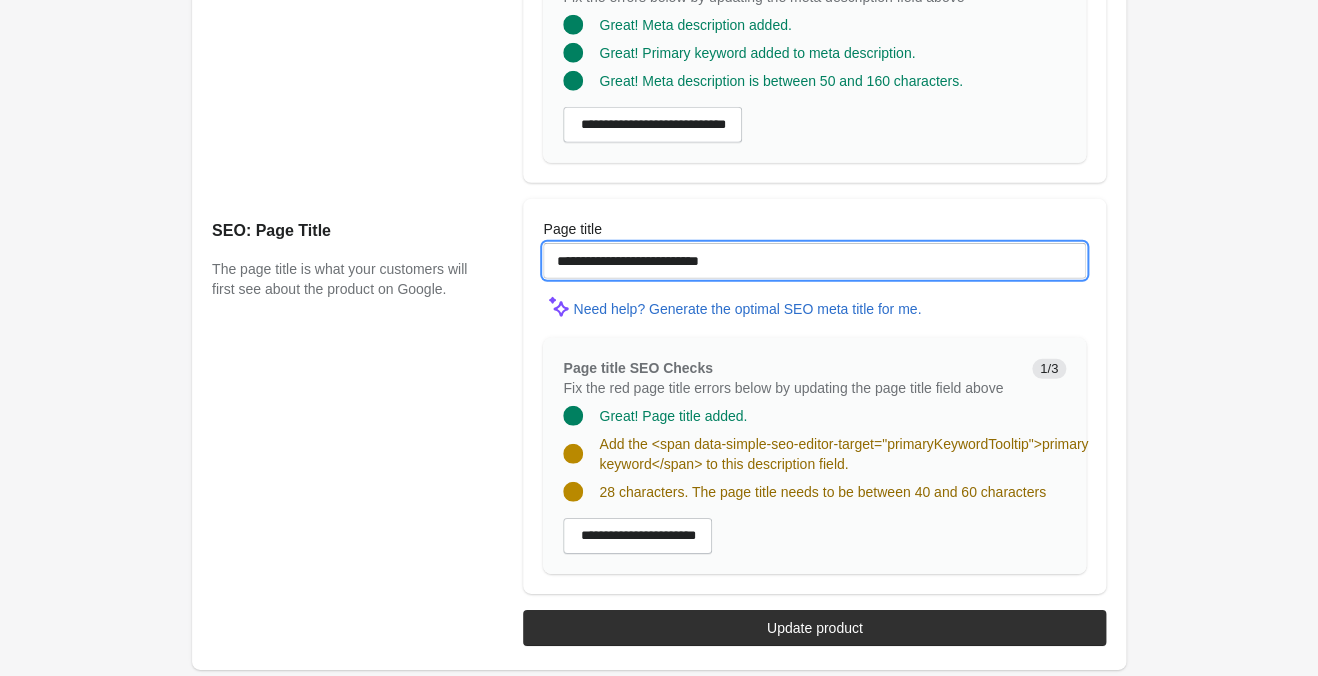 drag, startPoint x: 782, startPoint y: 254, endPoint x: 118, endPoint y: 164, distance: 670.07166 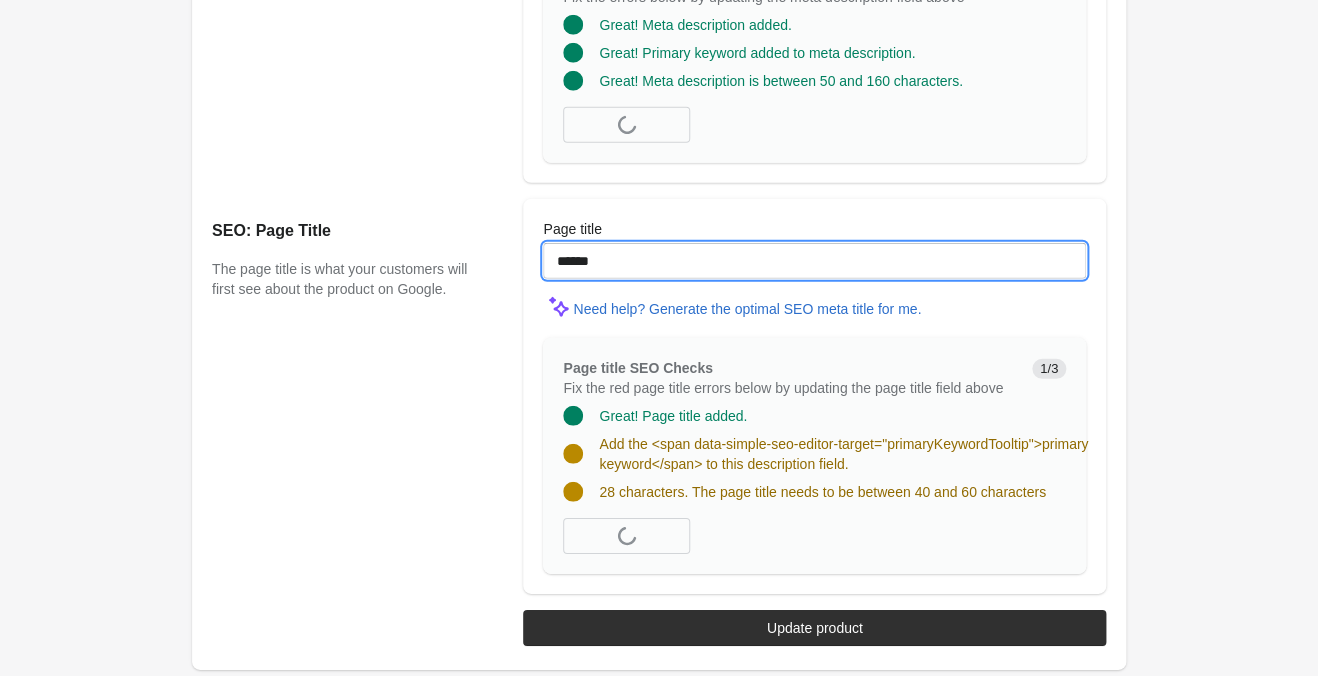 paste on "**********" 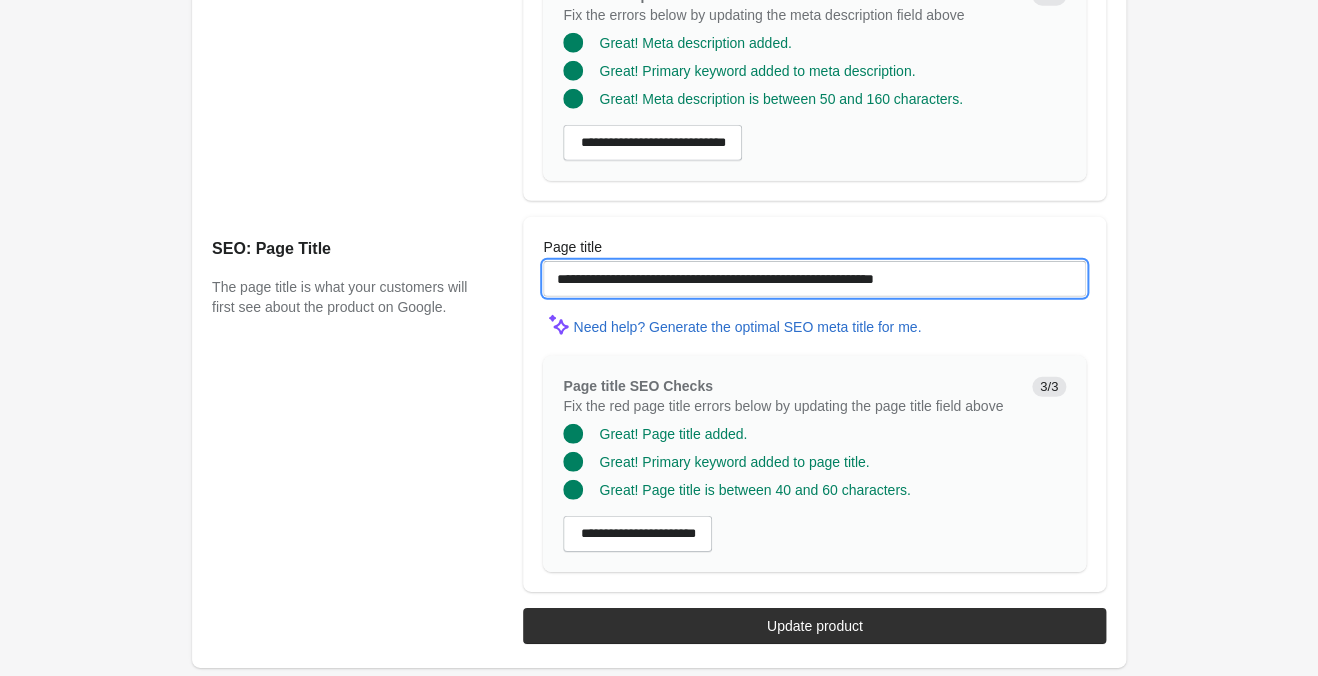 scroll, scrollTop: 1776, scrollLeft: 0, axis: vertical 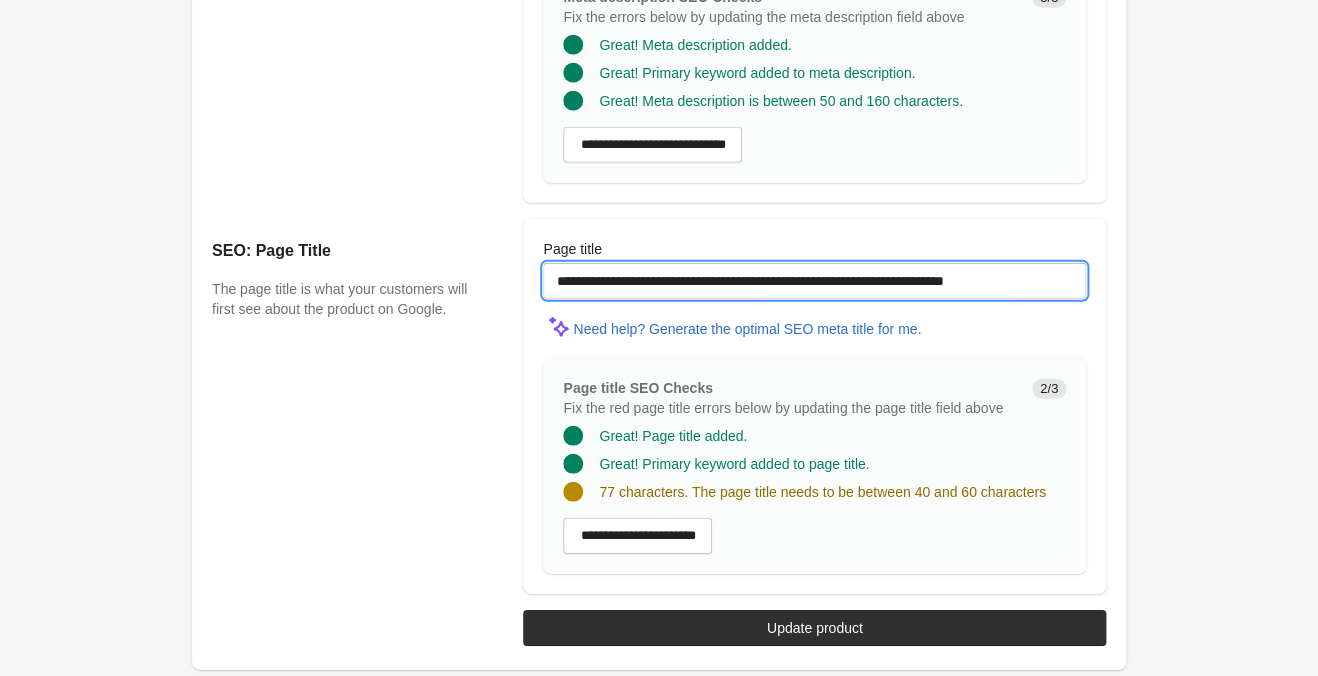 click on "**********" at bounding box center [814, 281] 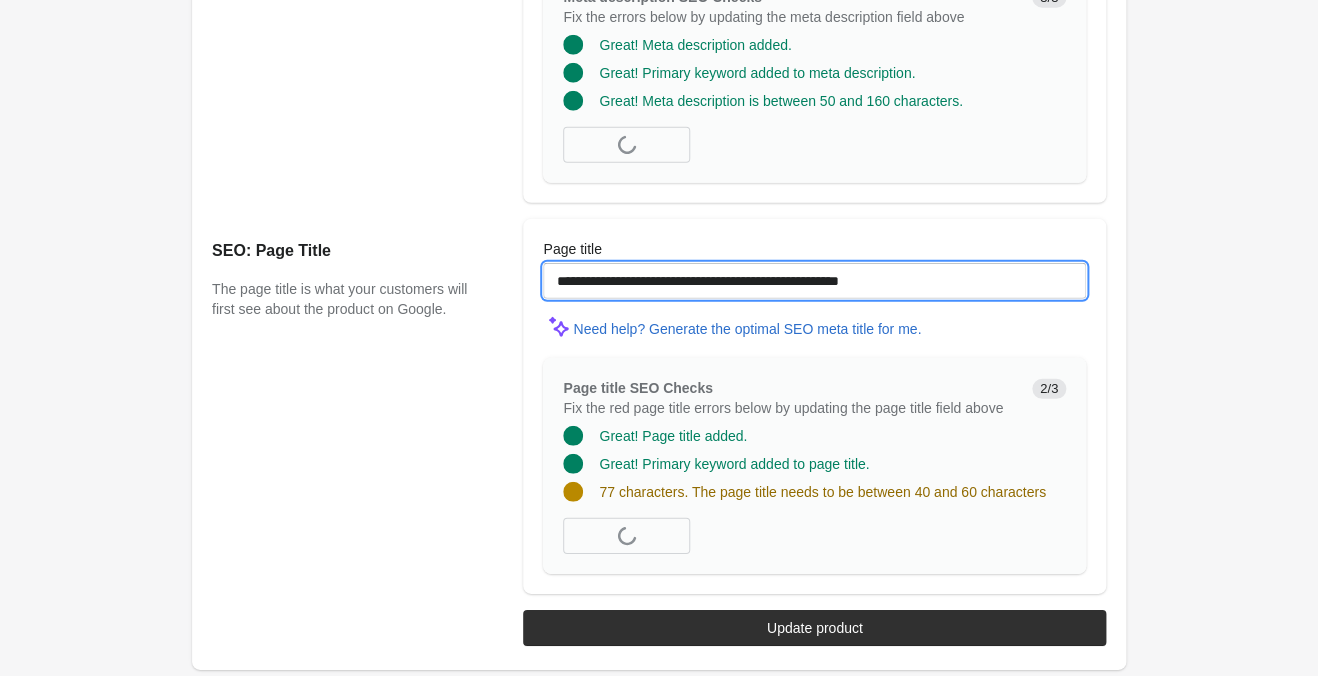 type on "**********" 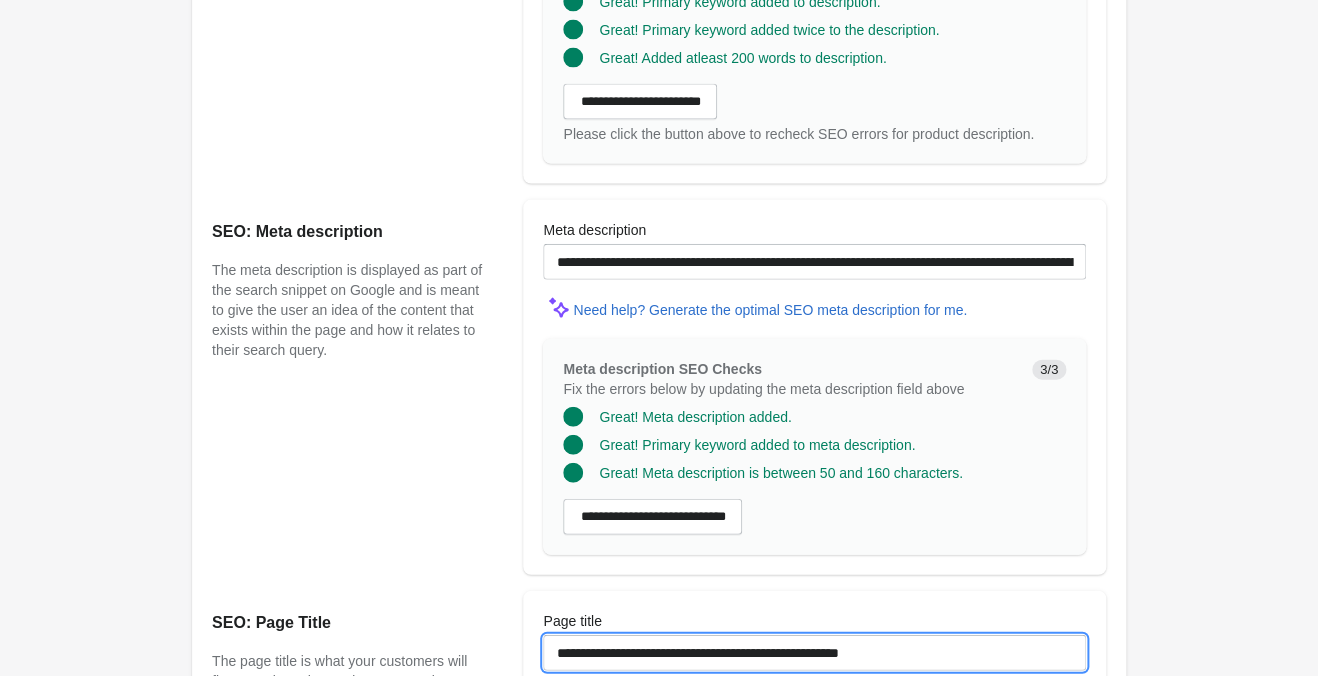 scroll, scrollTop: 1356, scrollLeft: 0, axis: vertical 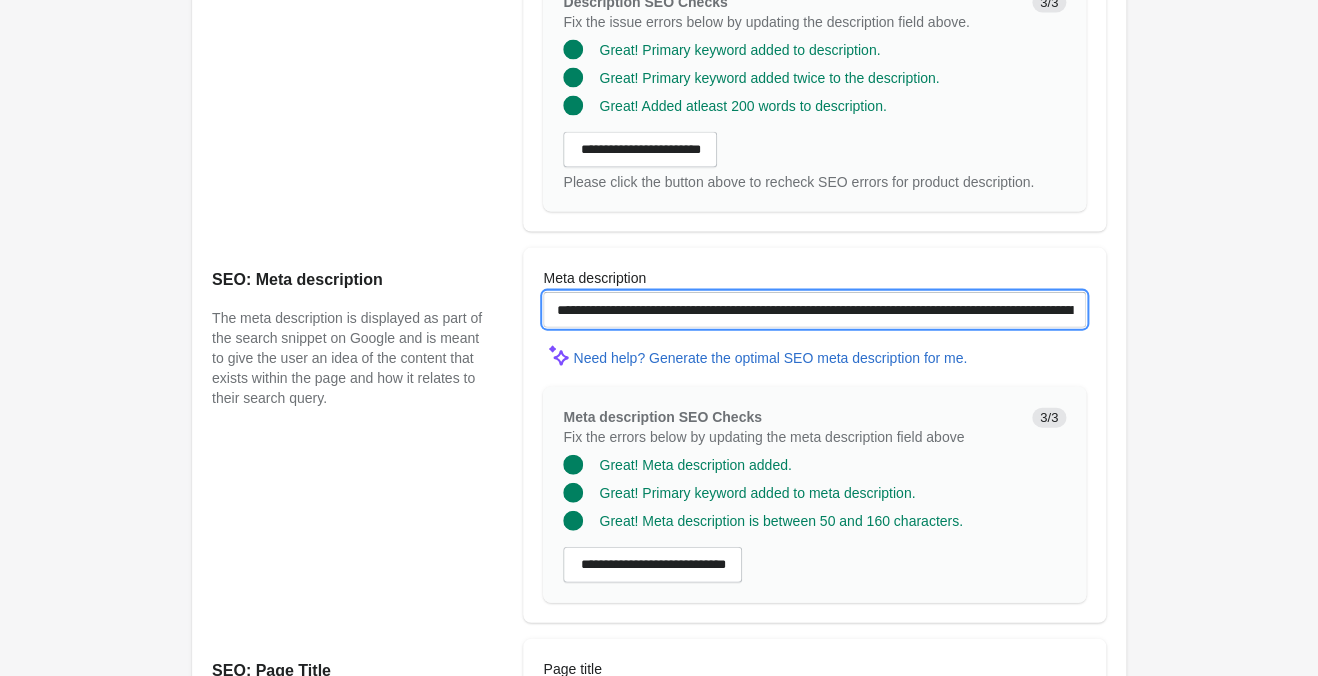 click on "**********" at bounding box center [814, 310] 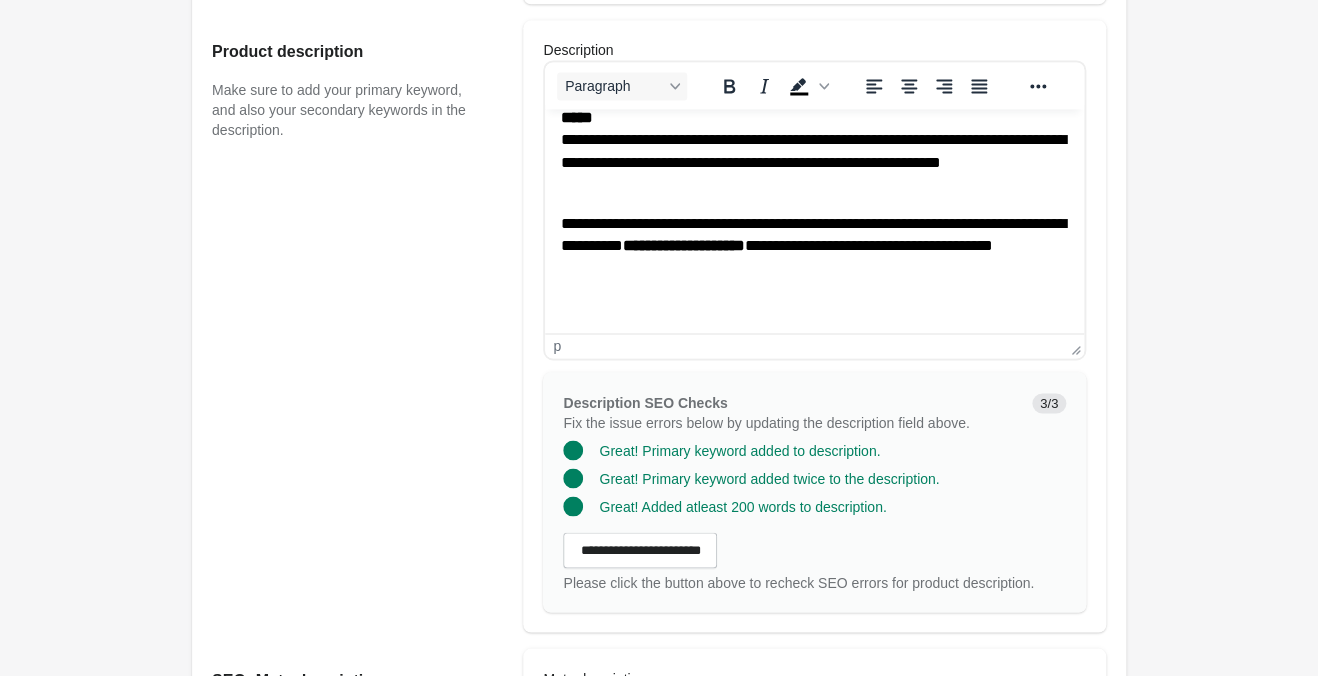 scroll, scrollTop: 936, scrollLeft: 0, axis: vertical 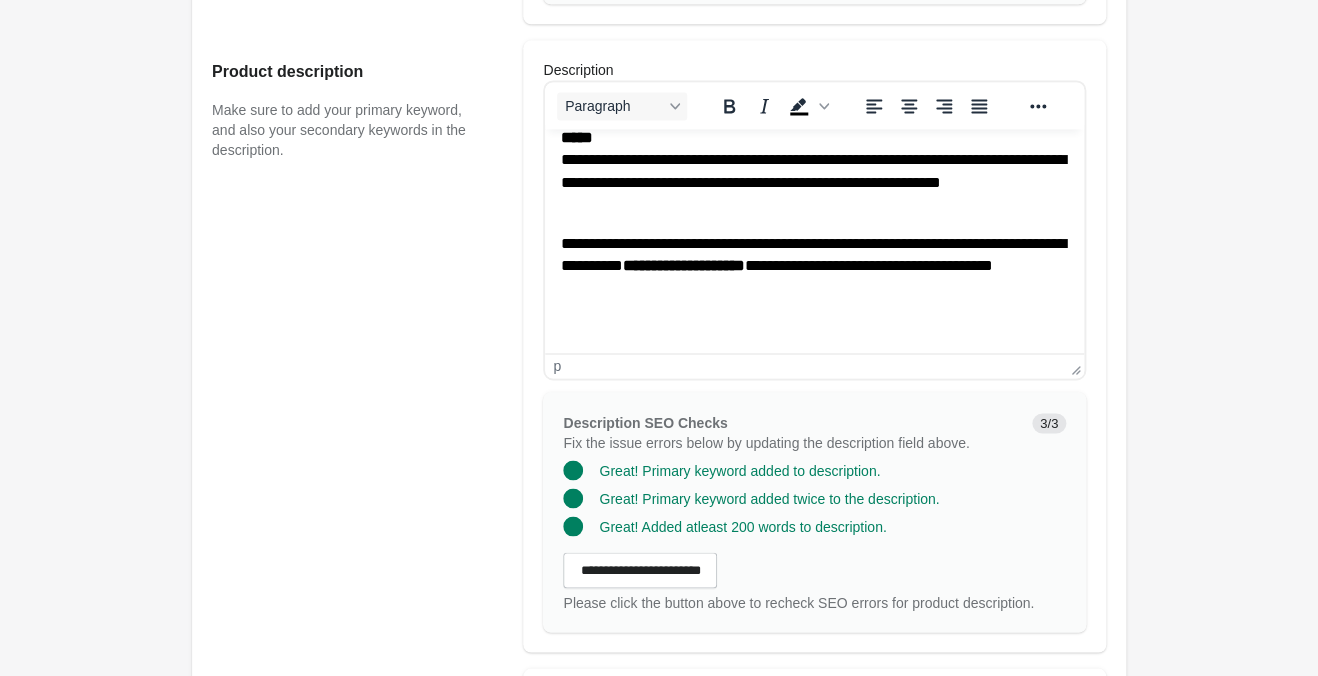 click on "**********" at bounding box center [814, 266] 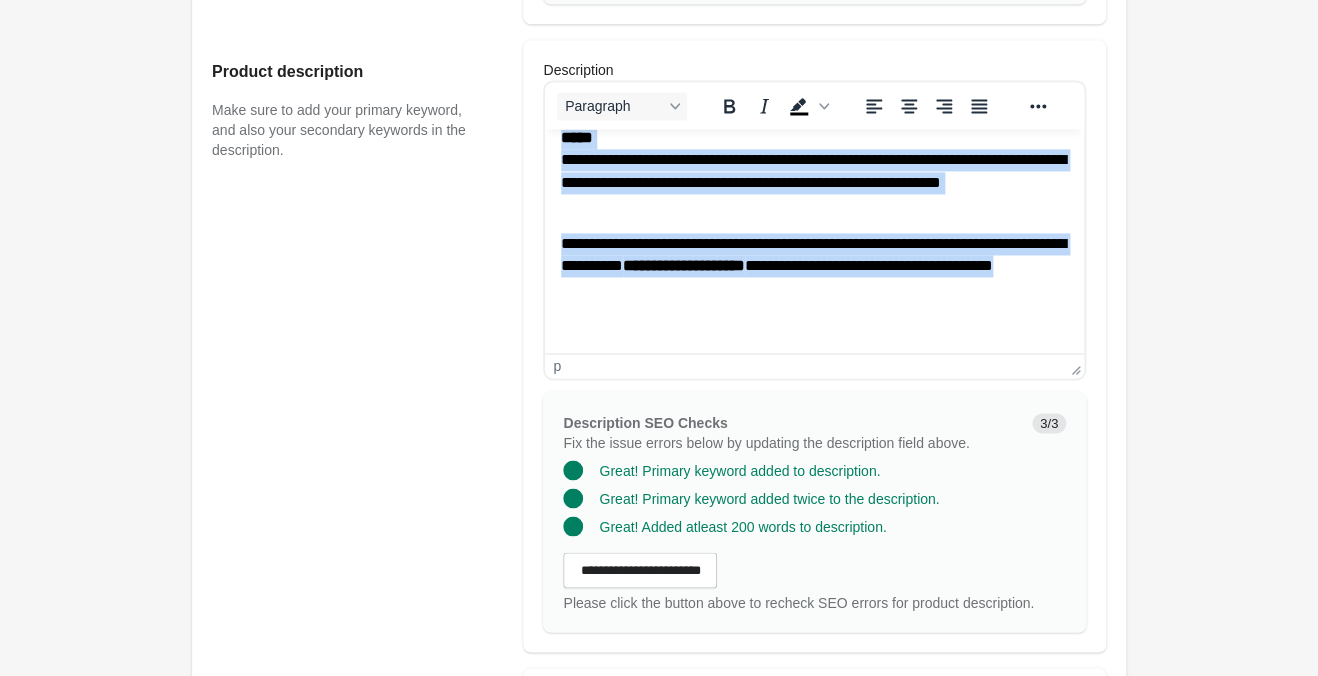 copy on "**********" 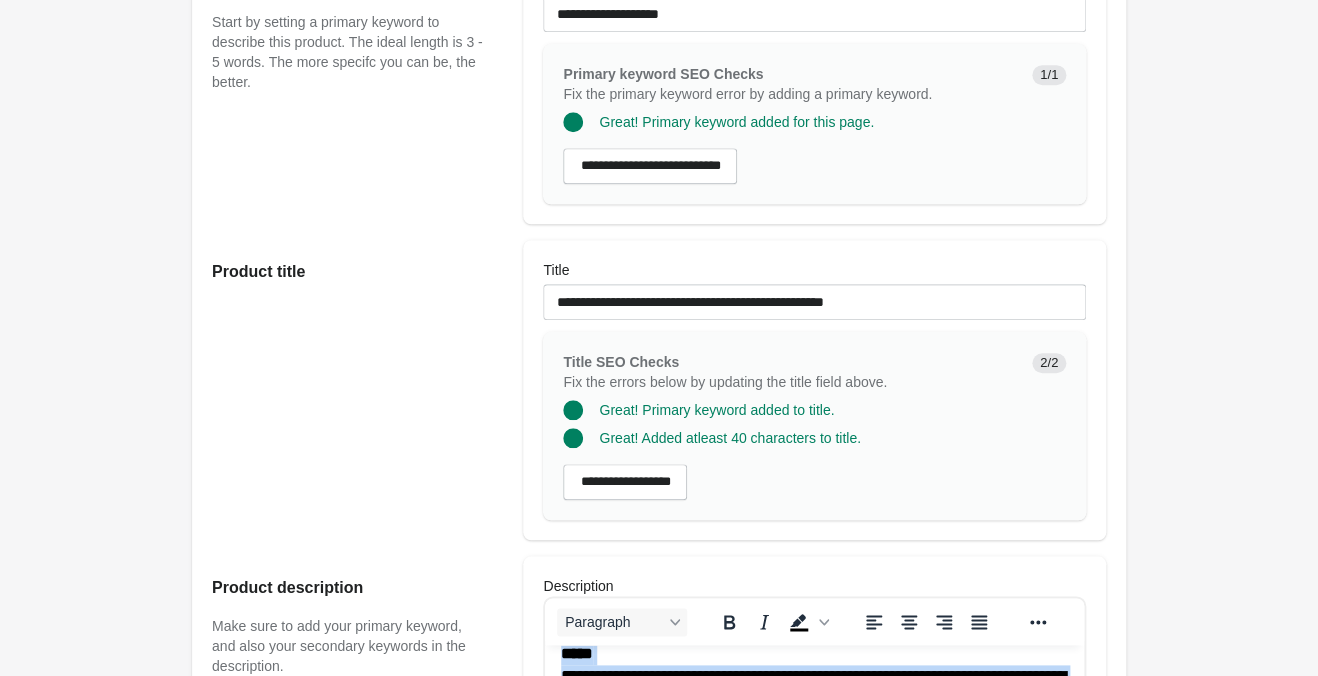 scroll, scrollTop: 306, scrollLeft: 0, axis: vertical 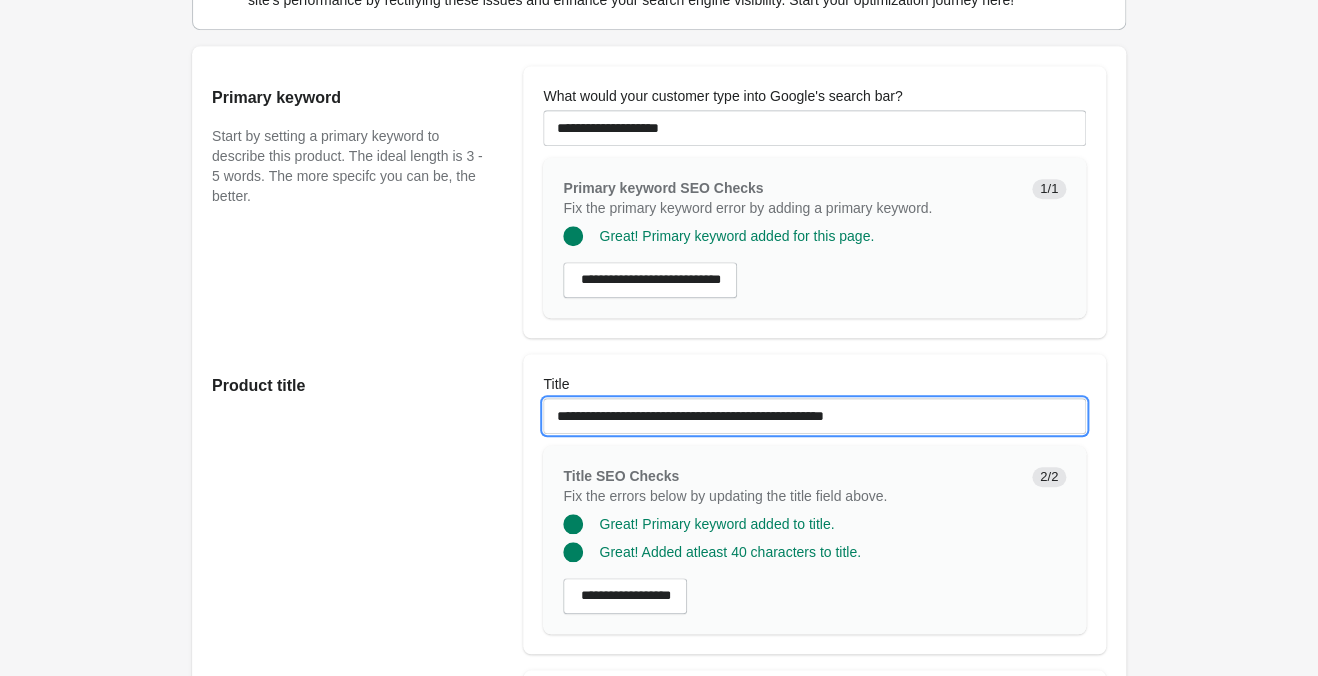 click on "**********" at bounding box center [814, 416] 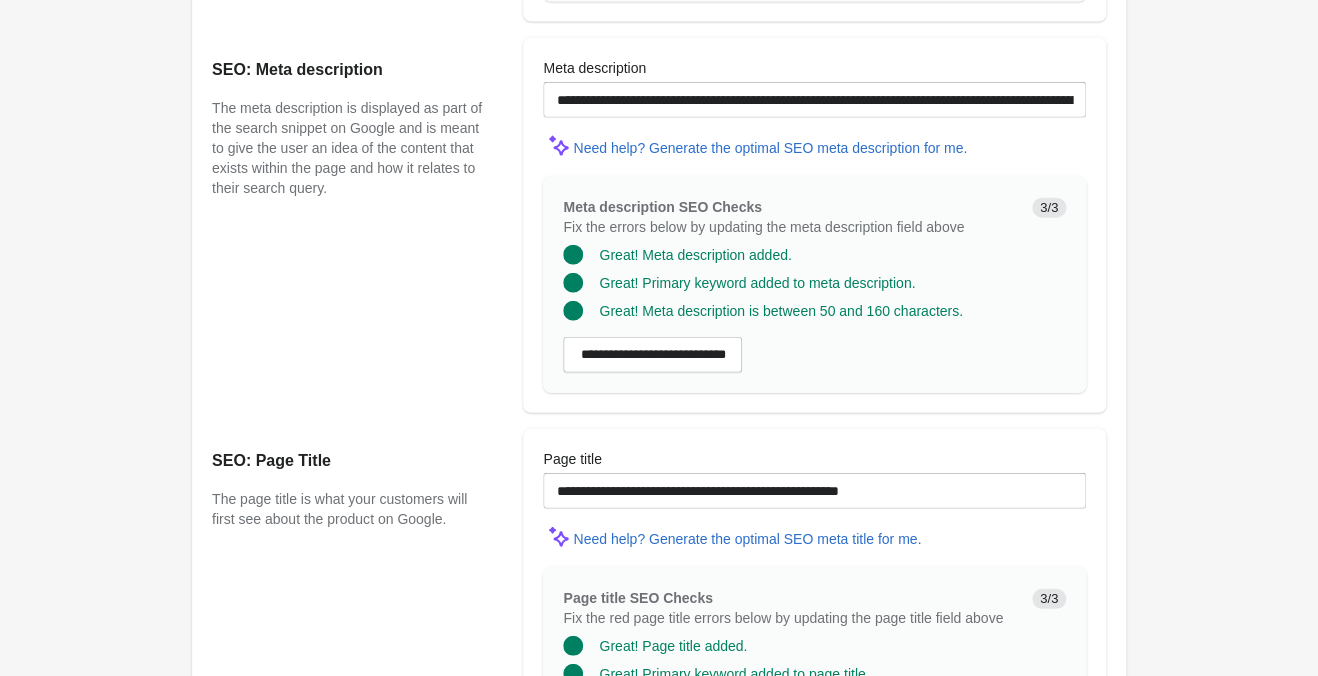 scroll, scrollTop: 1776, scrollLeft: 0, axis: vertical 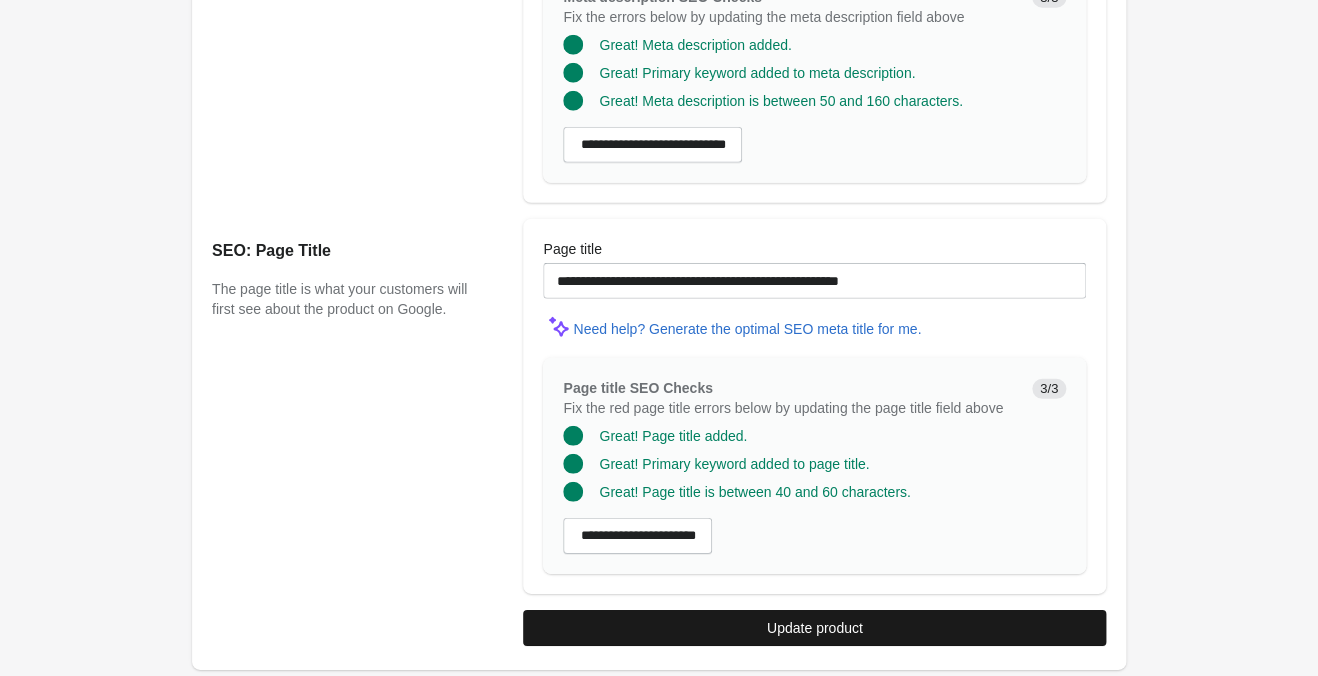 click on "Update product" at bounding box center [814, 628] 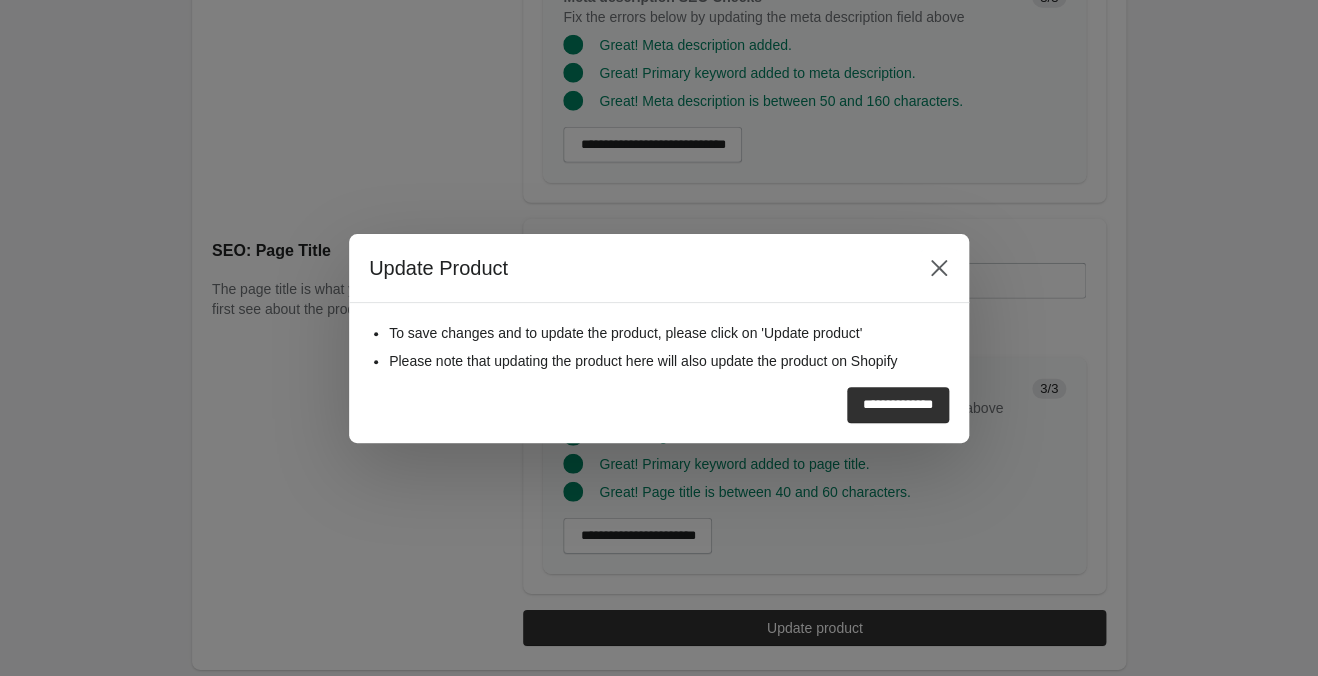 click on "**********" at bounding box center (898, 405) 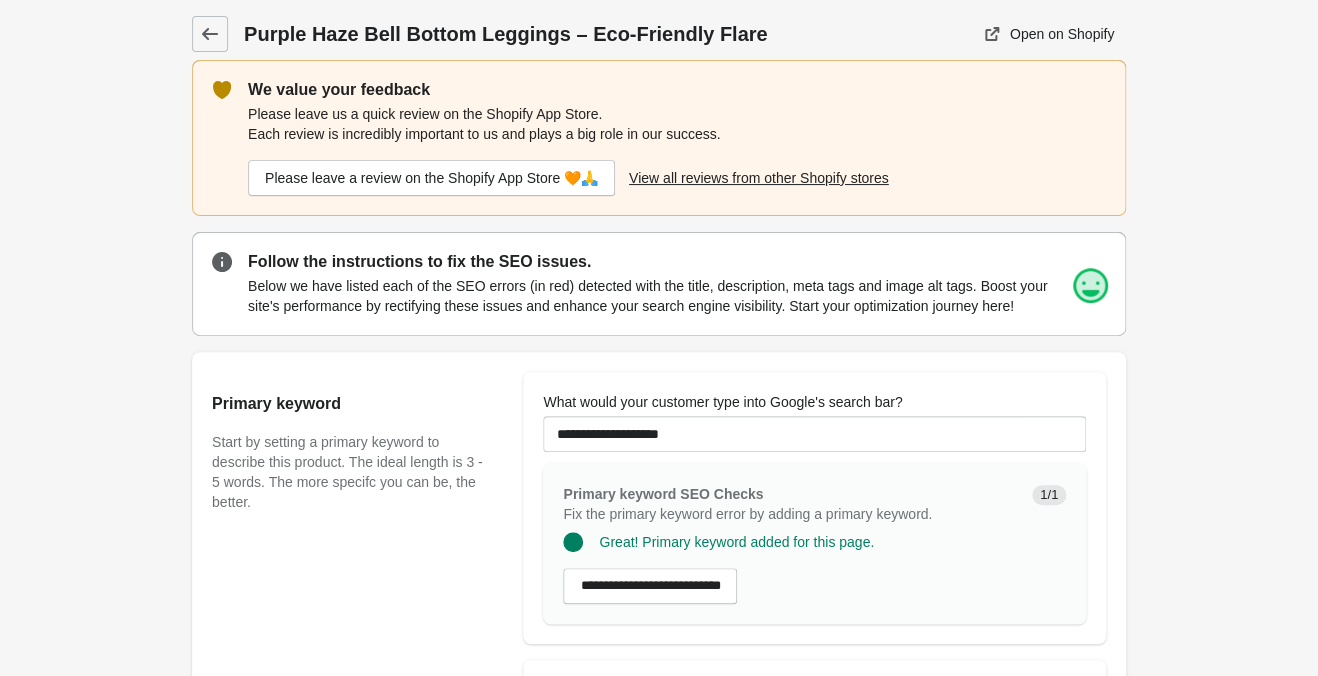 scroll, scrollTop: 0, scrollLeft: 0, axis: both 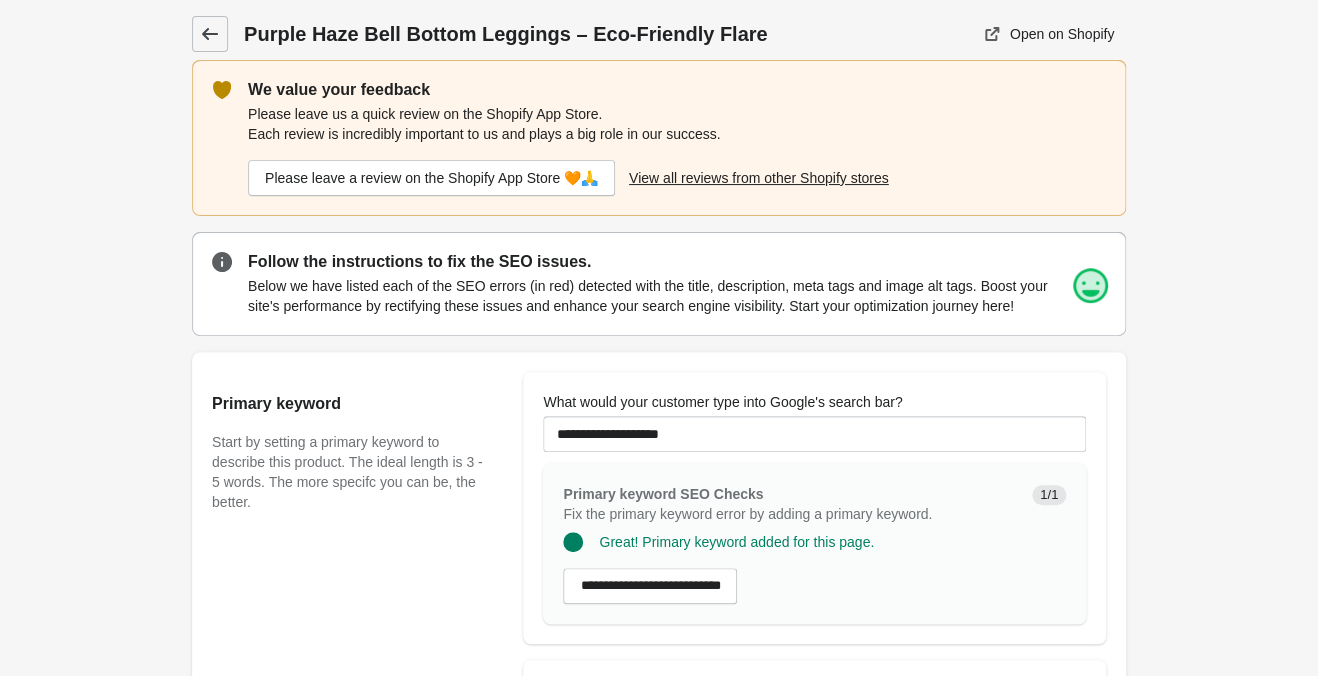 click 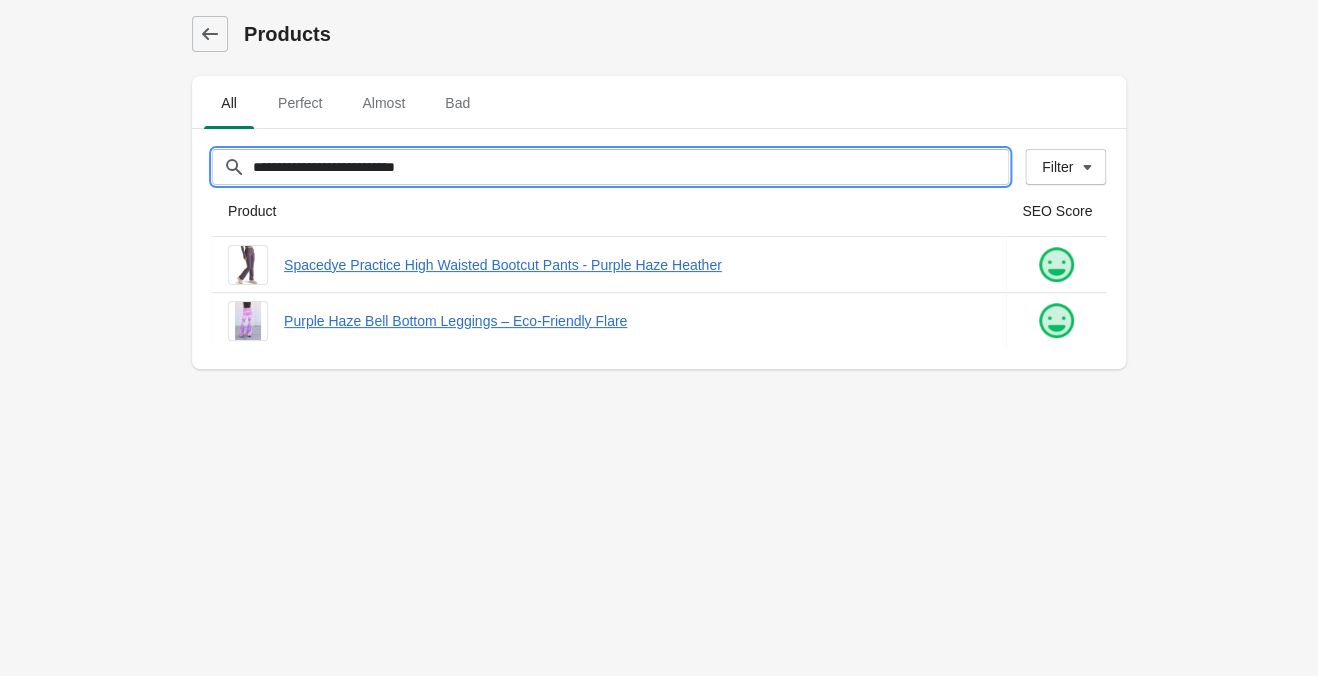 drag, startPoint x: 502, startPoint y: 163, endPoint x: 103, endPoint y: 156, distance: 399.0614 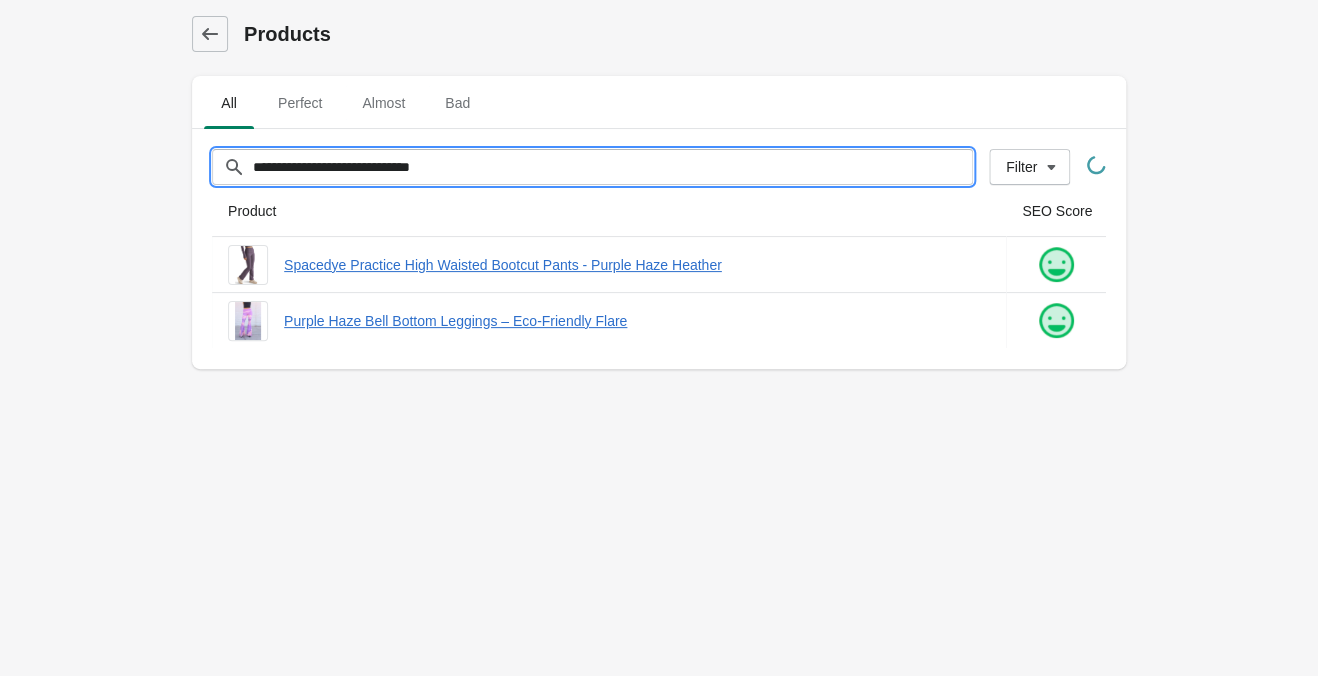type on "**********" 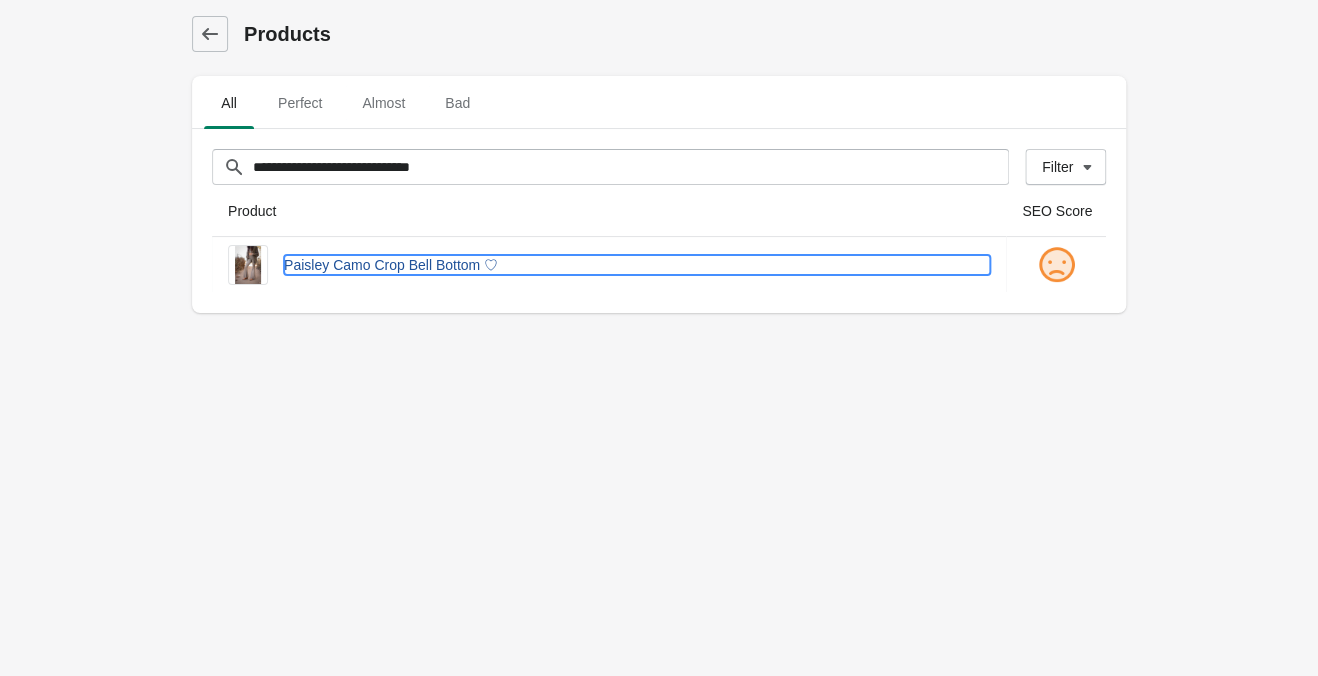 click on "Paisley Camo Crop Bell Bottom ♡" at bounding box center [637, 265] 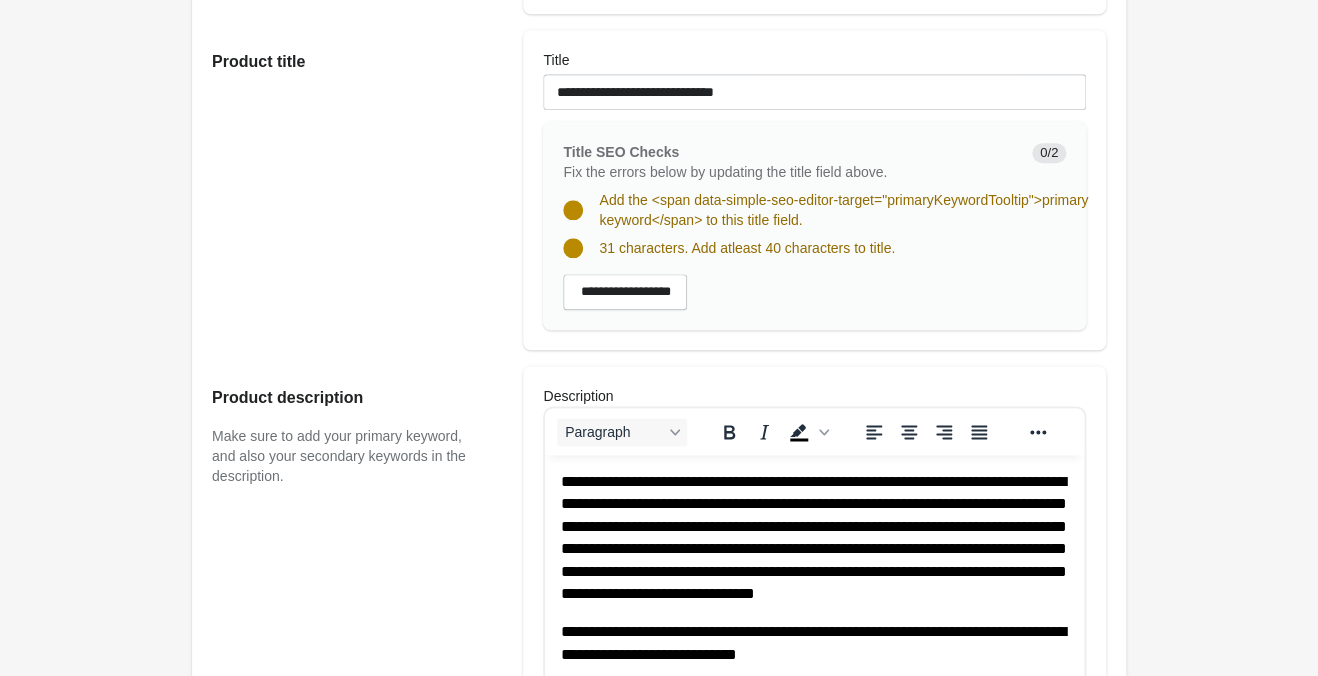scroll, scrollTop: 945, scrollLeft: 0, axis: vertical 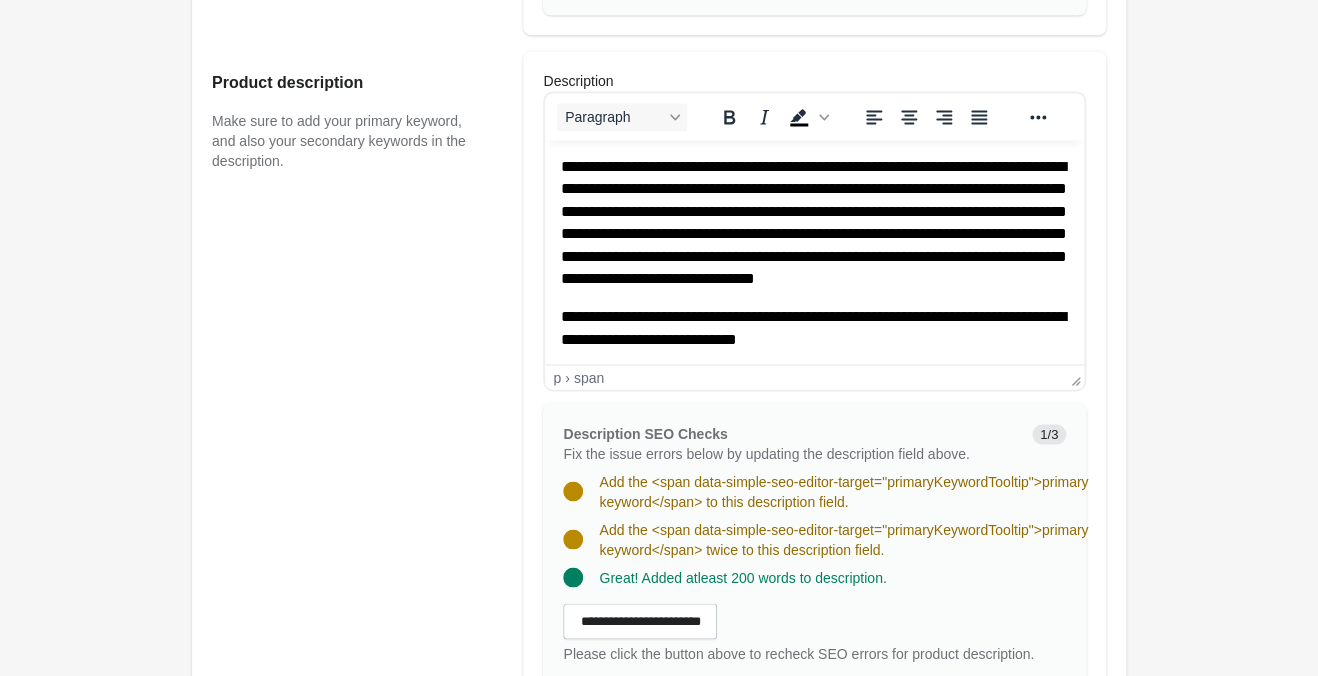 click on "**********" at bounding box center [814, 222] 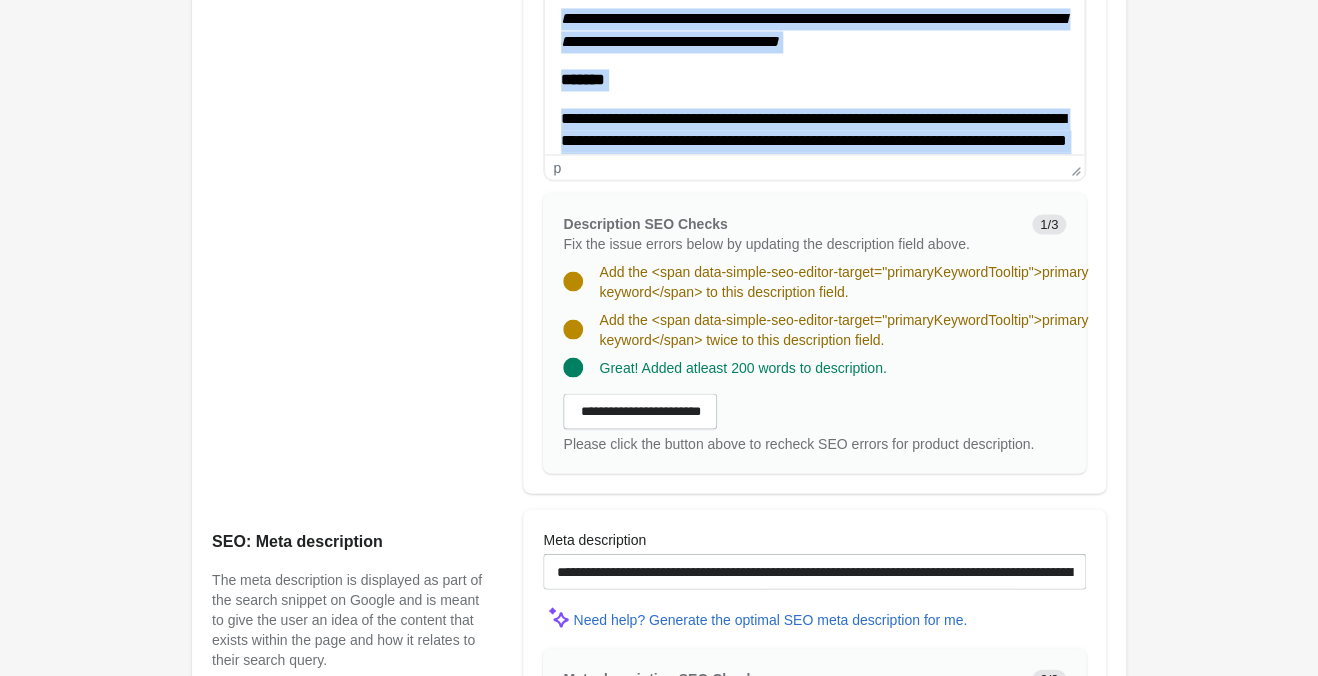 scroll, scrollTop: 1365, scrollLeft: 0, axis: vertical 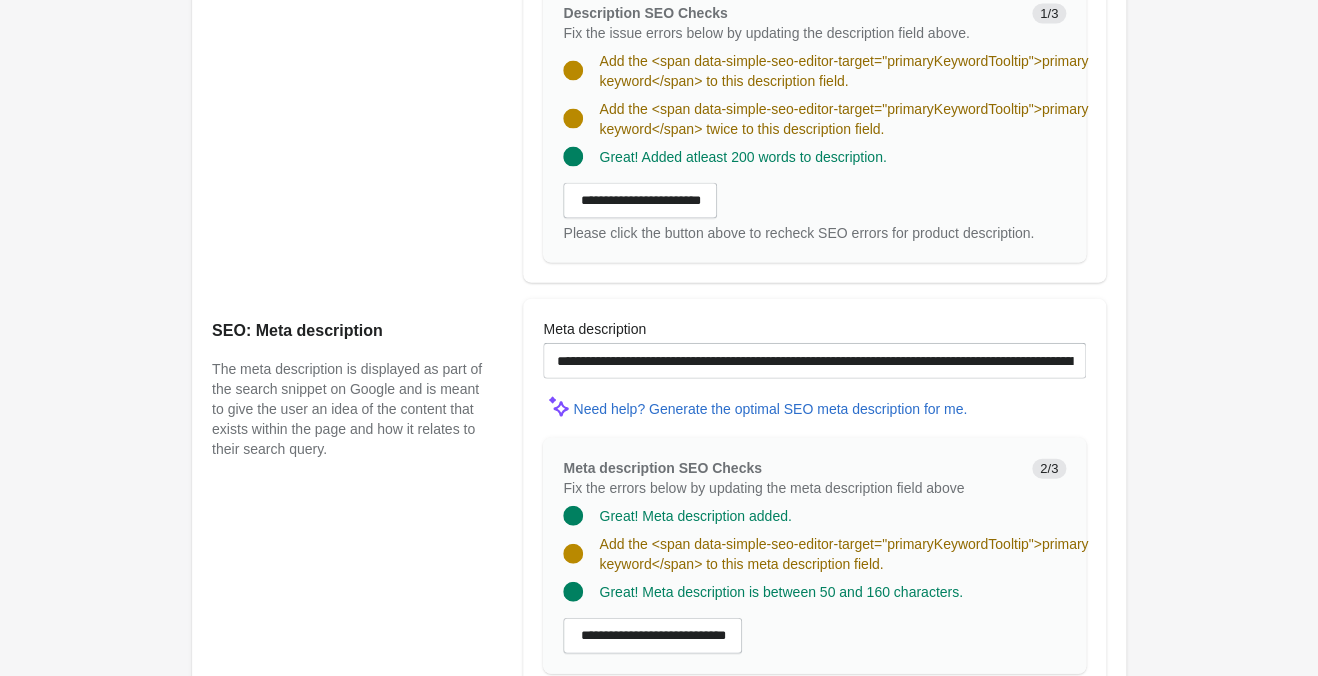 click on "Meta description" at bounding box center (814, 329) 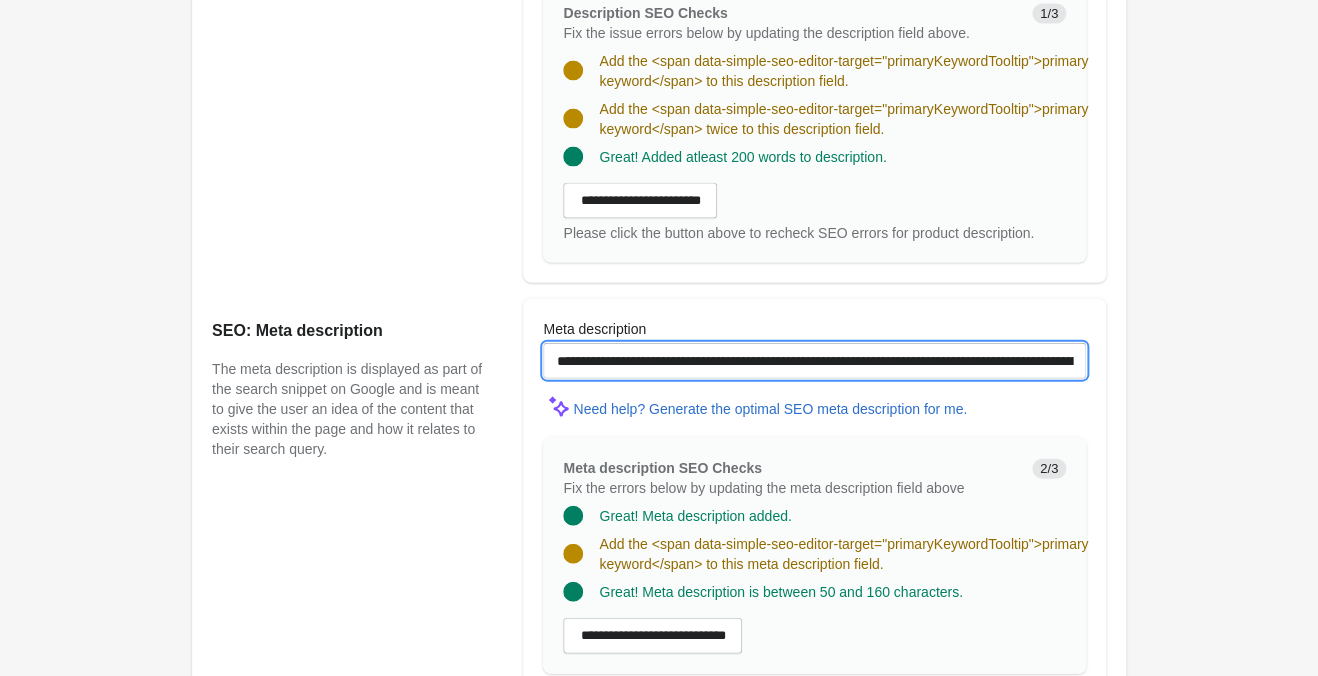 click on "**********" at bounding box center [814, 361] 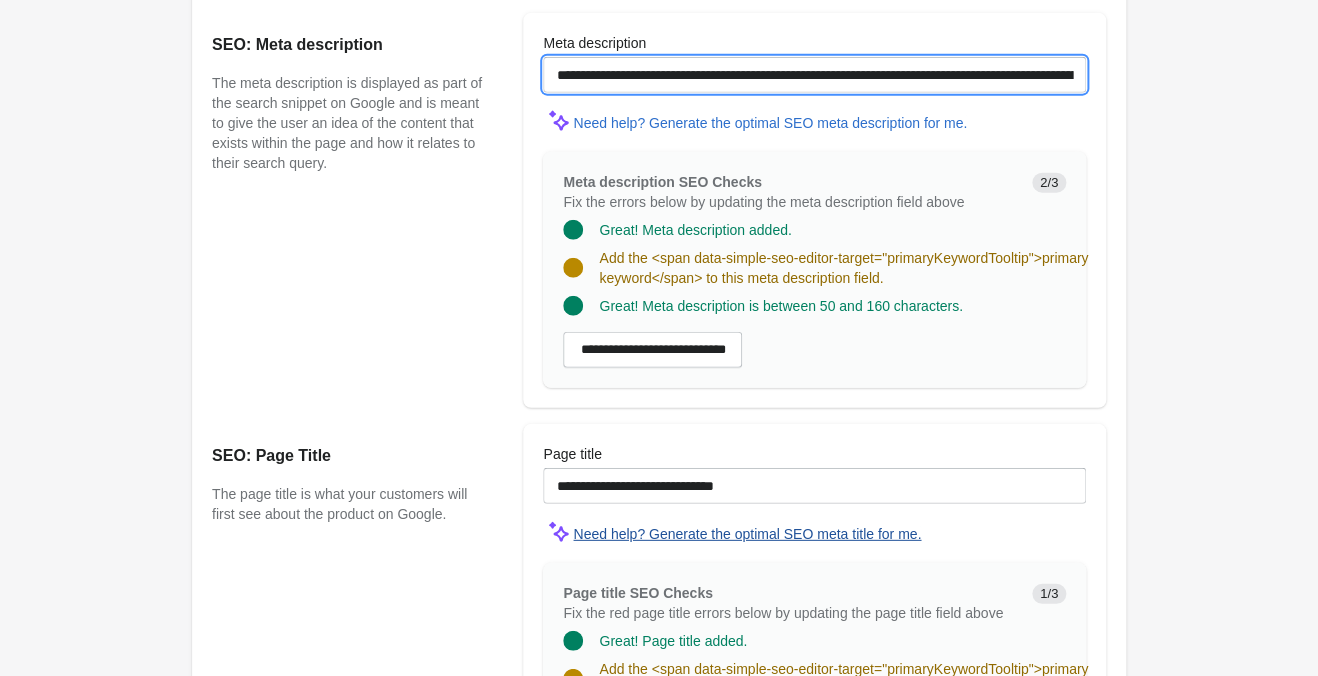 scroll, scrollTop: 1785, scrollLeft: 0, axis: vertical 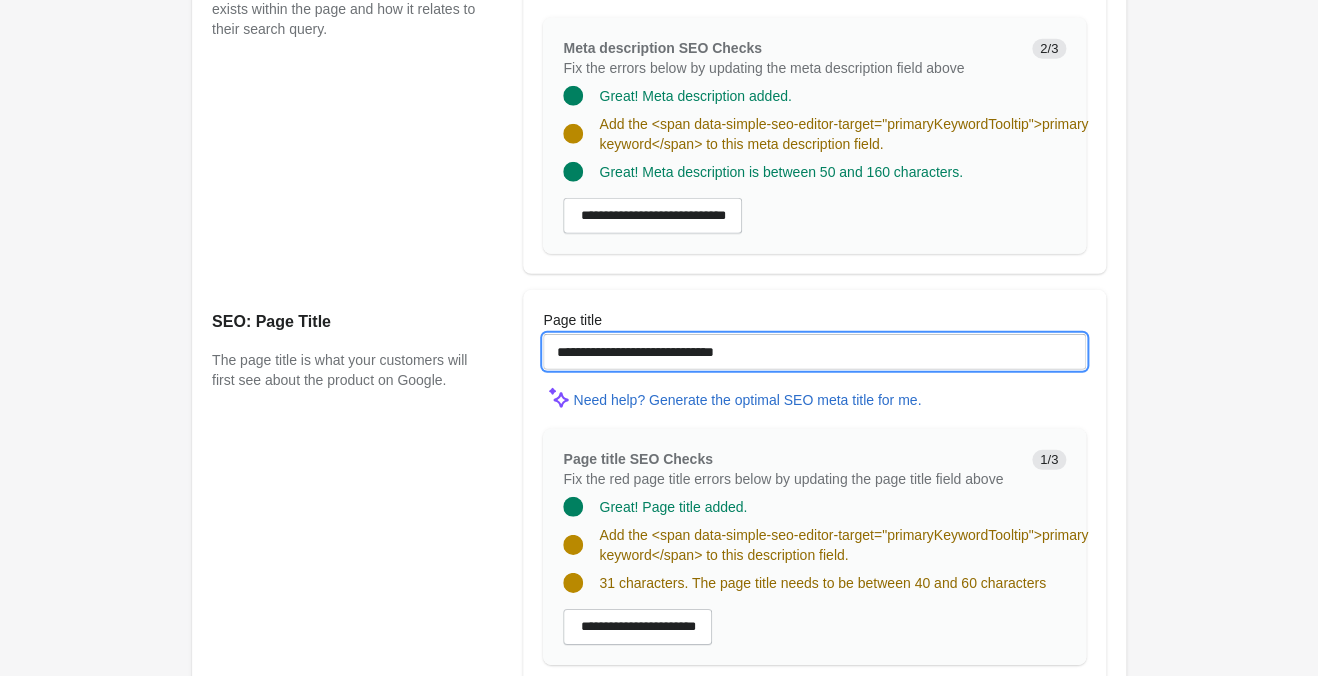 click on "**********" at bounding box center [814, 352] 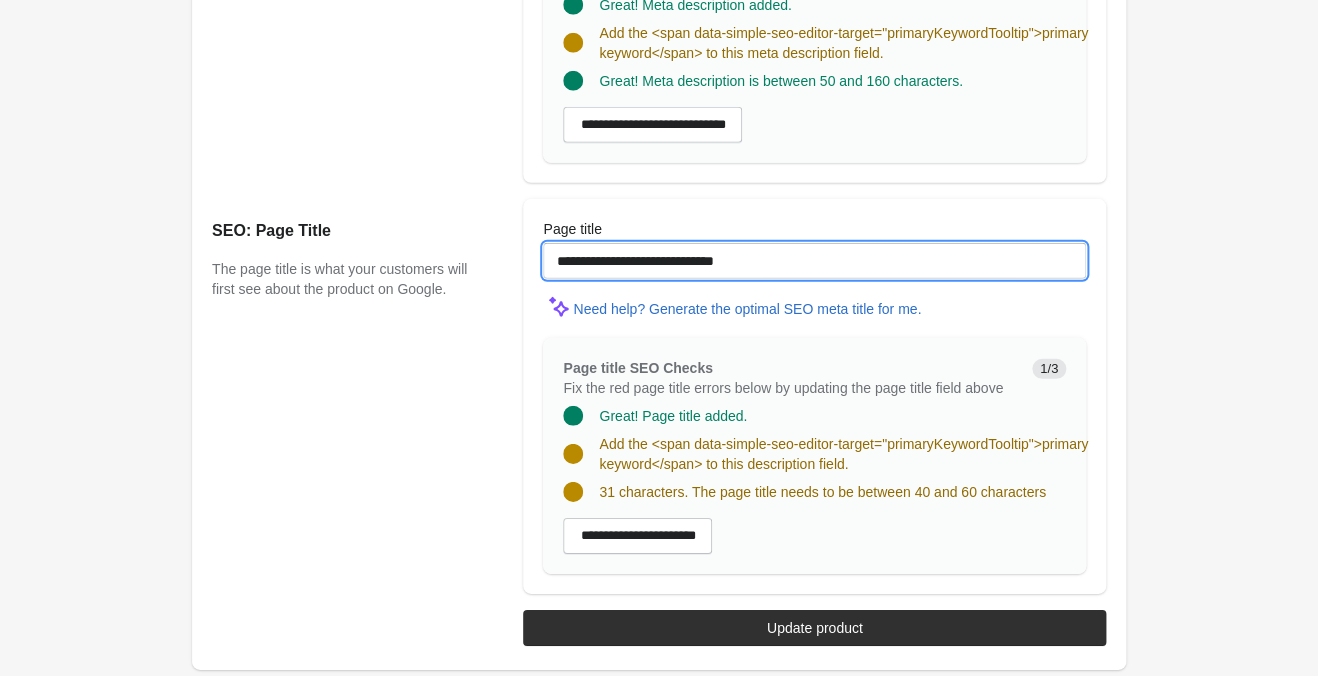 scroll, scrollTop: 1456, scrollLeft: 0, axis: vertical 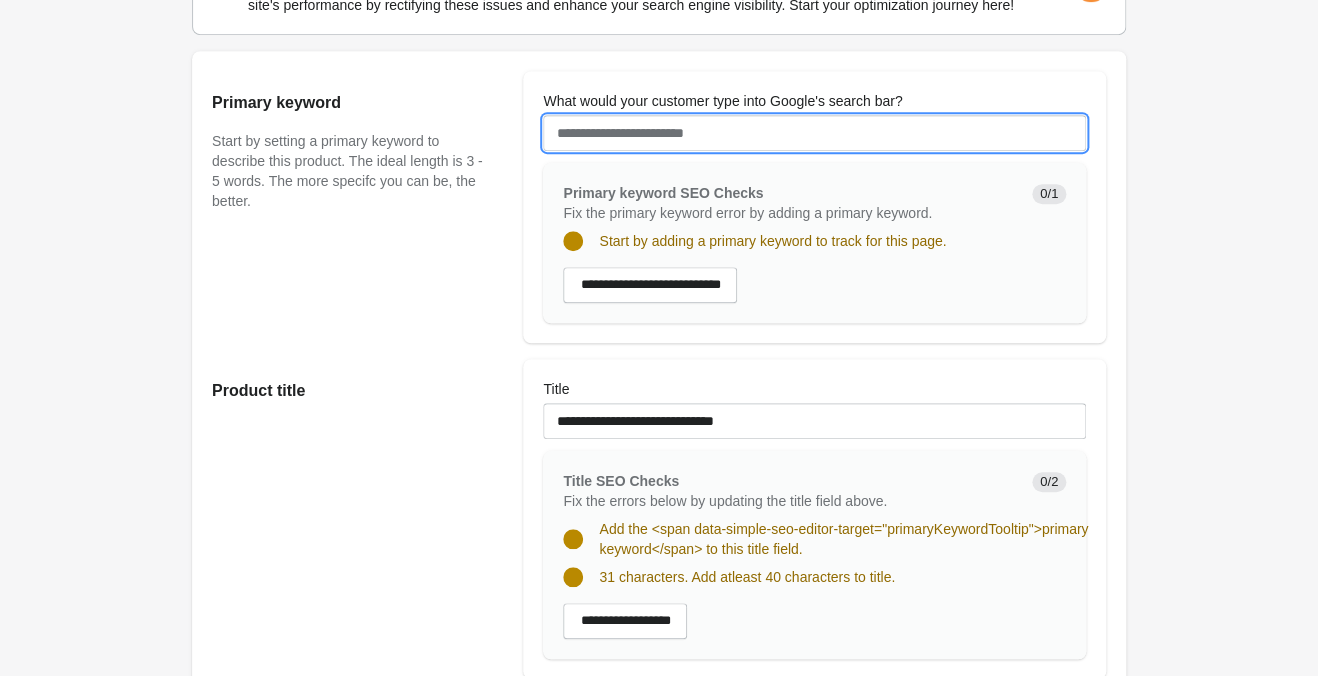 click on "What would your customer type into Google's search bar?" at bounding box center [814, 133] 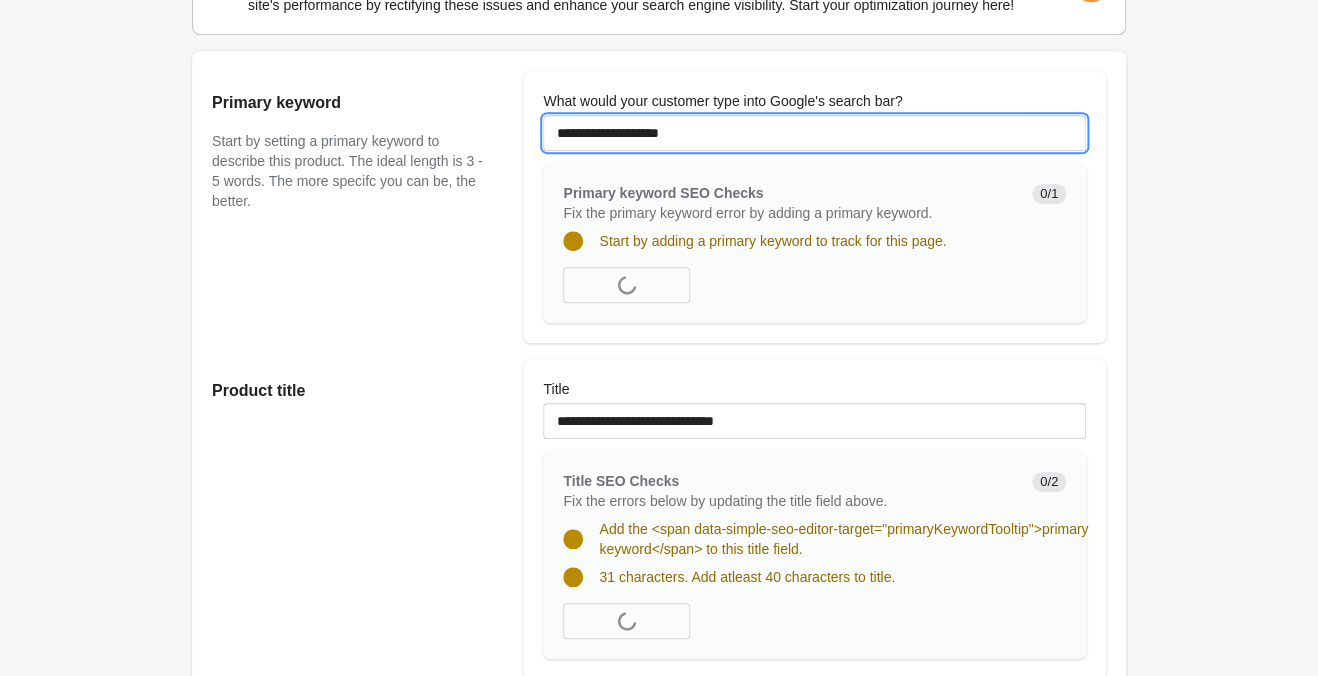 type on "**********" 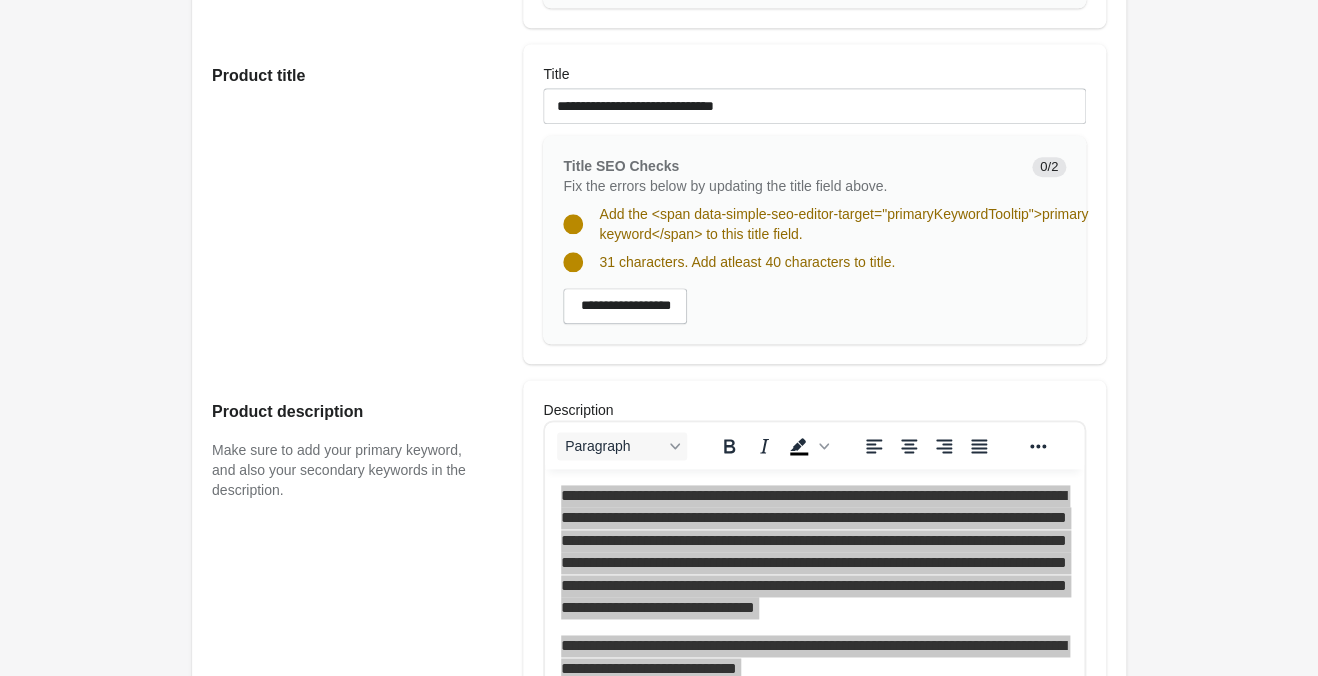 scroll, scrollTop: 931, scrollLeft: 0, axis: vertical 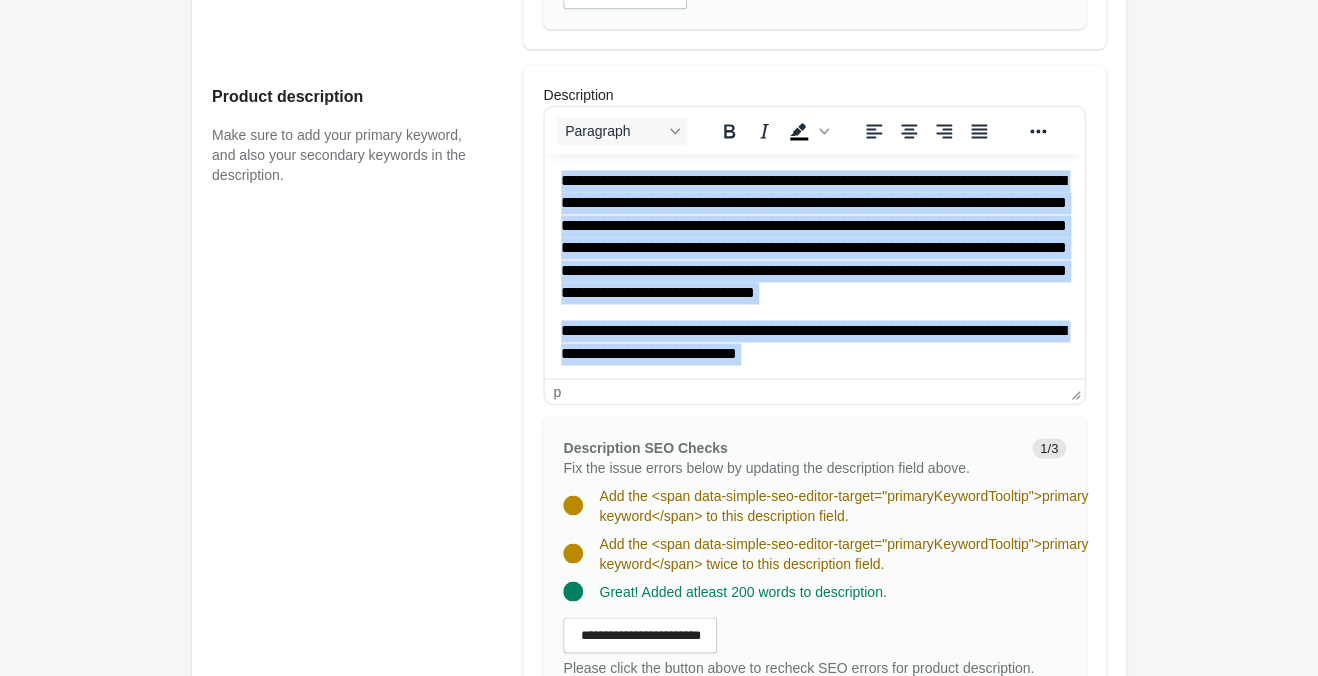 click on "**********" at bounding box center [814, 236] 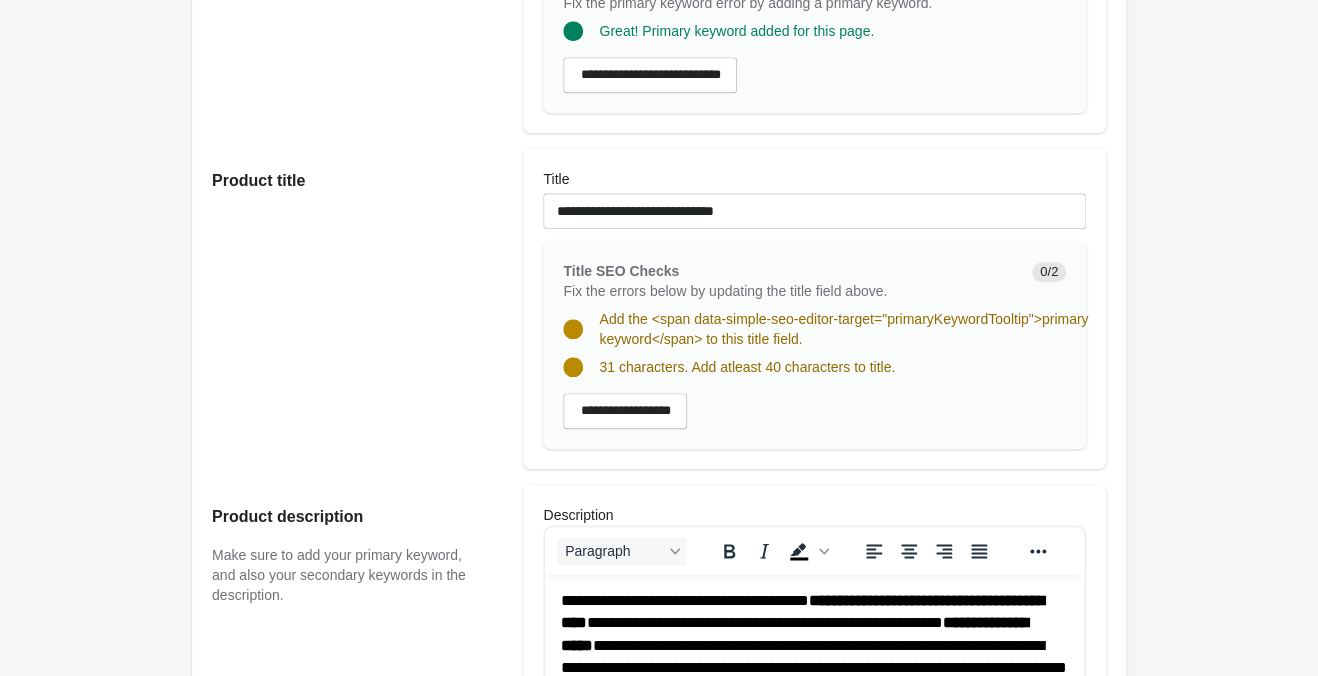 scroll, scrollTop: 196, scrollLeft: 0, axis: vertical 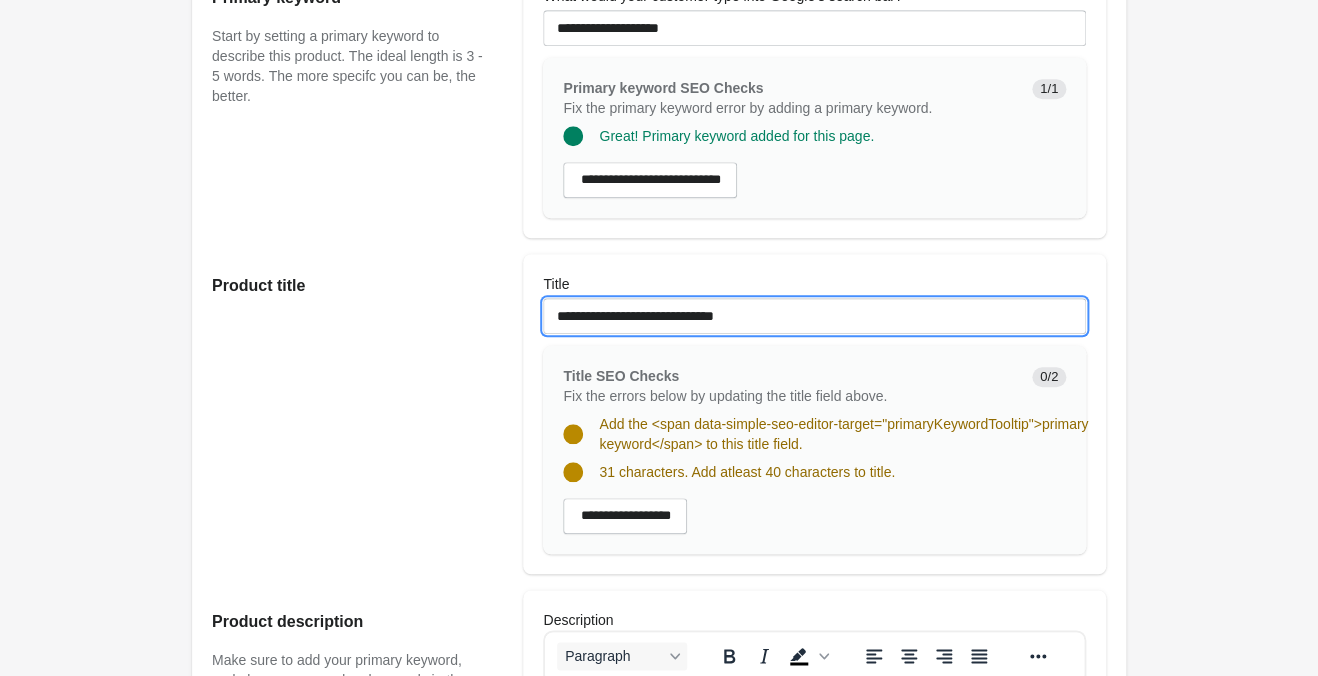 click on "**********" at bounding box center (814, 316) 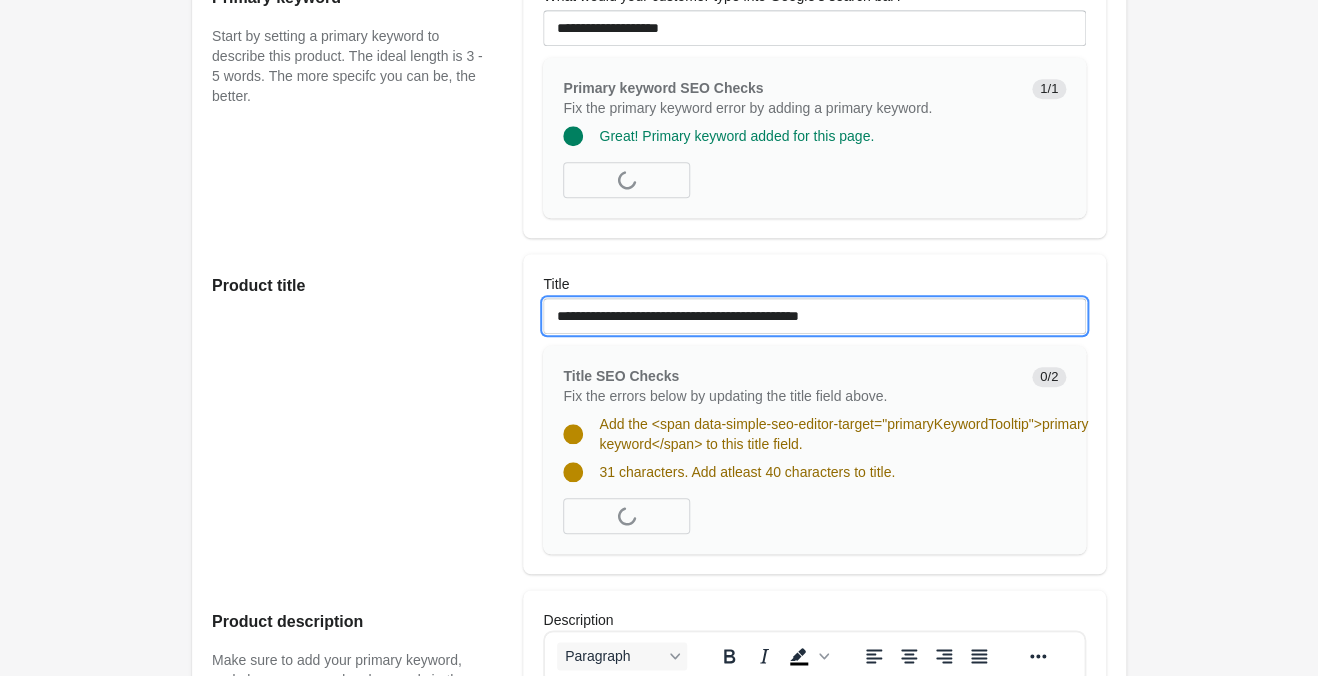 type on "**********" 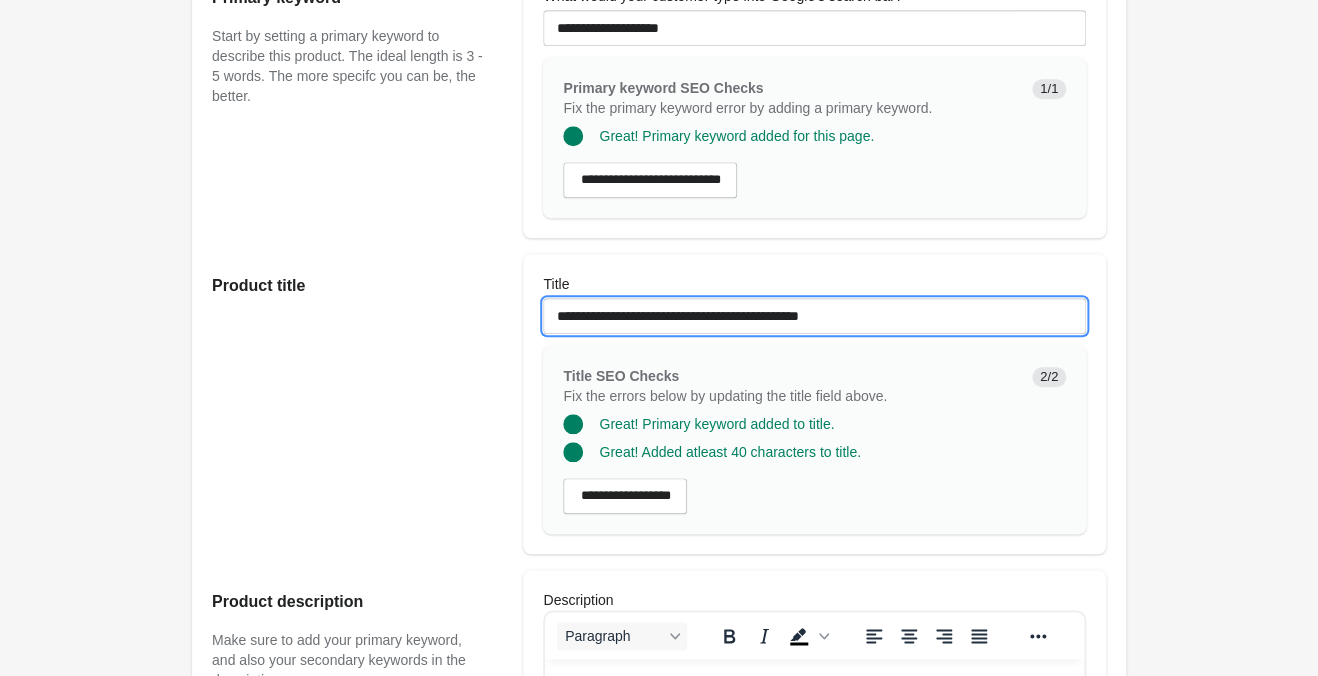 scroll, scrollTop: 721, scrollLeft: 0, axis: vertical 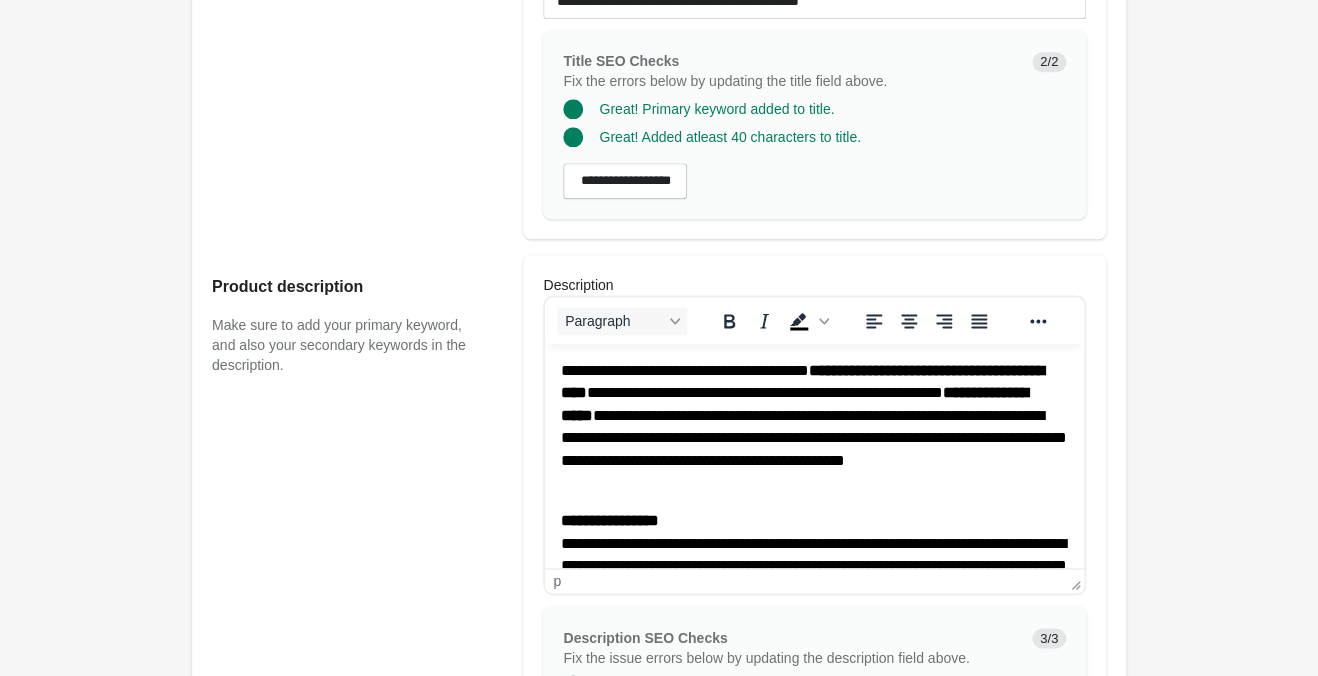 click on "[ADDRESS]" at bounding box center [814, 427] 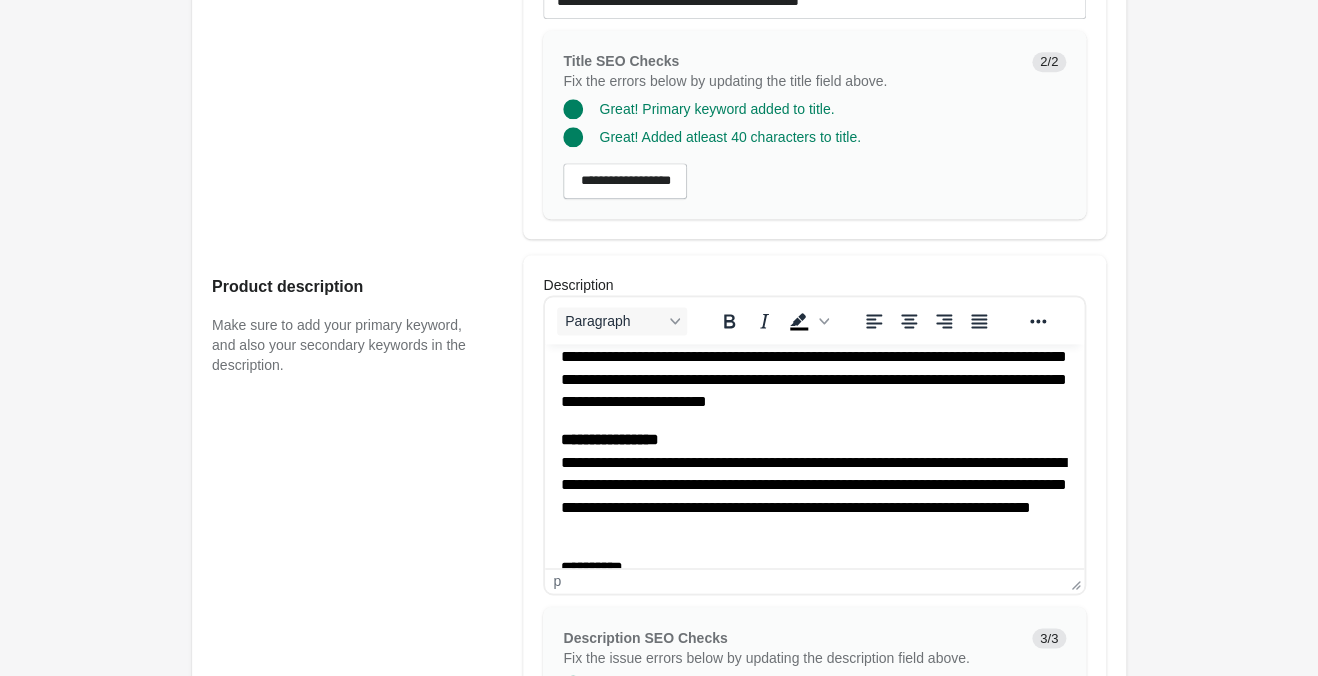 scroll, scrollTop: 210, scrollLeft: 0, axis: vertical 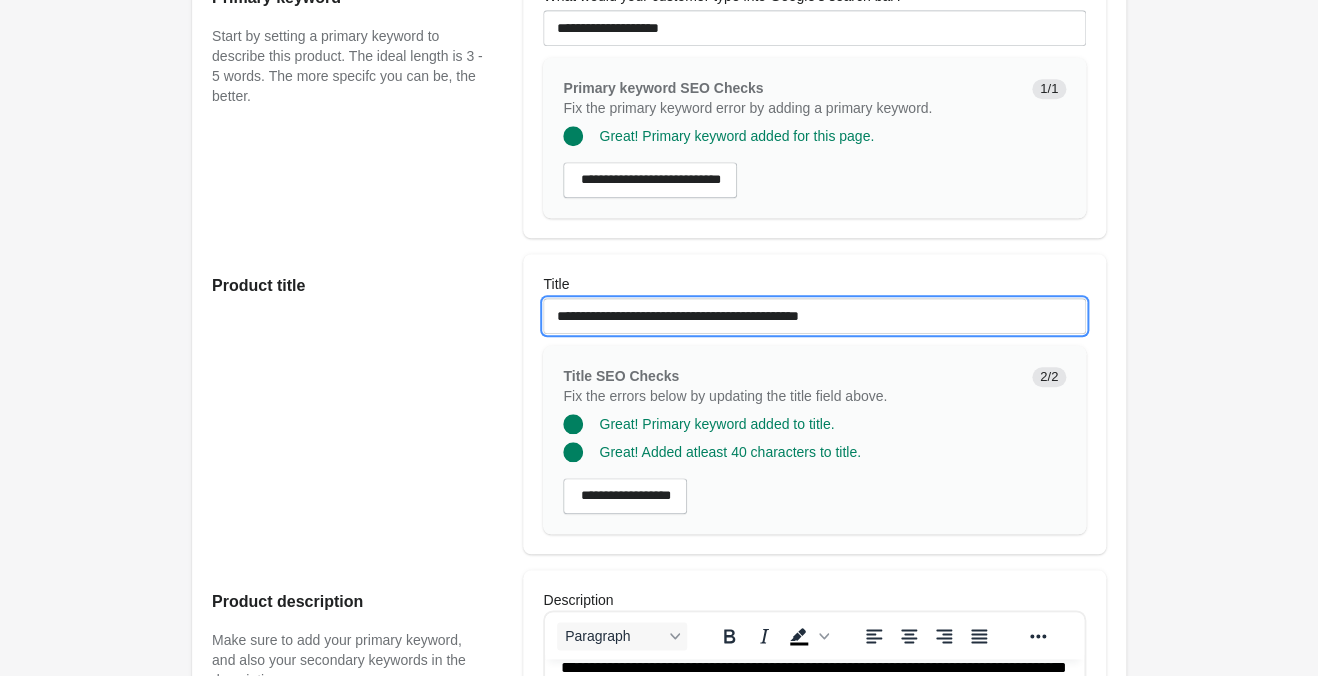 drag, startPoint x: 765, startPoint y: 315, endPoint x: 137, endPoint y: 280, distance: 628.97455 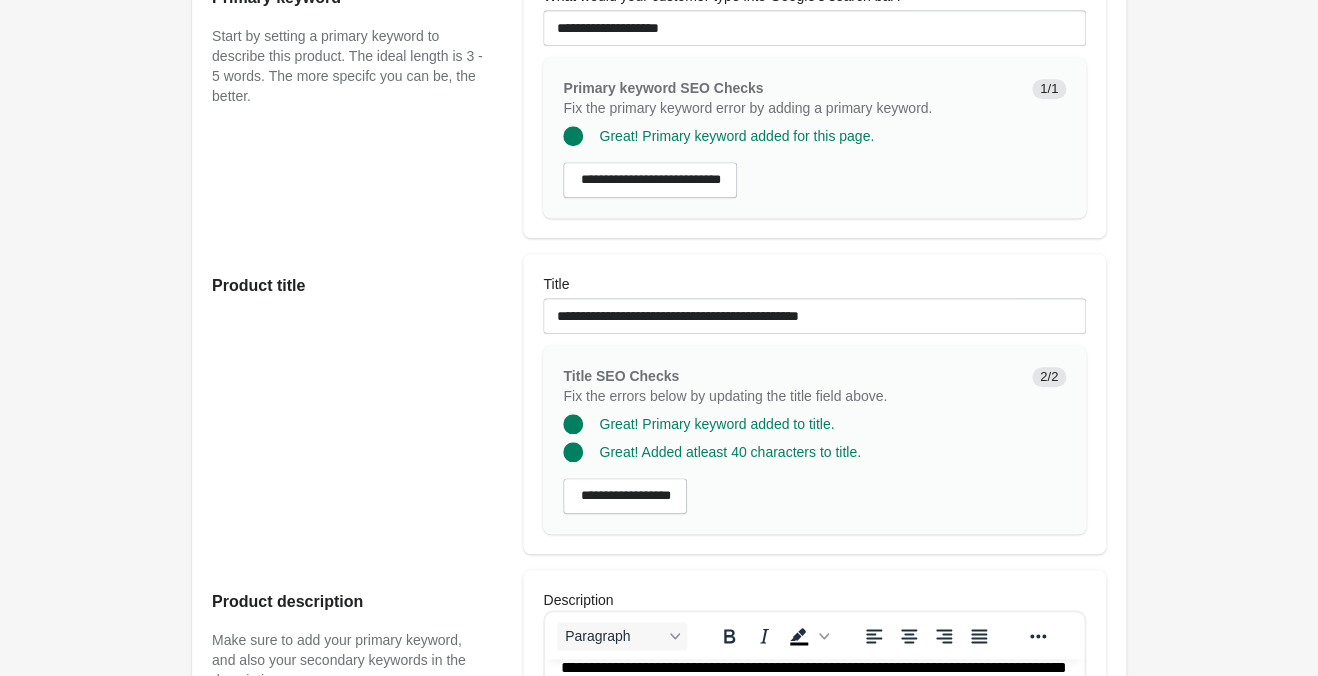 click on "Product title" at bounding box center [357, 404] 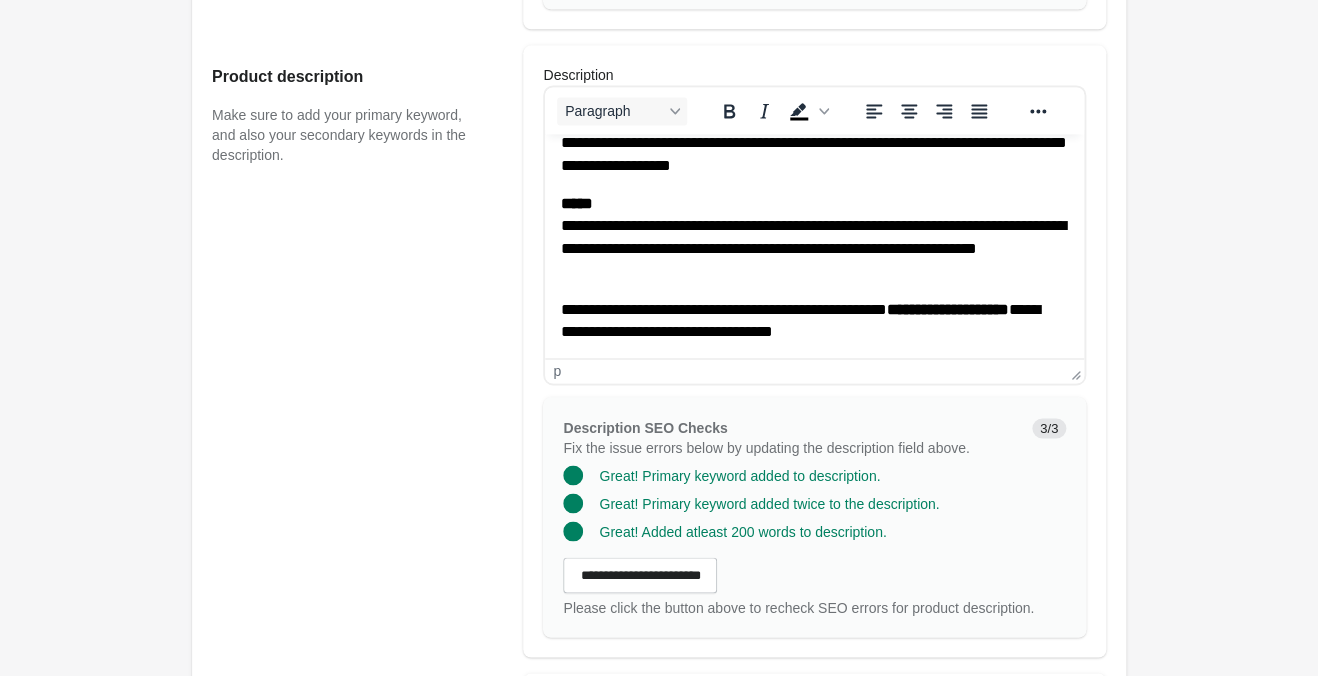 scroll, scrollTop: 1141, scrollLeft: 0, axis: vertical 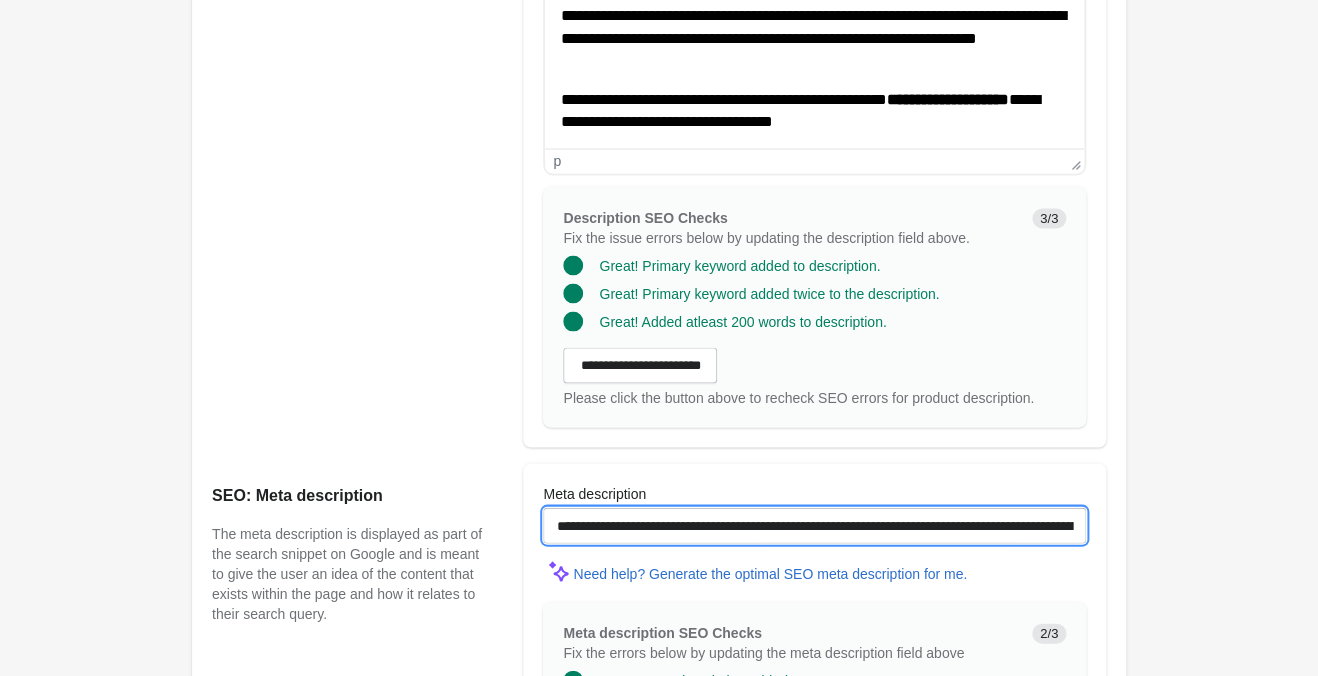click on "**********" at bounding box center [814, 525] 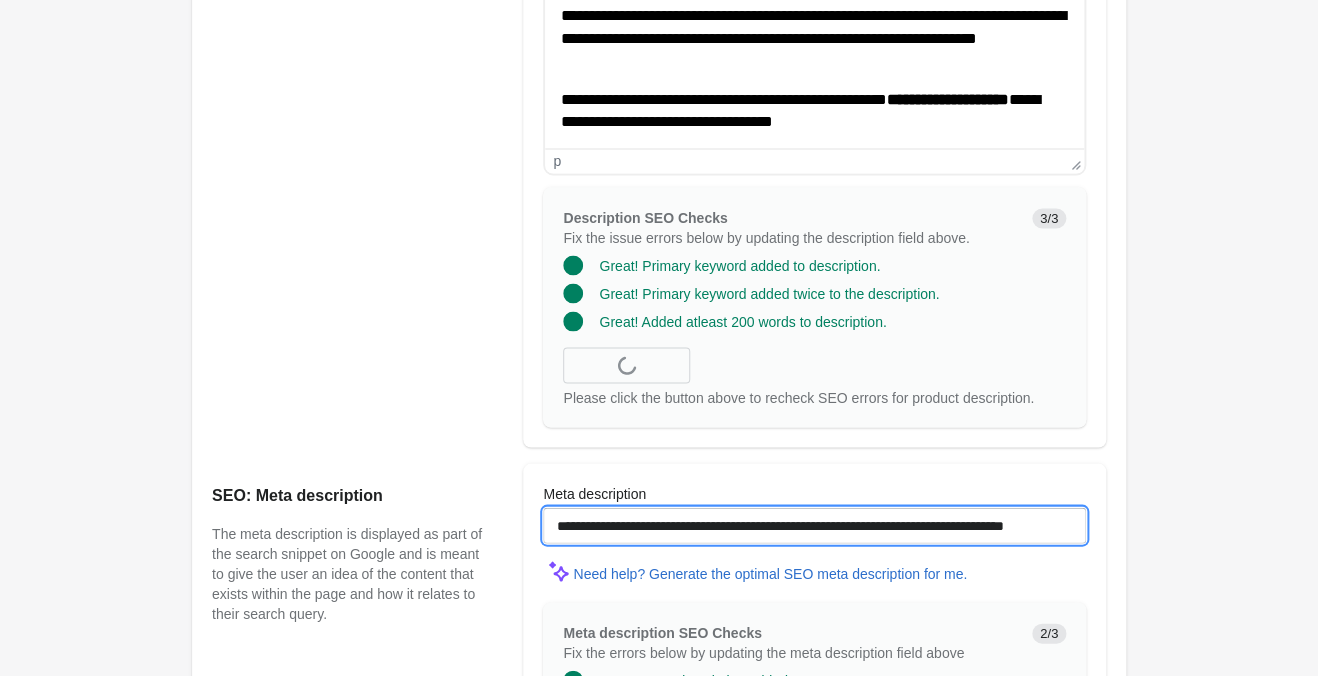 paste on "**********" 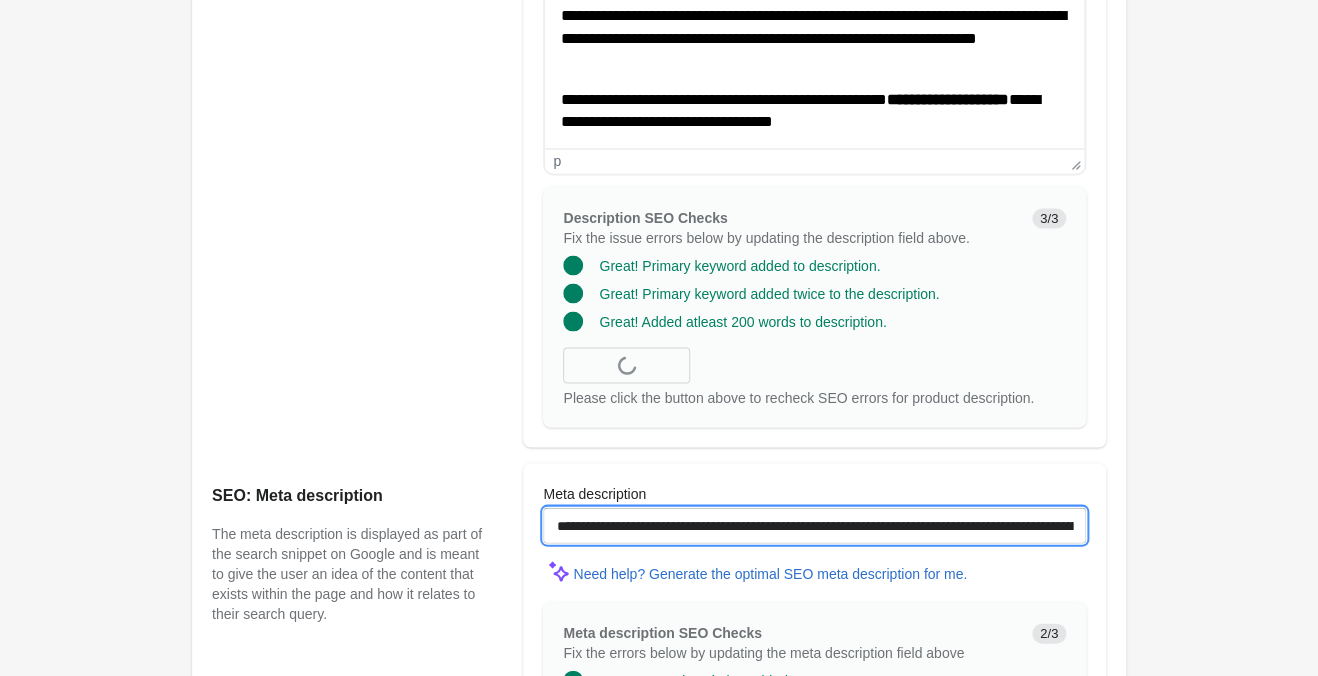 scroll, scrollTop: 1561, scrollLeft: 0, axis: vertical 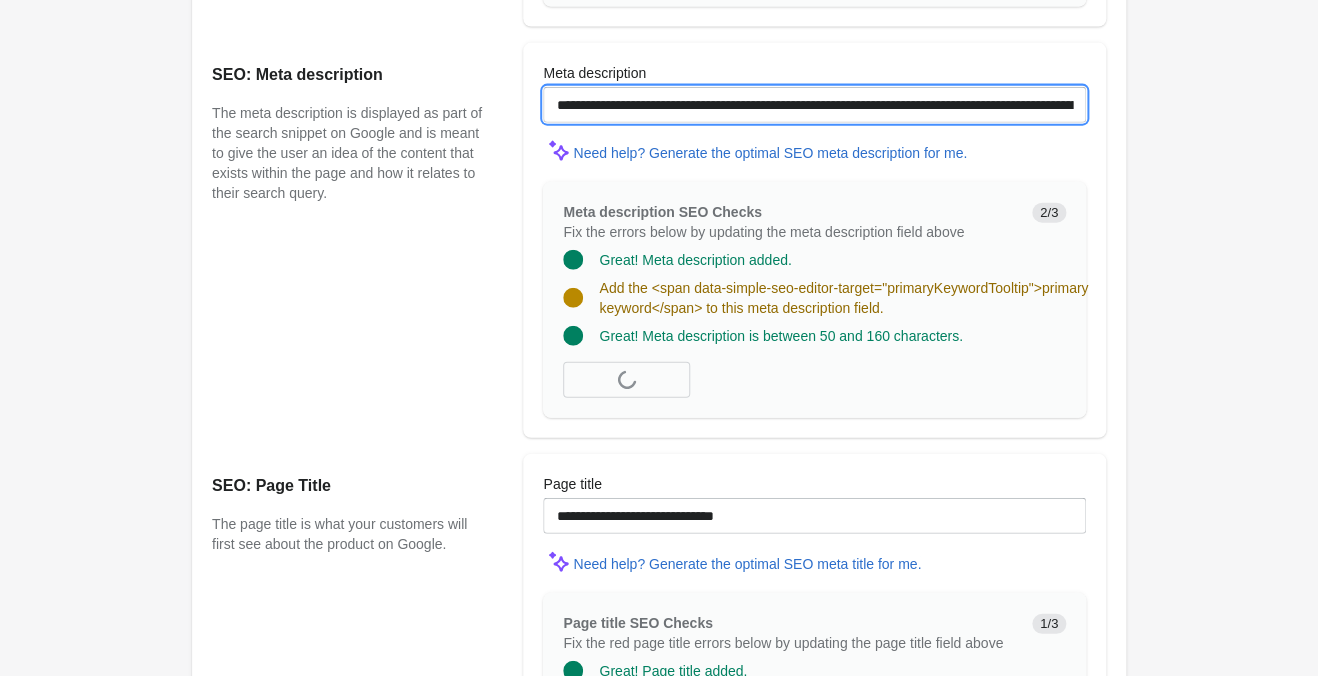 type on "**********" 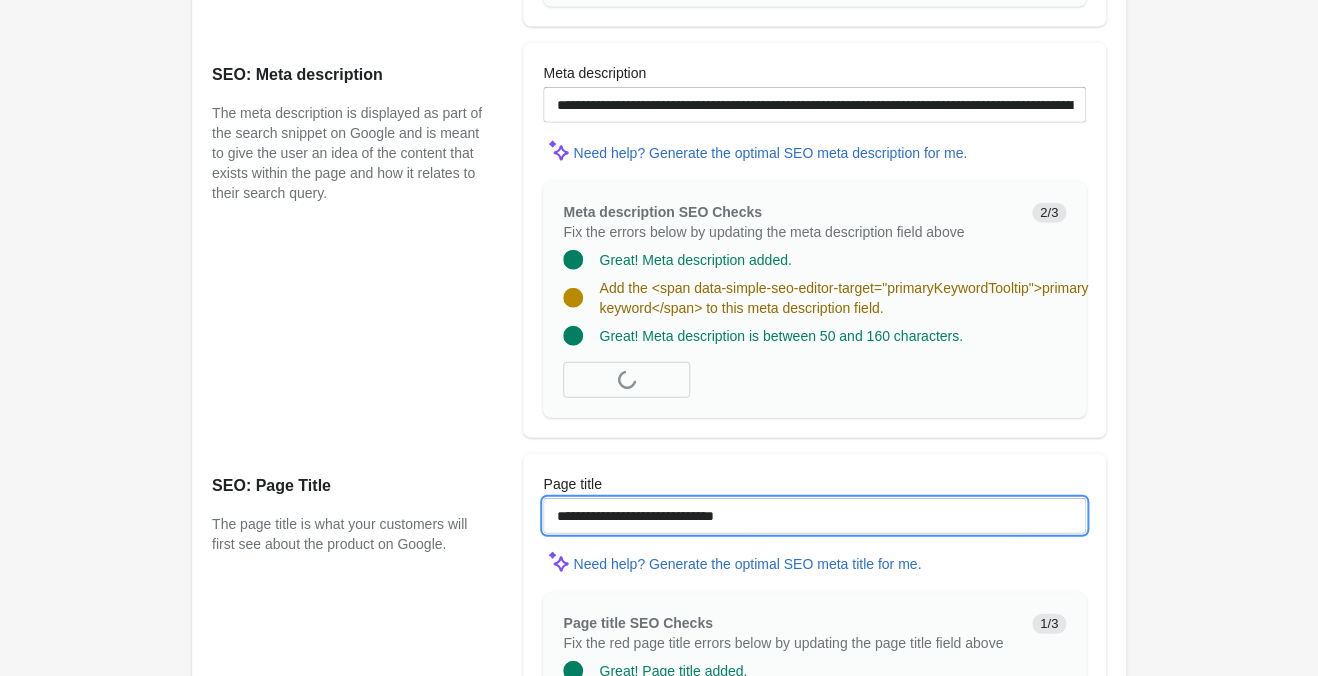 drag, startPoint x: 418, startPoint y: 510, endPoint x: -282, endPoint y: 475, distance: 700.87445 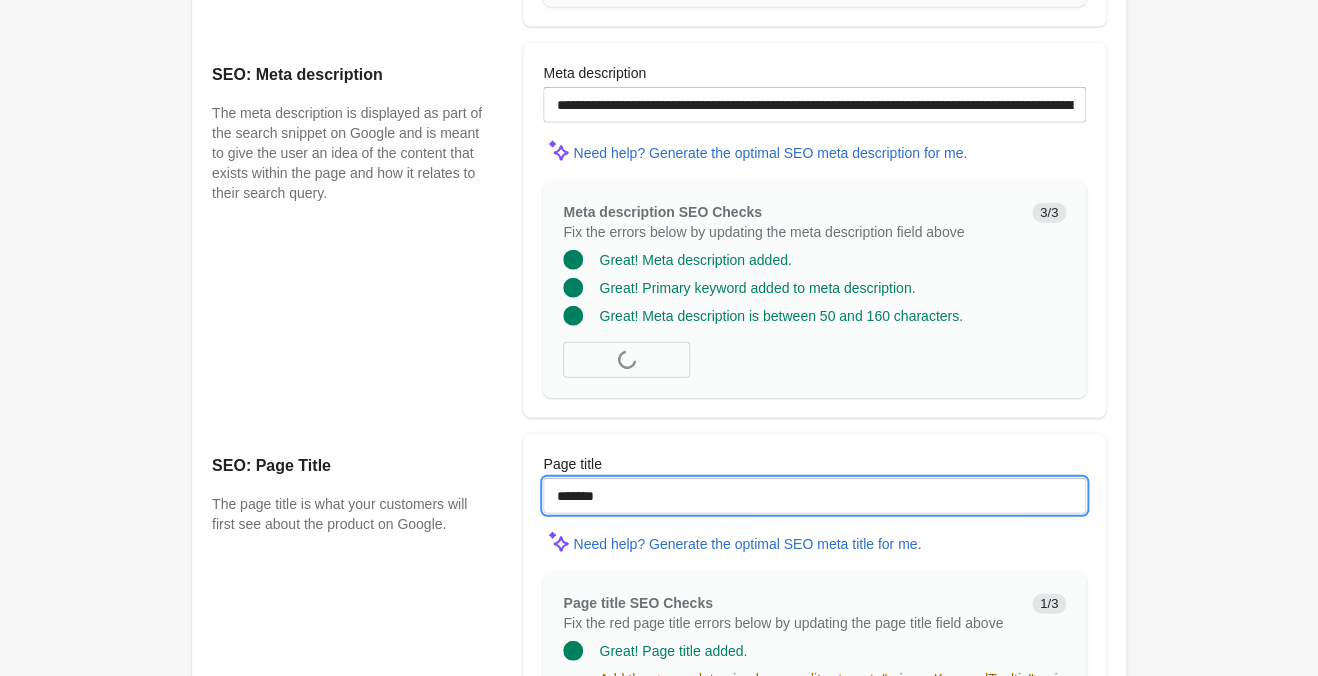 paste on "**********" 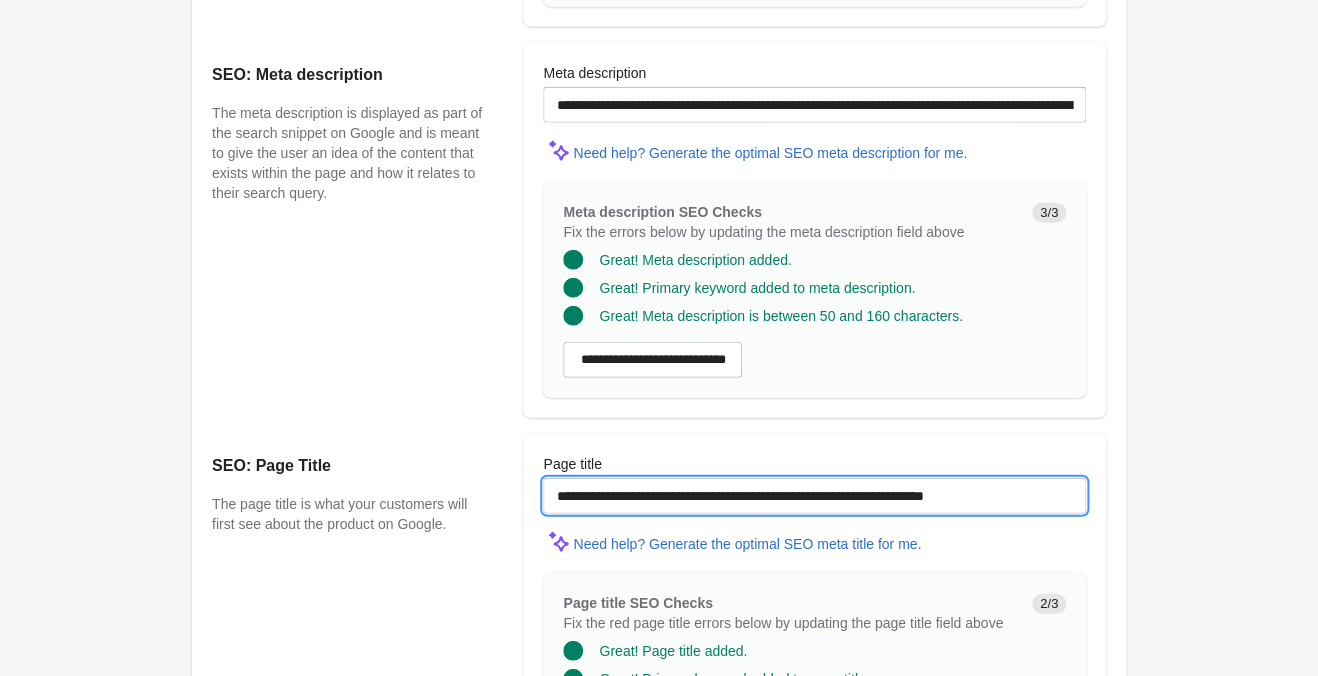 click on "**********" at bounding box center (814, 496) 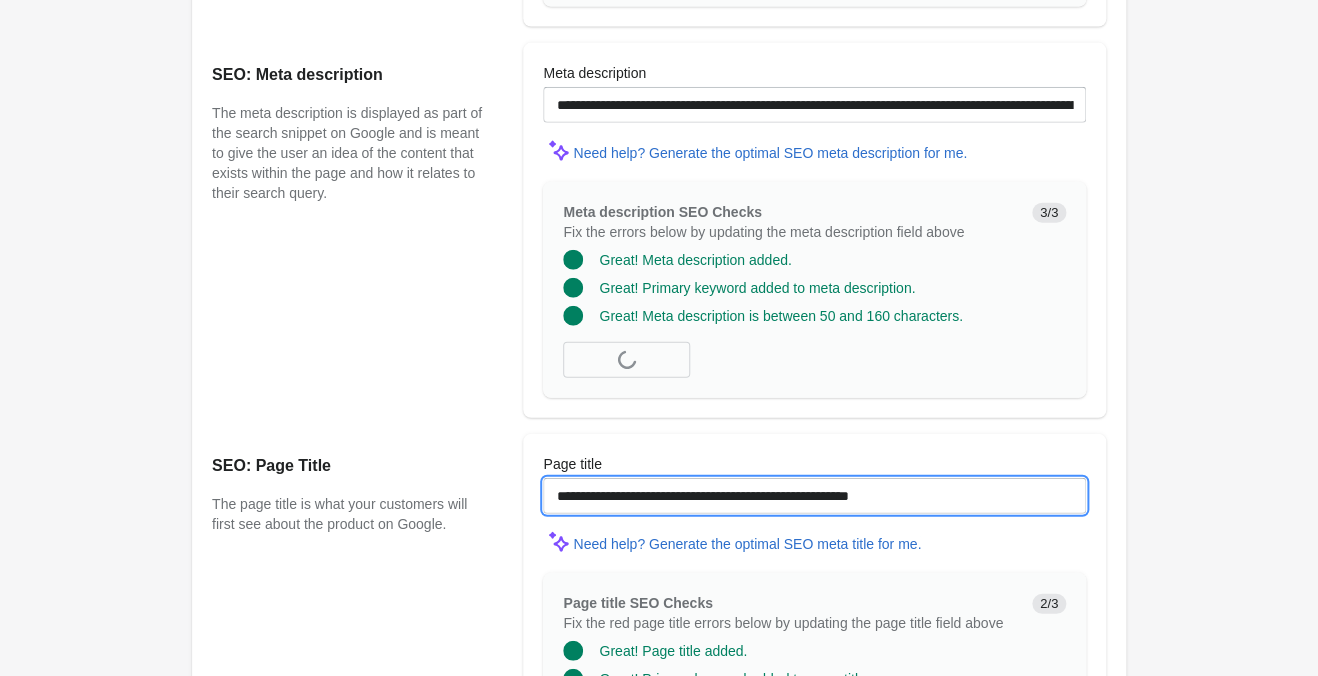 type on "**********" 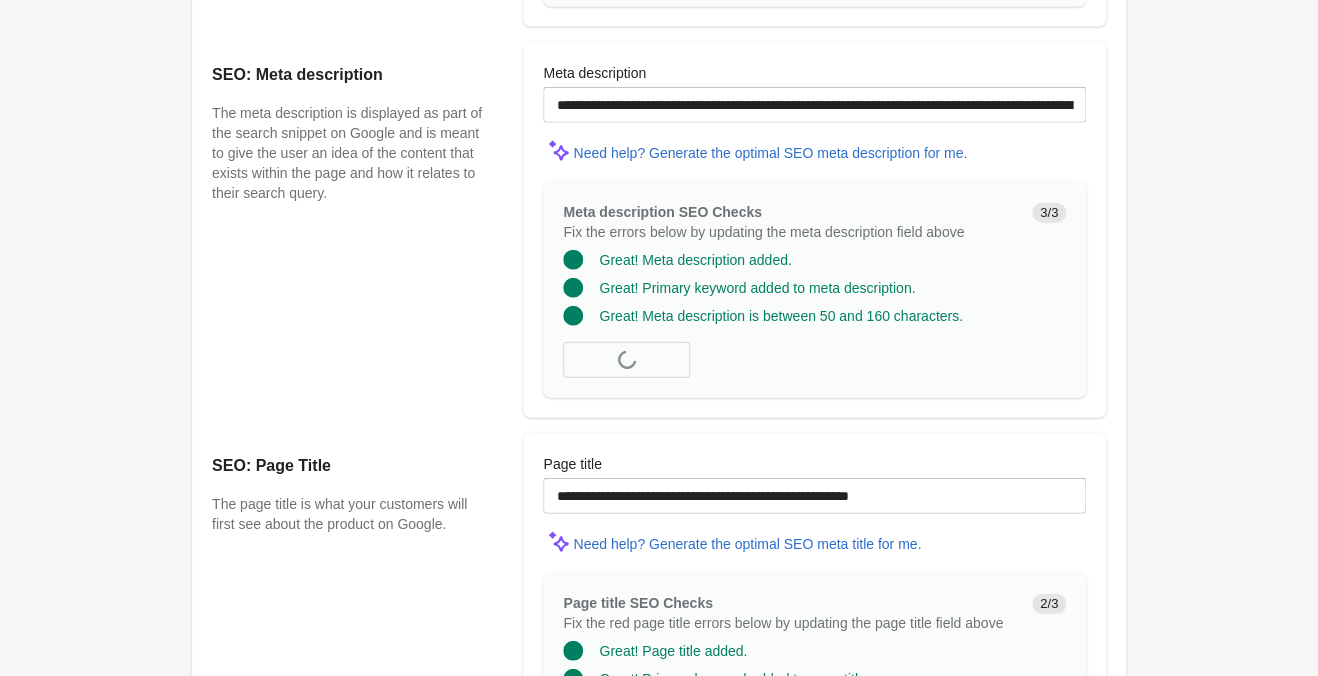 click on "Paisley Camo Crop Bell Bottom ♡
Open on Shopify" at bounding box center [659, -334] 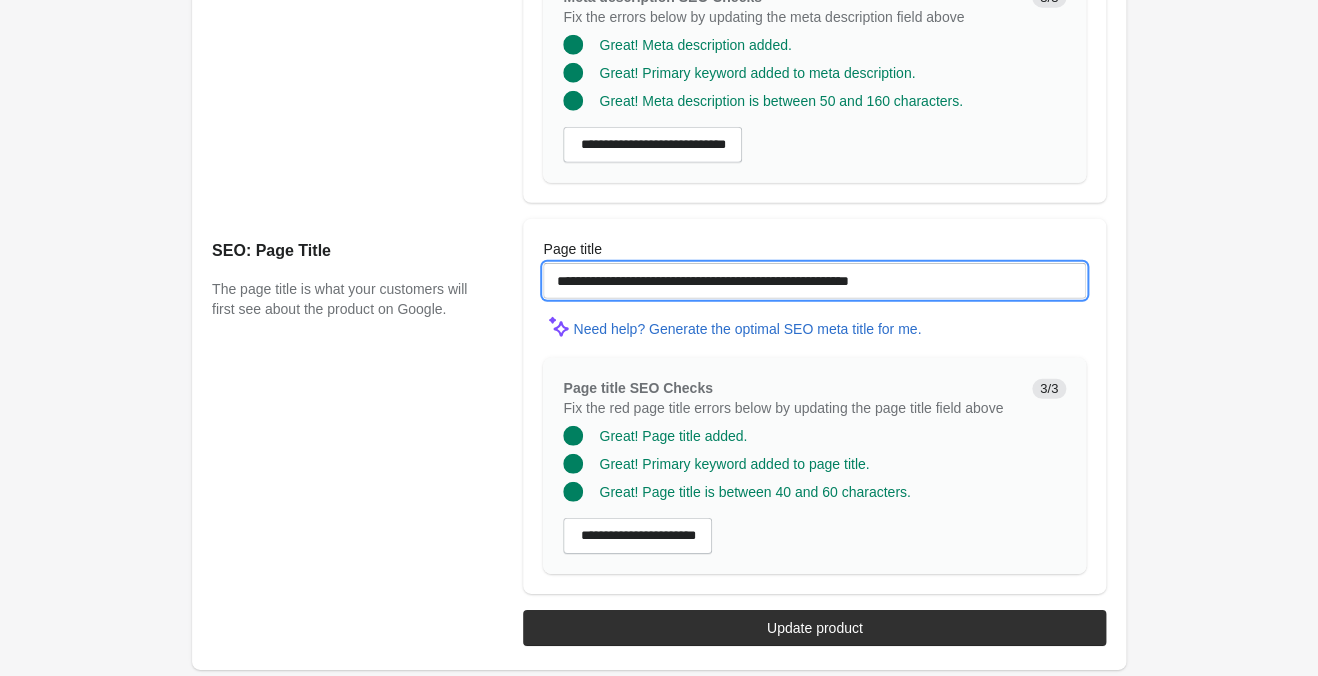 click on "**********" at bounding box center (814, 281) 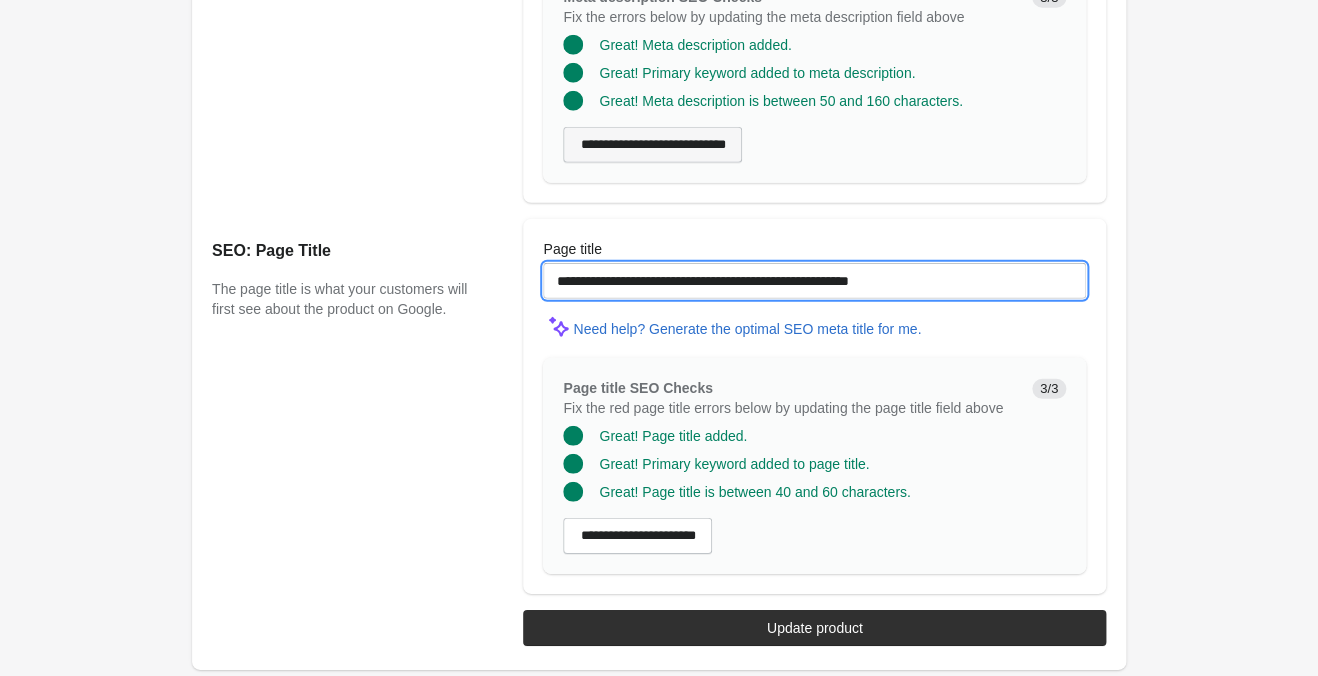 scroll, scrollTop: 1566, scrollLeft: 0, axis: vertical 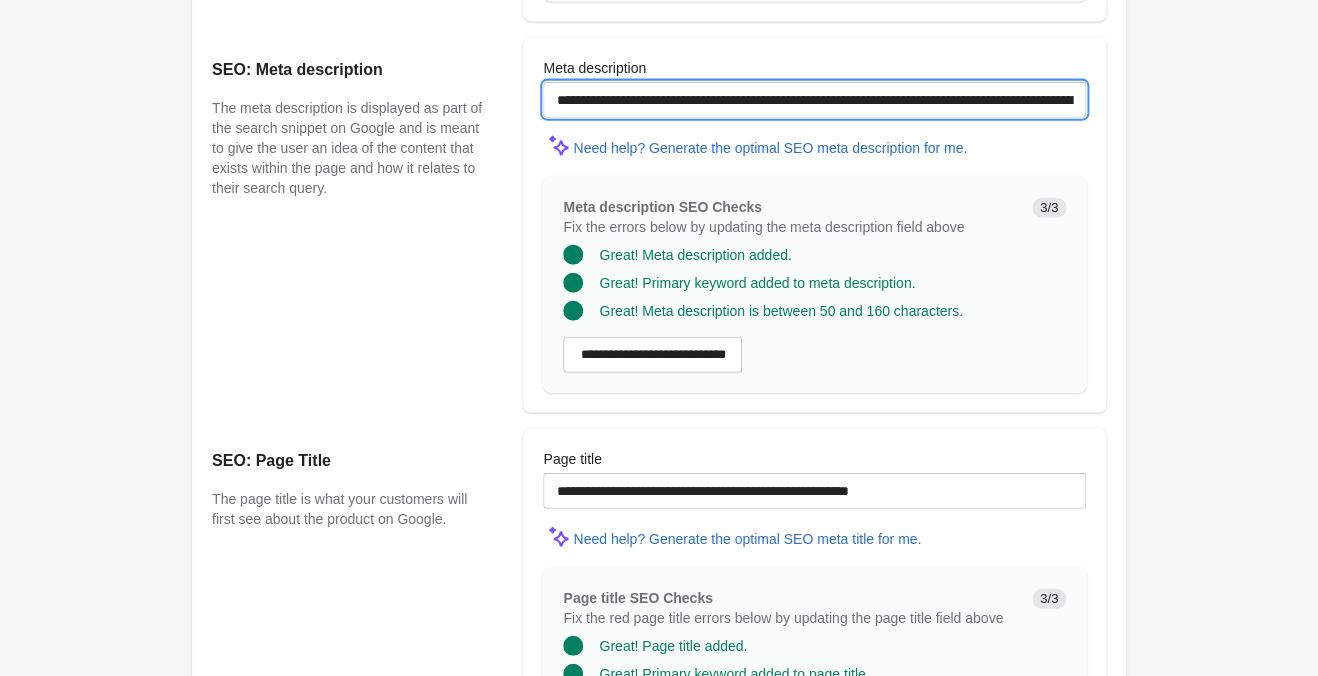 click on "**********" at bounding box center [814, 100] 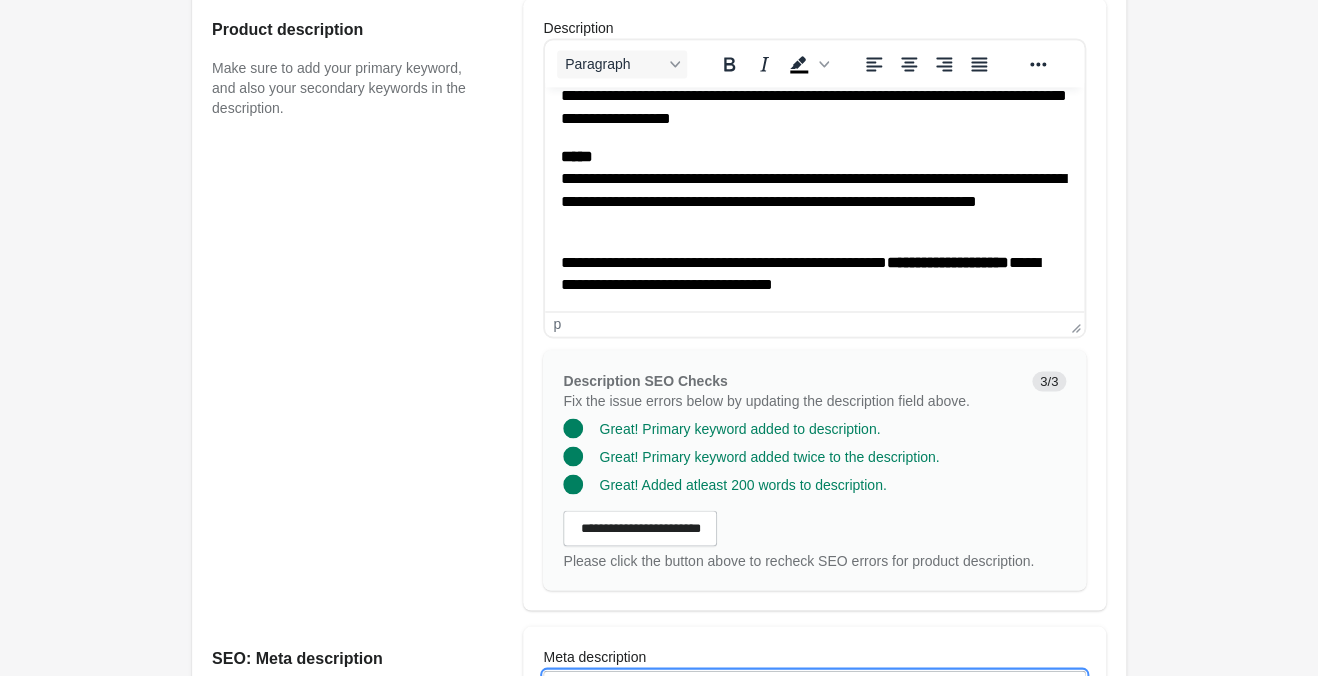 scroll, scrollTop: 936, scrollLeft: 0, axis: vertical 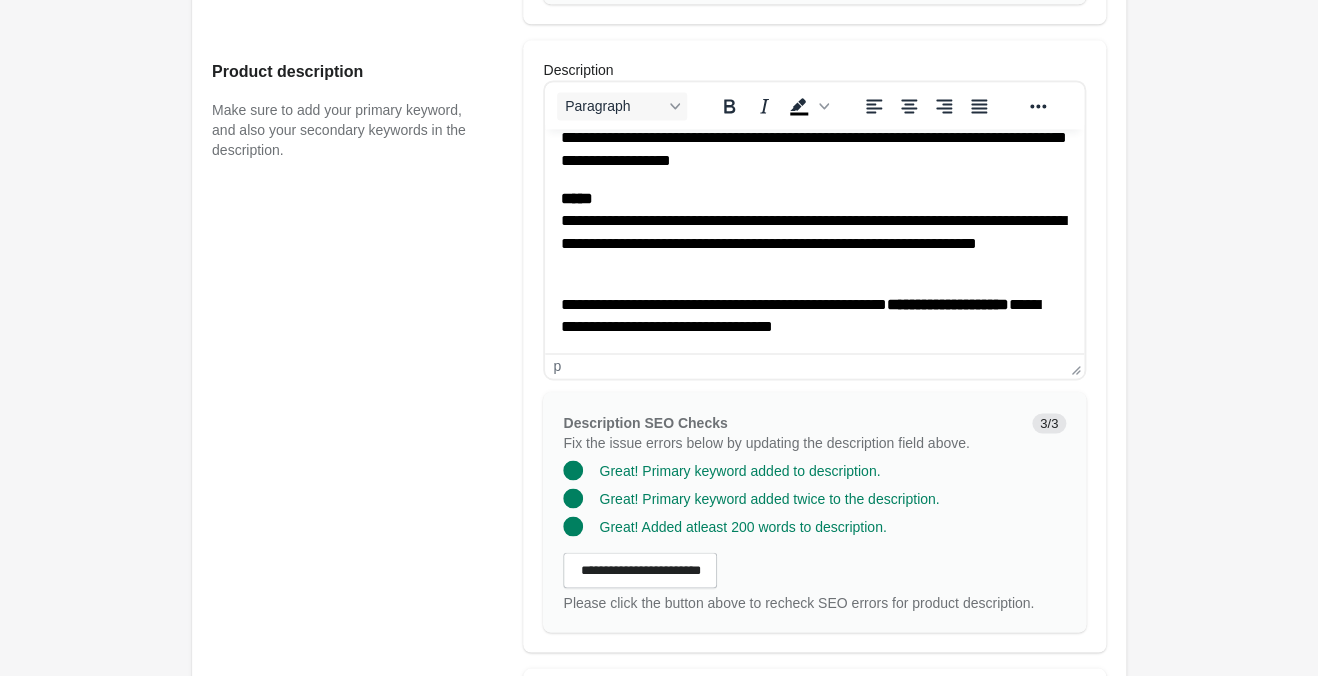 click on "**********" at bounding box center [814, 7] 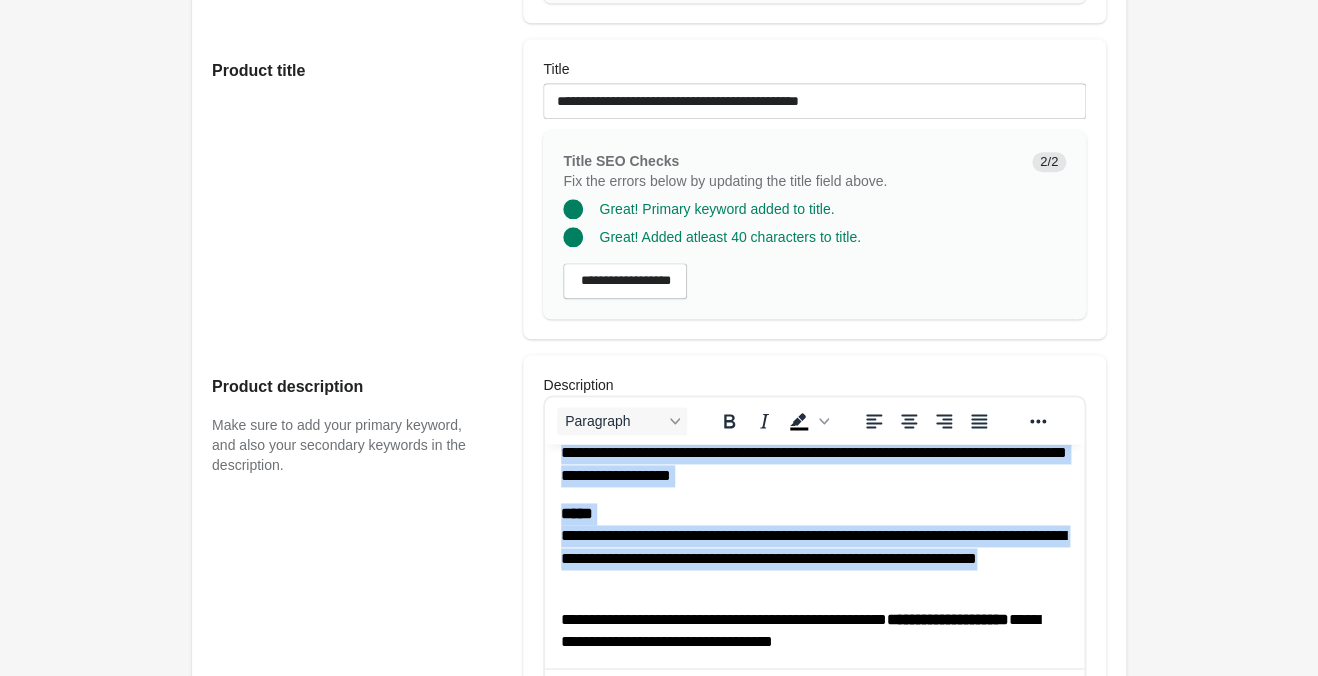 scroll, scrollTop: 306, scrollLeft: 0, axis: vertical 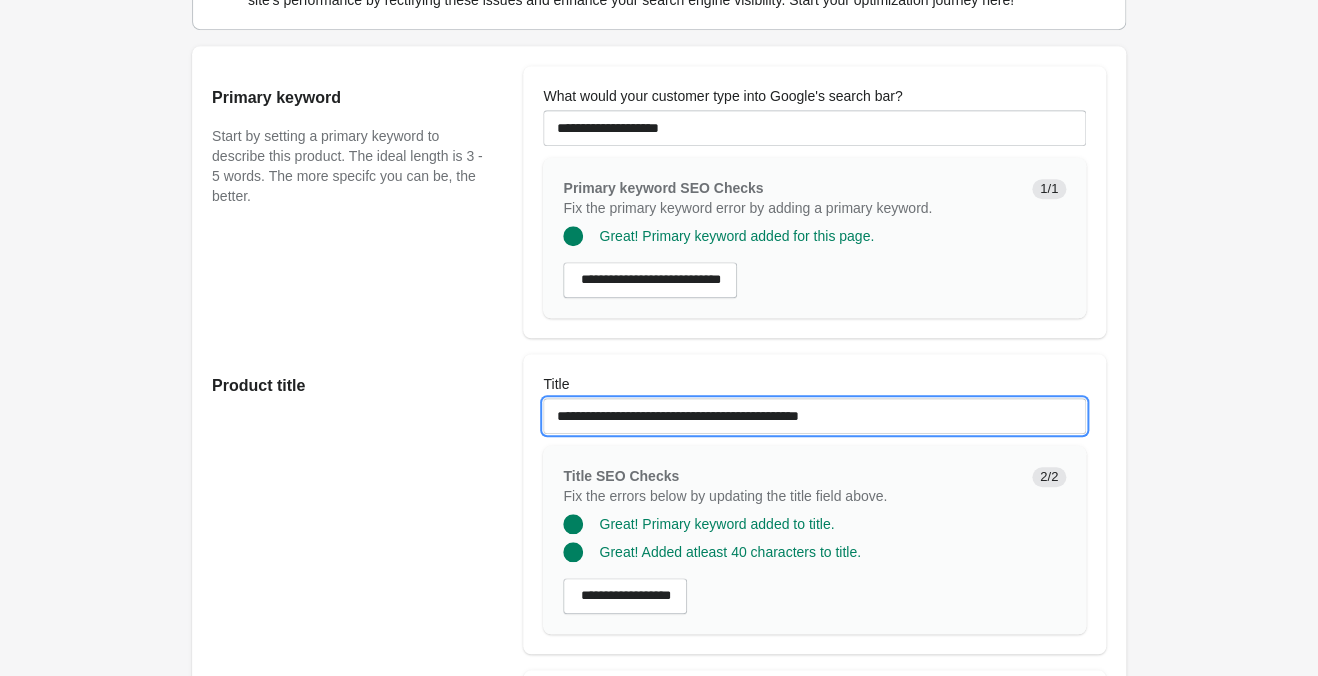 click on "**********" at bounding box center [814, 416] 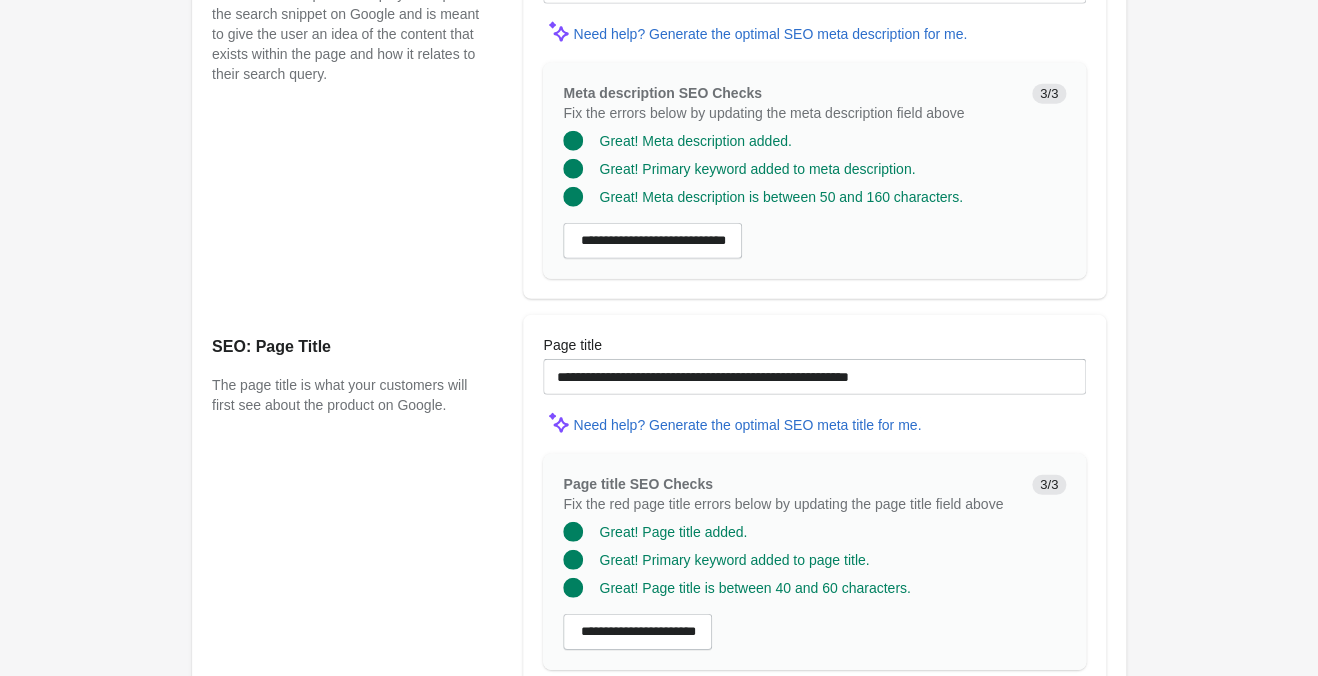 scroll, scrollTop: 1776, scrollLeft: 0, axis: vertical 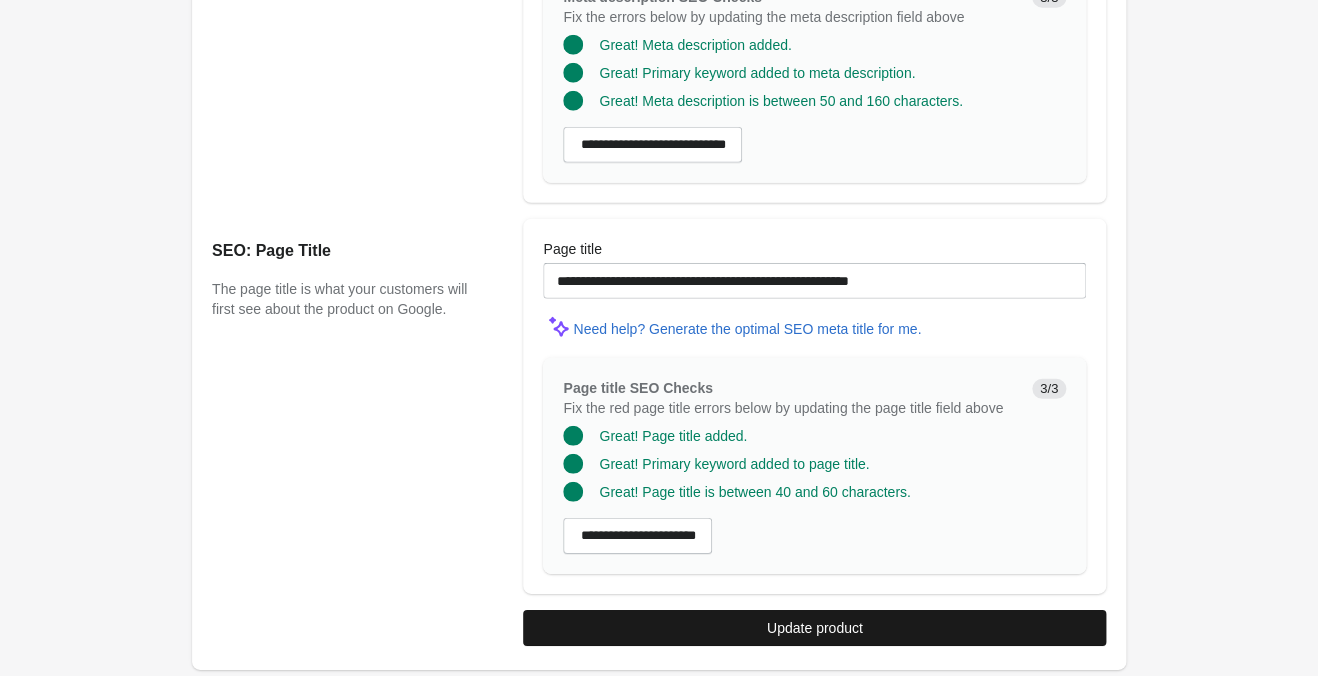 click on "Update product" at bounding box center (815, 628) 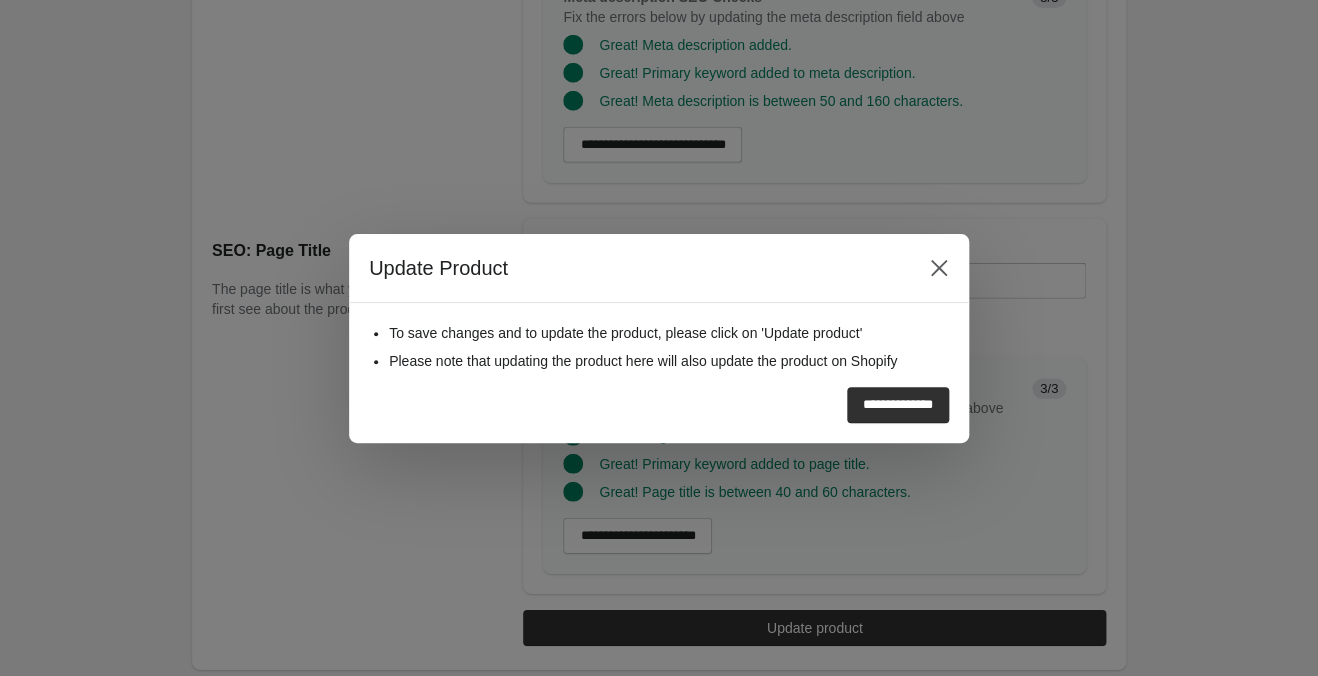 click on "**********" at bounding box center [898, 405] 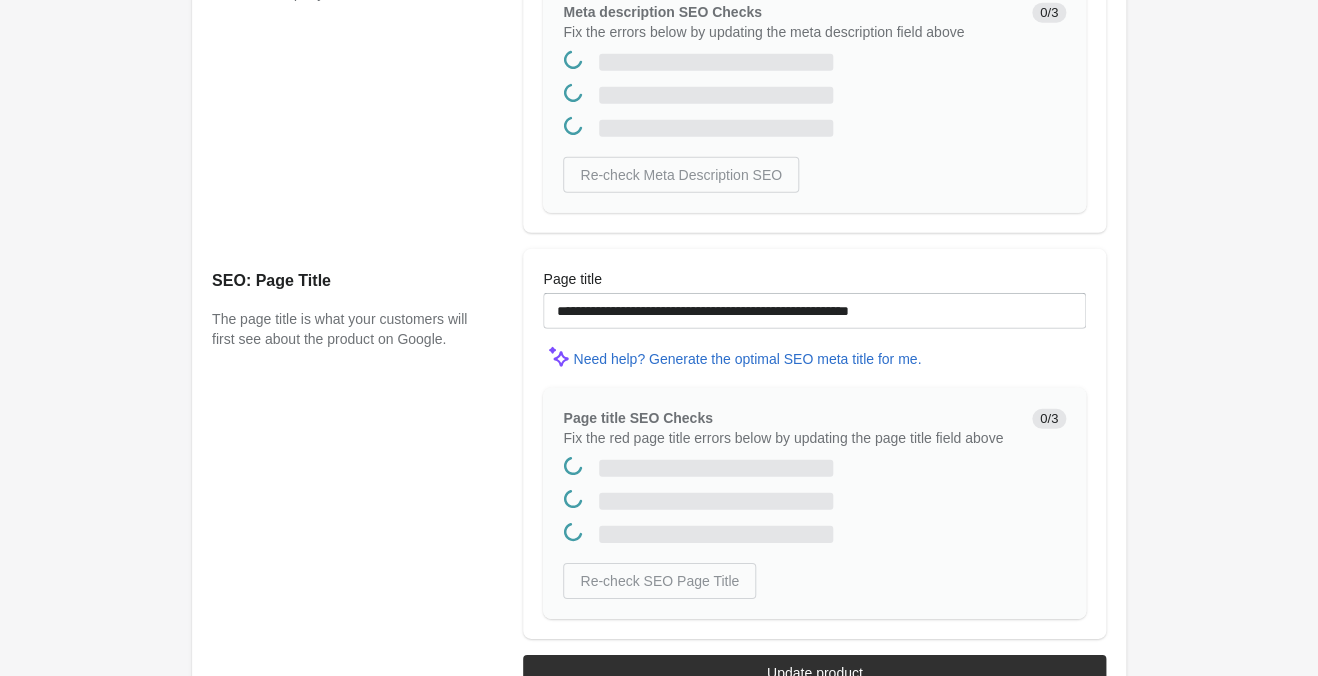 scroll, scrollTop: 0, scrollLeft: 0, axis: both 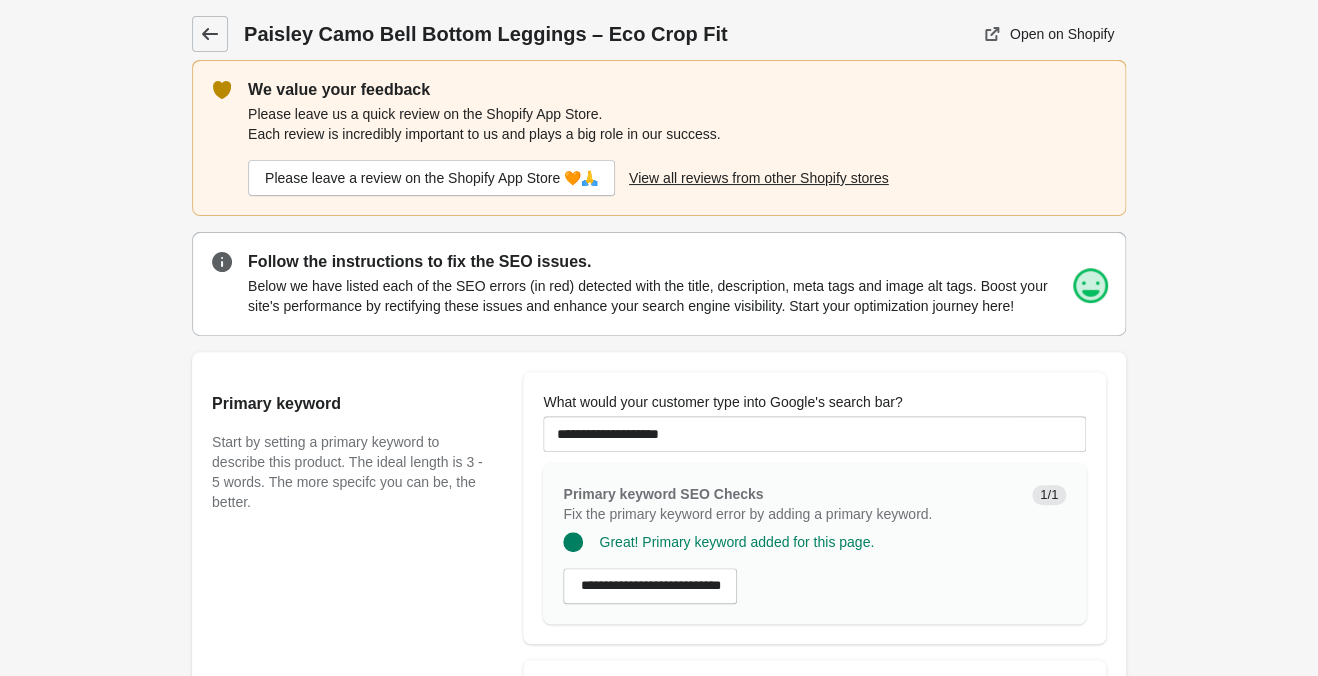 click at bounding box center [210, 34] 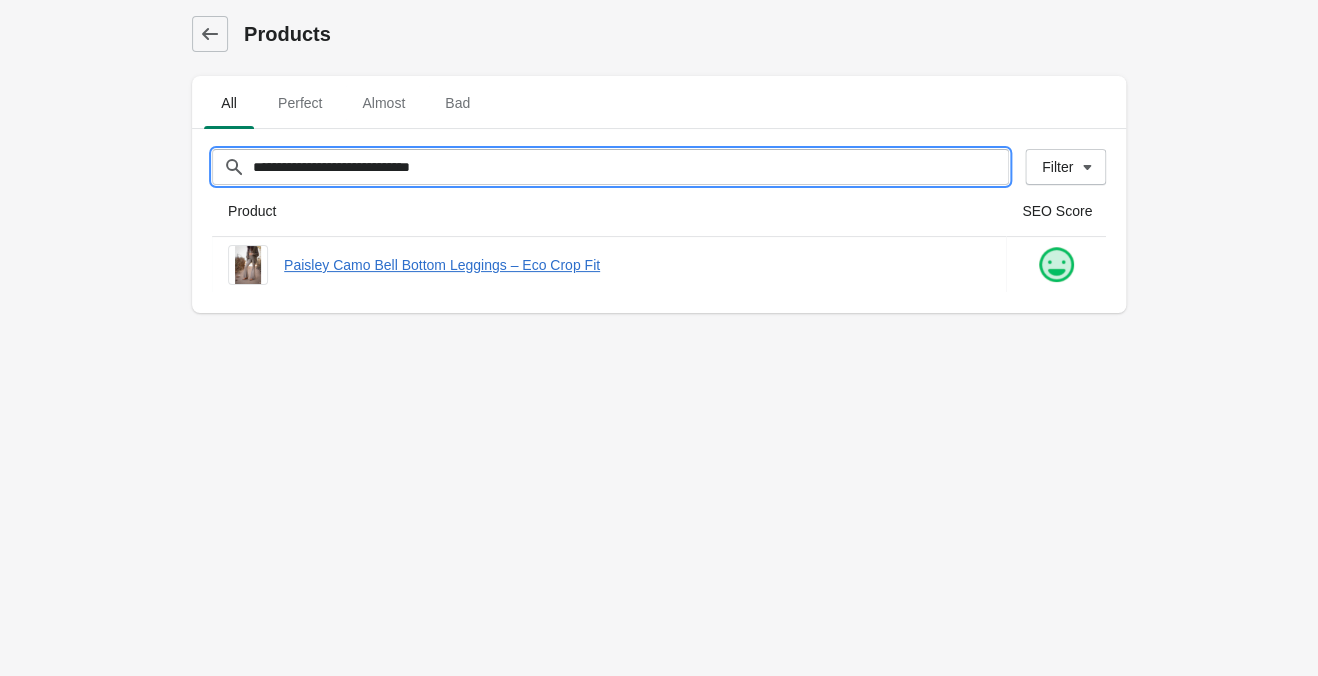 drag, startPoint x: 564, startPoint y: 168, endPoint x: 20, endPoint y: 181, distance: 544.15533 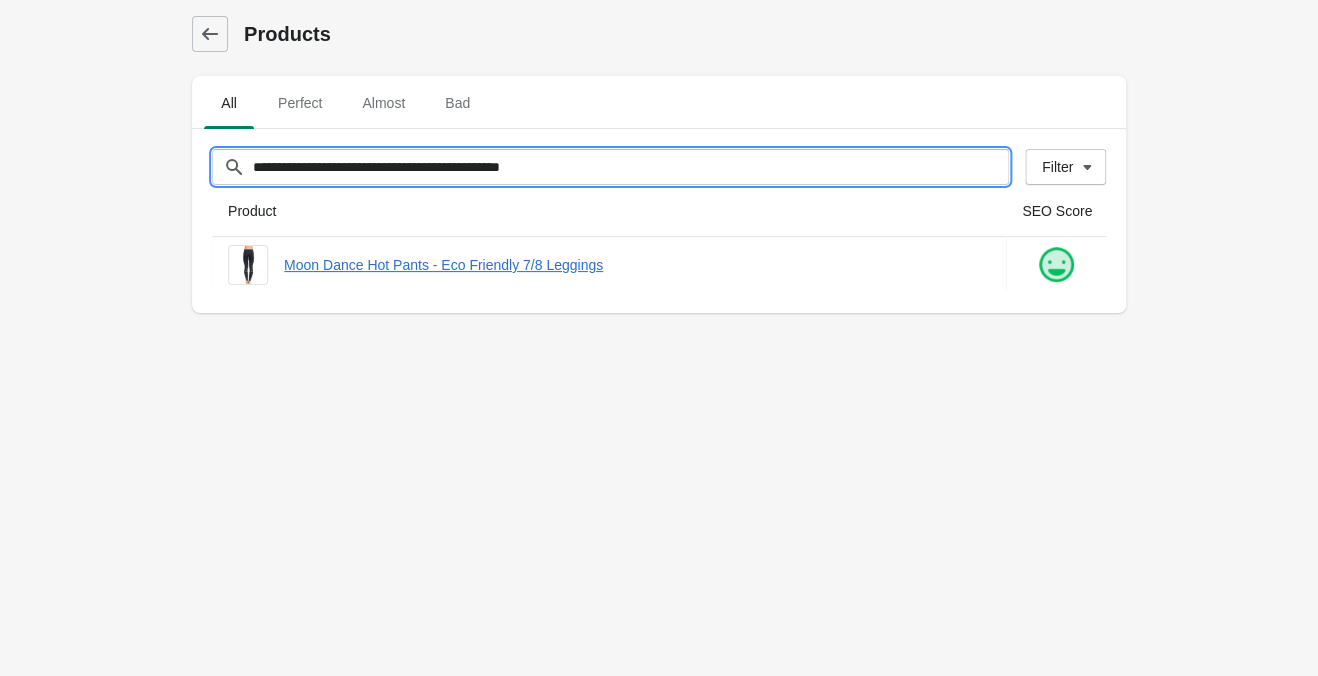 drag, startPoint x: 571, startPoint y: 165, endPoint x: -63, endPoint y: 133, distance: 634.80707 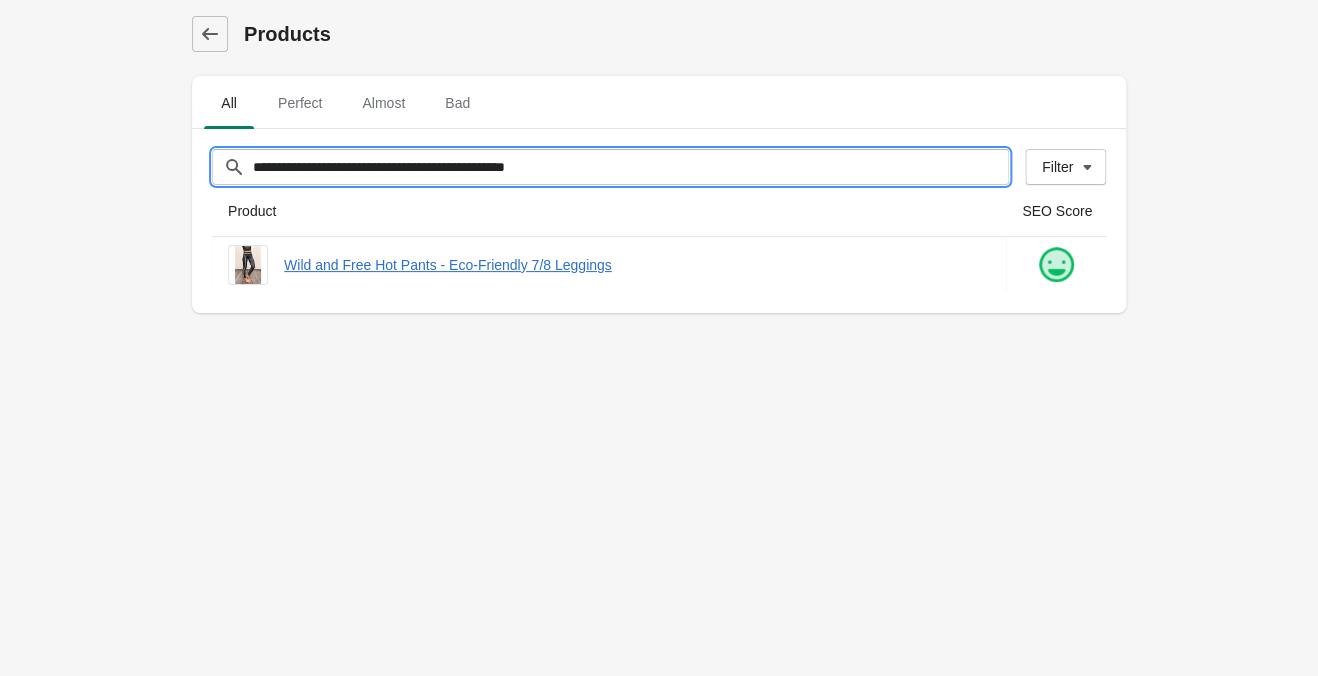 drag, startPoint x: 593, startPoint y: 166, endPoint x: -282, endPoint y: 133, distance: 875.6221 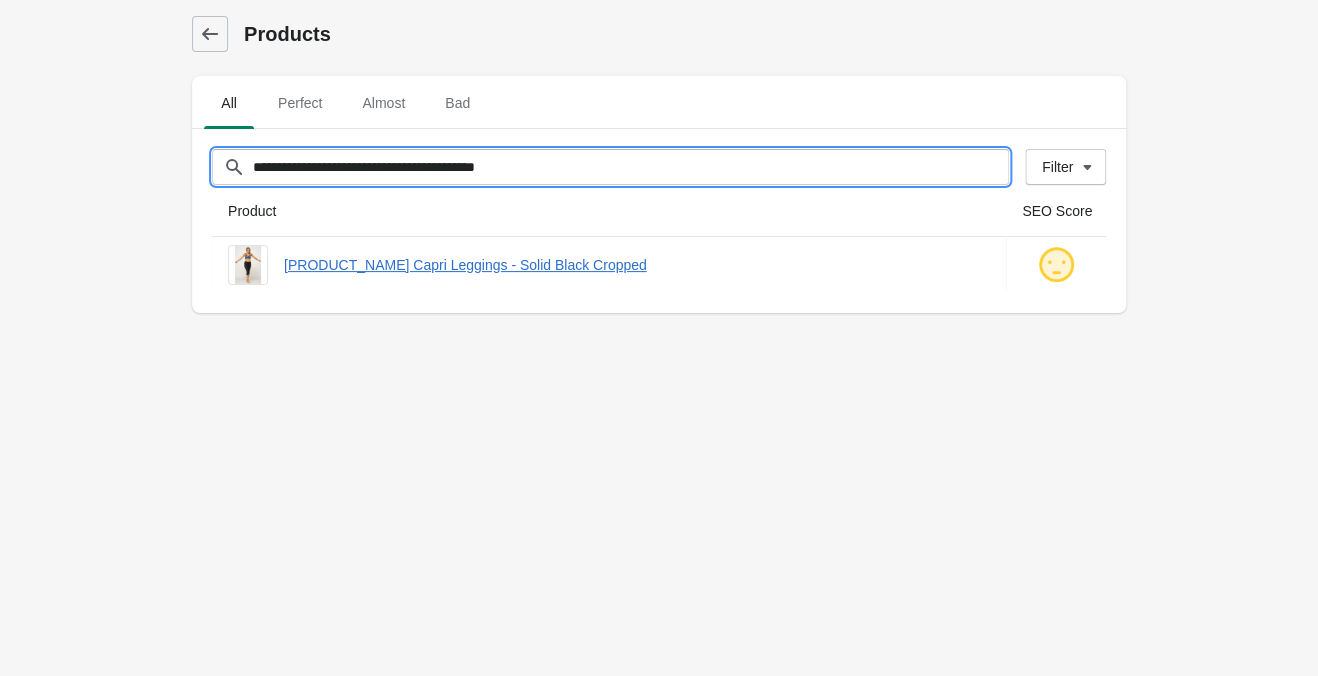 type on "**********" 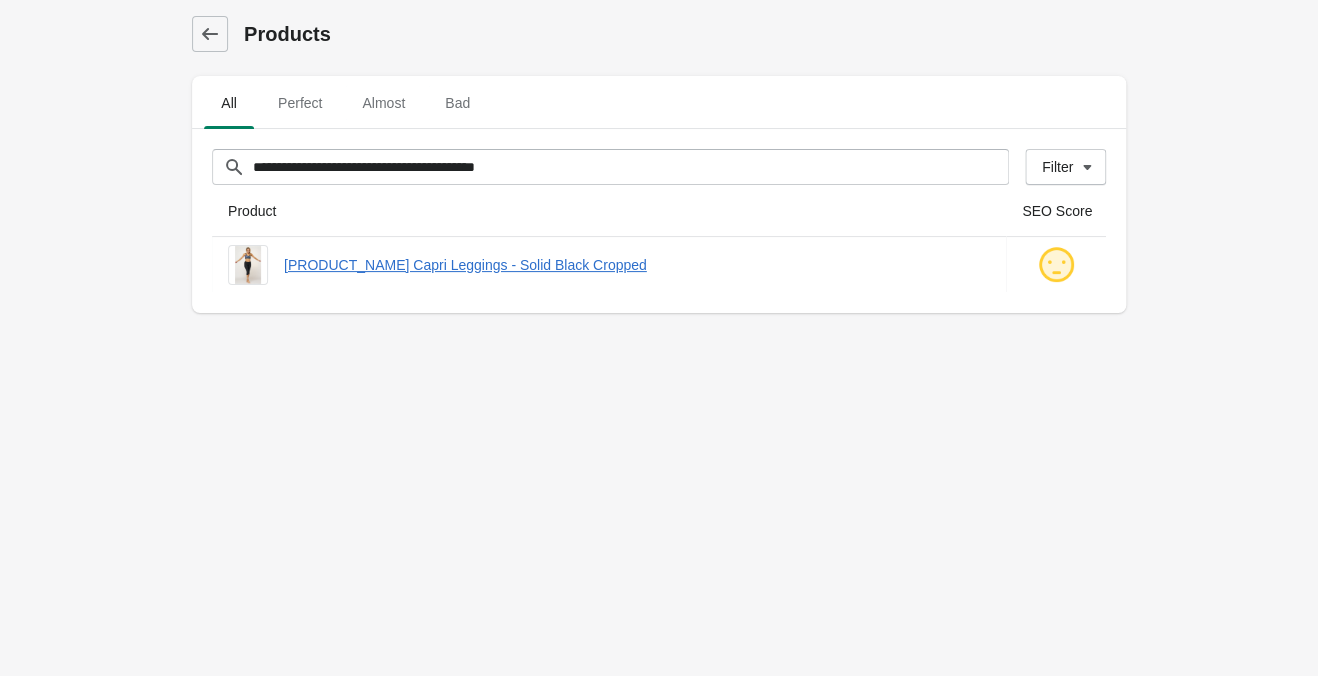 click on "**********" at bounding box center (659, 338) 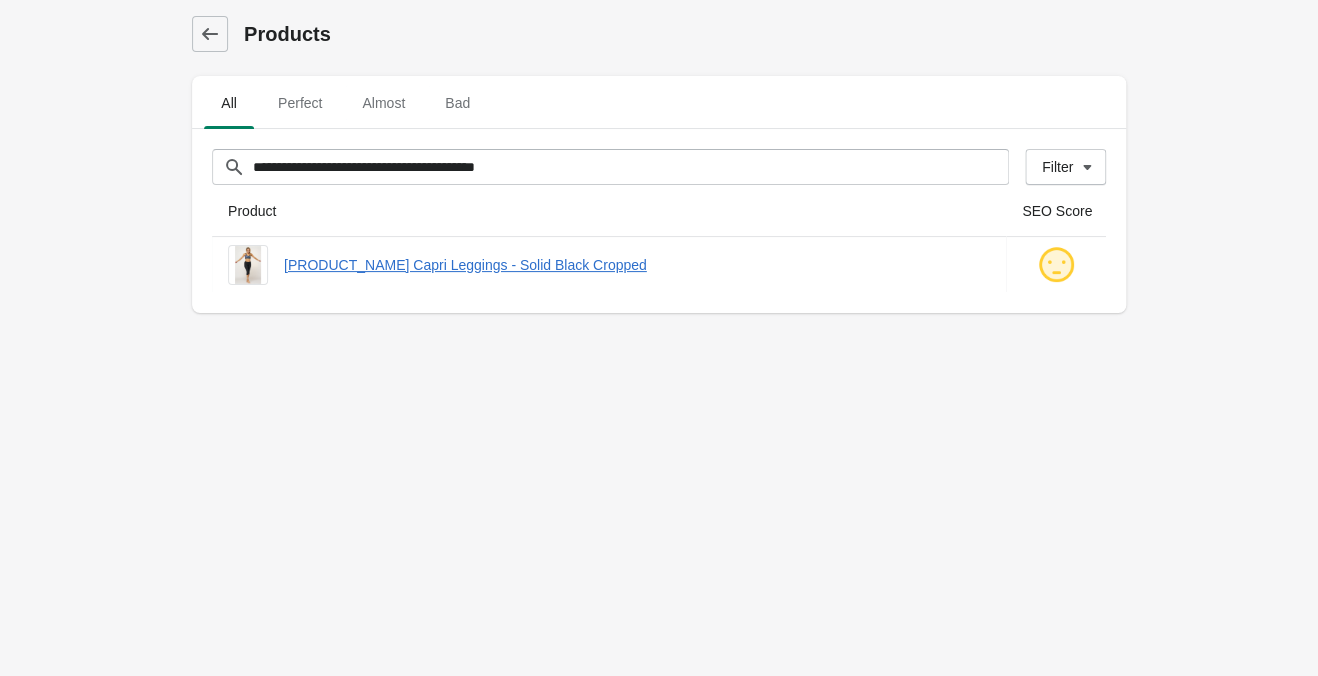 click on "Product" at bounding box center (609, 211) 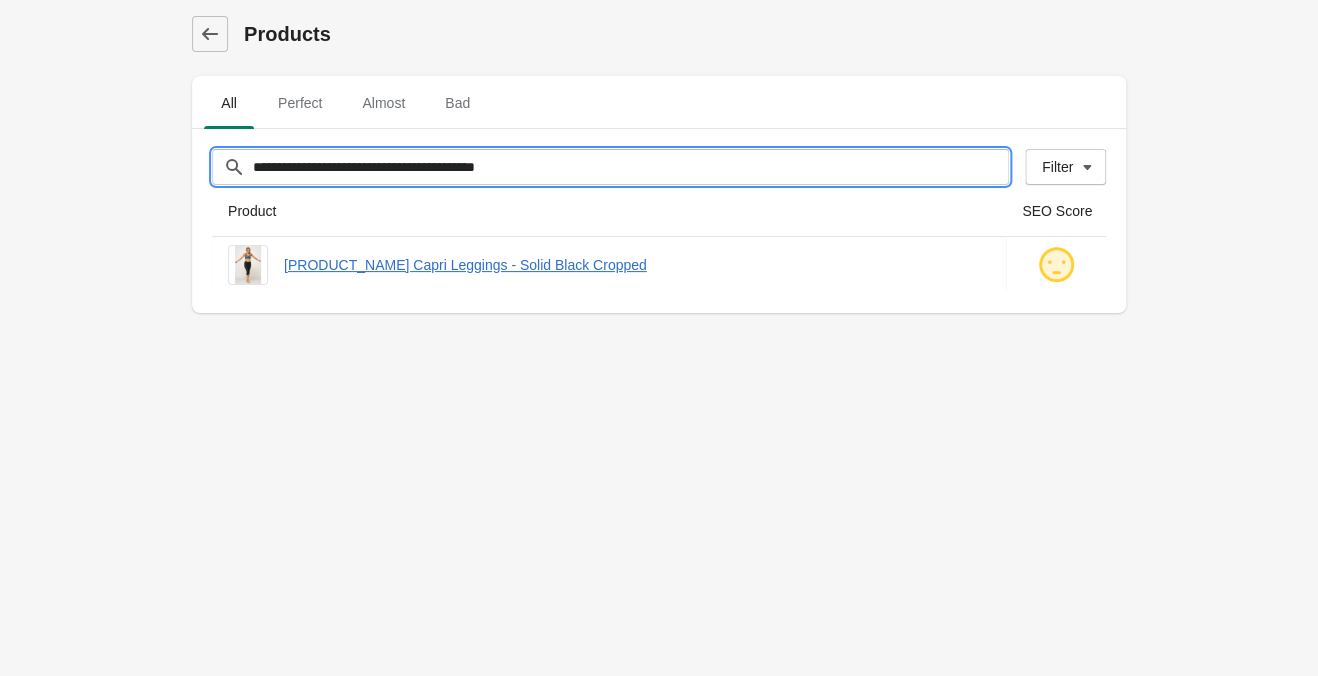 click on "**********" at bounding box center [630, 167] 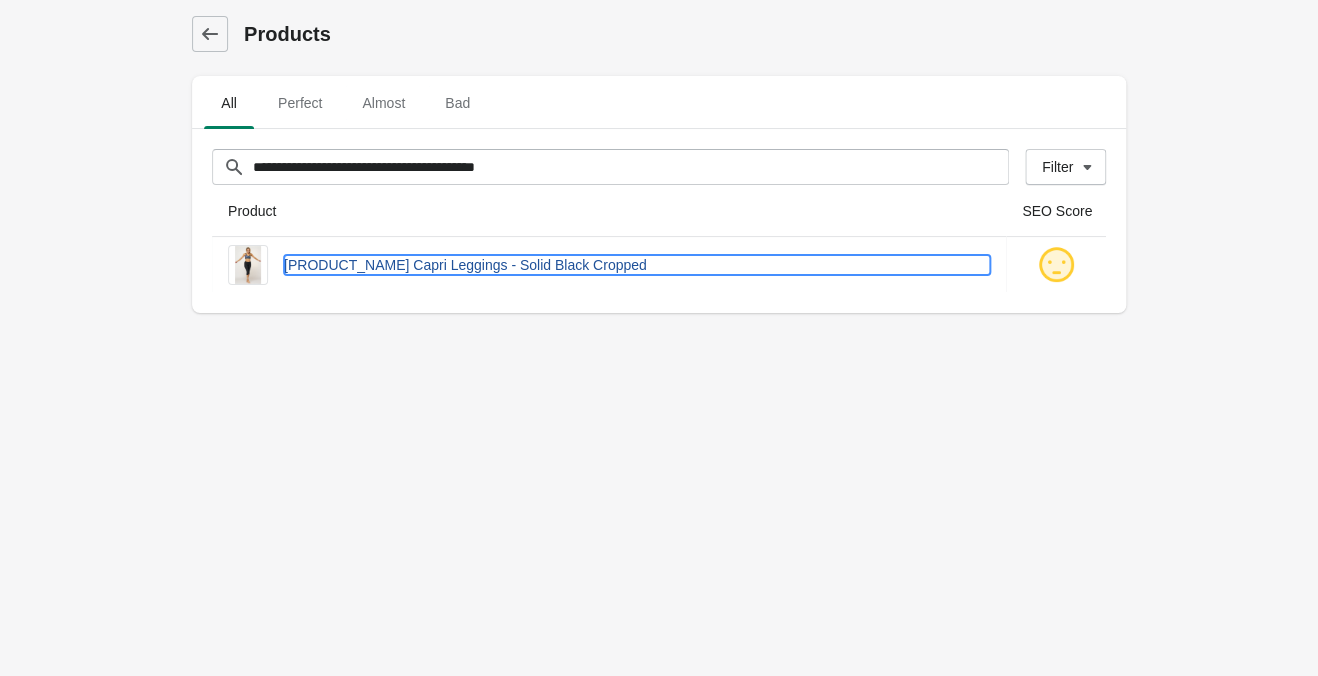 click on "[PRODUCT_NAME] Capri Leggings - Solid Black Cropped" at bounding box center [637, 265] 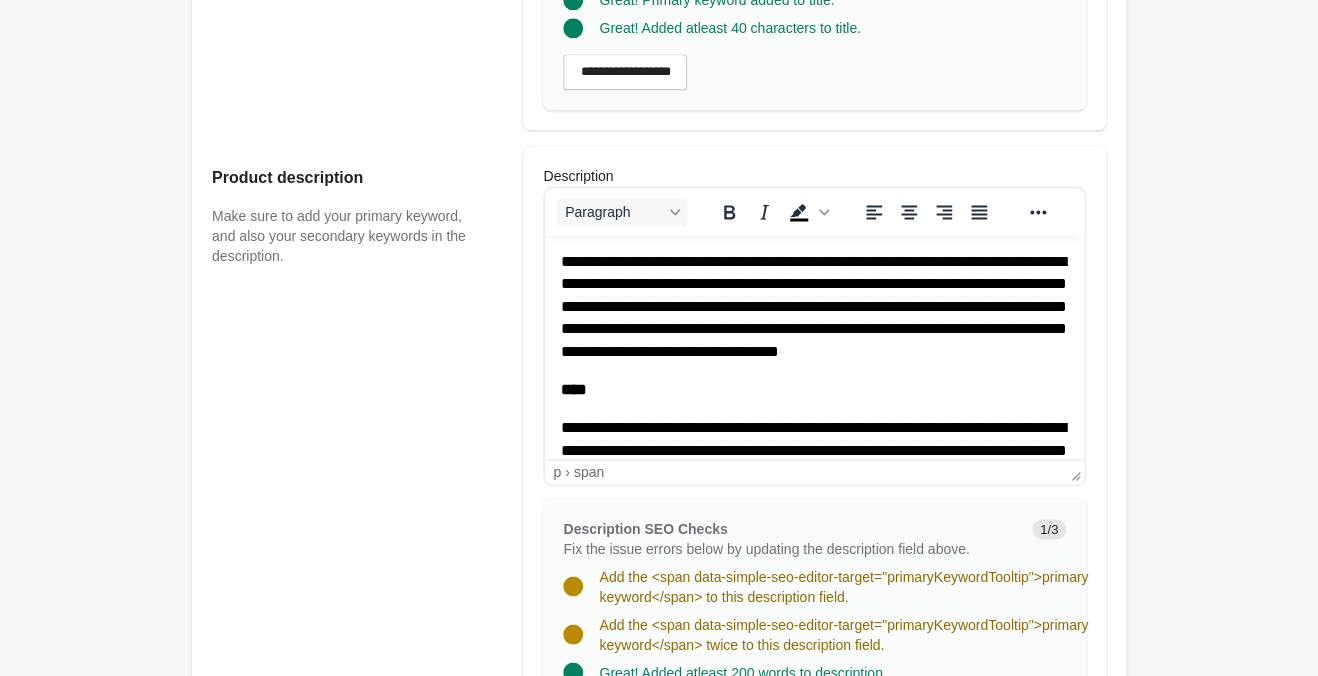 scroll, scrollTop: 840, scrollLeft: 0, axis: vertical 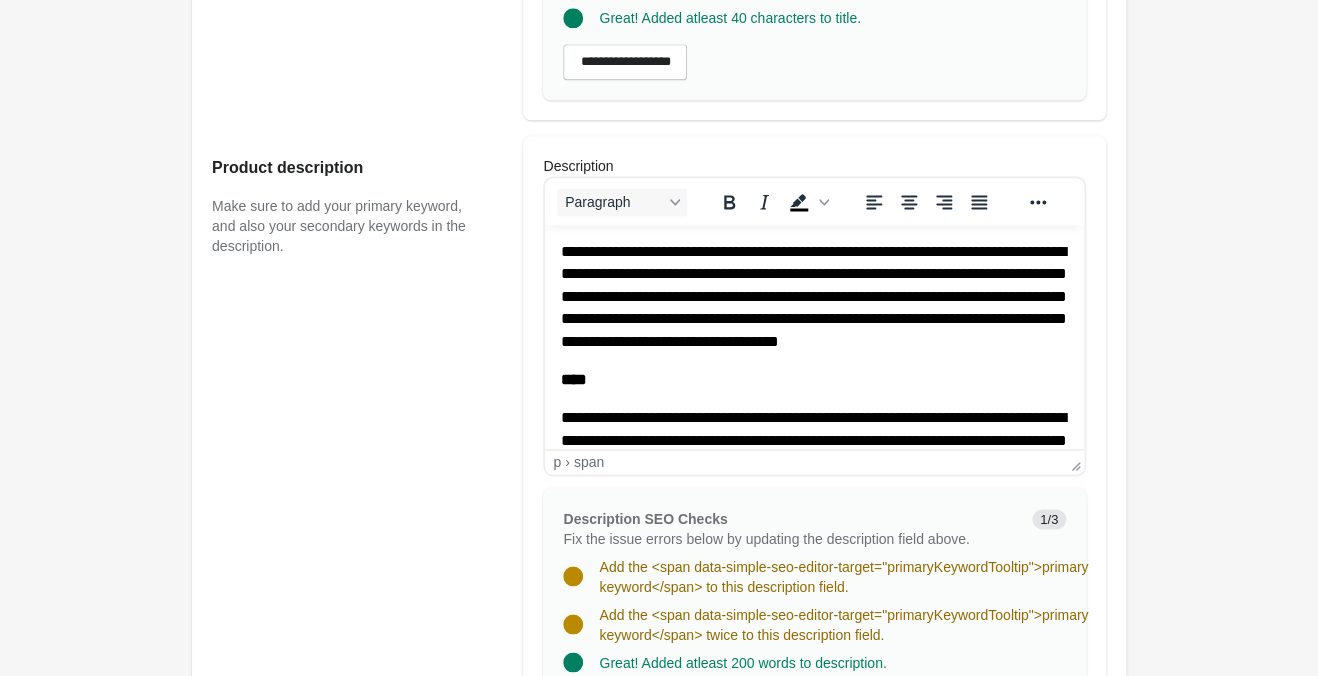 click on "**********" at bounding box center [814, 296] 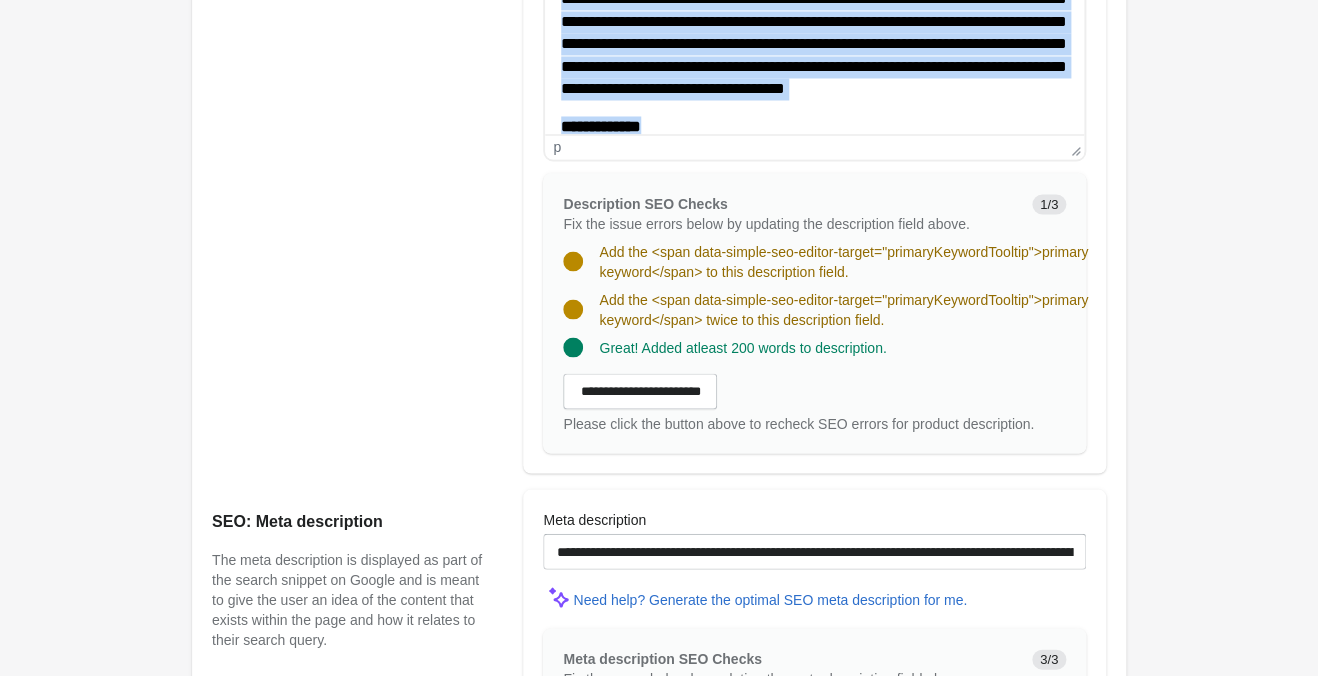scroll, scrollTop: 1365, scrollLeft: 0, axis: vertical 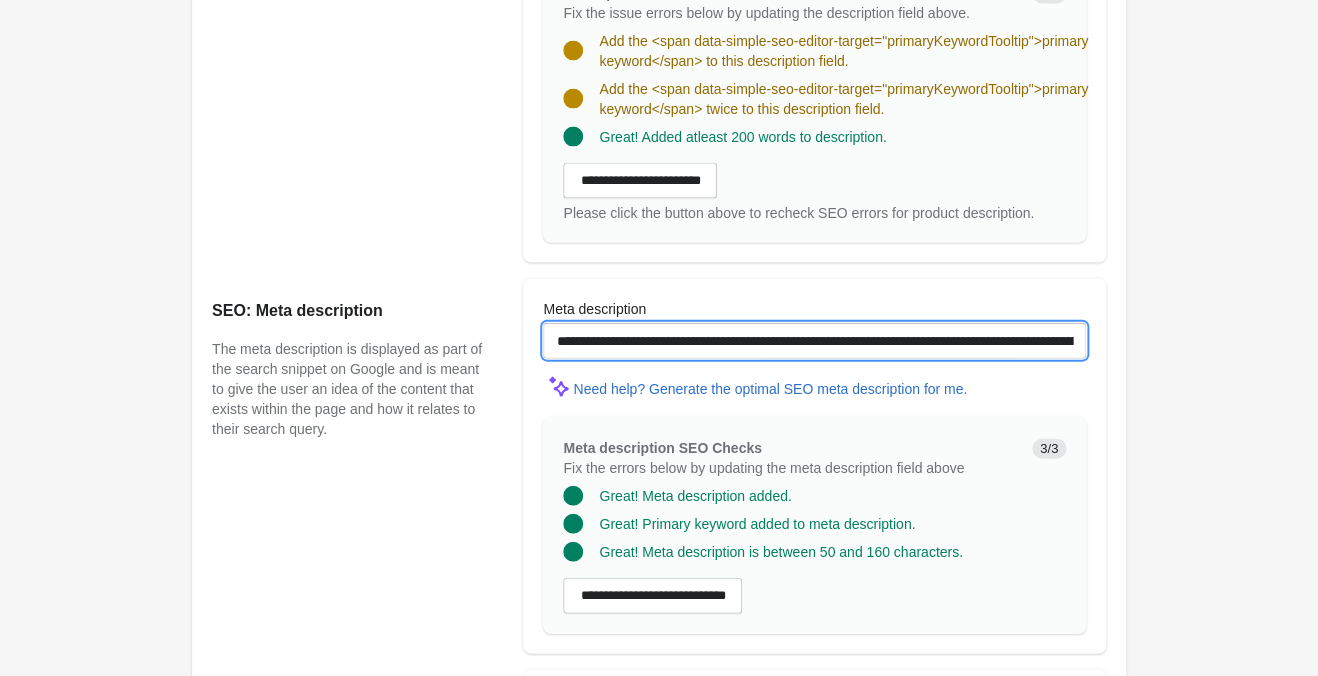 click on "**********" at bounding box center (814, 341) 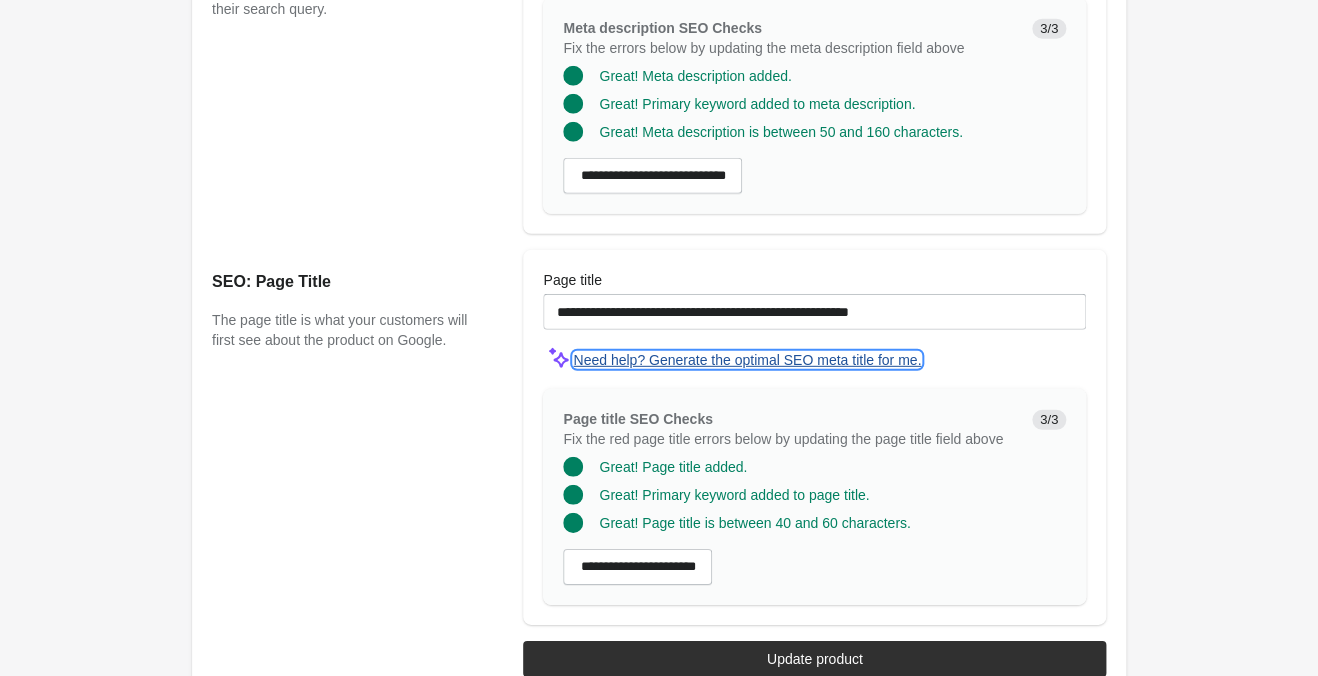 drag, startPoint x: 791, startPoint y: 344, endPoint x: 804, endPoint y: 334, distance: 16.40122 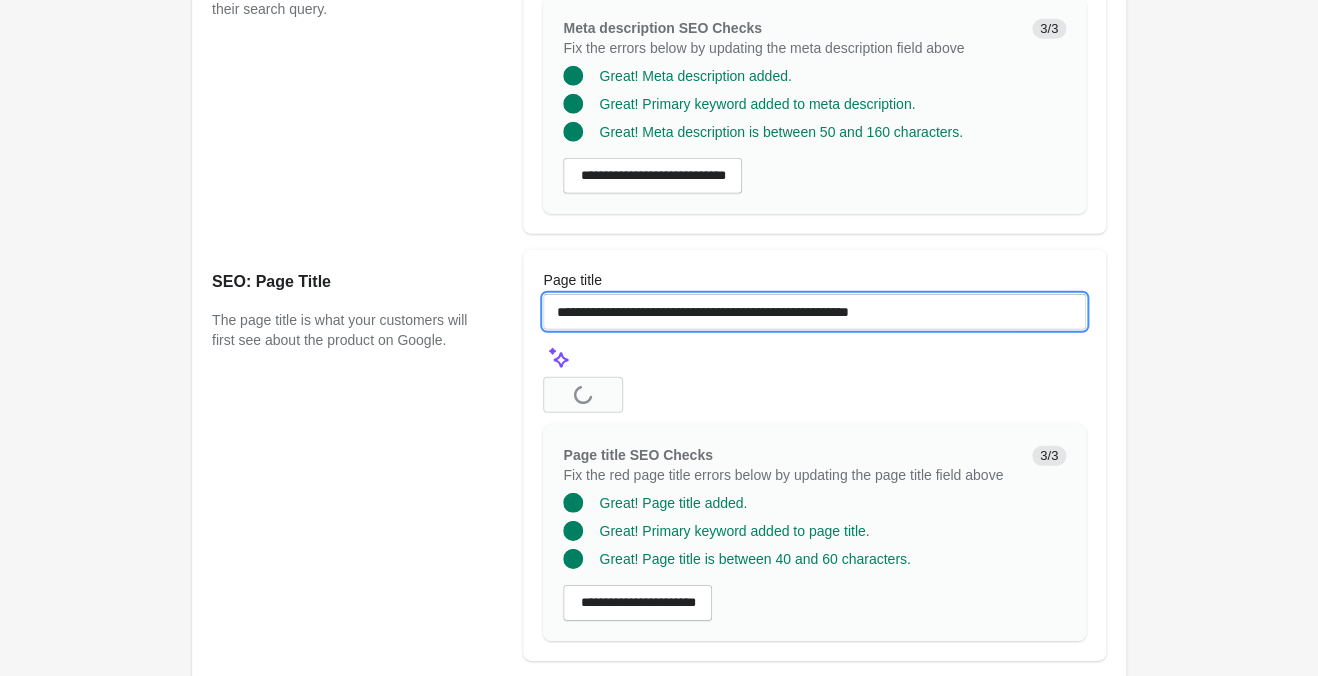 click on "**********" at bounding box center (814, 312) 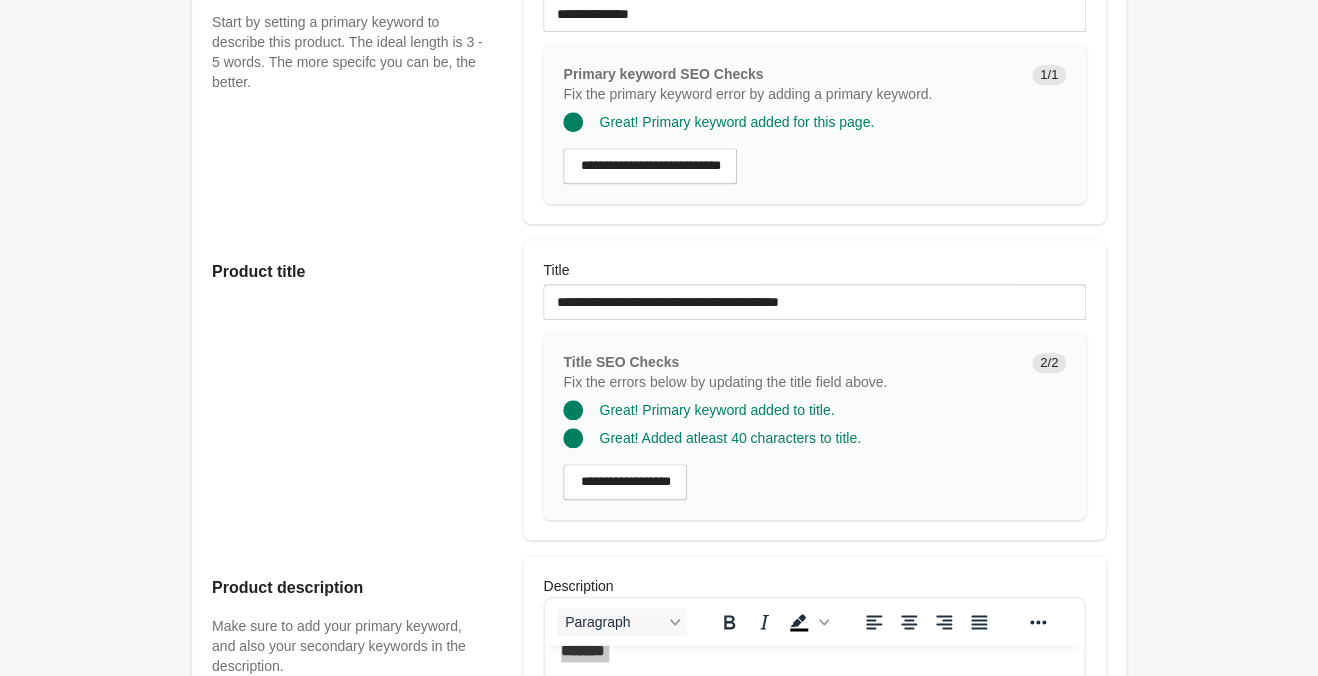 scroll, scrollTop: 105, scrollLeft: 0, axis: vertical 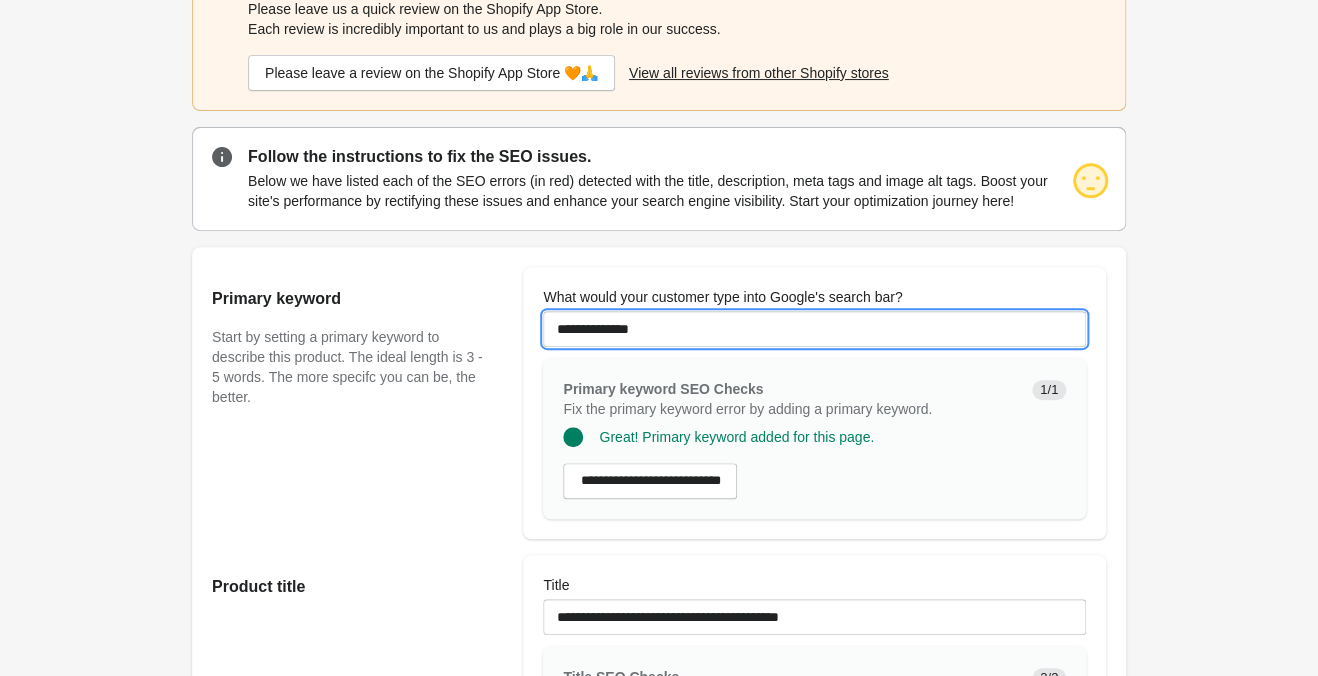 drag, startPoint x: 696, startPoint y: 320, endPoint x: 403, endPoint y: 297, distance: 293.90134 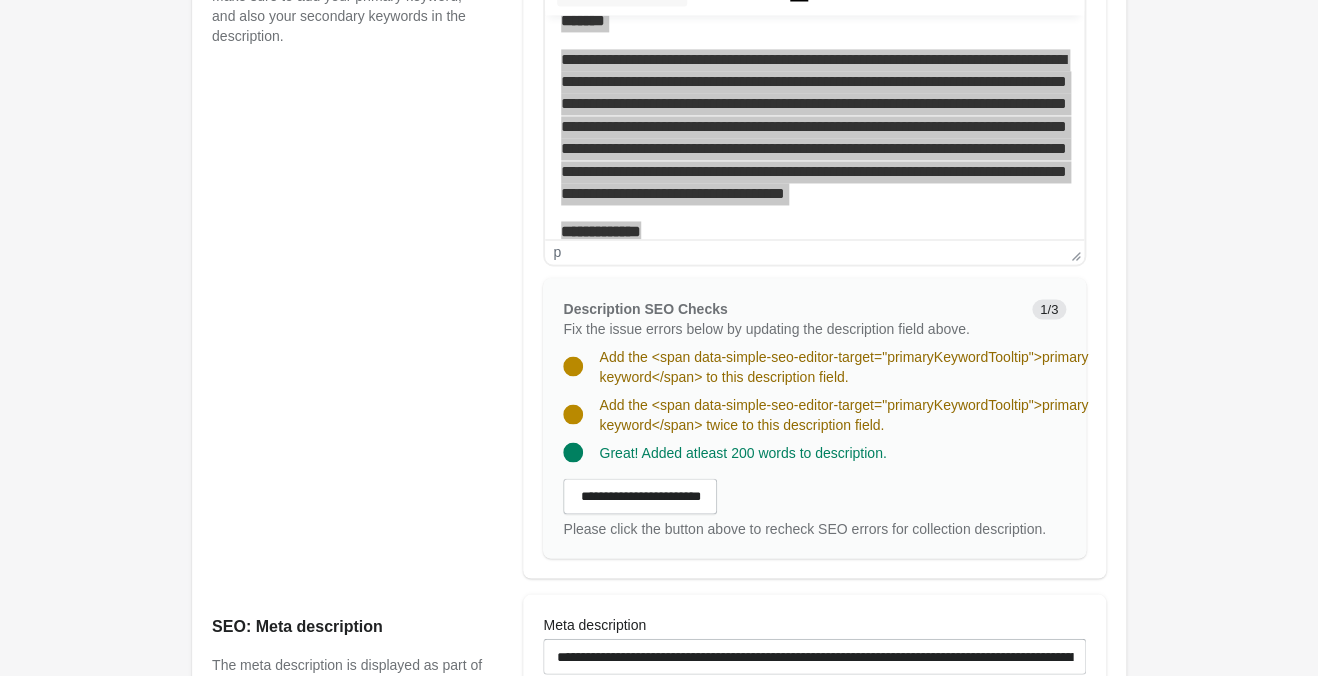scroll, scrollTop: 840, scrollLeft: 0, axis: vertical 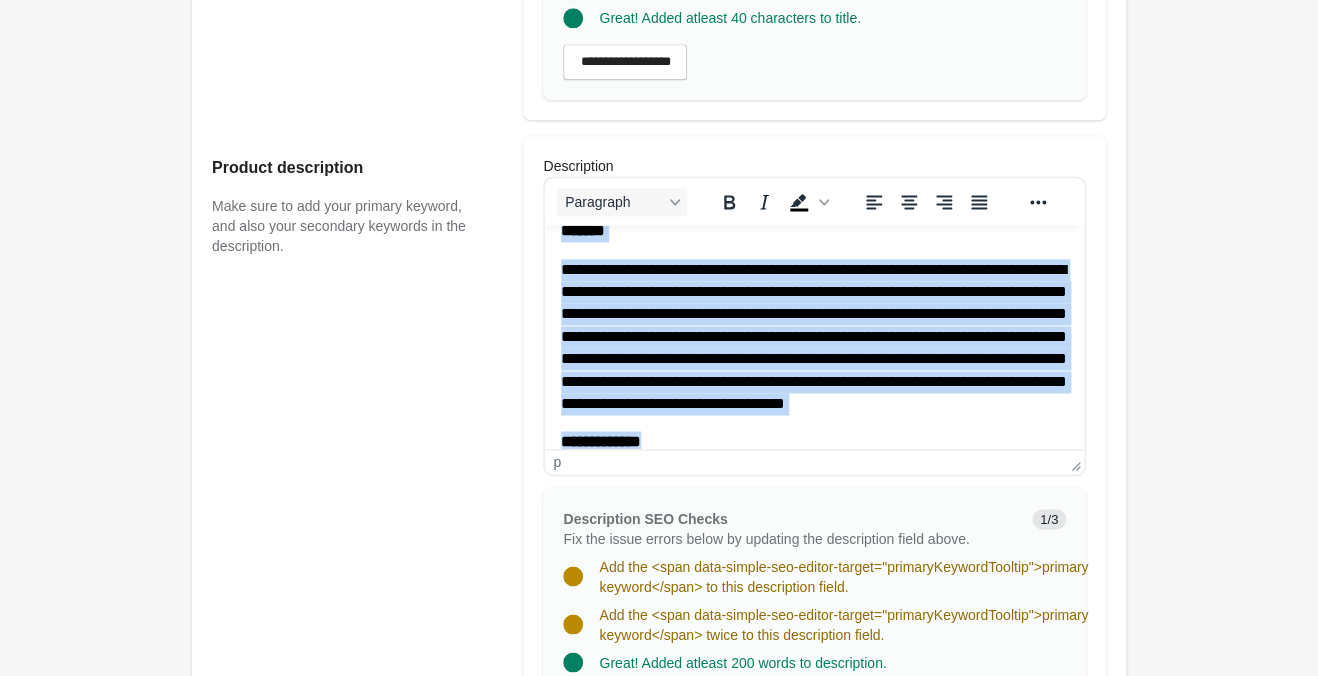 click on "**********" at bounding box center (814, 336) 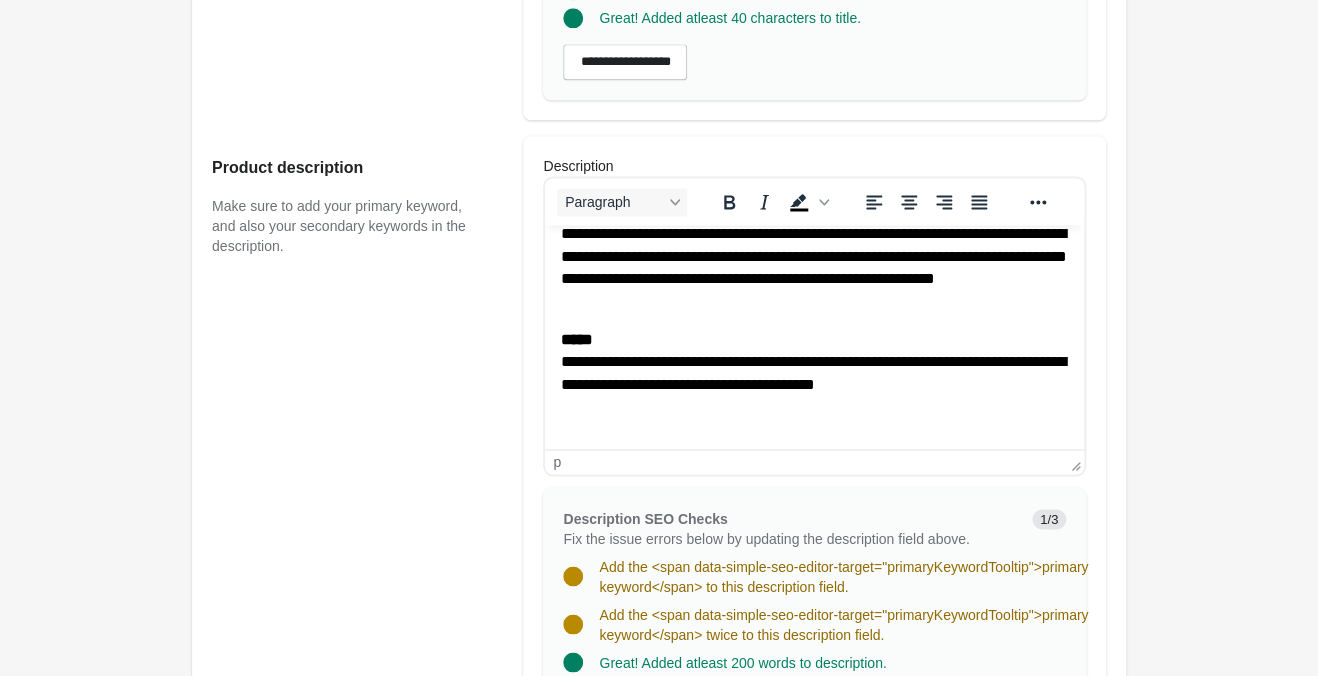 scroll, scrollTop: 1155, scrollLeft: 0, axis: vertical 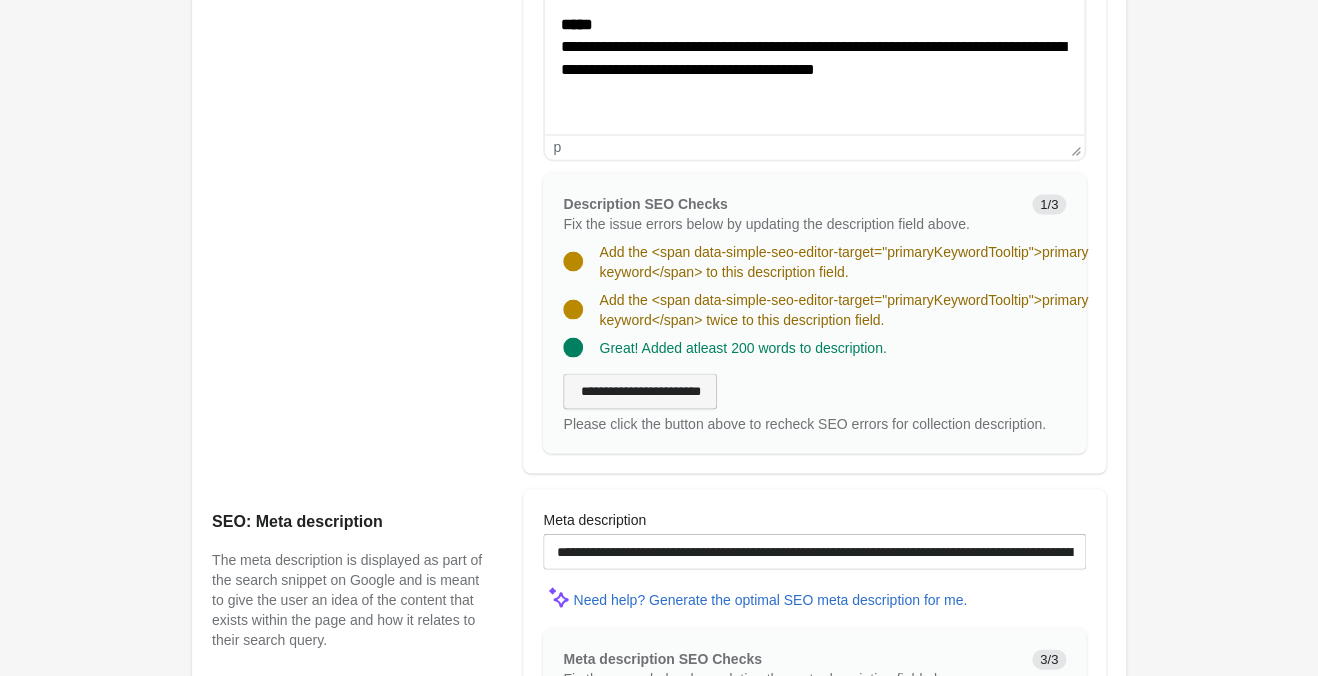 click on "**********" at bounding box center (640, 391) 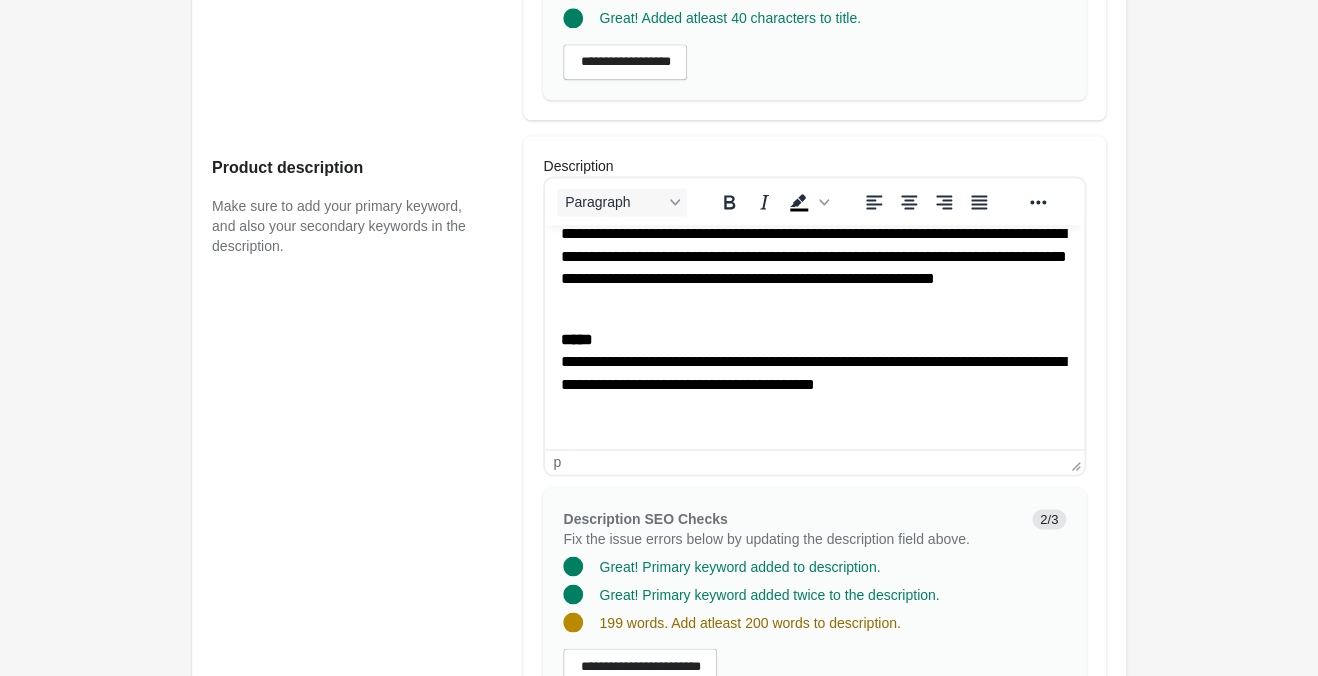 scroll, scrollTop: 1155, scrollLeft: 0, axis: vertical 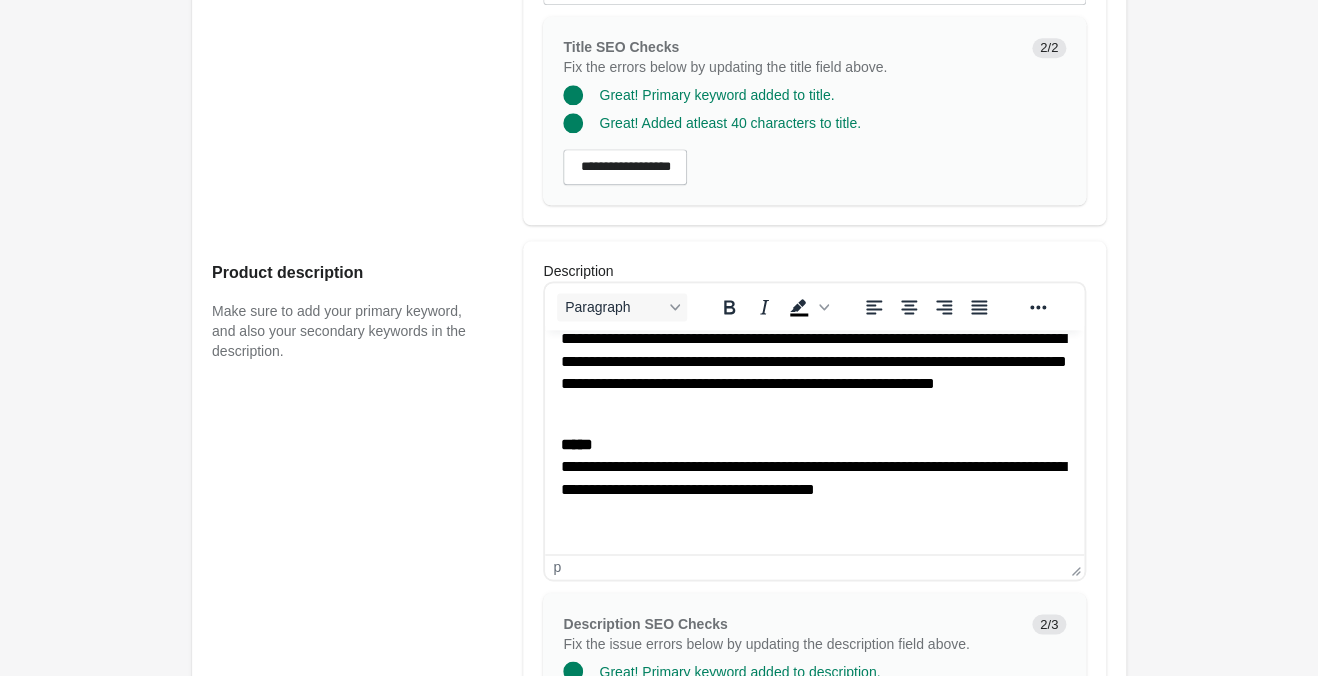click on "**********" at bounding box center [814, 362] 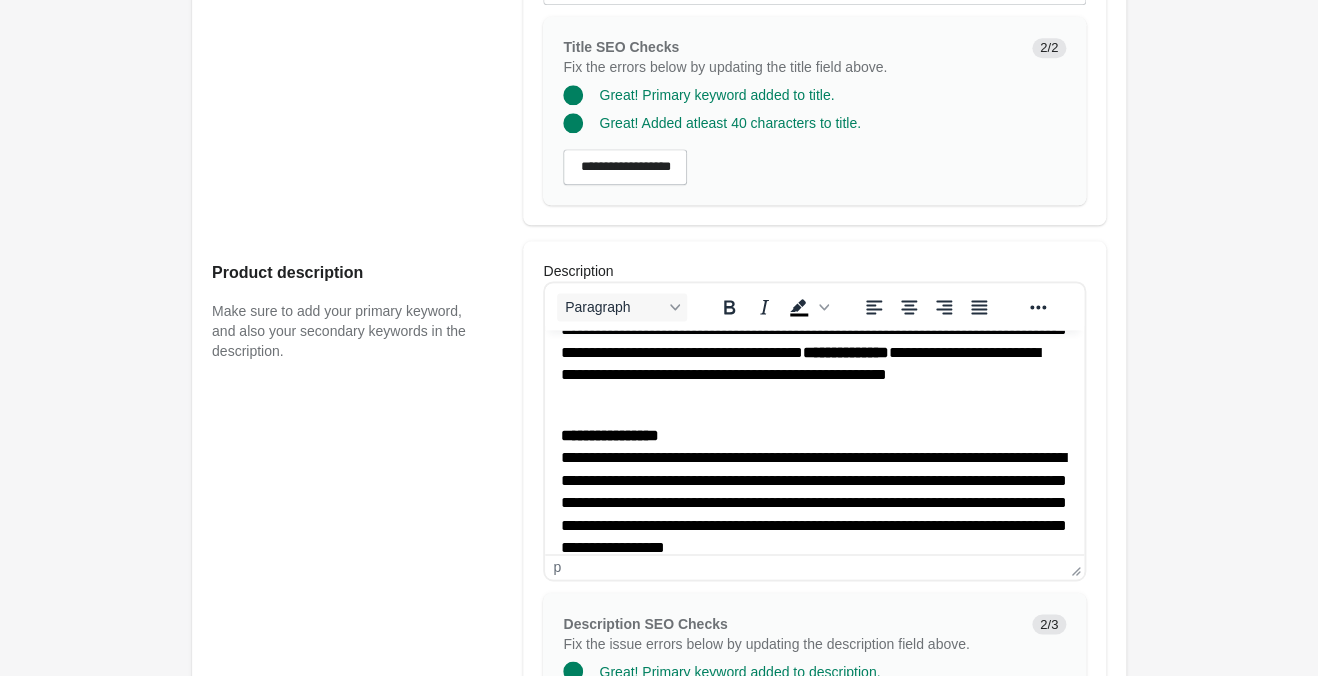 scroll, scrollTop: 0, scrollLeft: 0, axis: both 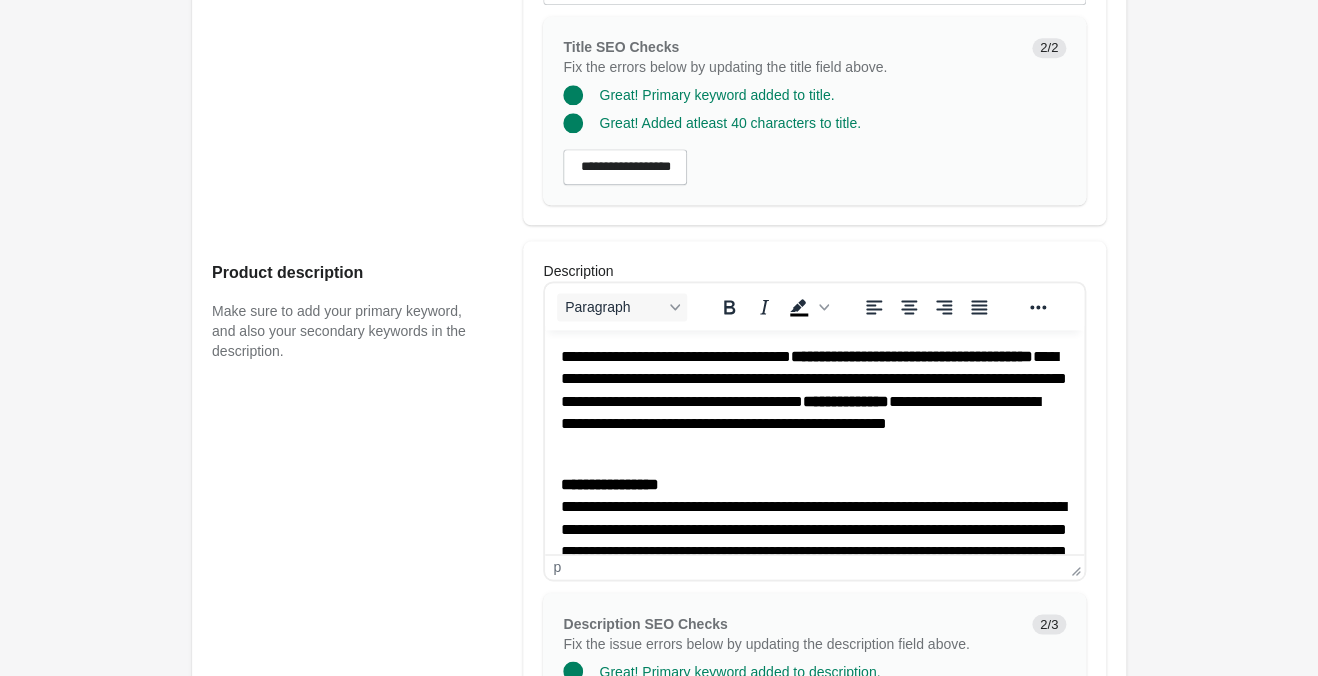 click on "**********" at bounding box center [814, 547] 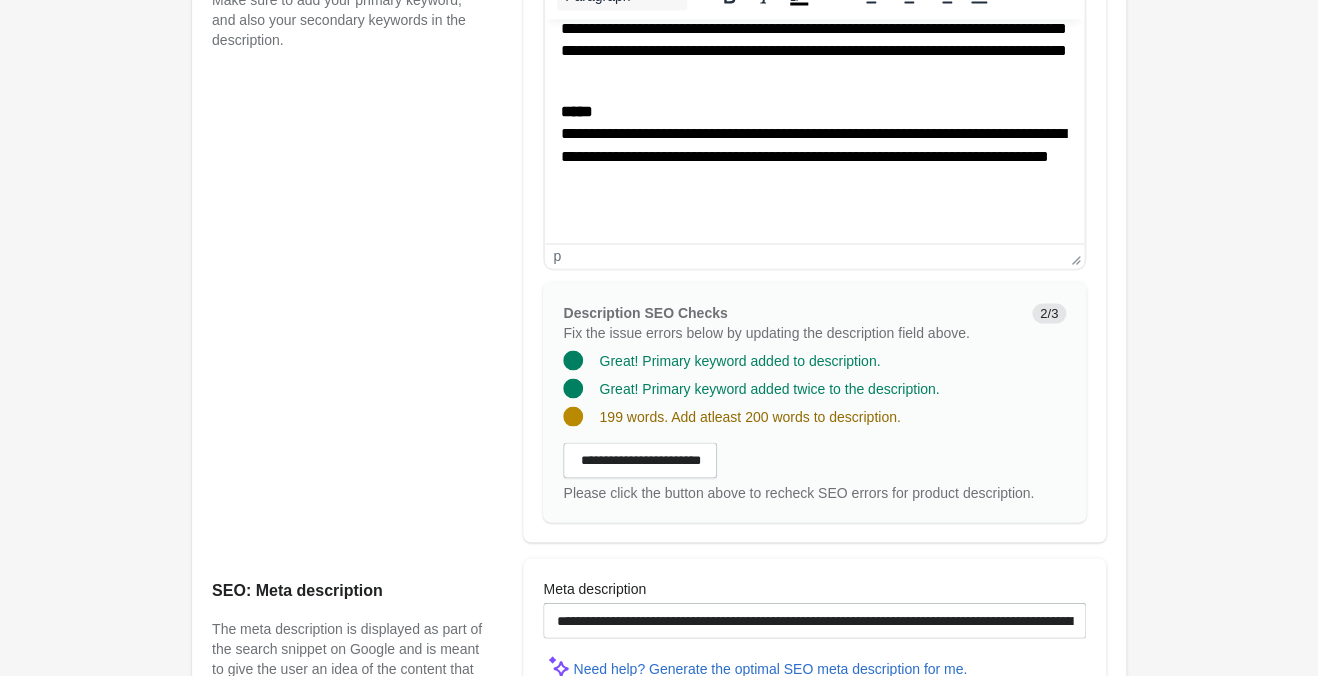 scroll, scrollTop: 1050, scrollLeft: 0, axis: vertical 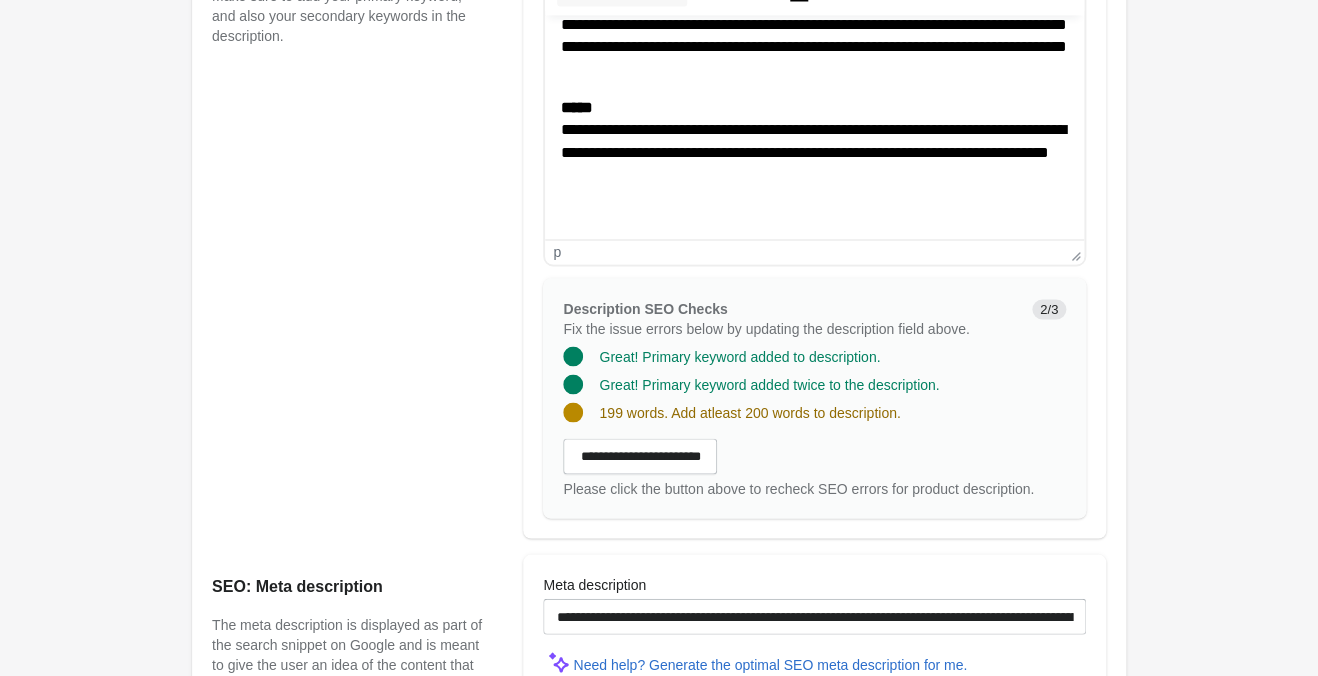 click on "**********" at bounding box center (640, 456) 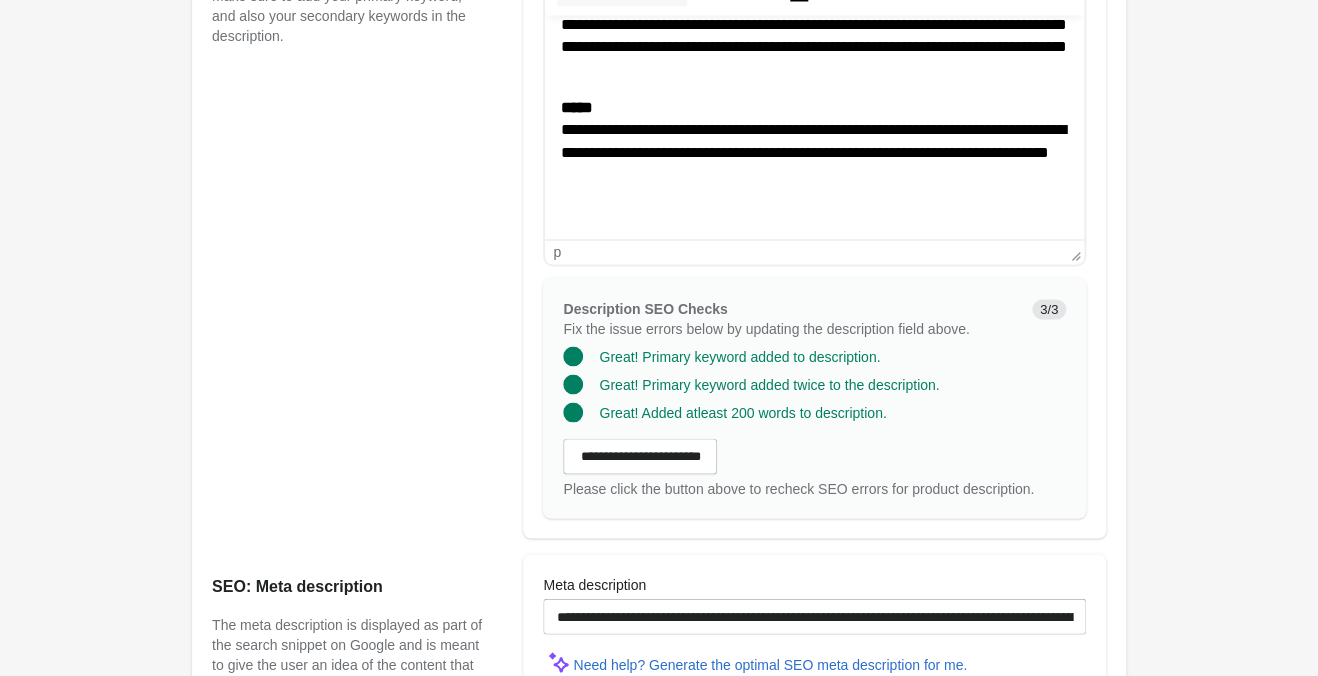 scroll, scrollTop: 735, scrollLeft: 0, axis: vertical 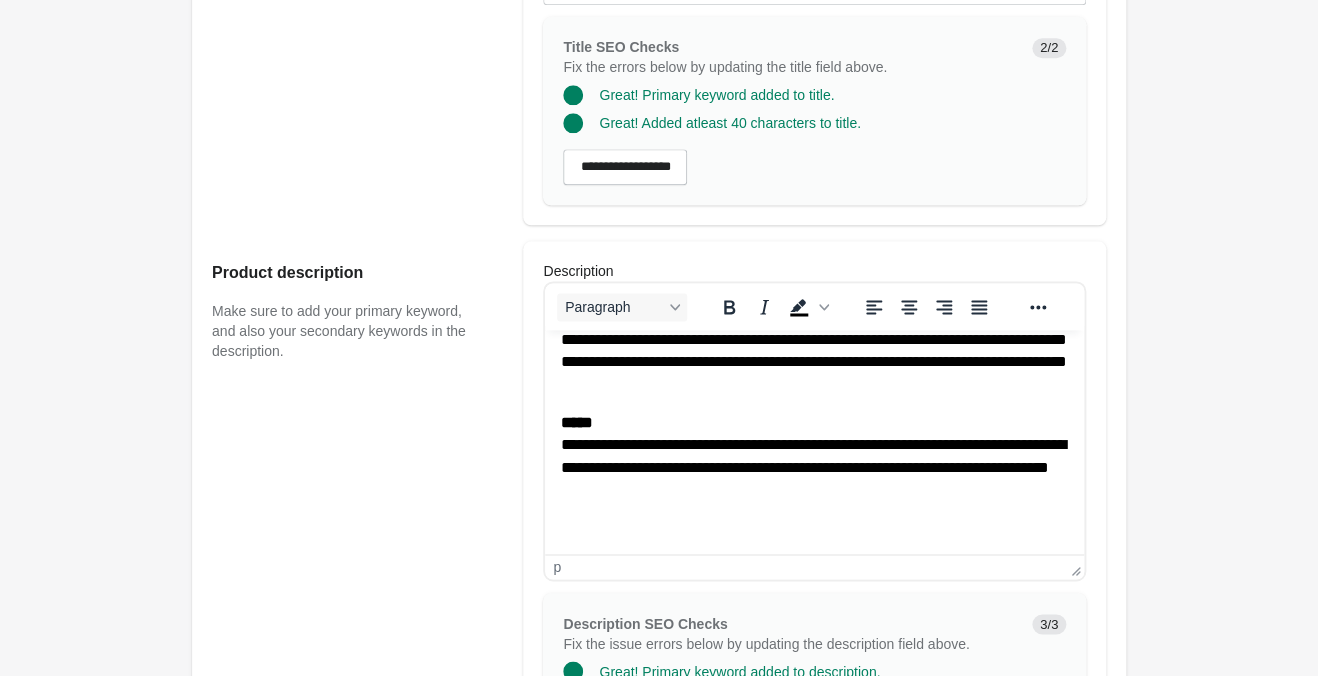 click on "**********" at bounding box center [814, 340] 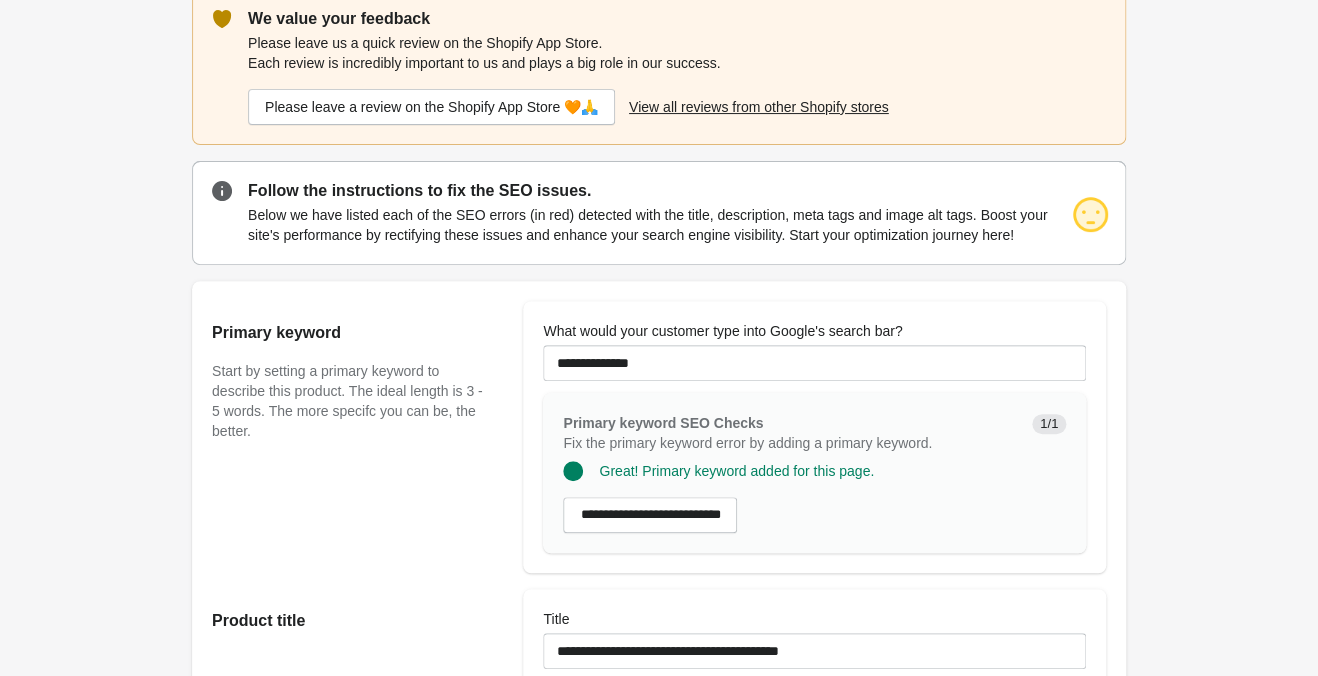 scroll, scrollTop: 0, scrollLeft: 0, axis: both 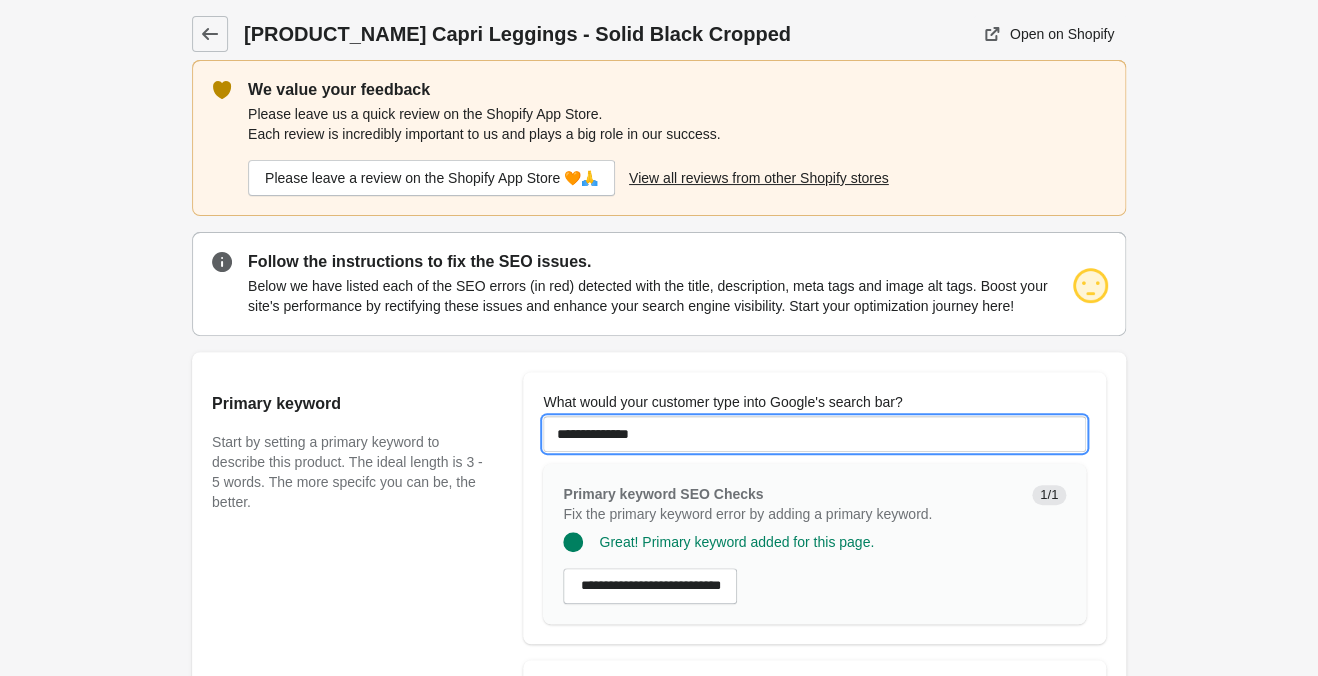 drag, startPoint x: 672, startPoint y: 447, endPoint x: 483, endPoint y: 415, distance: 191.68985 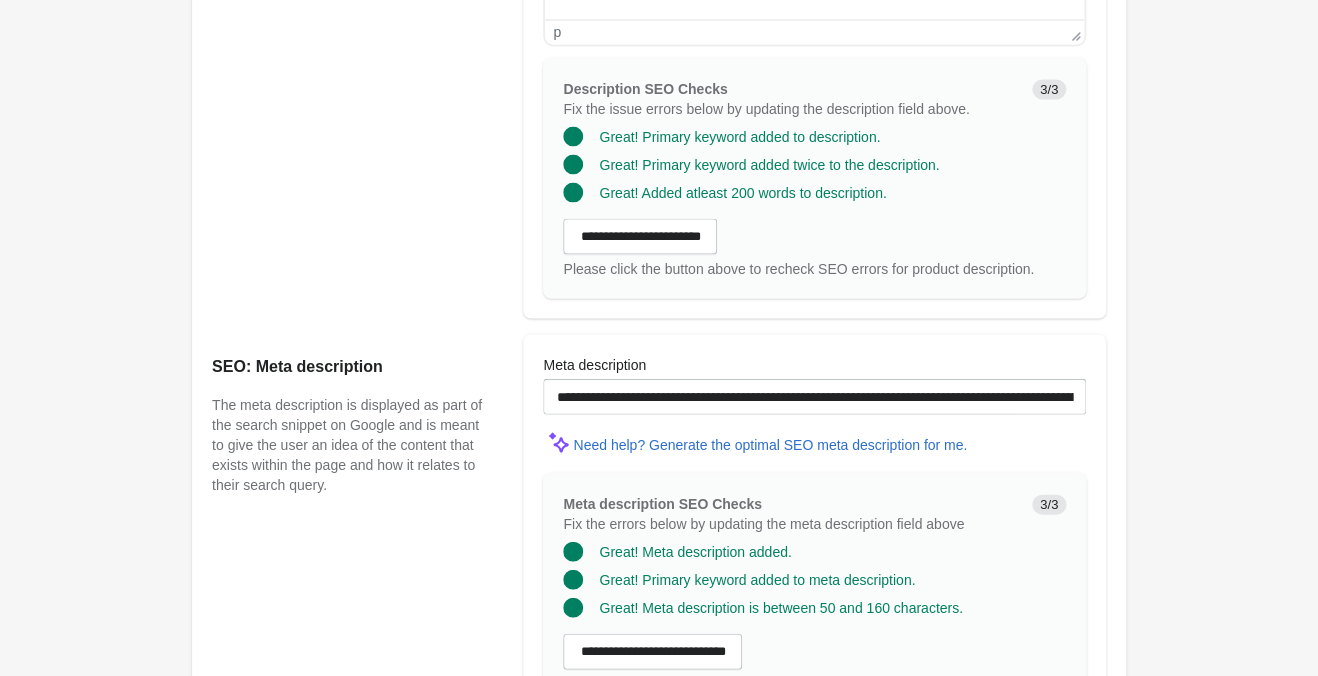 scroll, scrollTop: 1752, scrollLeft: 0, axis: vertical 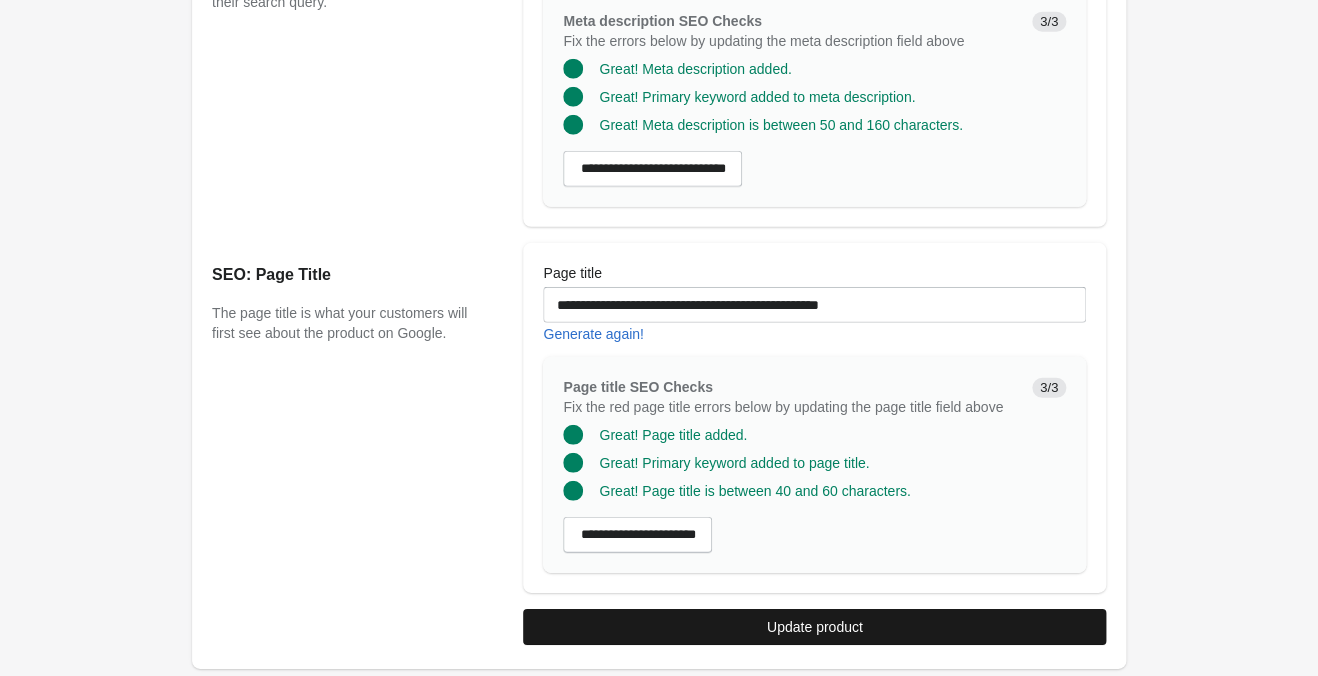 click on "Update product" at bounding box center [814, 627] 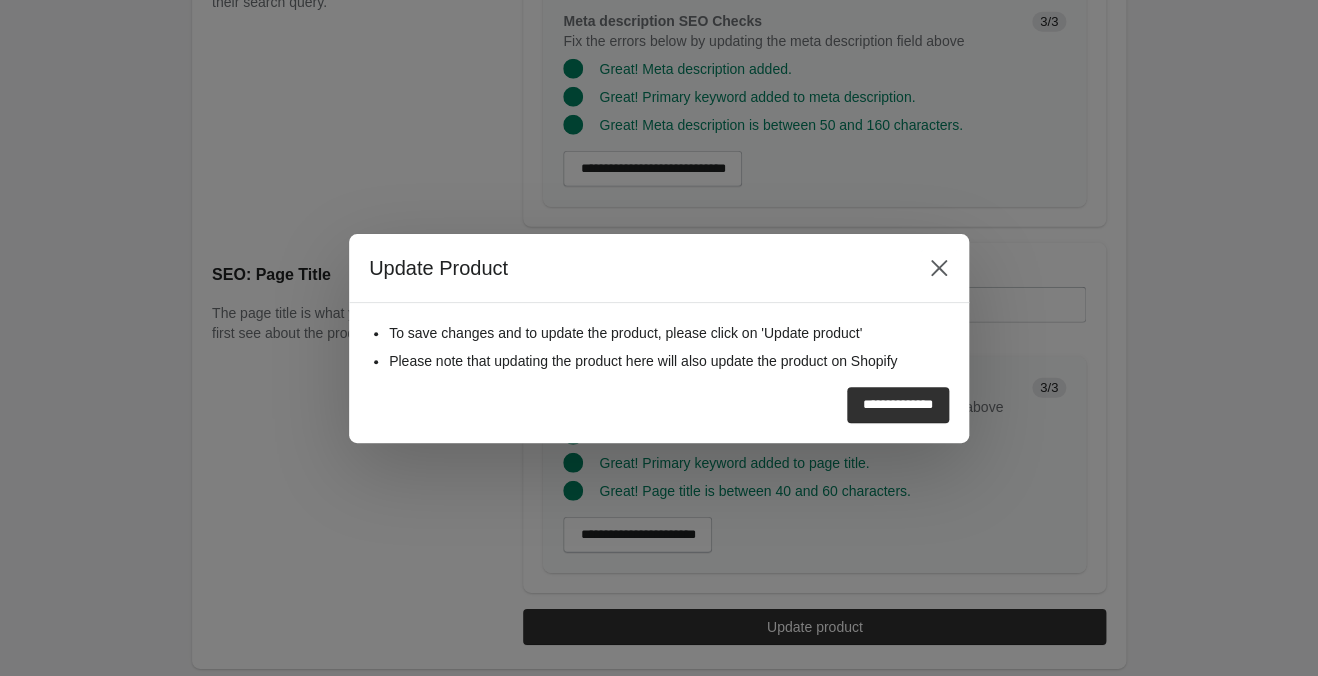 click on "**********" at bounding box center (898, 405) 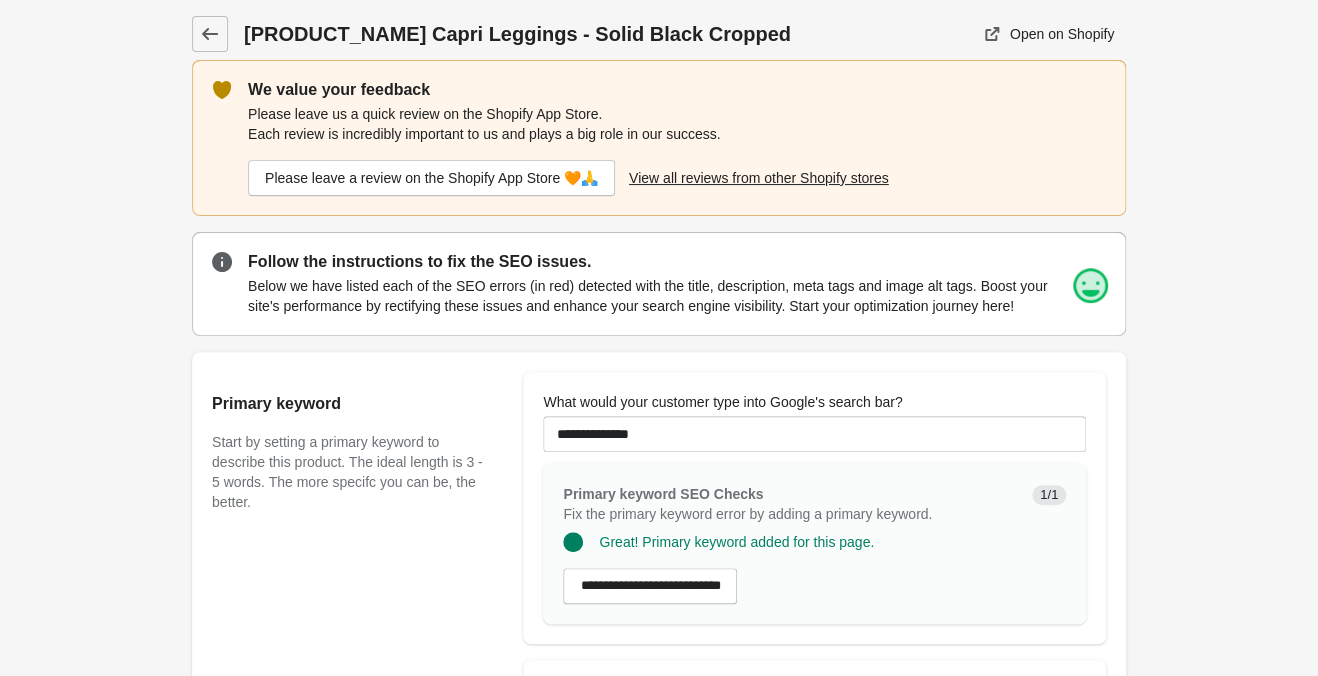 scroll, scrollTop: 0, scrollLeft: 0, axis: both 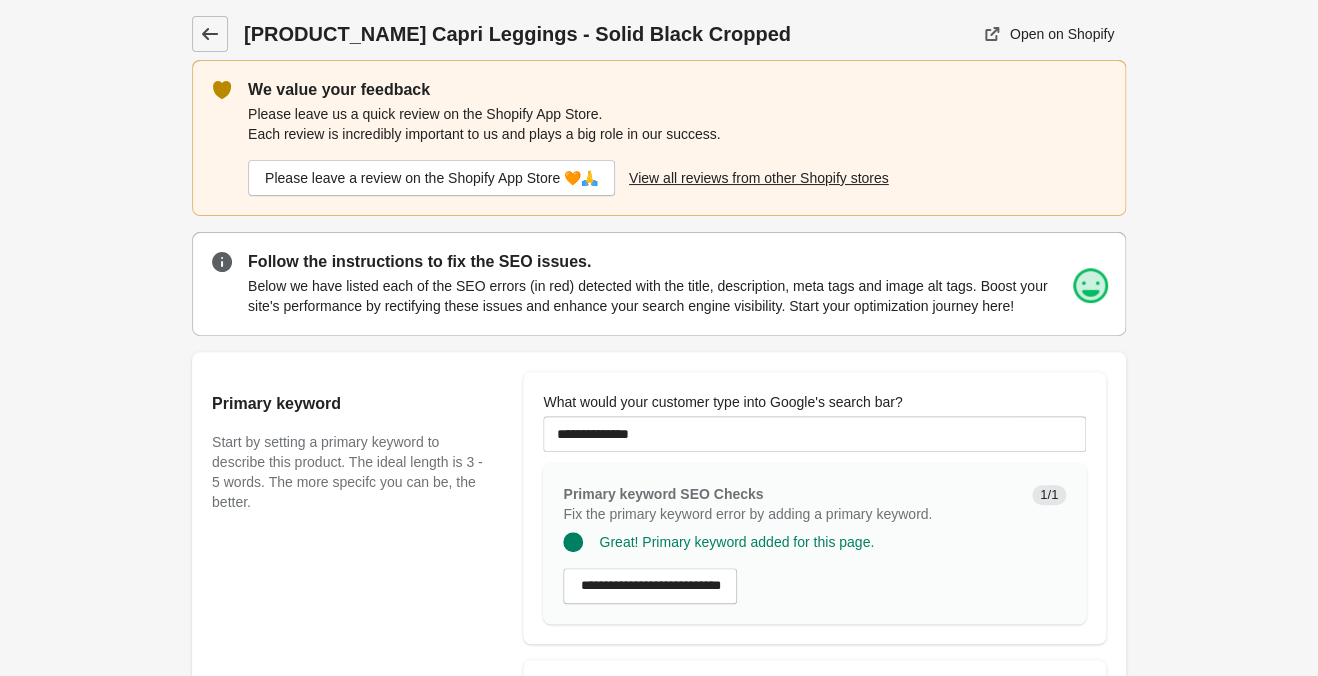 click at bounding box center [210, 34] 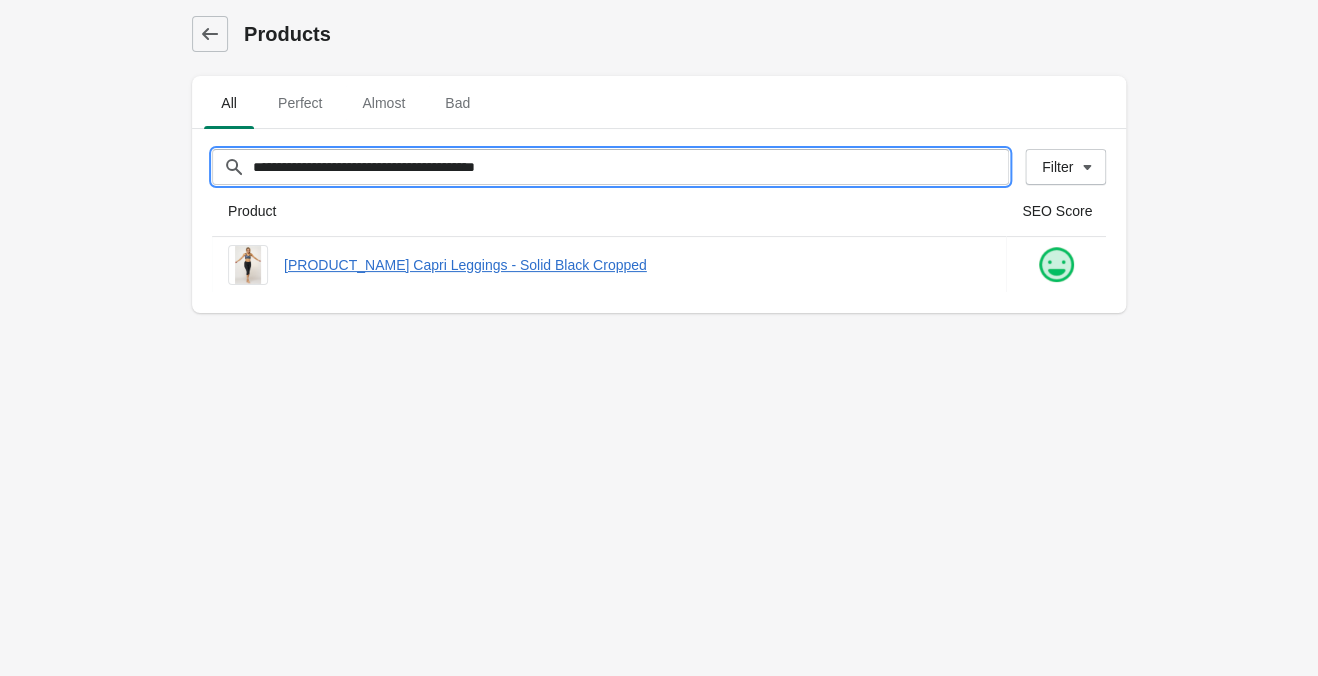 drag, startPoint x: 556, startPoint y: 173, endPoint x: -223, endPoint y: 69, distance: 785.91156 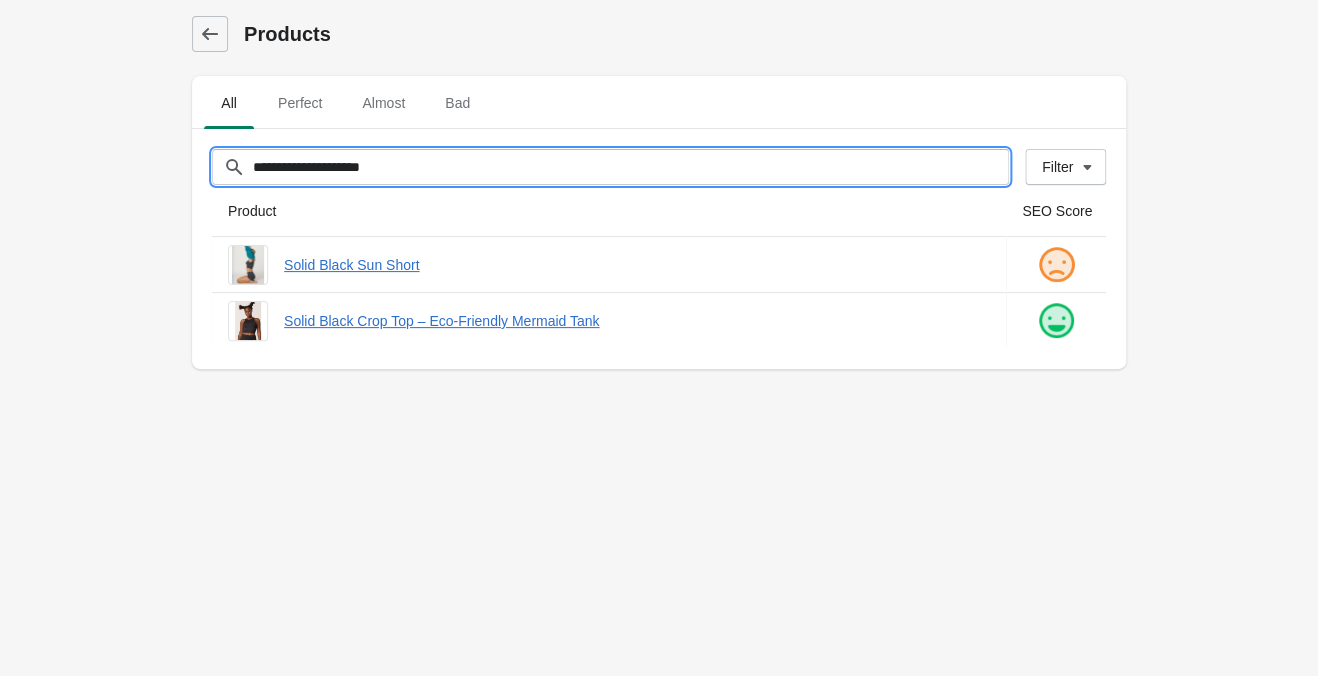 type on "**********" 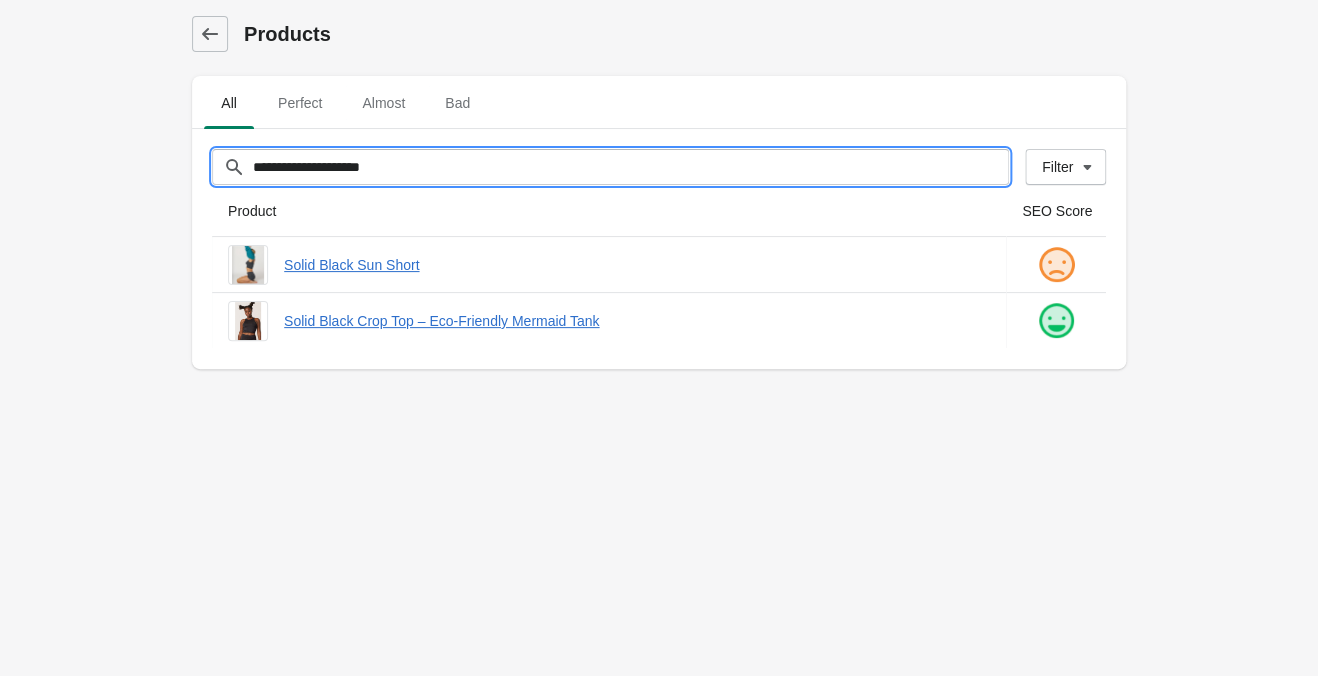 drag, startPoint x: 408, startPoint y: 172, endPoint x: 235, endPoint y: 140, distance: 175.93465 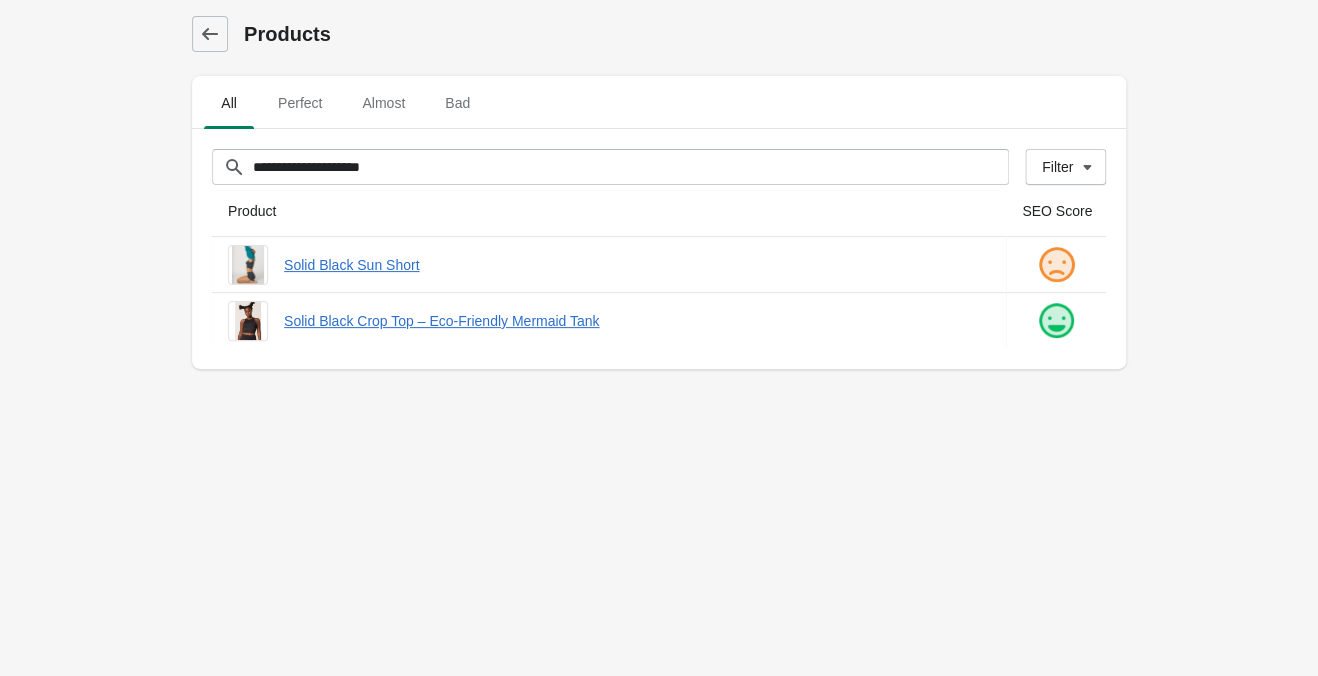 drag, startPoint x: 458, startPoint y: 532, endPoint x: 427, endPoint y: 373, distance: 161.99382 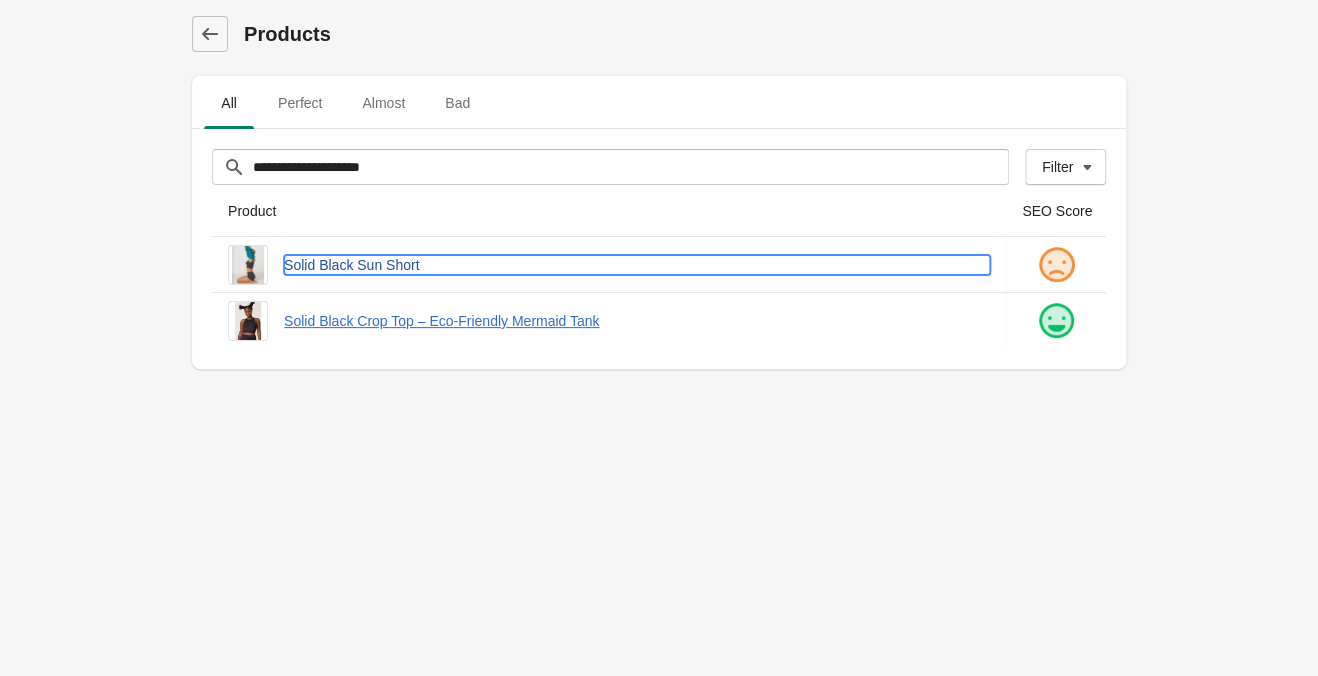 click on "Solid Black Sun Short" at bounding box center (637, 265) 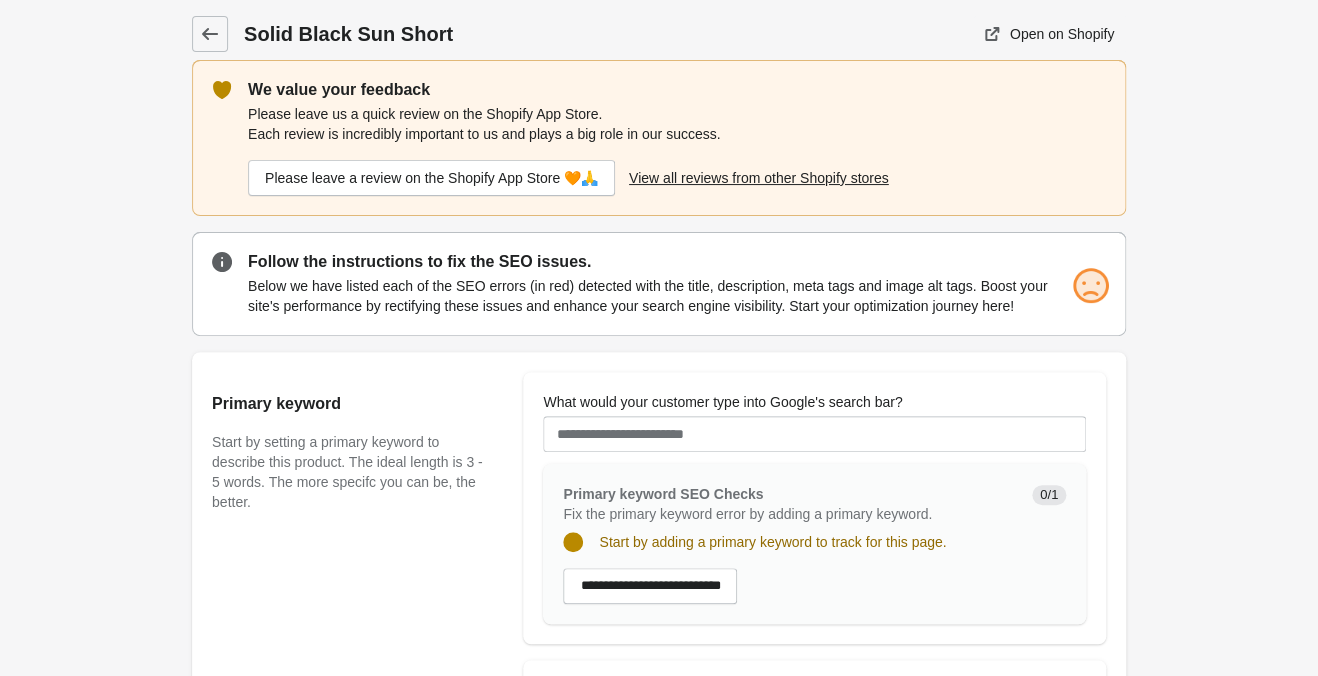 scroll, scrollTop: 0, scrollLeft: 0, axis: both 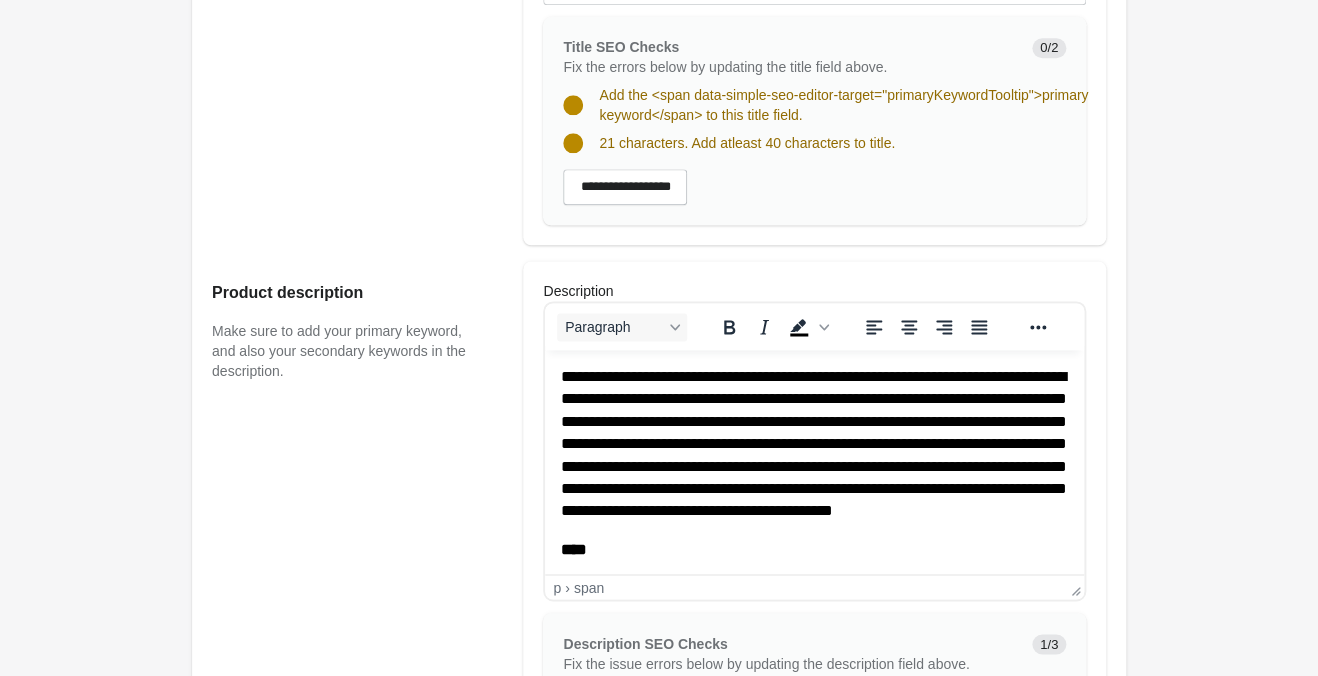 click on "**********" at bounding box center [814, 443] 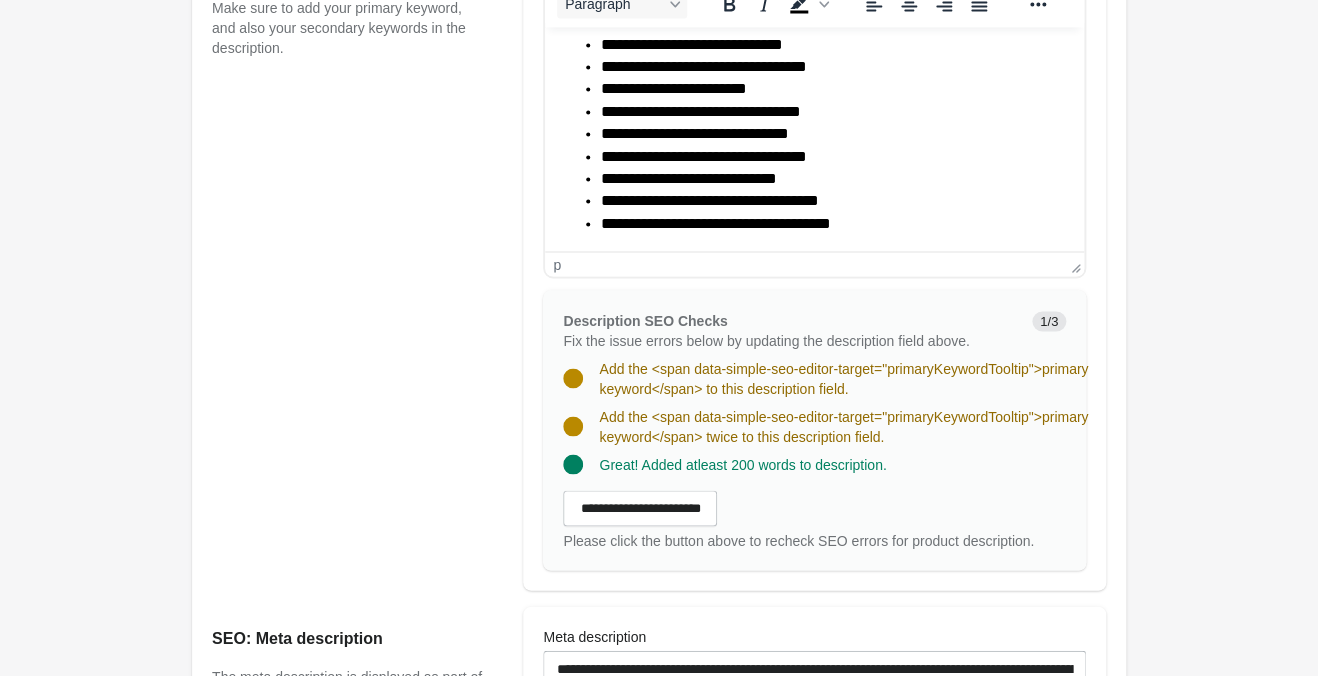 scroll, scrollTop: 1365, scrollLeft: 0, axis: vertical 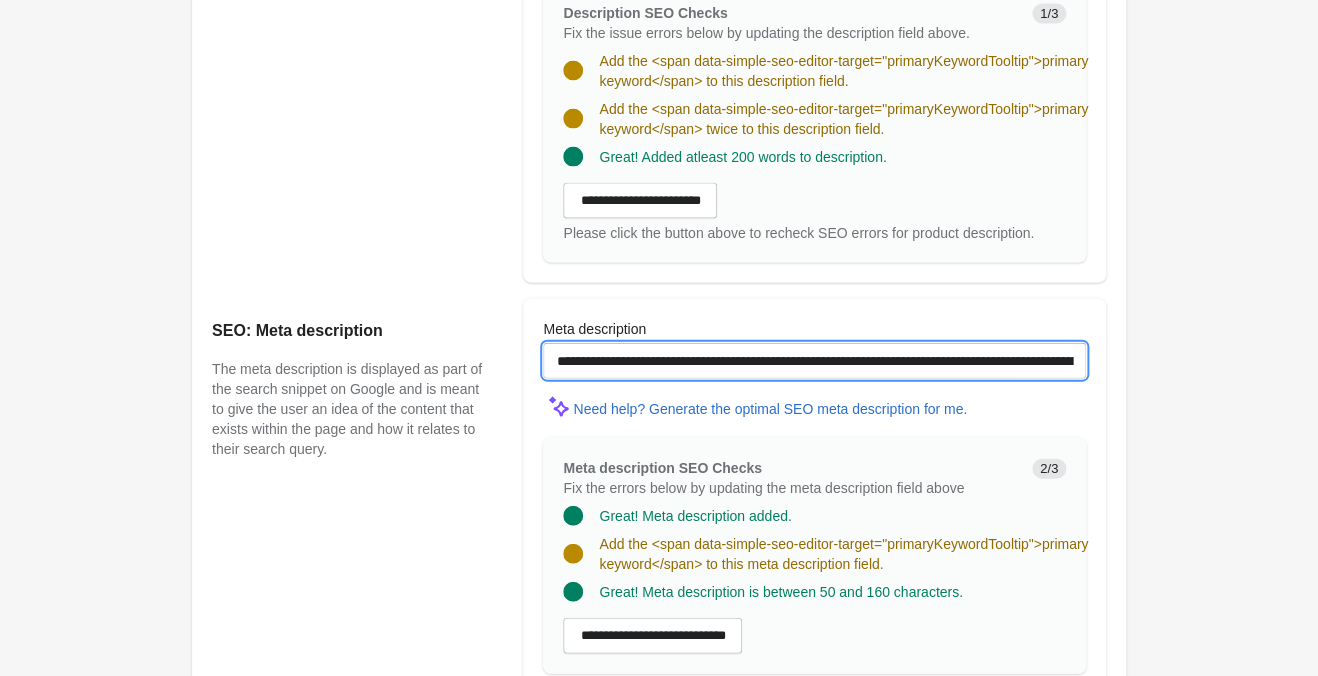 click on "**********" at bounding box center [814, 361] 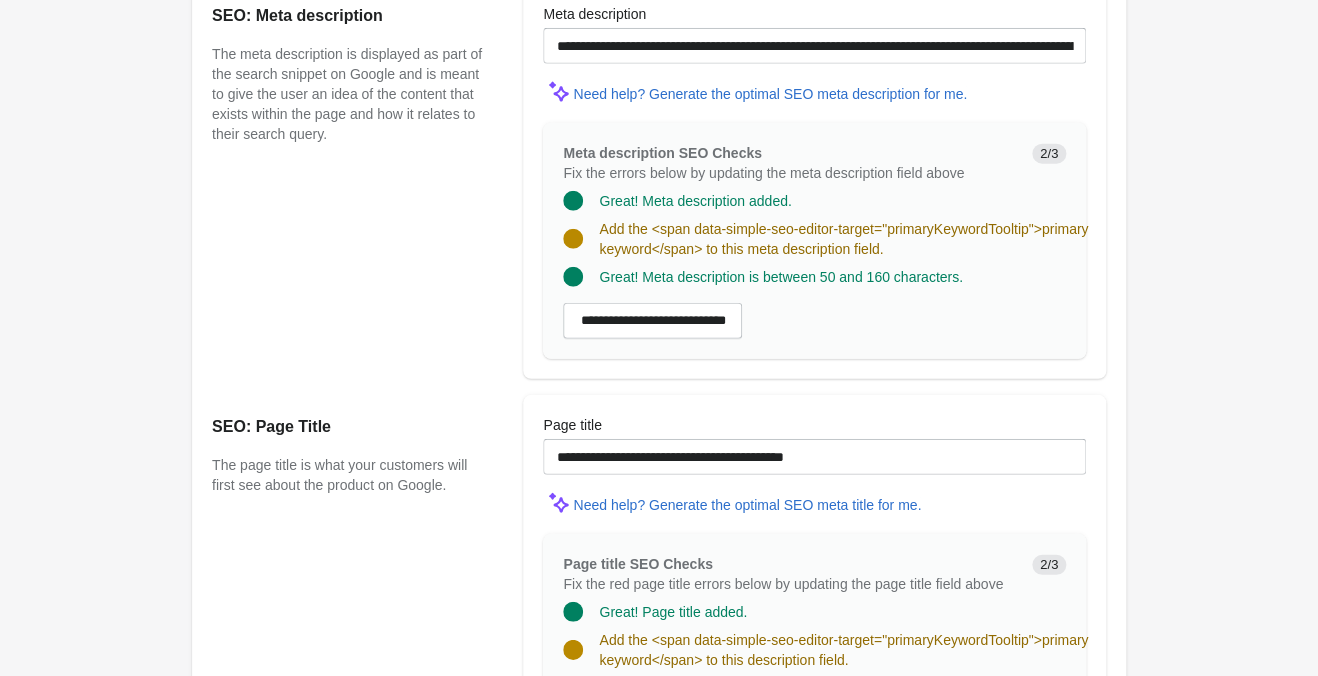 click on "**********" at bounding box center [814, 445] 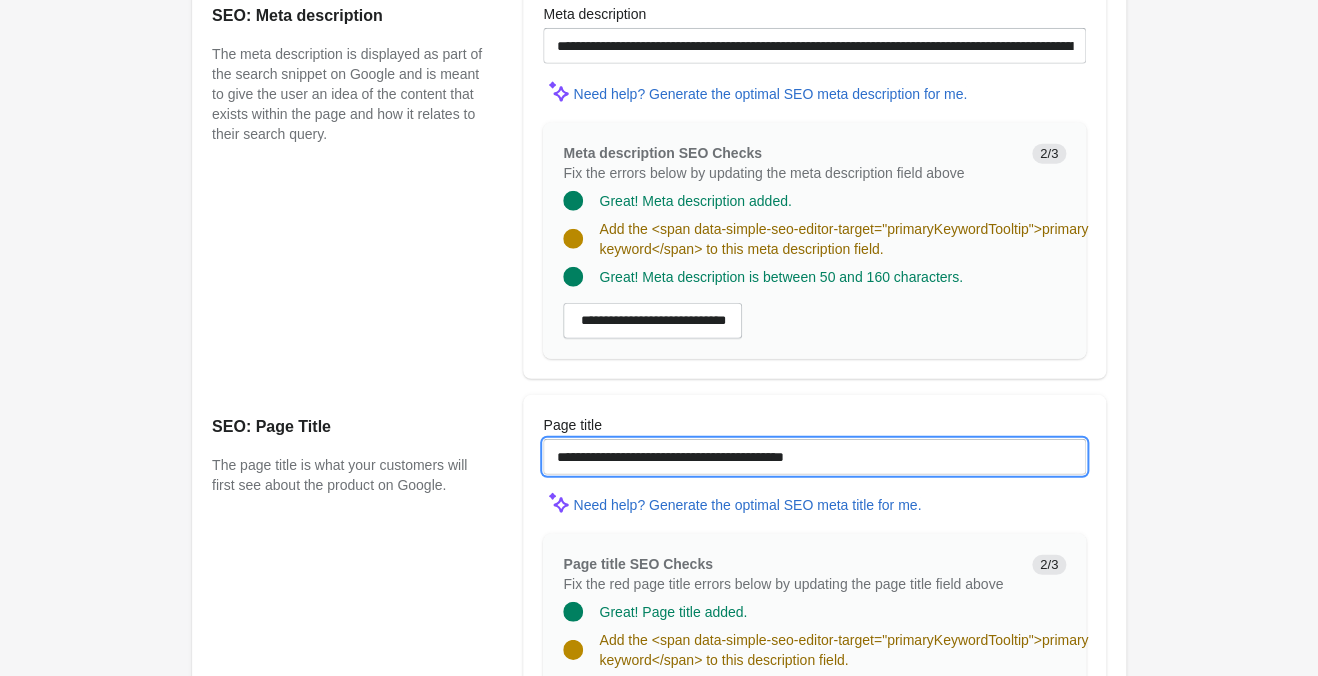 click on "**********" at bounding box center (814, 457) 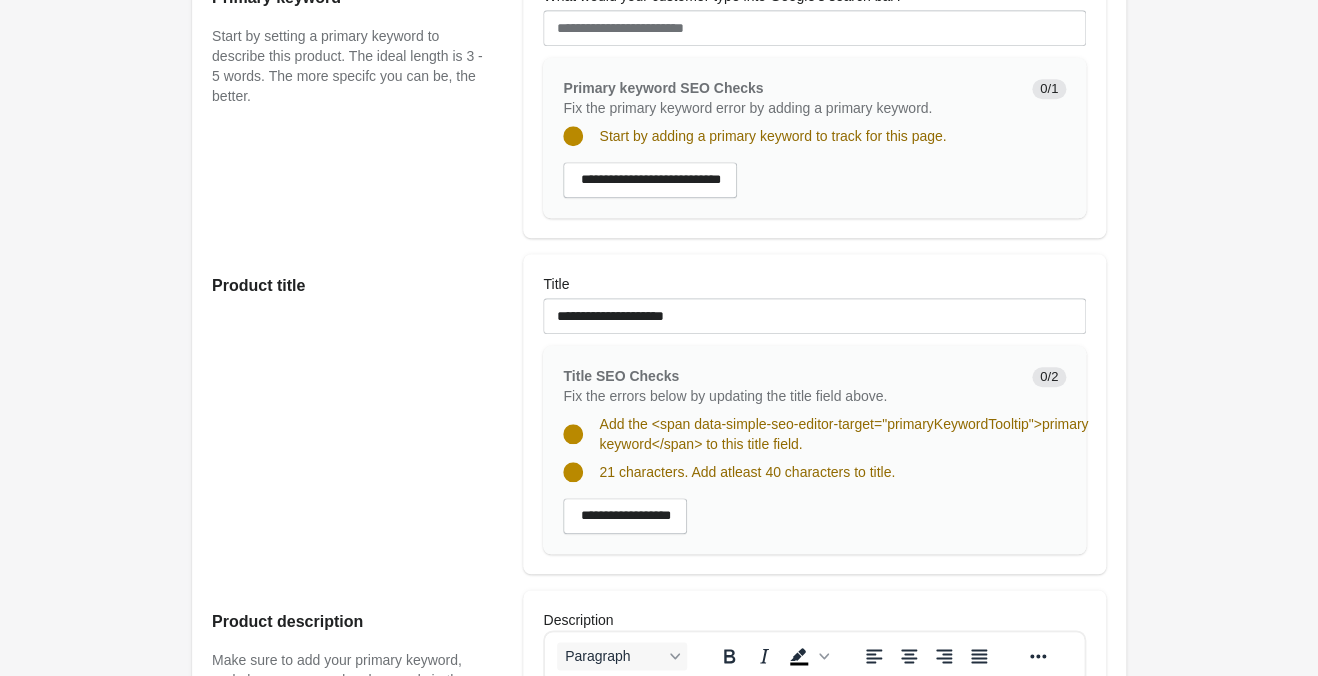 scroll, scrollTop: 0, scrollLeft: 0, axis: both 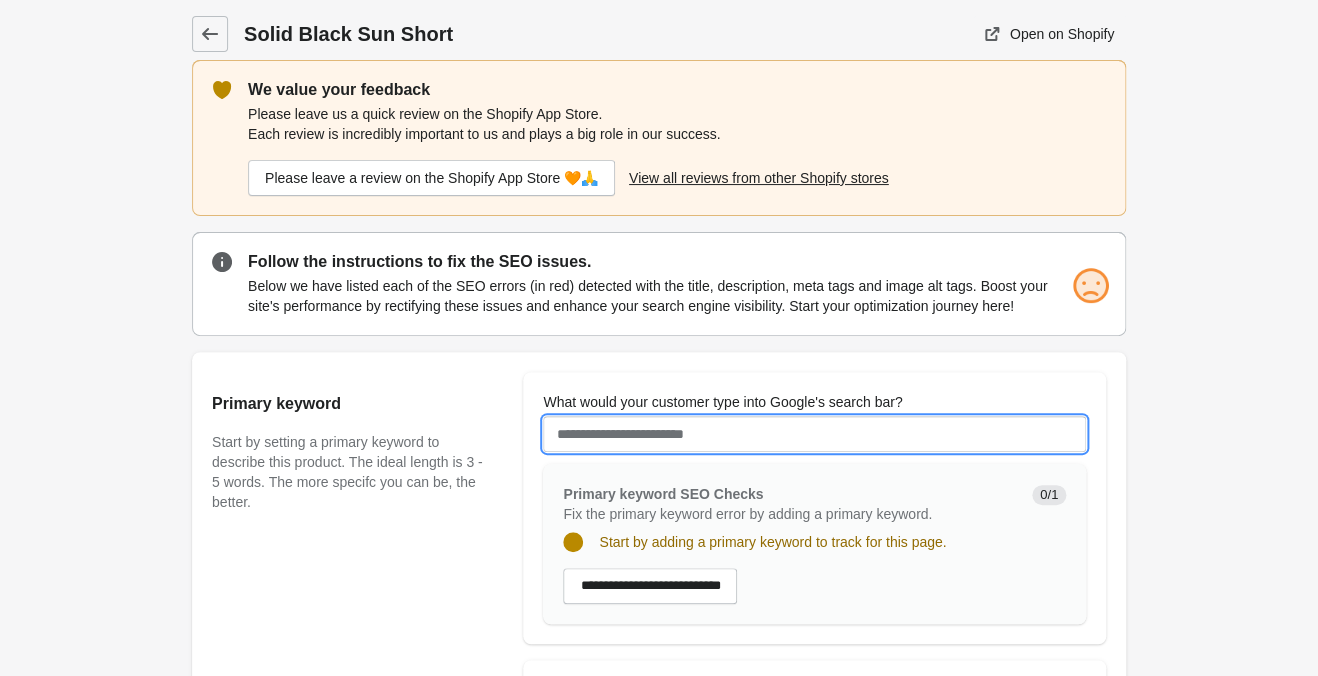 click on "What would your customer type into Google's search bar?" at bounding box center (814, 434) 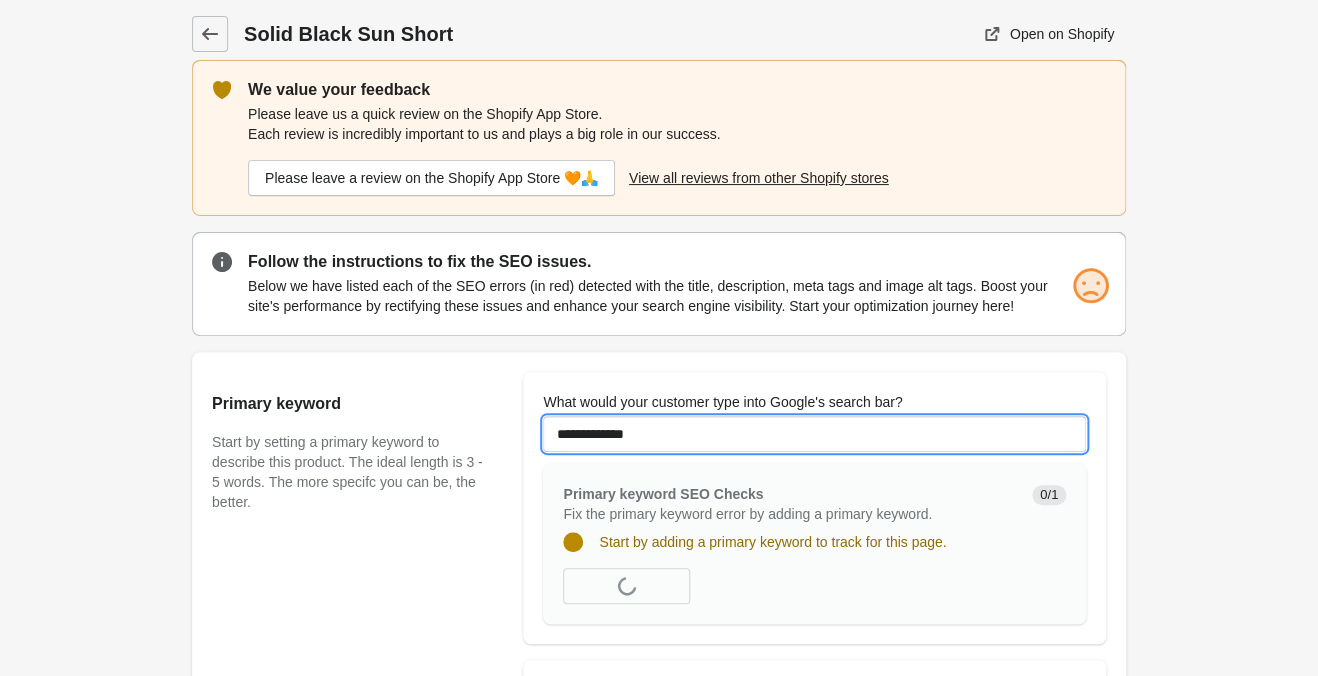 type on "**********" 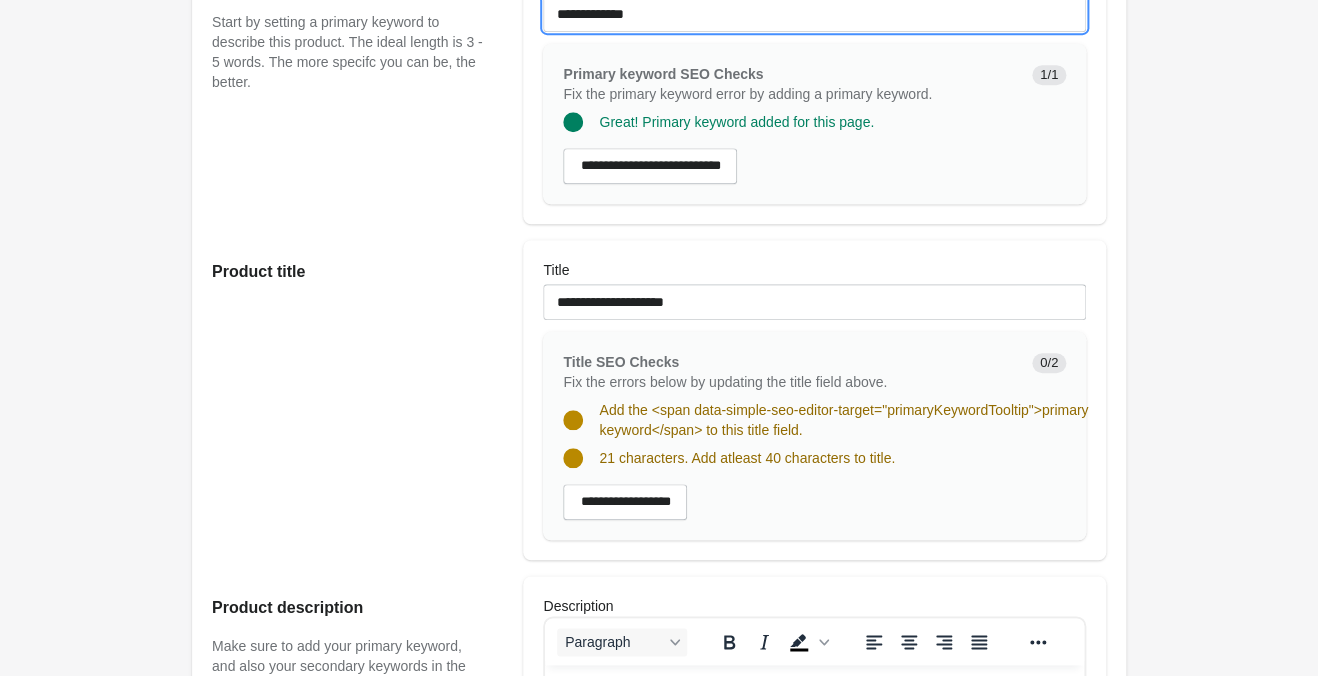 scroll, scrollTop: 735, scrollLeft: 0, axis: vertical 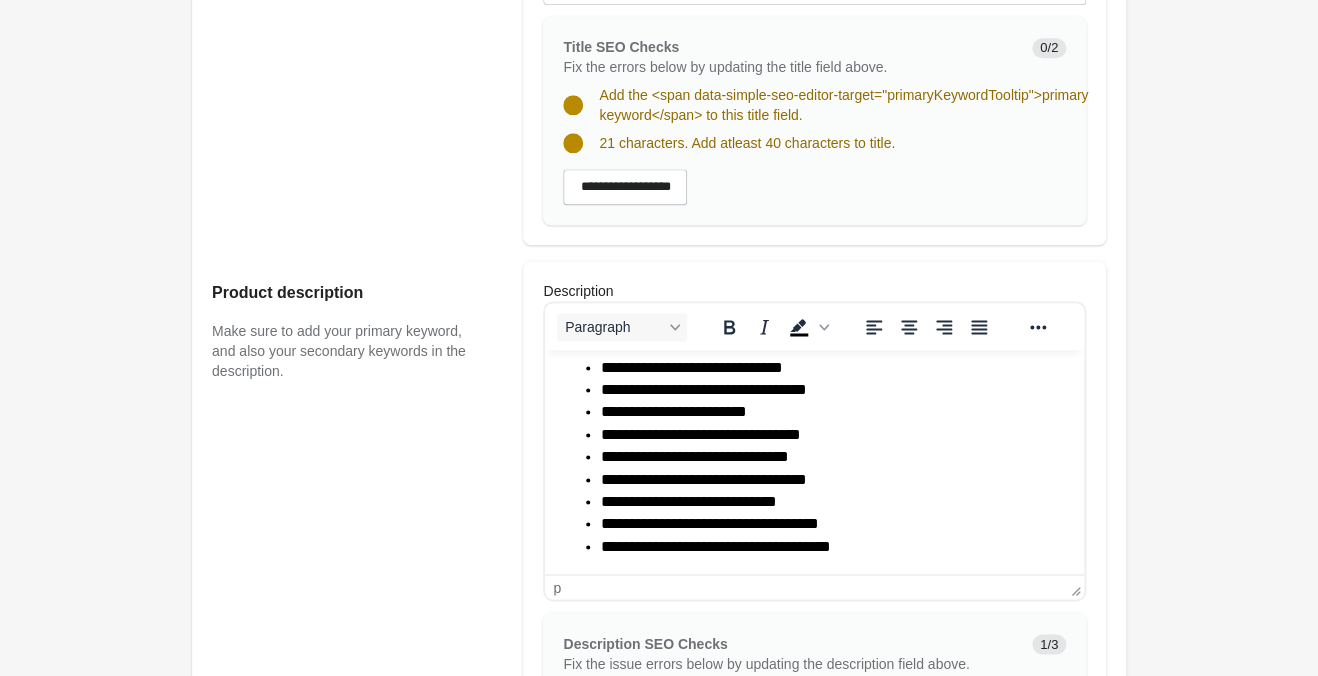 click on "**********" at bounding box center [692, 367] 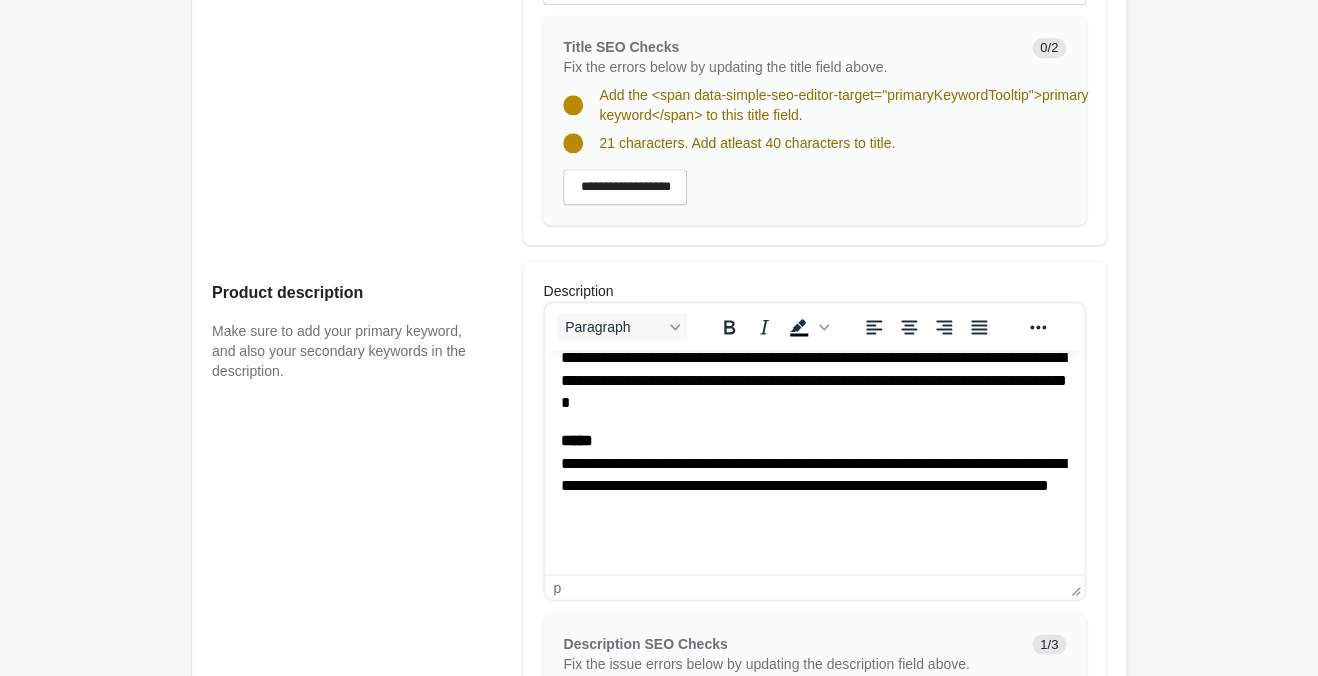 scroll, scrollTop: 453, scrollLeft: 0, axis: vertical 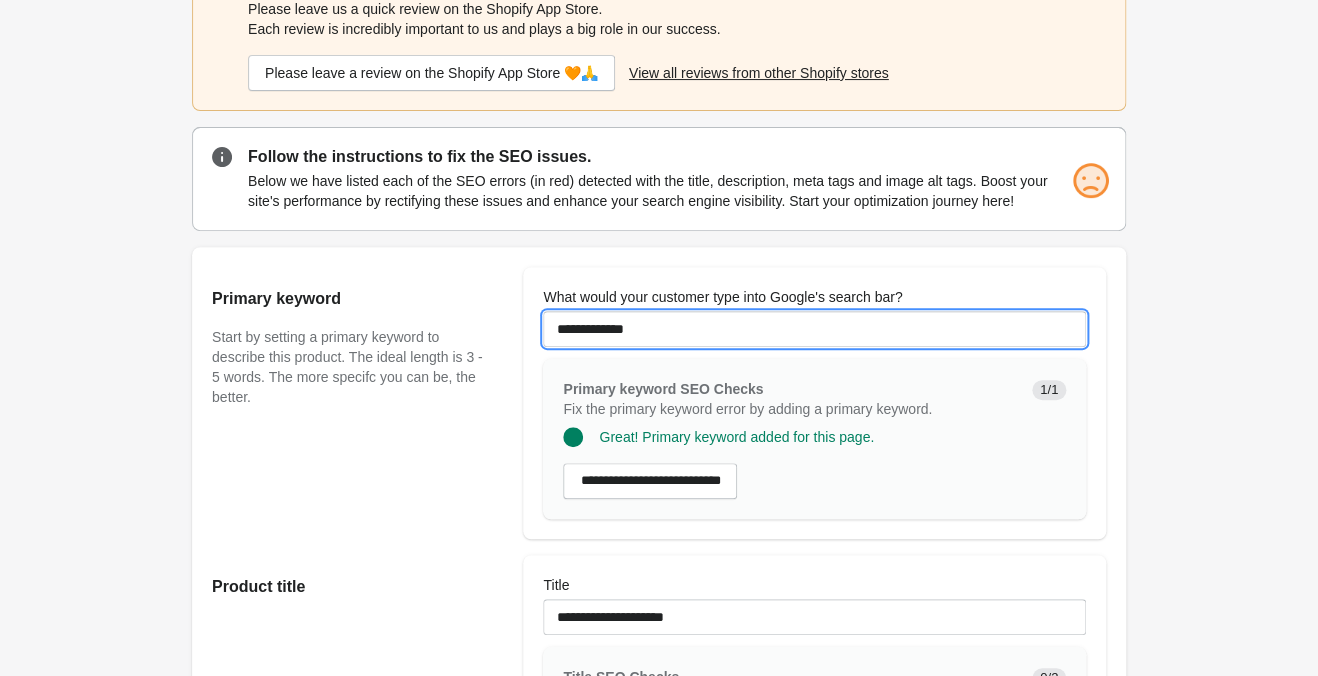 drag, startPoint x: 713, startPoint y: 332, endPoint x: 572, endPoint y: 318, distance: 141.69333 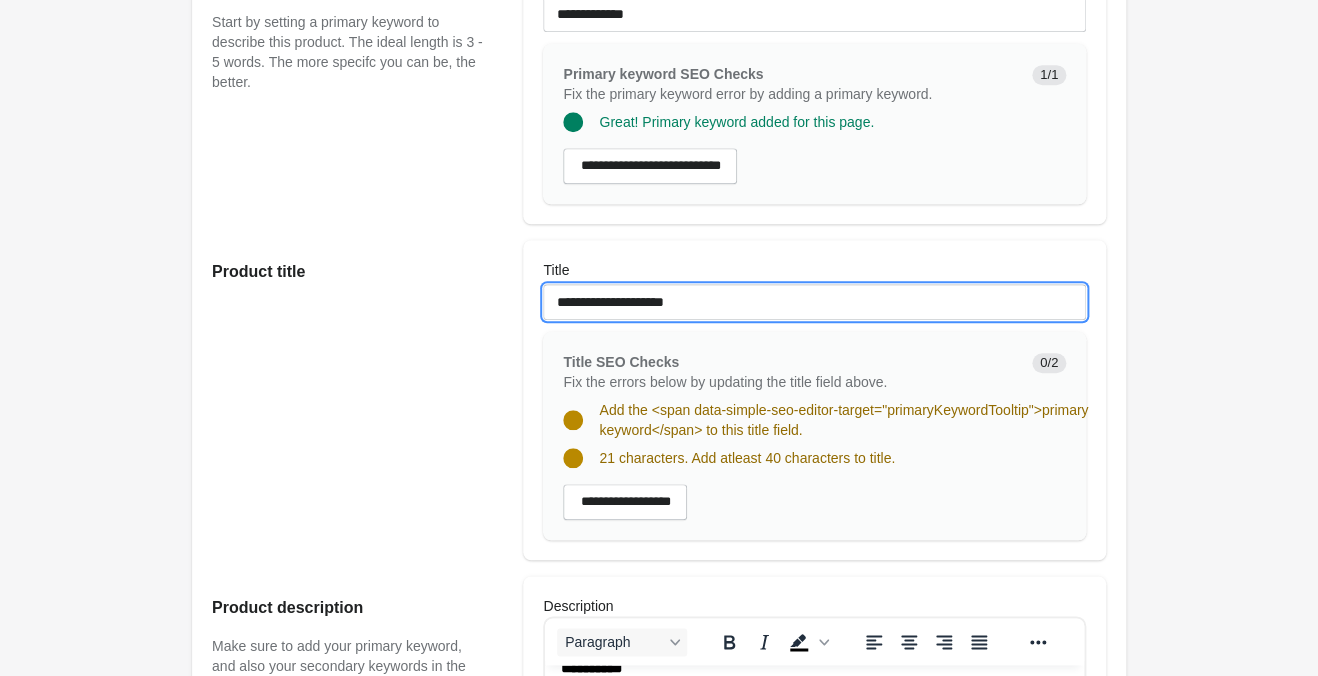drag, startPoint x: 757, startPoint y: 306, endPoint x: 363, endPoint y: 264, distance: 396.23227 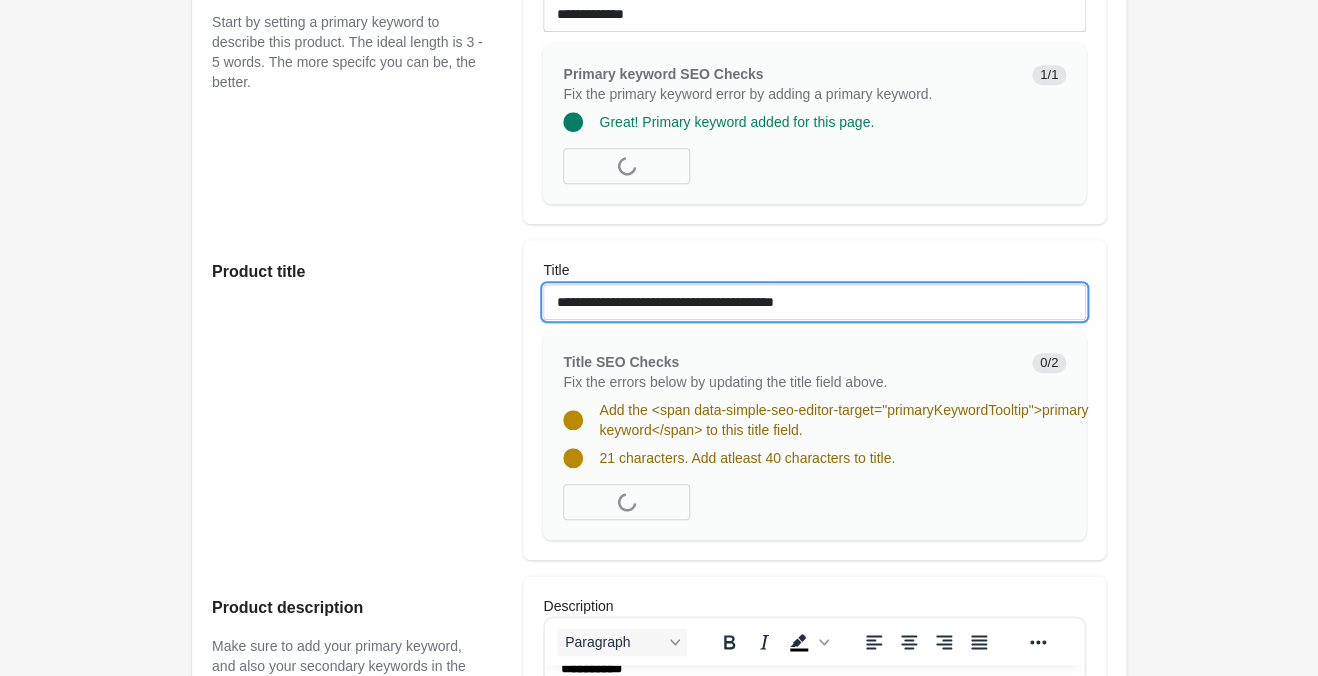 drag, startPoint x: 878, startPoint y: 301, endPoint x: 357, endPoint y: 273, distance: 521.75183 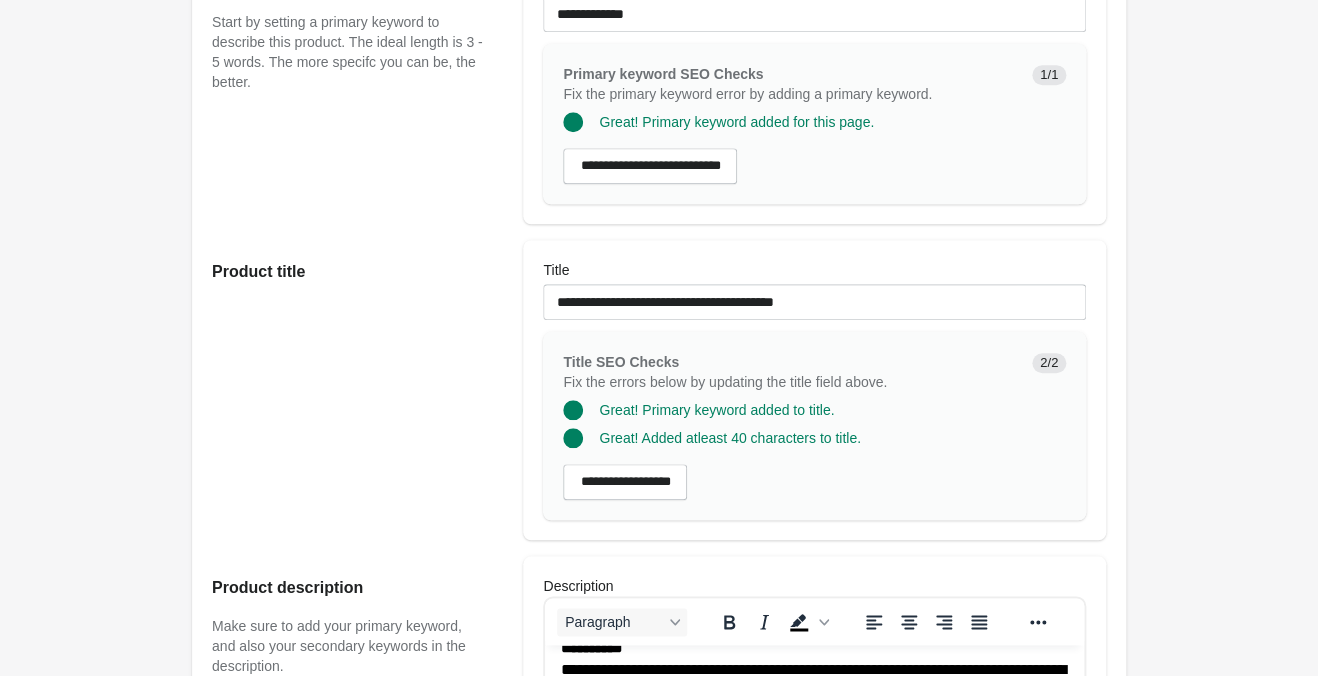click on "Product title" at bounding box center [357, 390] 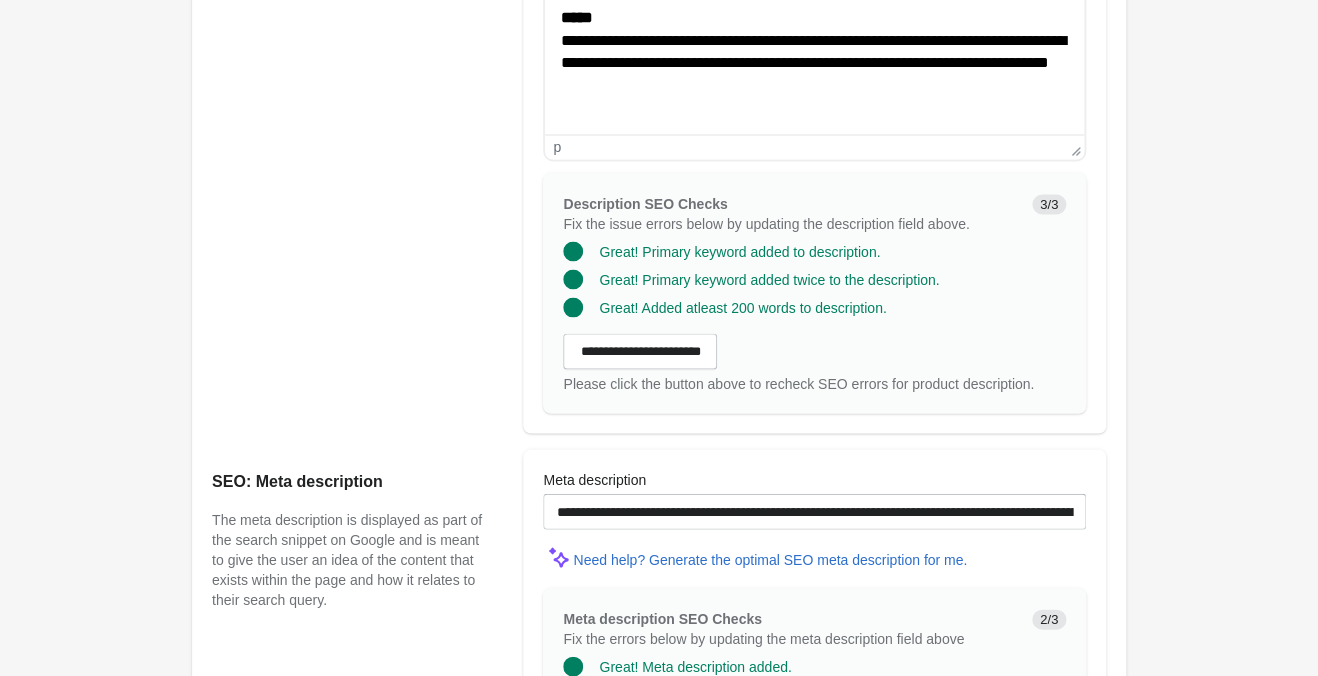 scroll, scrollTop: 1365, scrollLeft: 0, axis: vertical 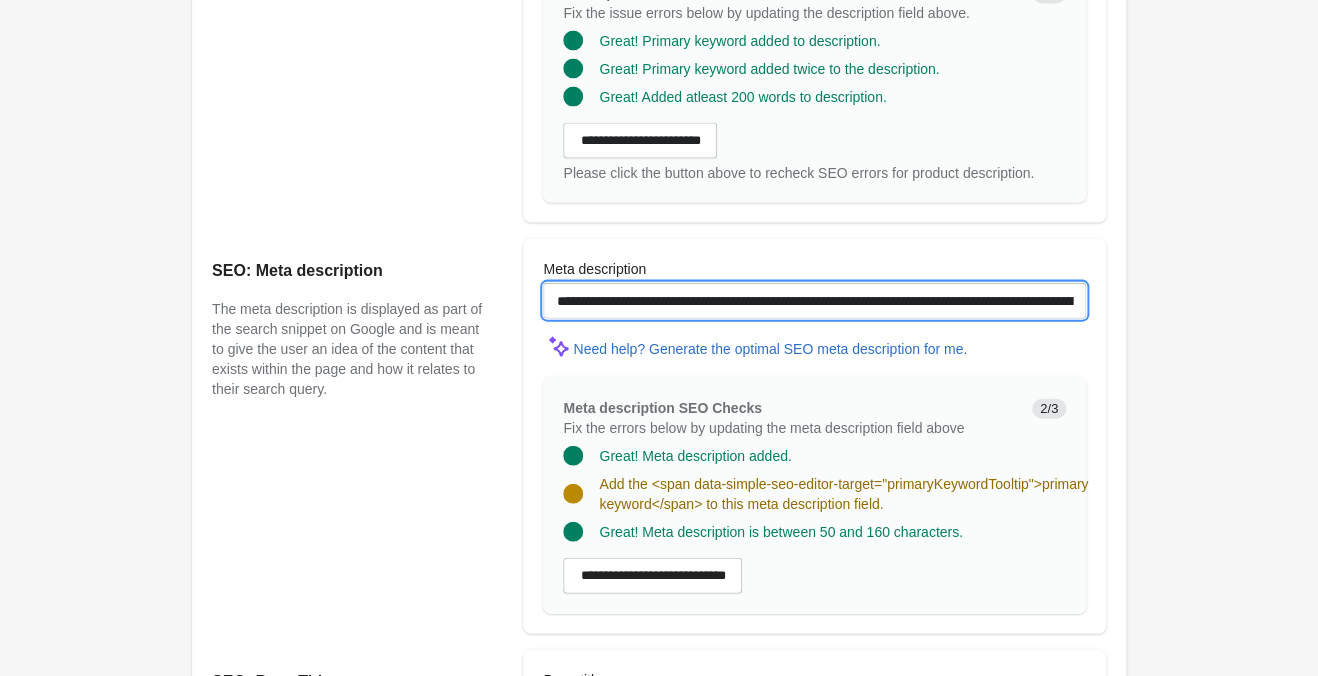 click on "**********" at bounding box center (814, 301) 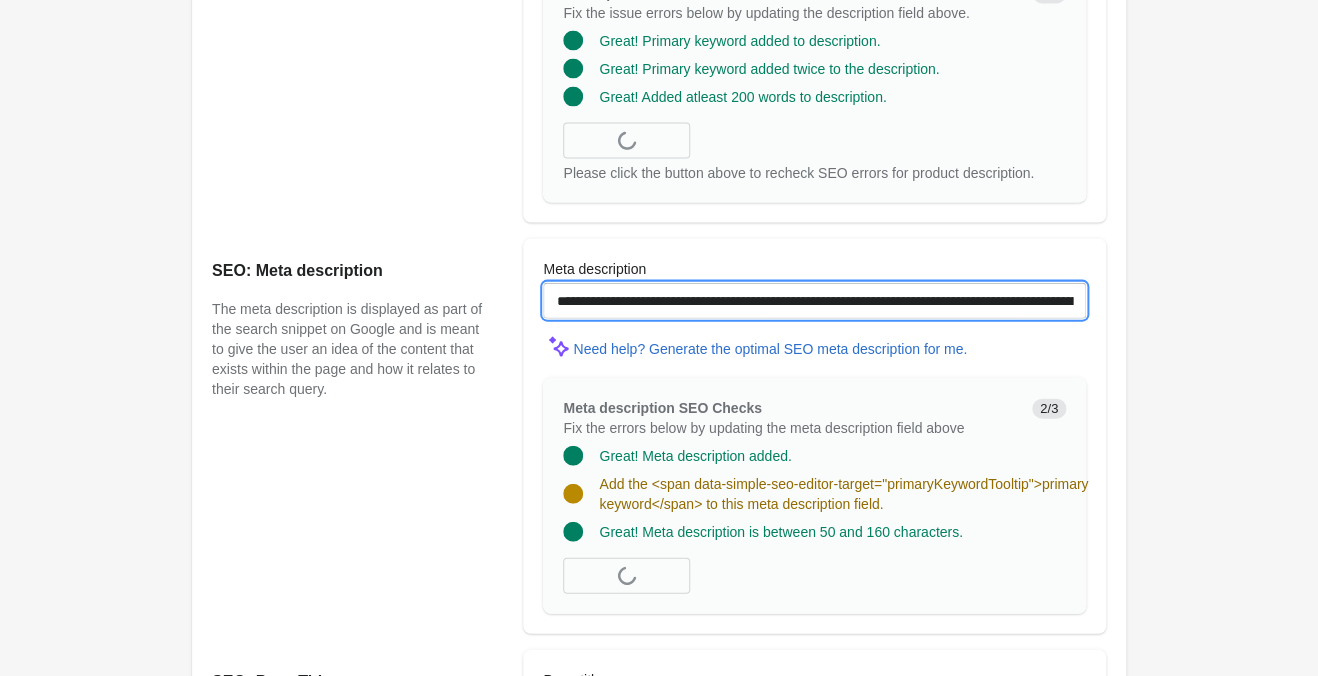 paste on "**********" 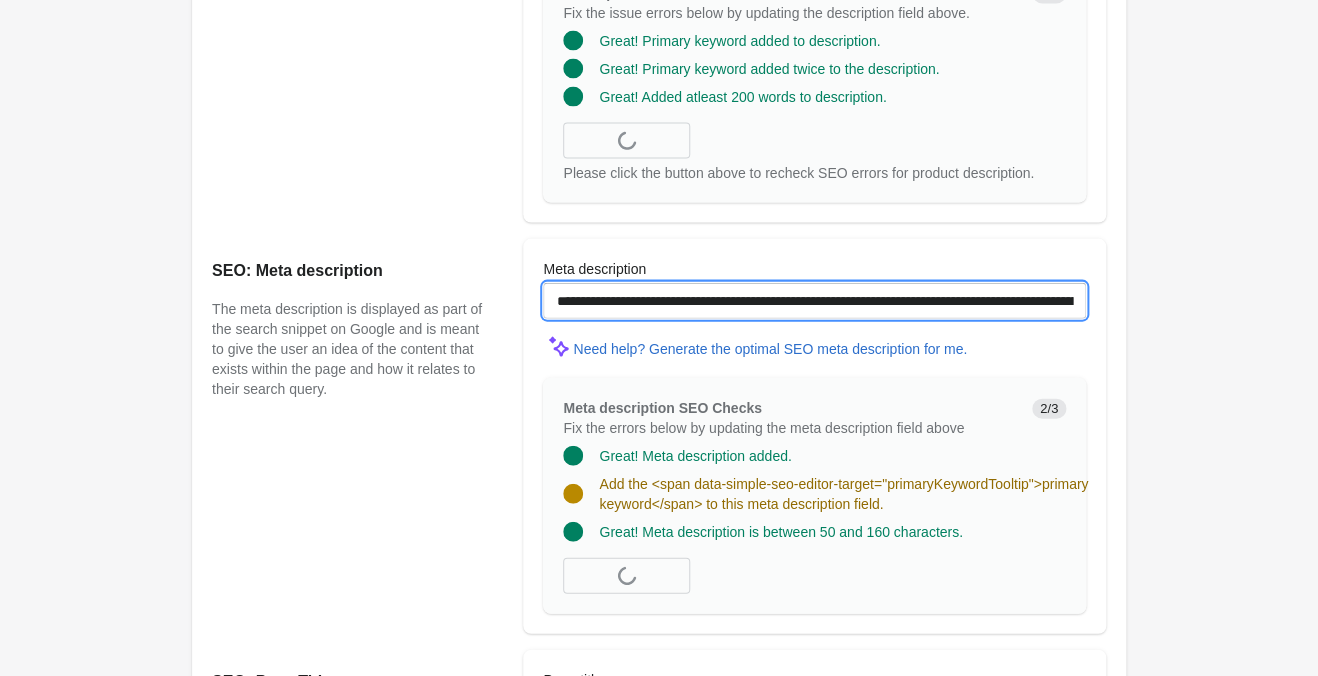 scroll, scrollTop: 1785, scrollLeft: 0, axis: vertical 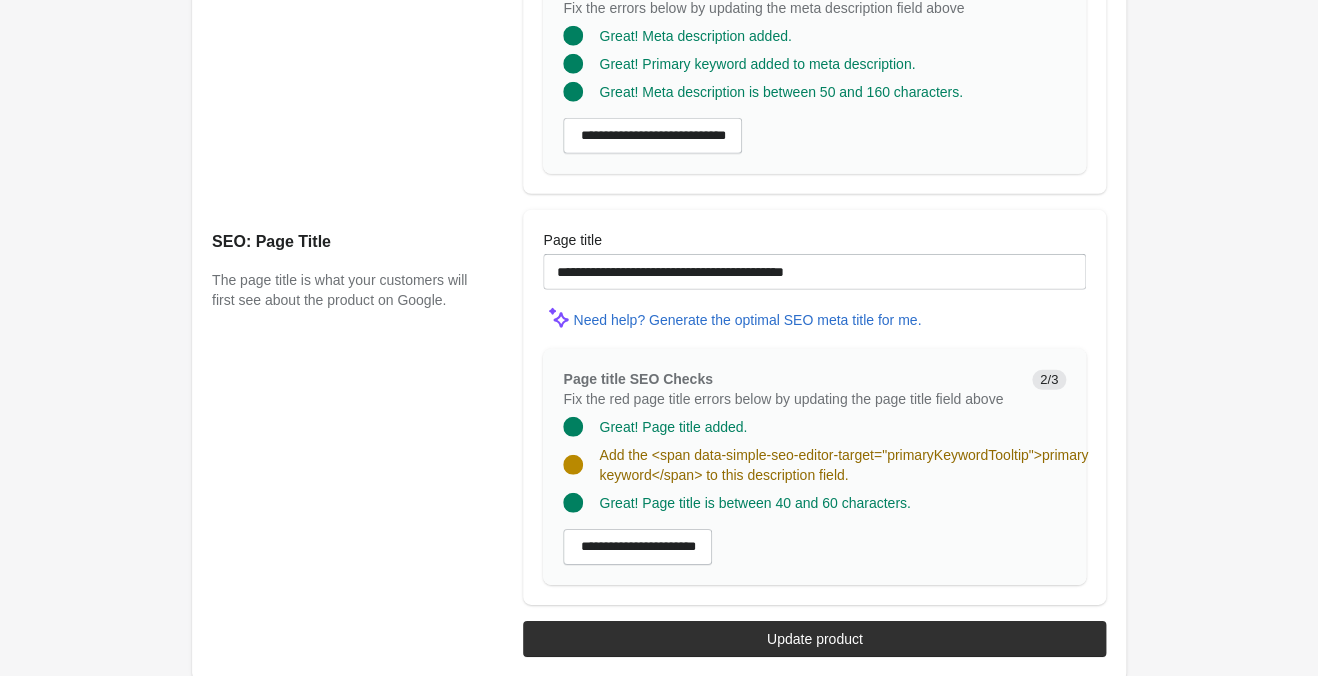 type on "**********" 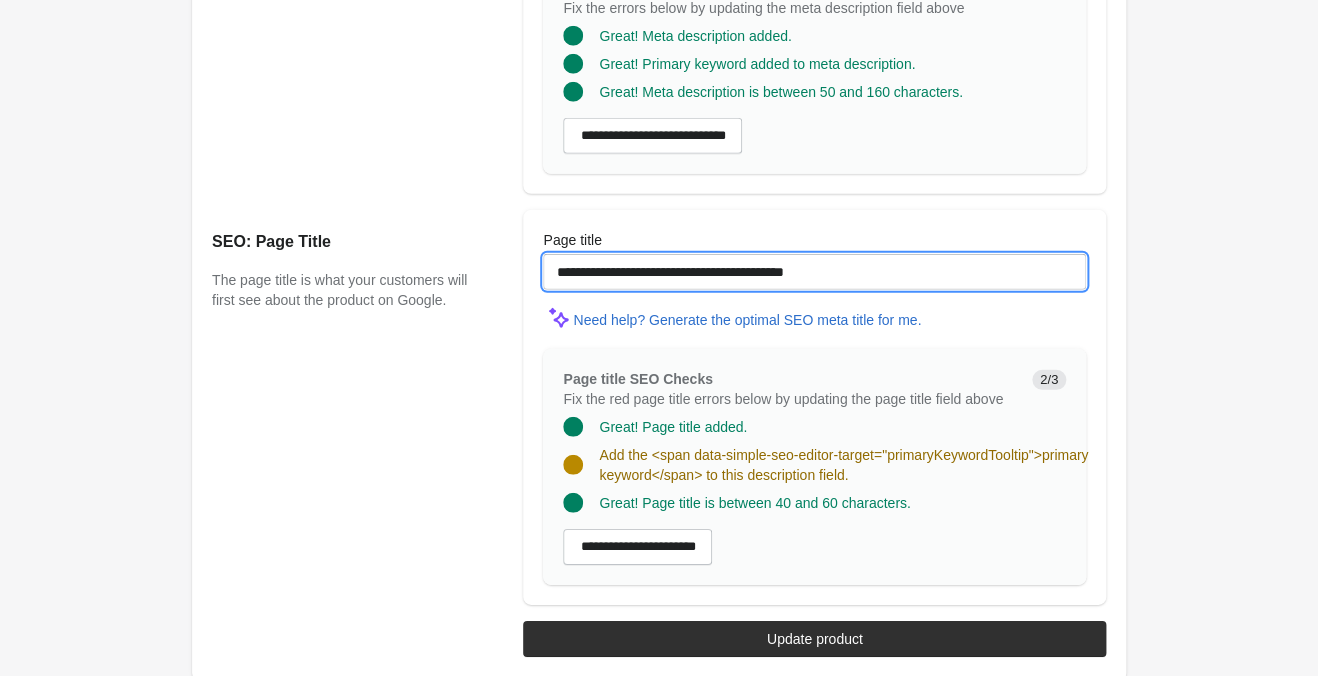 click on "**********" at bounding box center (814, 272) 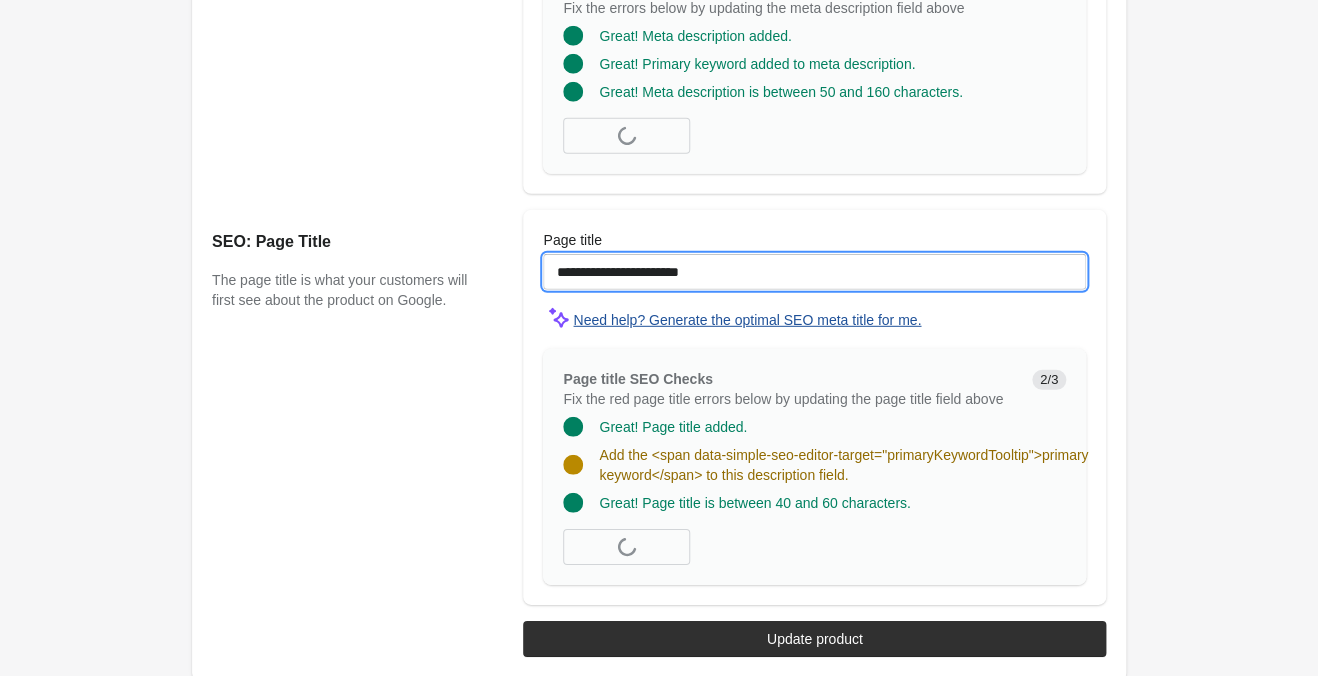 paste on "**********" 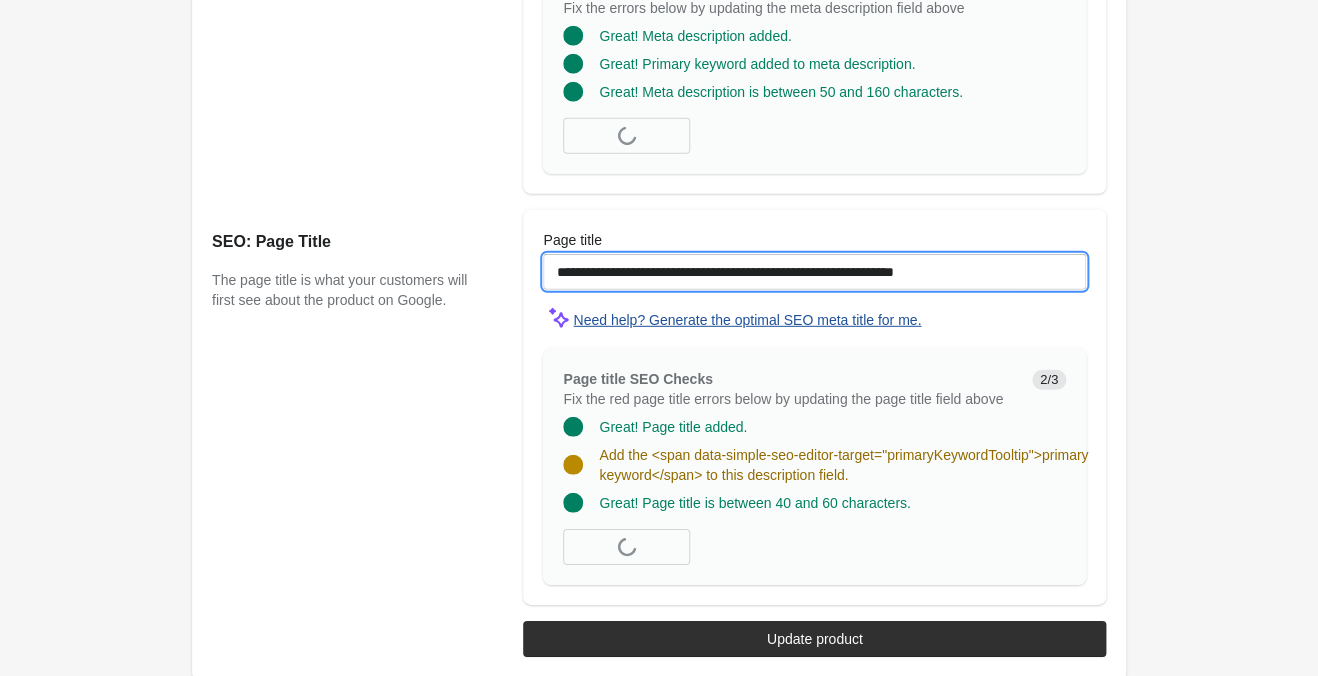 scroll, scrollTop: 1776, scrollLeft: 0, axis: vertical 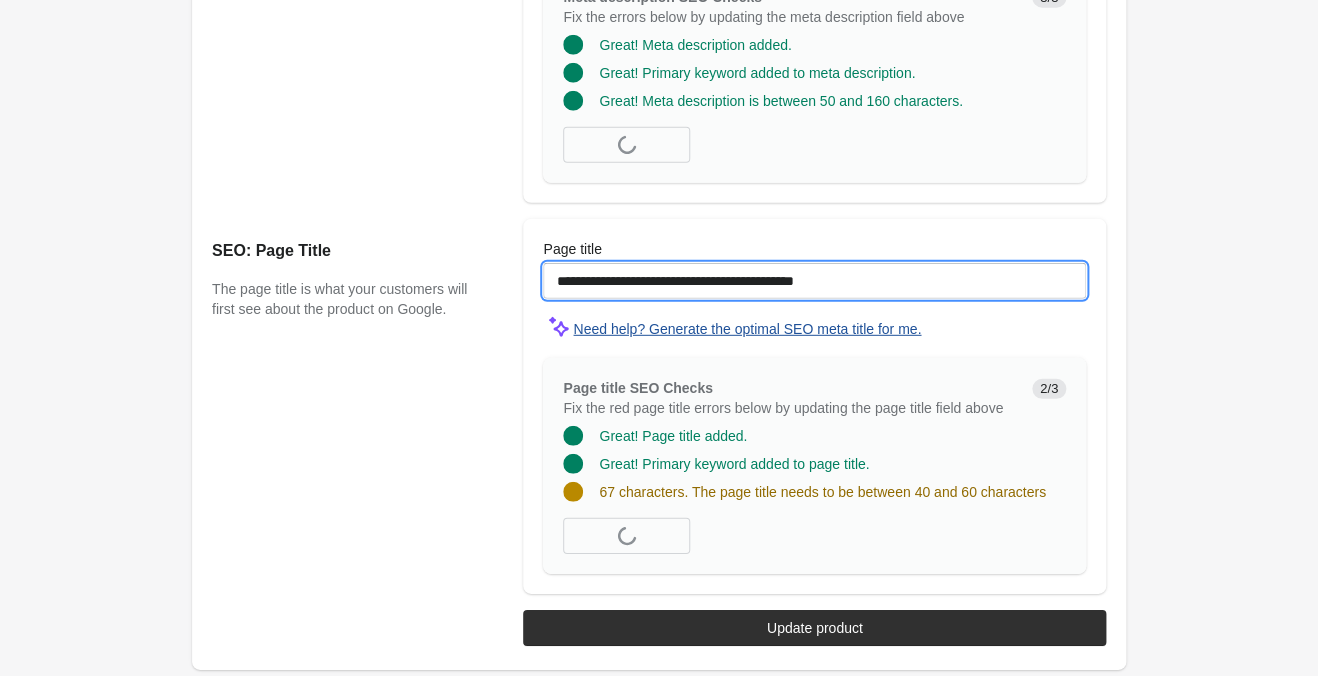 type on "**********" 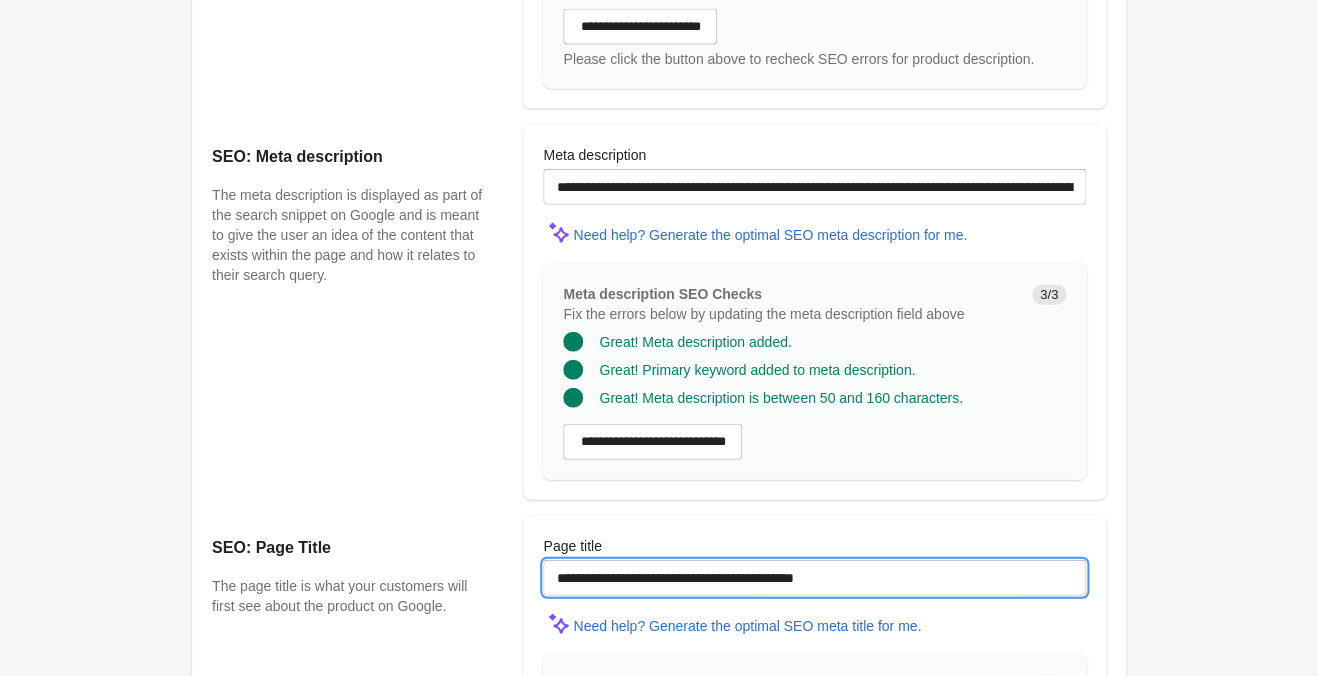 scroll, scrollTop: 1461, scrollLeft: 0, axis: vertical 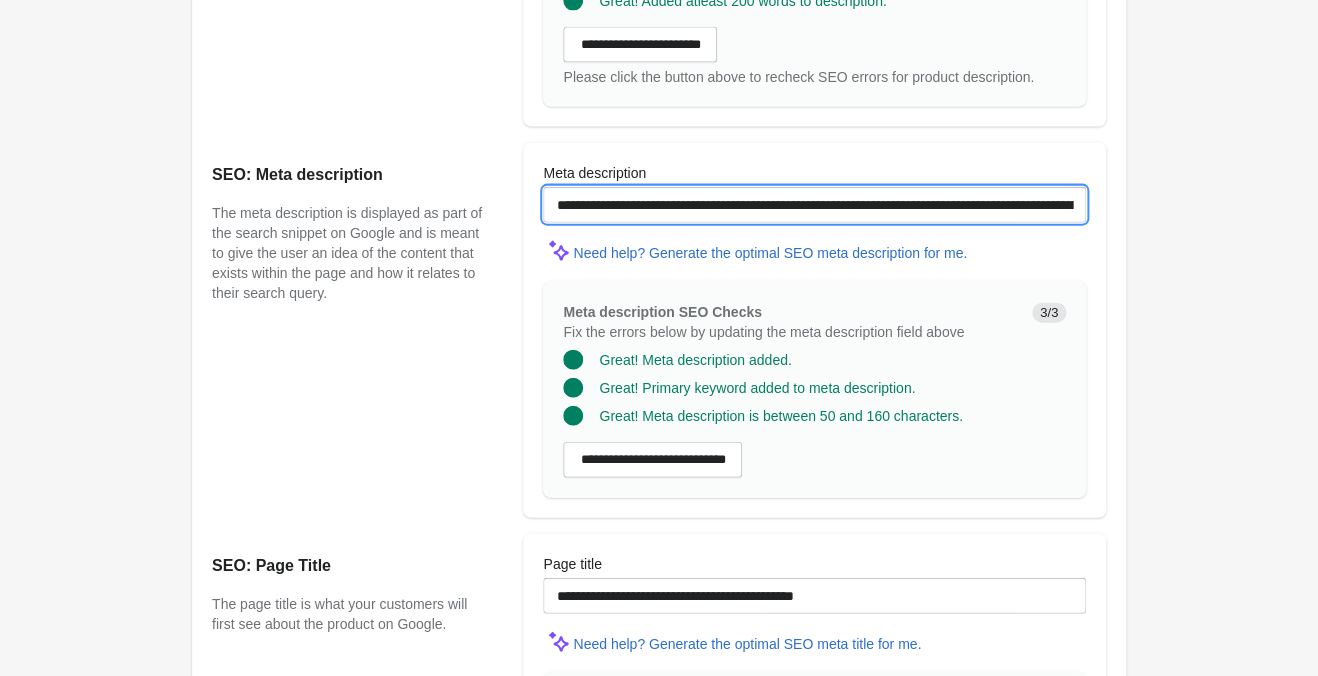 click on "**********" at bounding box center (814, 205) 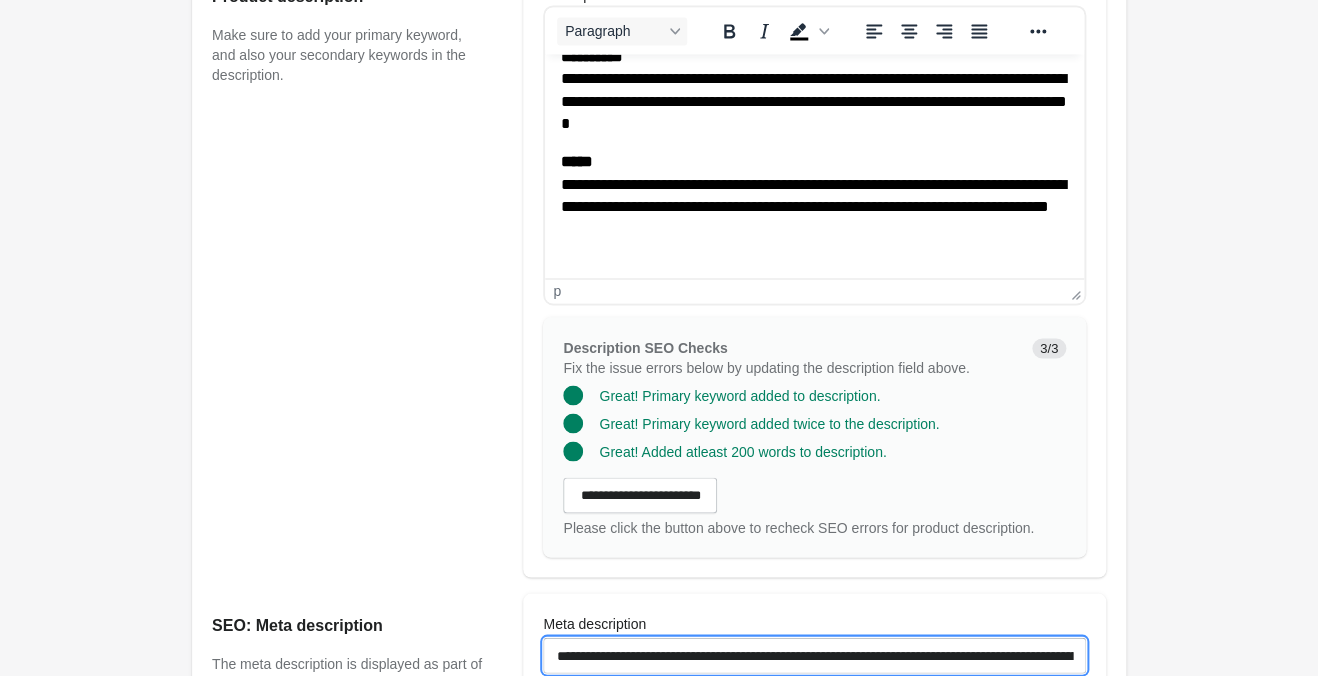 scroll, scrollTop: 936, scrollLeft: 0, axis: vertical 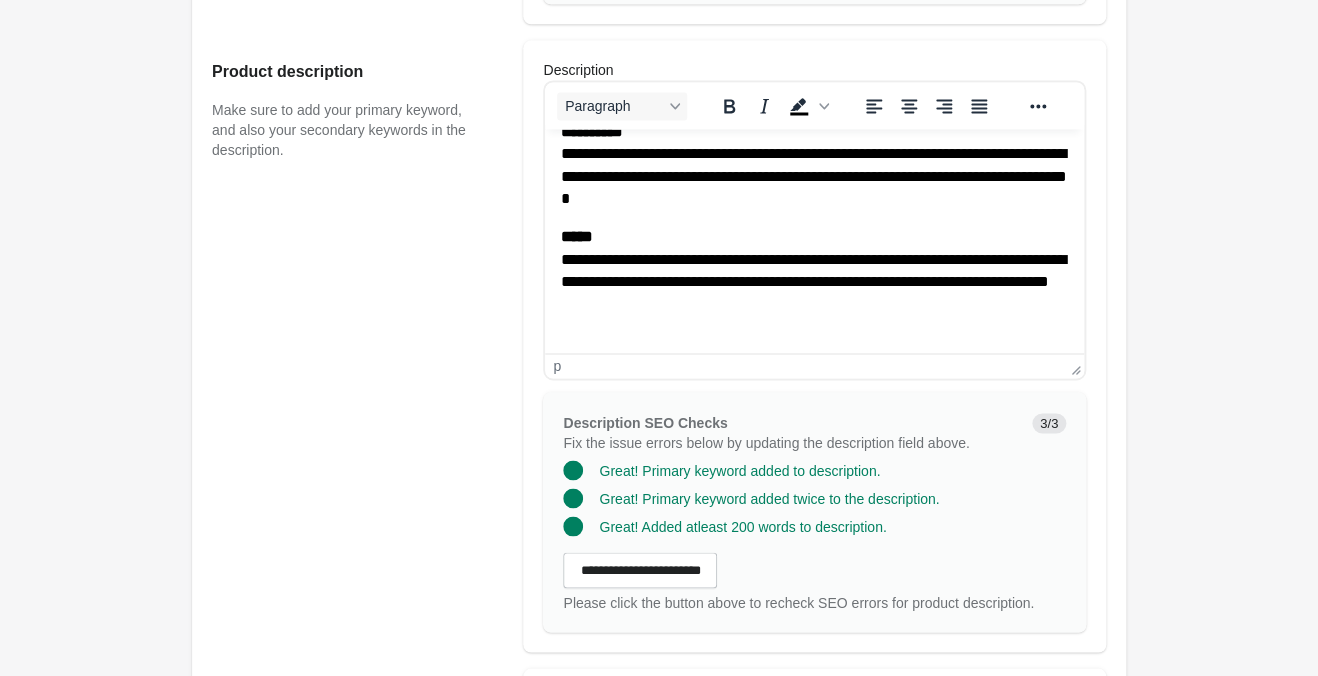 click on "[ADDRESS]" at bounding box center [814, 271] 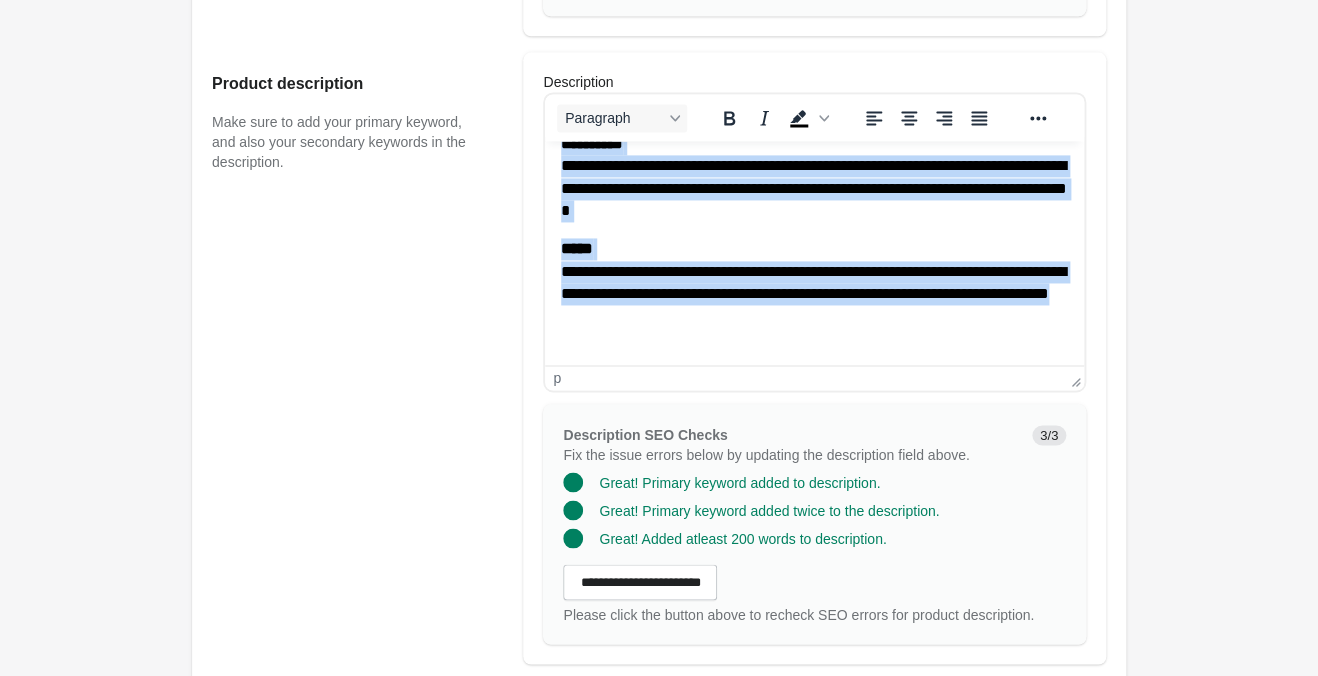 scroll, scrollTop: 621, scrollLeft: 0, axis: vertical 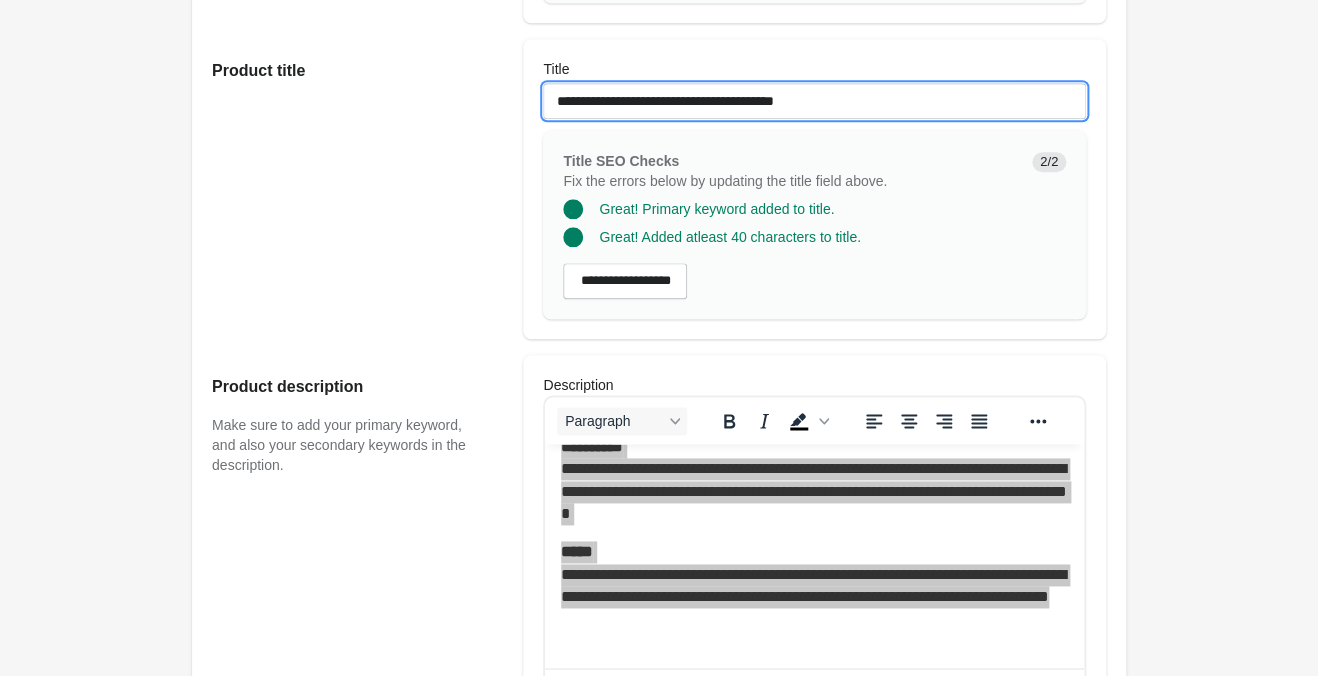 click on "**********" at bounding box center [814, 101] 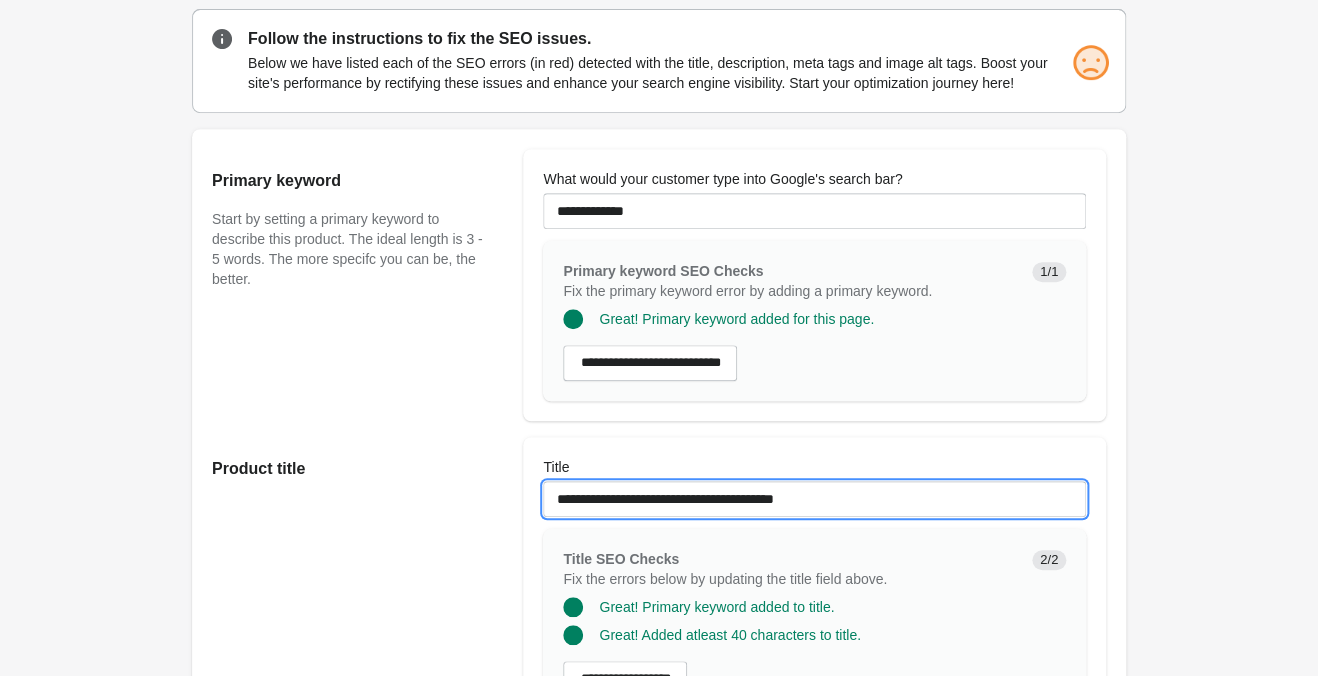 scroll, scrollTop: 201, scrollLeft: 0, axis: vertical 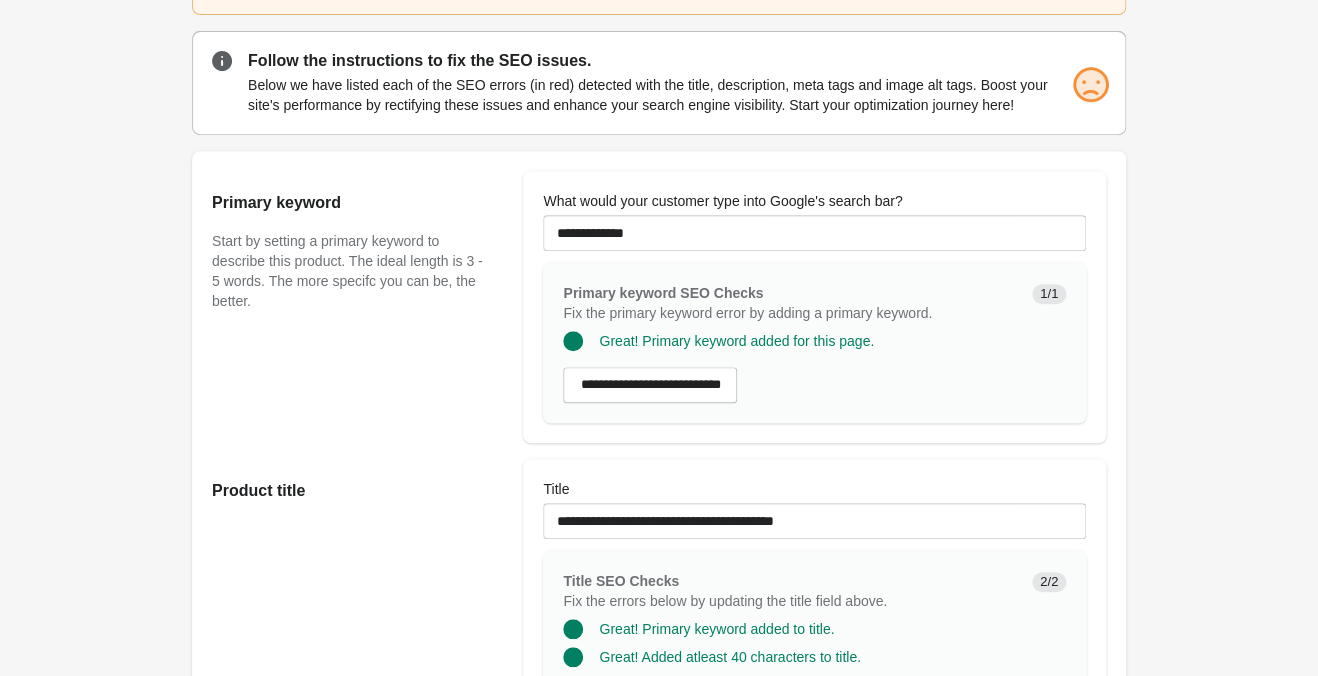 click on "**********" at bounding box center (814, 307) 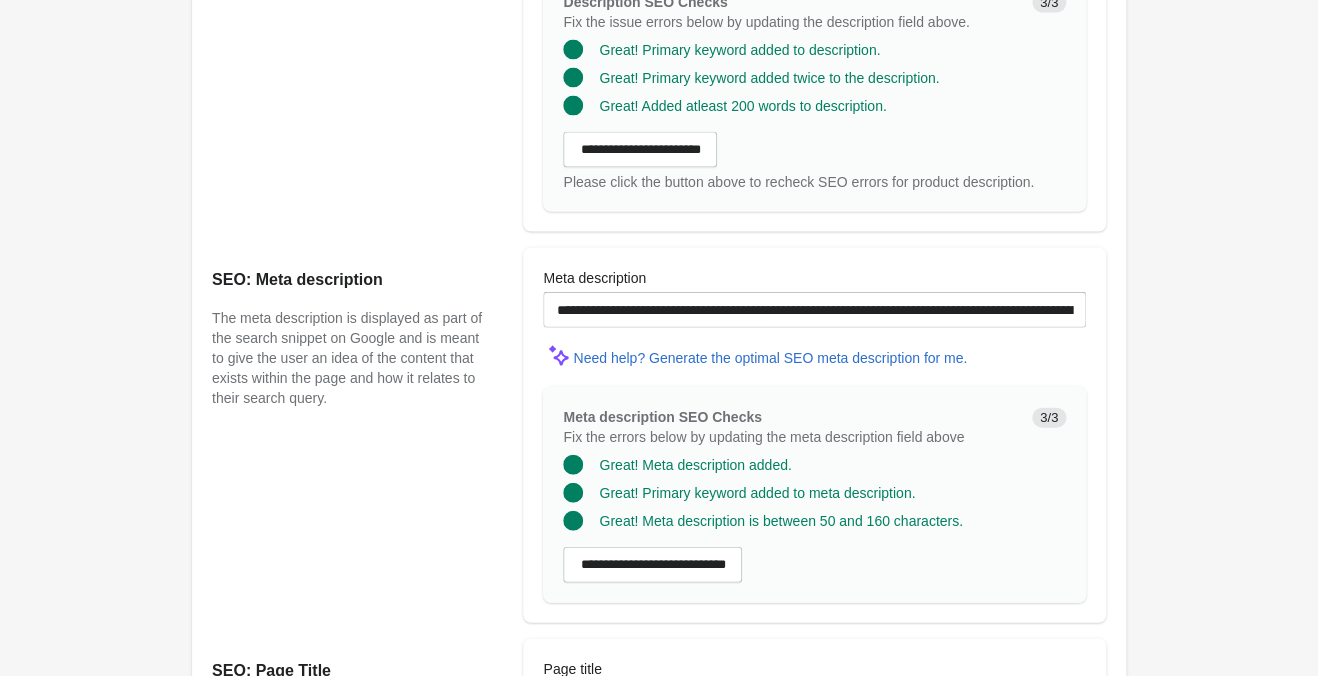 scroll, scrollTop: 1776, scrollLeft: 0, axis: vertical 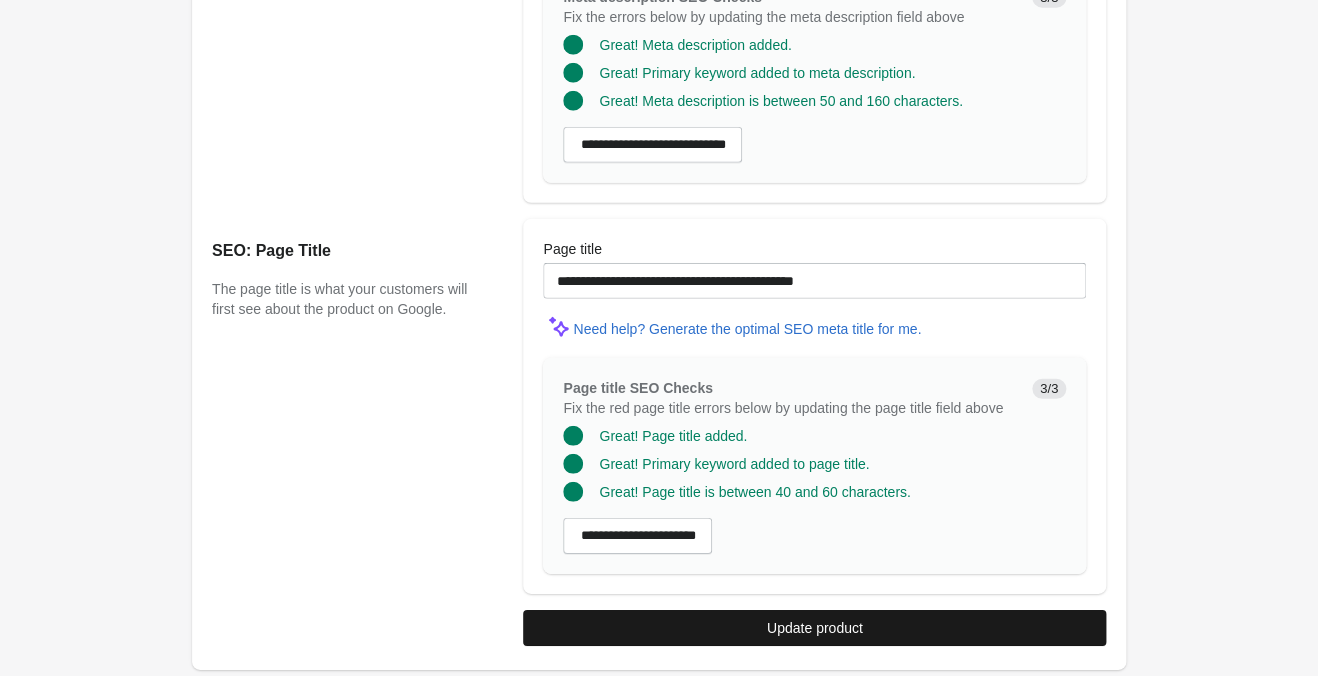 click on "Update product" at bounding box center (815, 628) 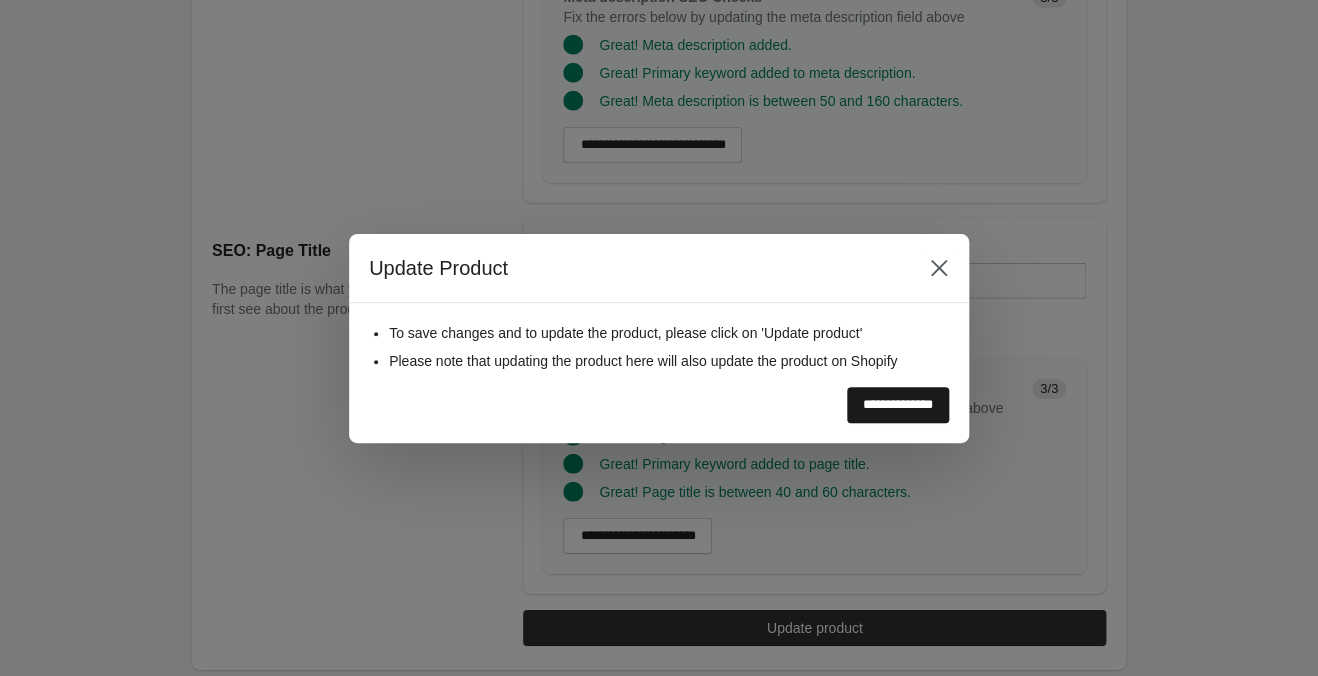 click on "**********" at bounding box center (898, 405) 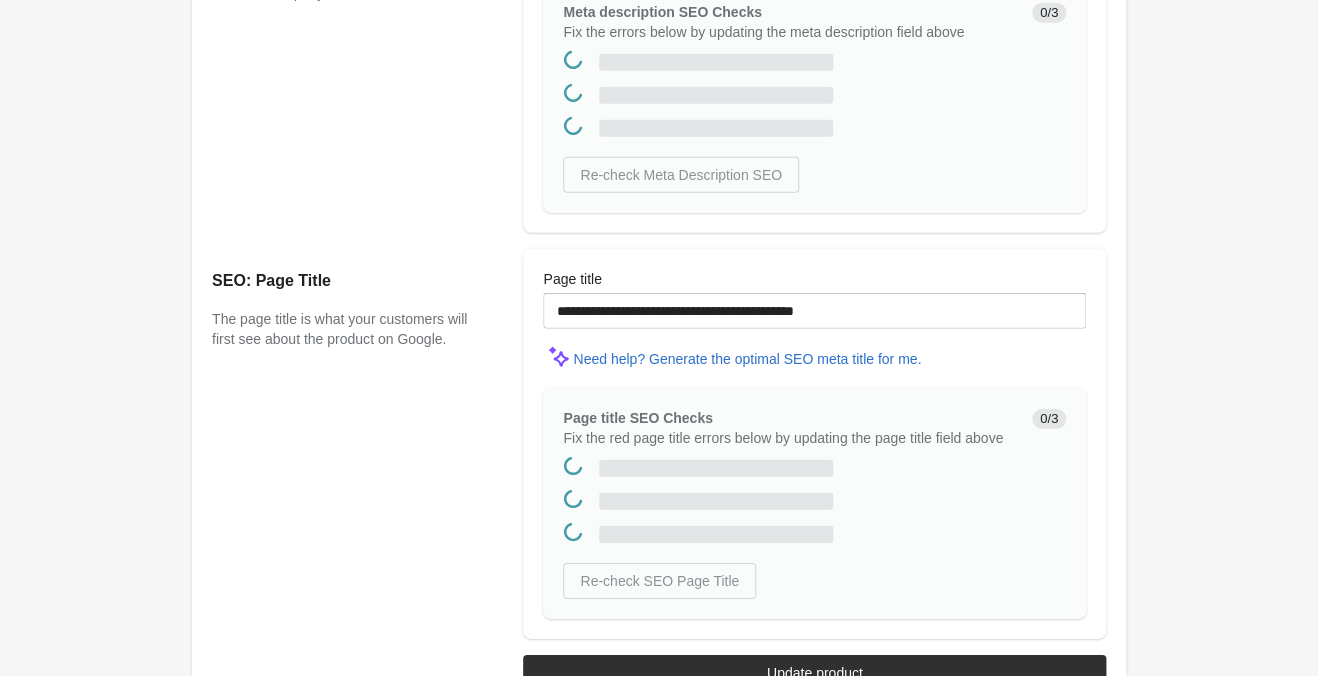 scroll, scrollTop: 0, scrollLeft: 0, axis: both 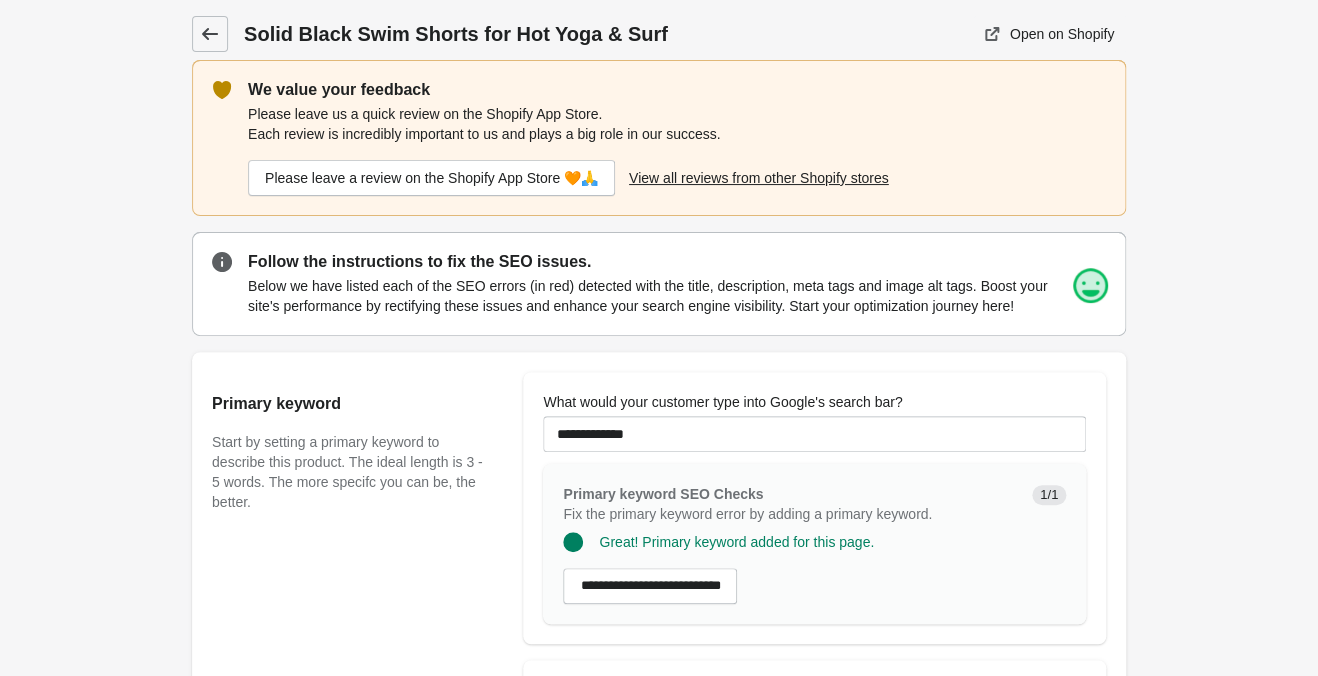 click at bounding box center (210, 34) 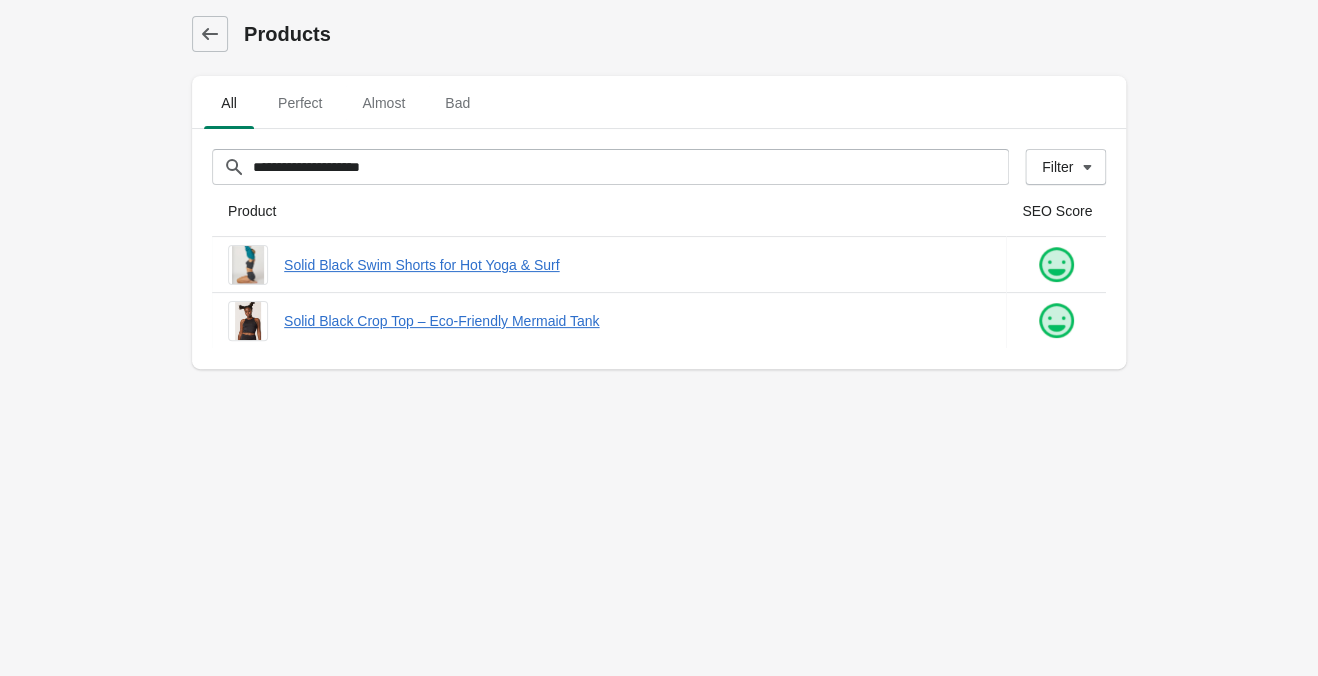 click on "**********" at bounding box center [659, 338] 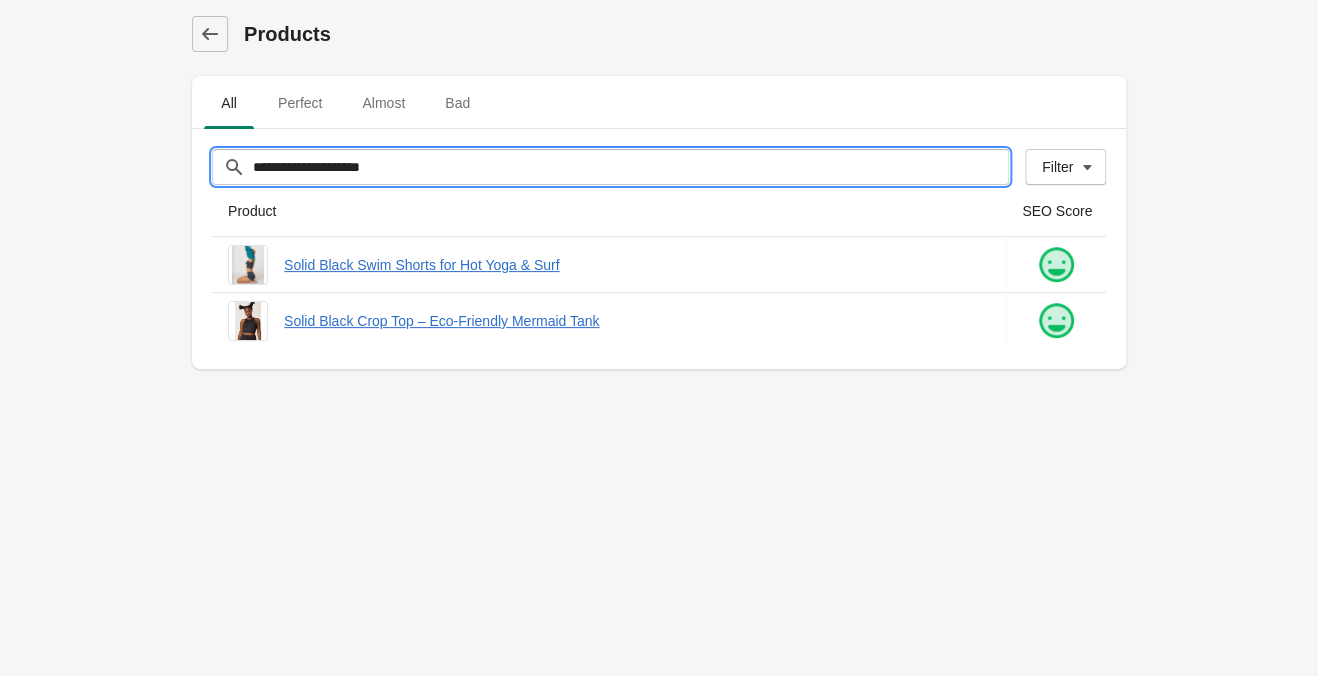 drag, startPoint x: 468, startPoint y: 178, endPoint x: -36, endPoint y: 127, distance: 506.5738 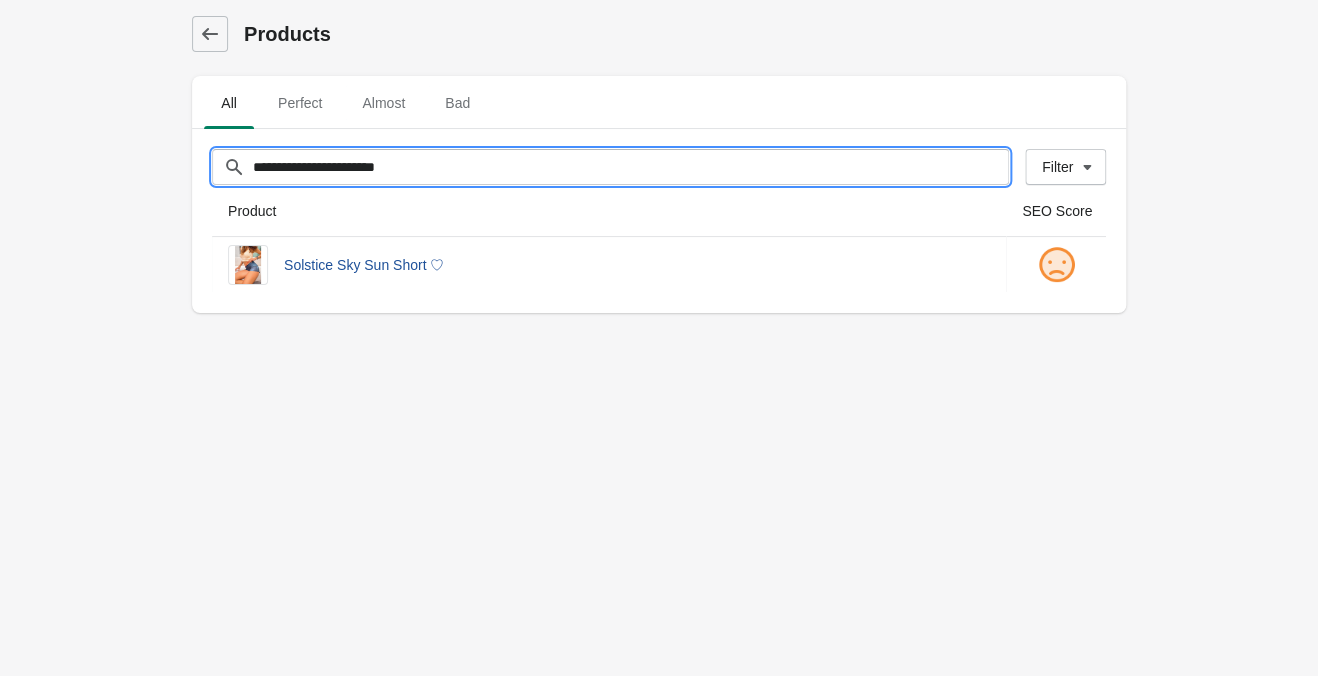 type on "**********" 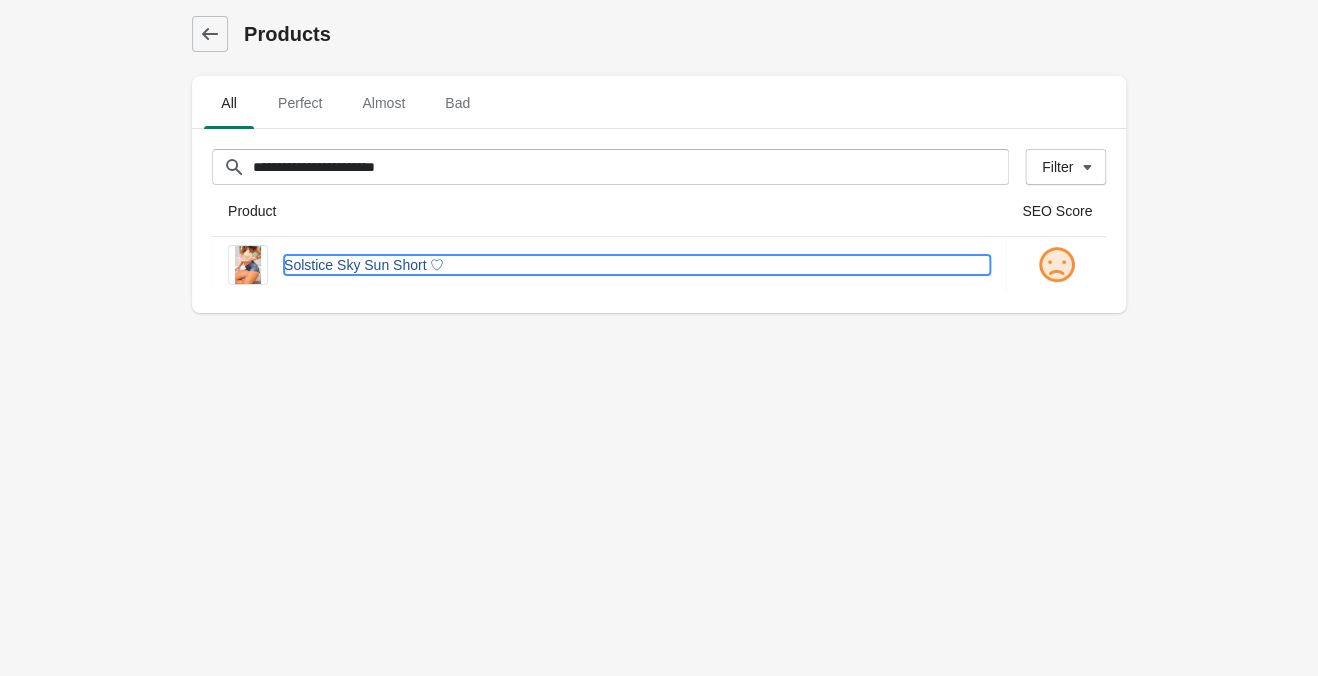 click on "Solstice Sky Sun Short ♡" at bounding box center (637, 265) 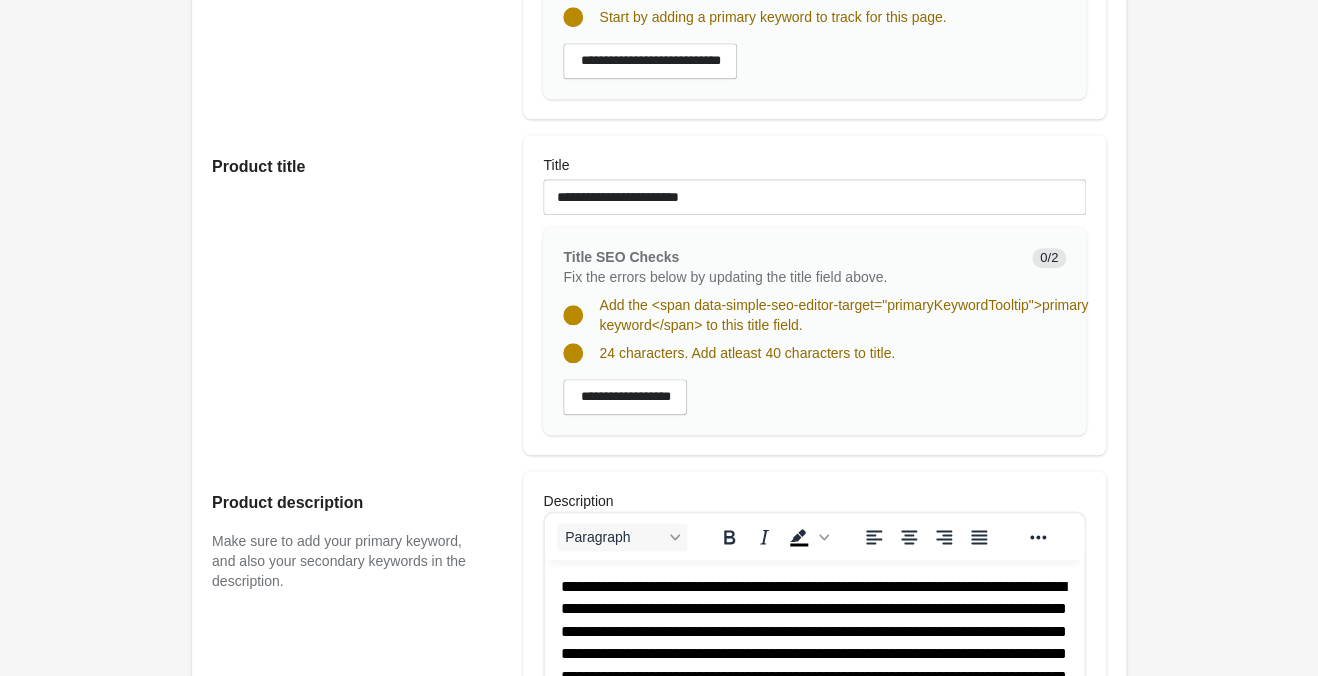 scroll, scrollTop: 840, scrollLeft: 0, axis: vertical 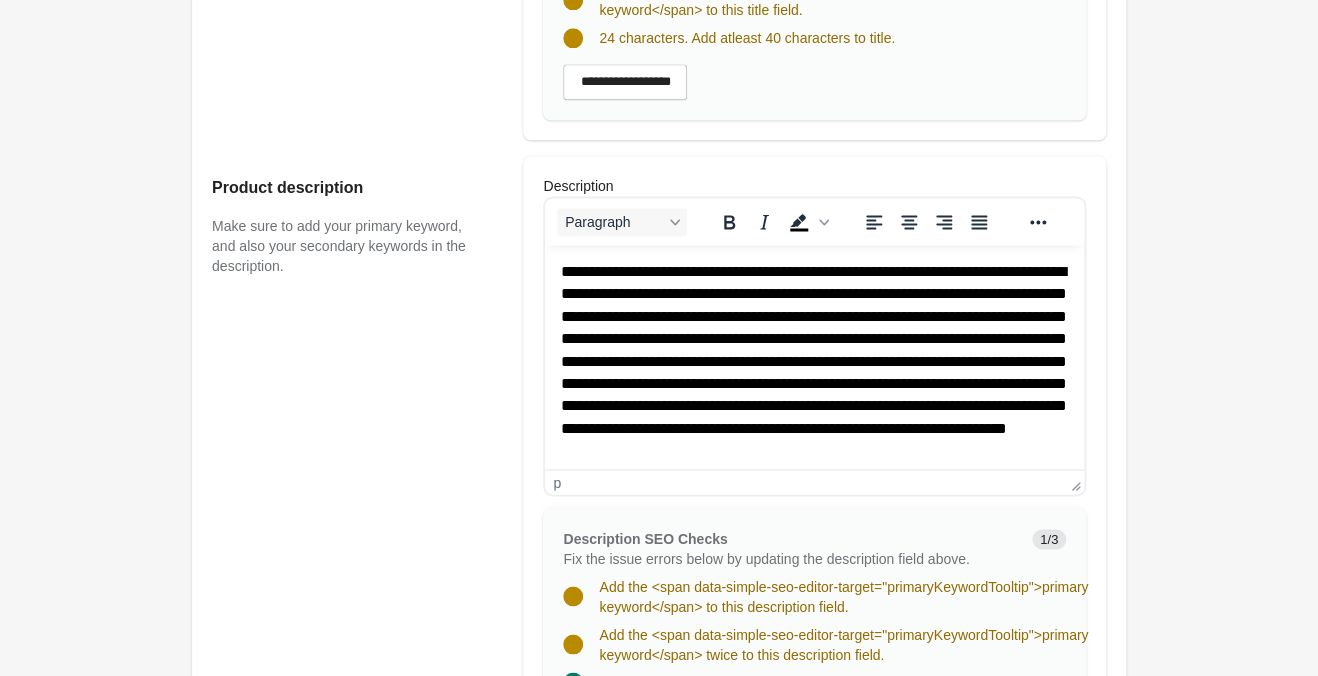 click on "**********" at bounding box center [814, 373] 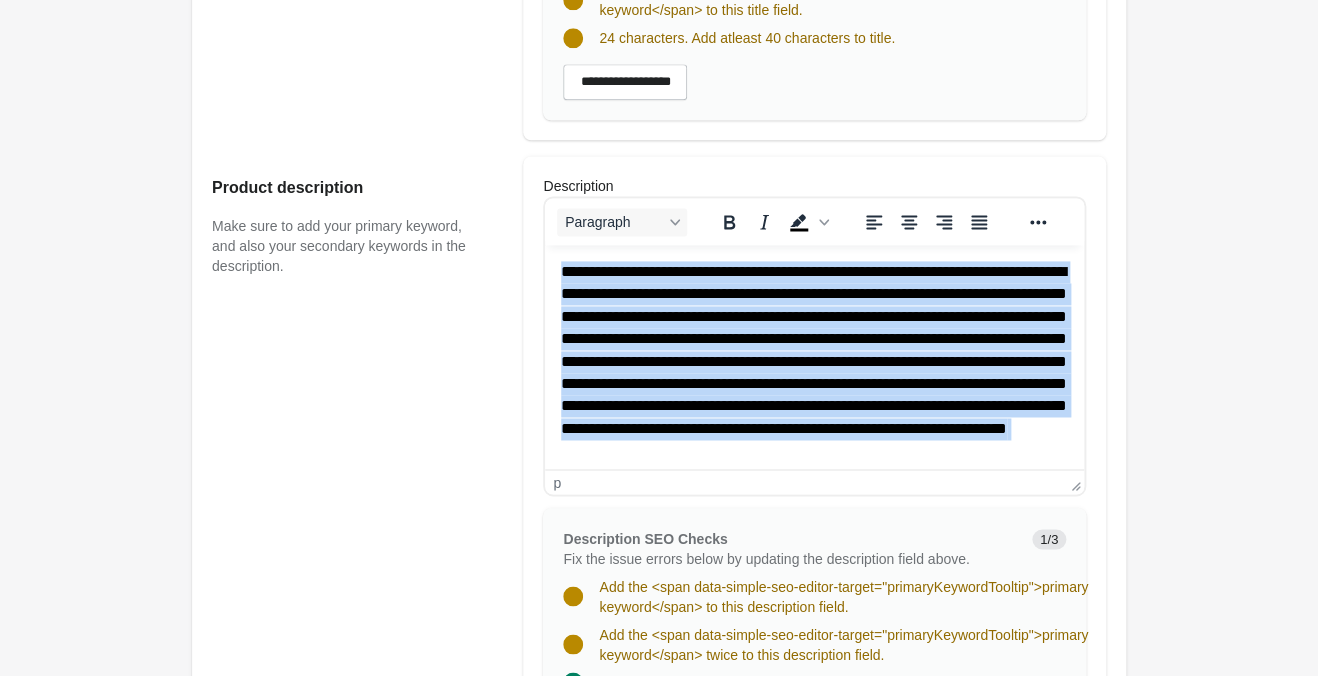 scroll, scrollTop: 1155, scrollLeft: 0, axis: vertical 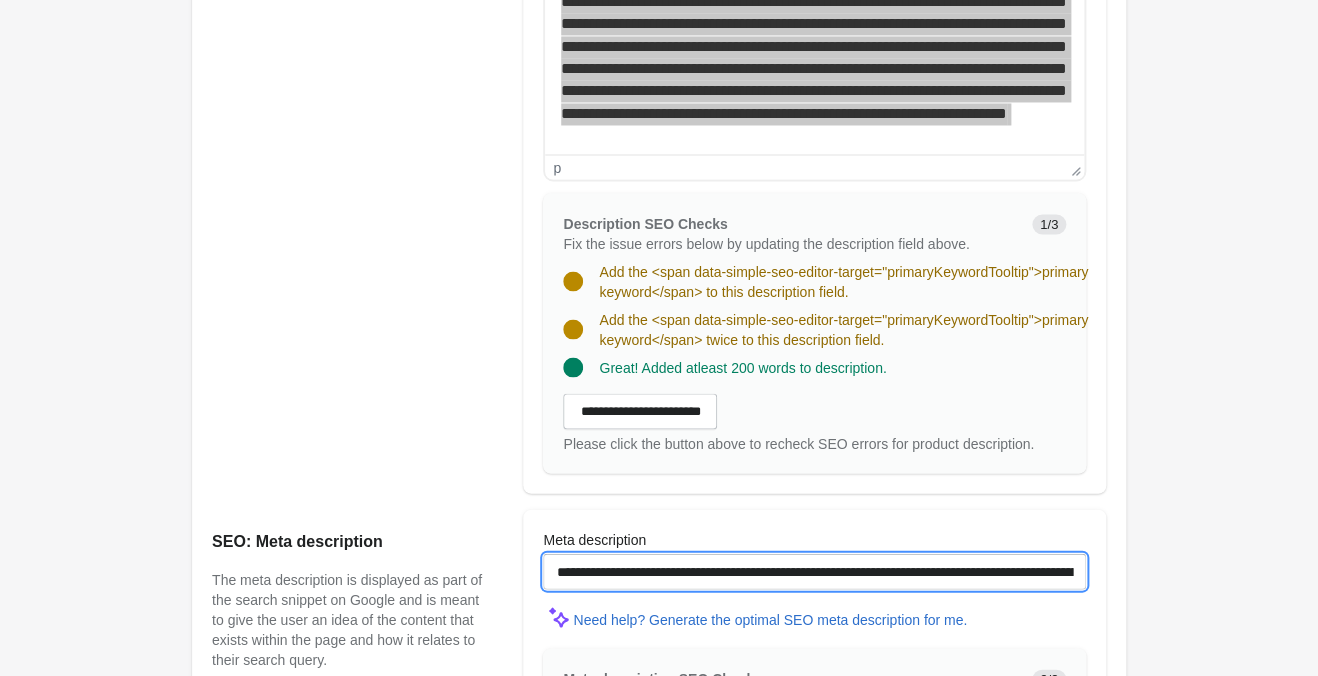 click on "**********" at bounding box center [814, 571] 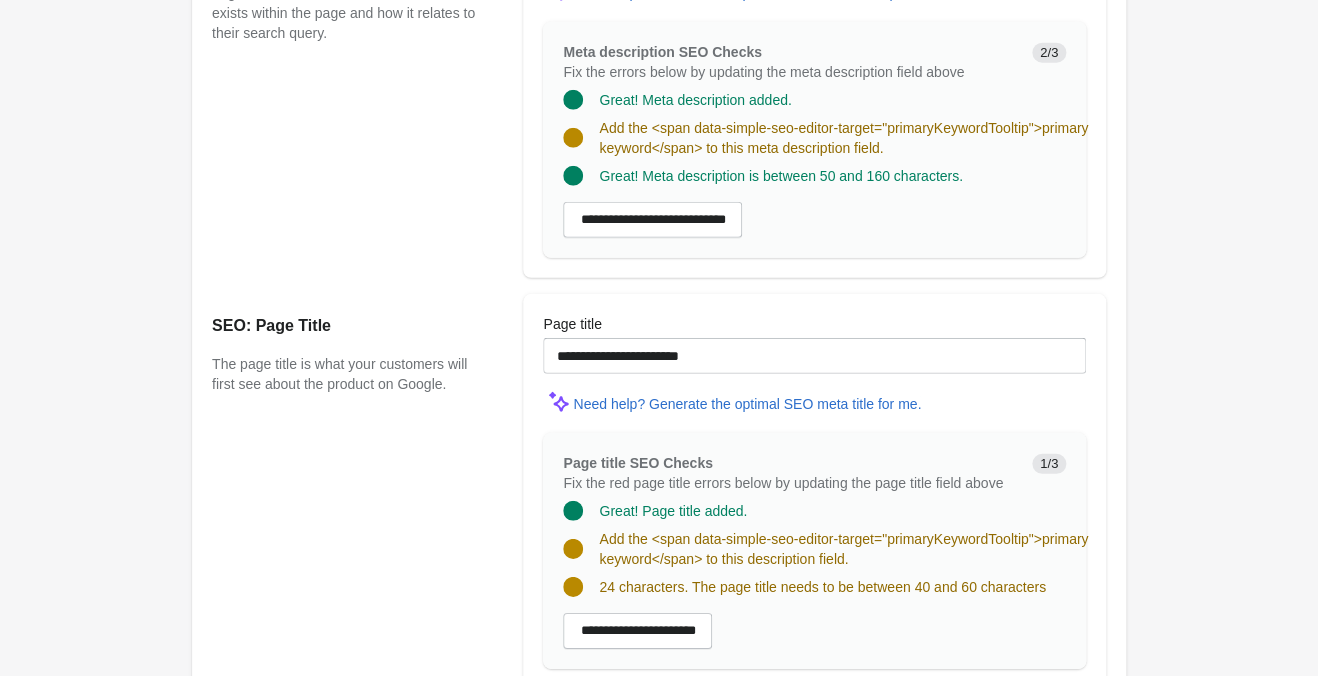 scroll, scrollTop: 1785, scrollLeft: 0, axis: vertical 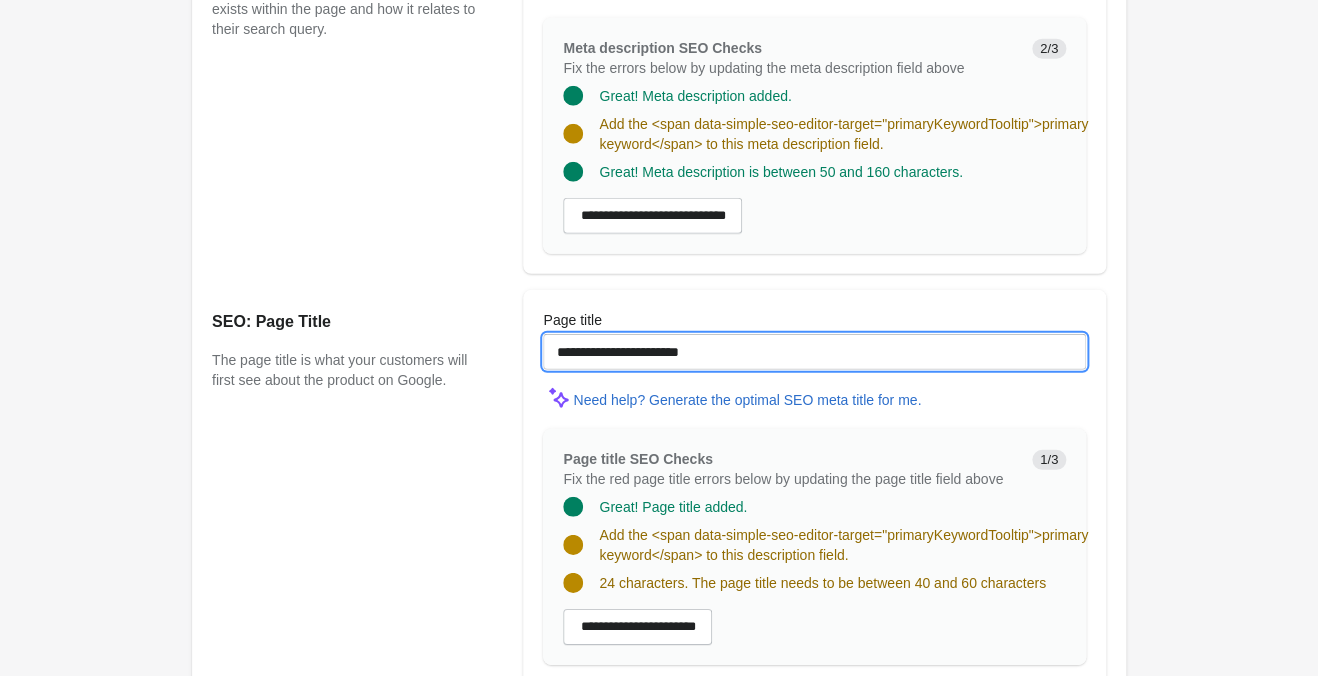 click on "**********" at bounding box center (814, 352) 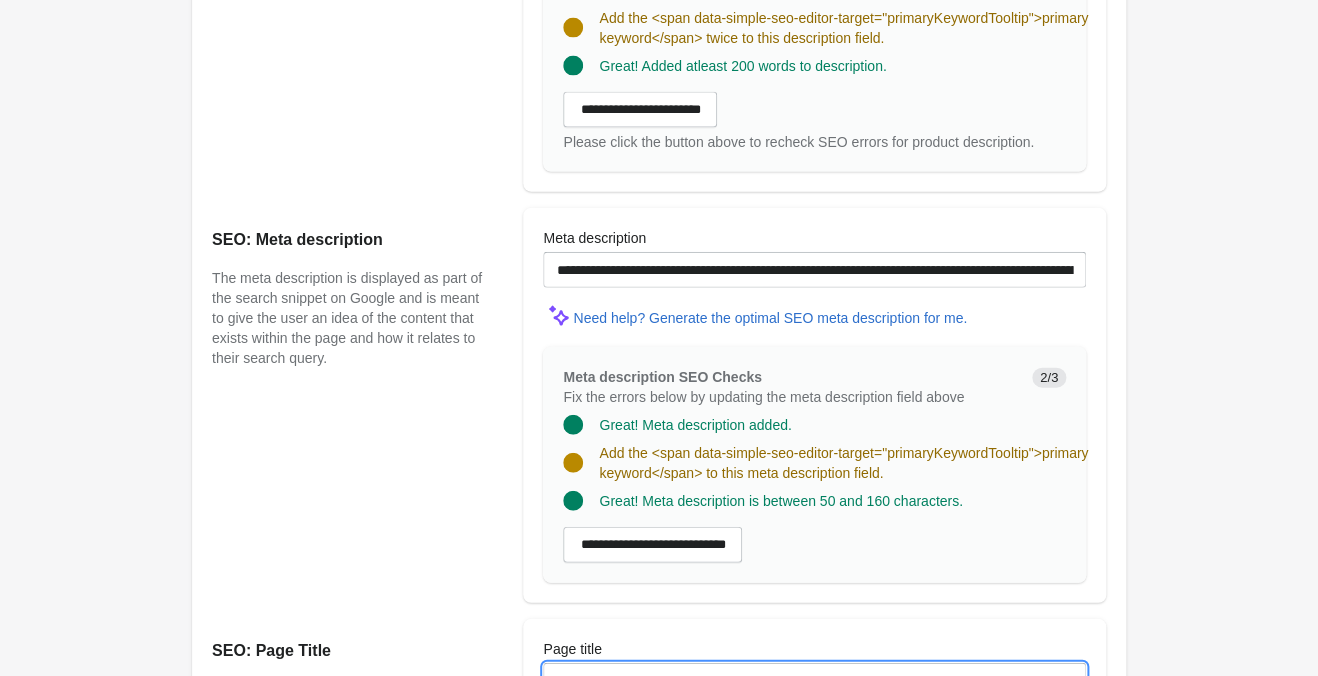 scroll, scrollTop: 1036, scrollLeft: 0, axis: vertical 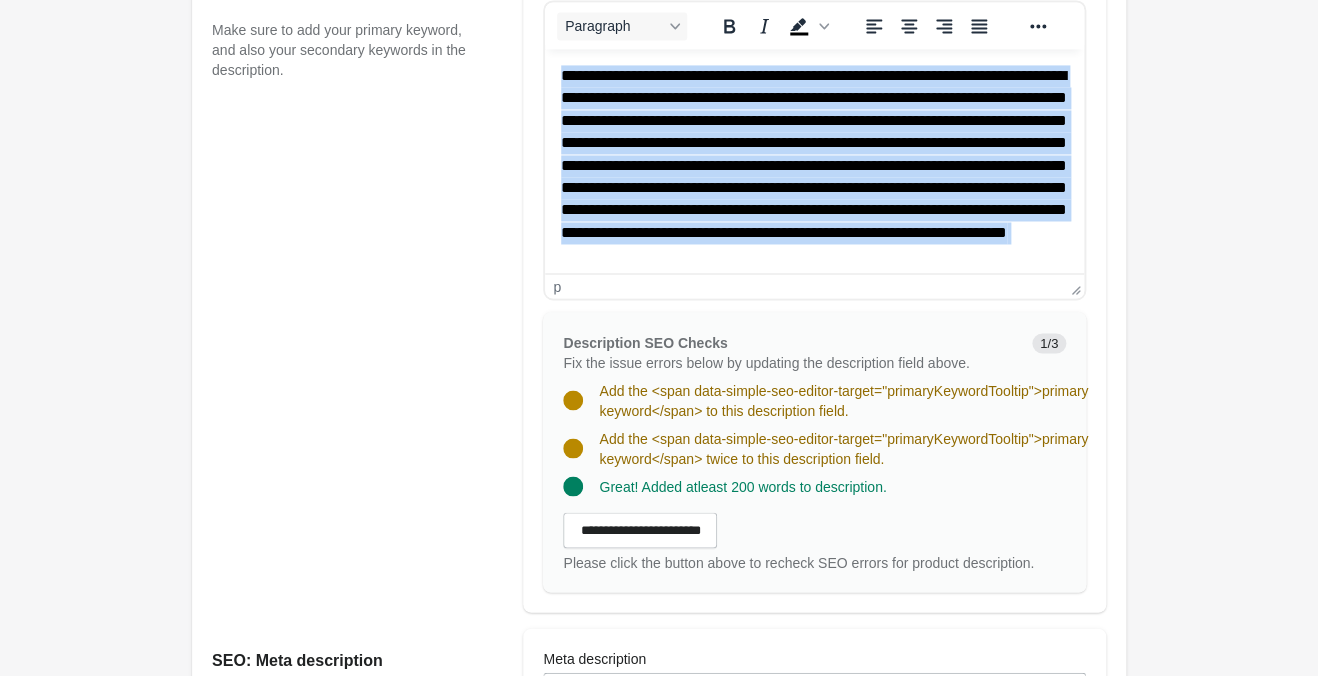 click on "**********" at bounding box center (814, 177) 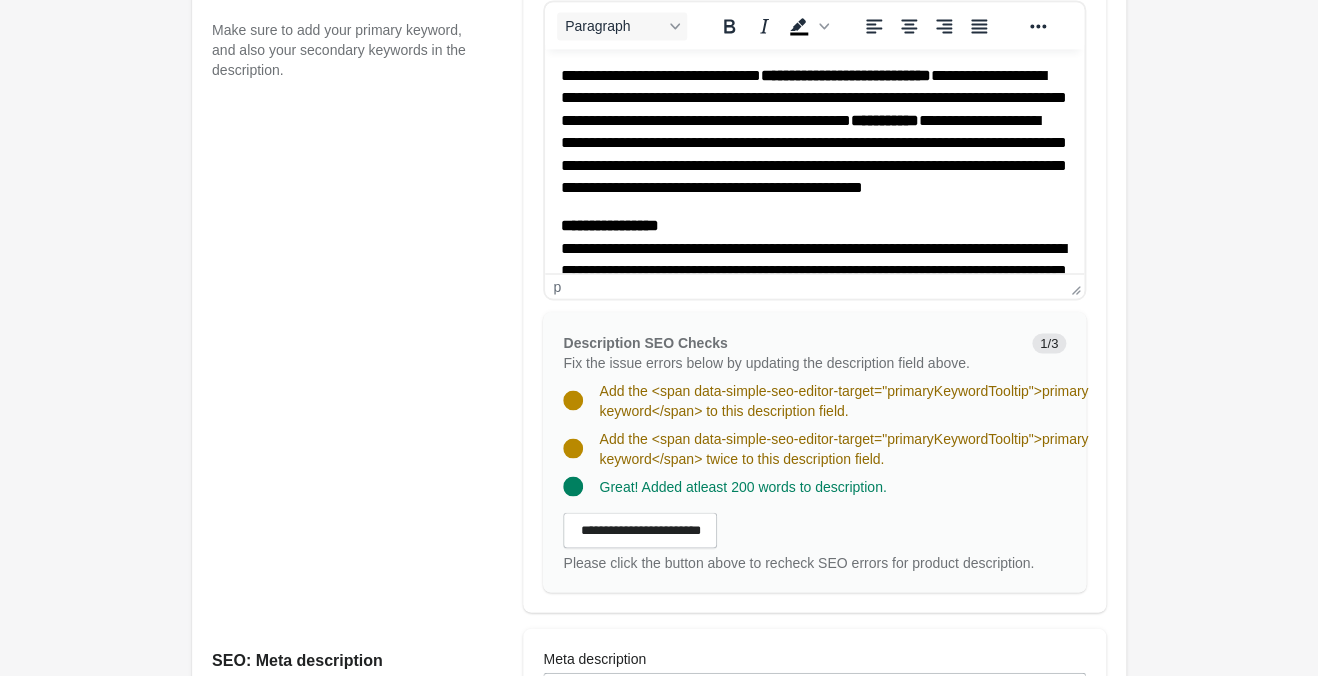 type 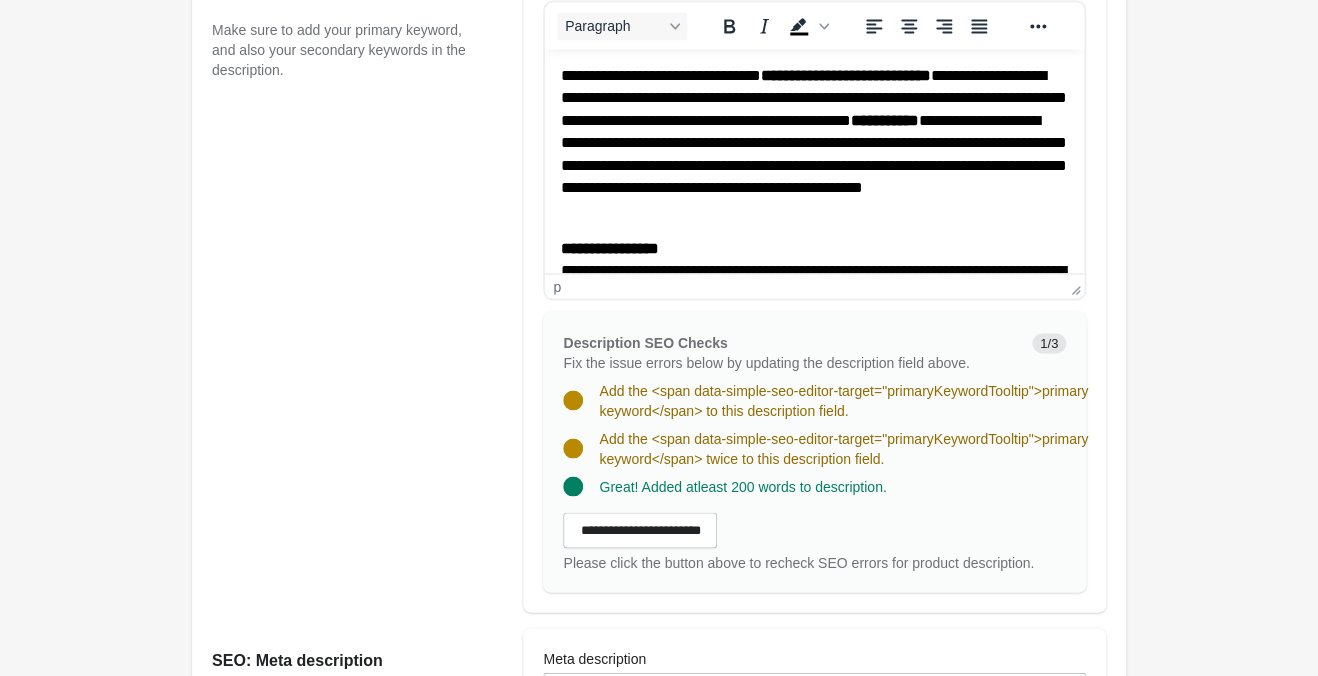 scroll, scrollTop: 430, scrollLeft: 0, axis: vertical 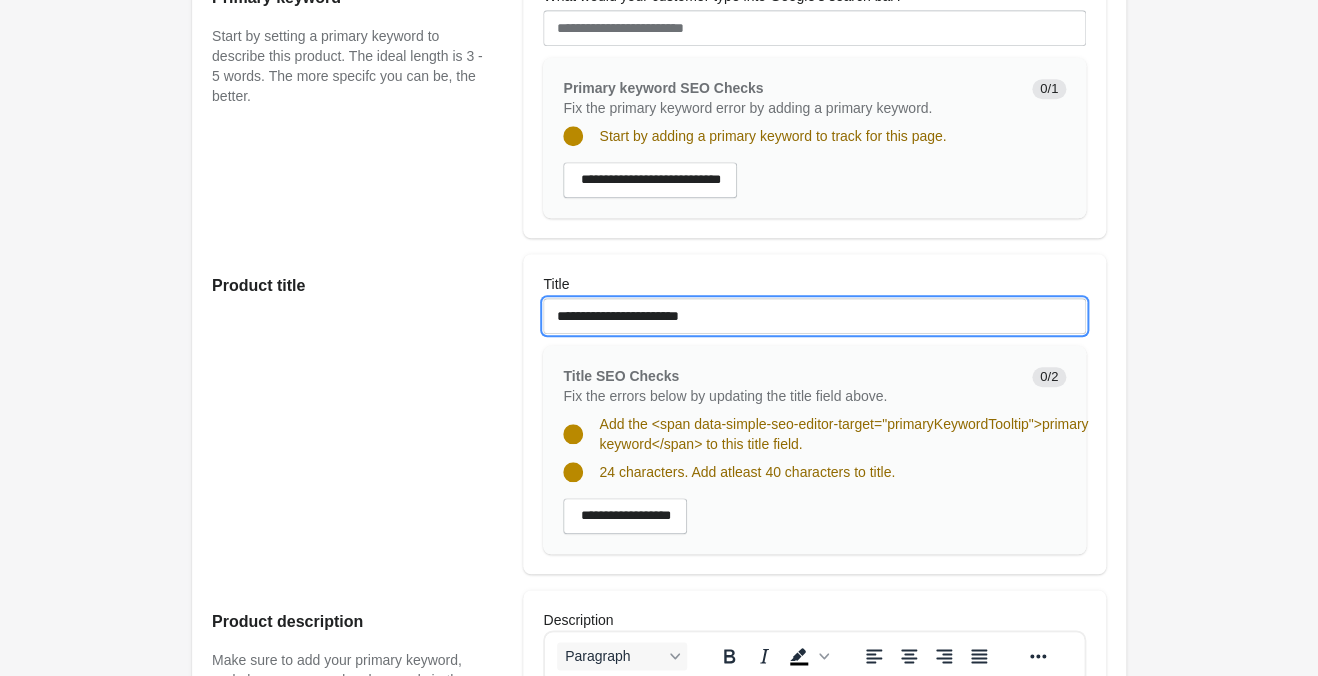 drag, startPoint x: 745, startPoint y: 321, endPoint x: 213, endPoint y: 280, distance: 533.5776 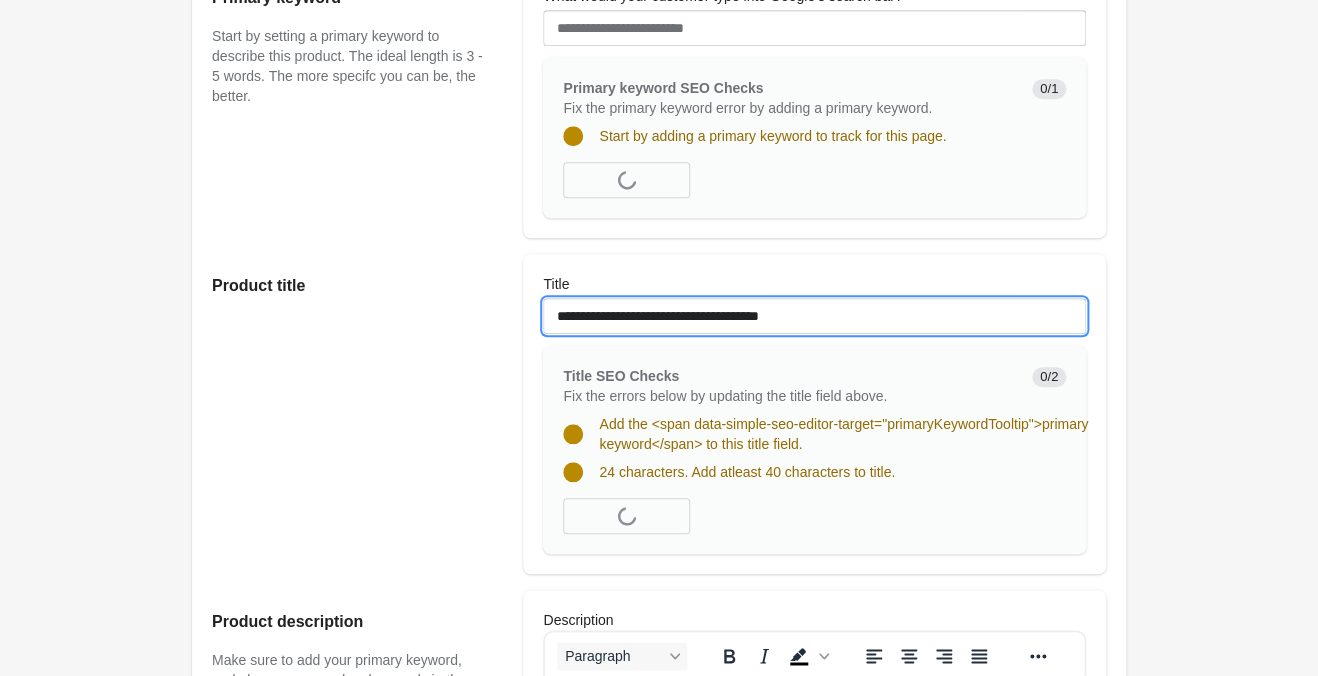 type on "**********" 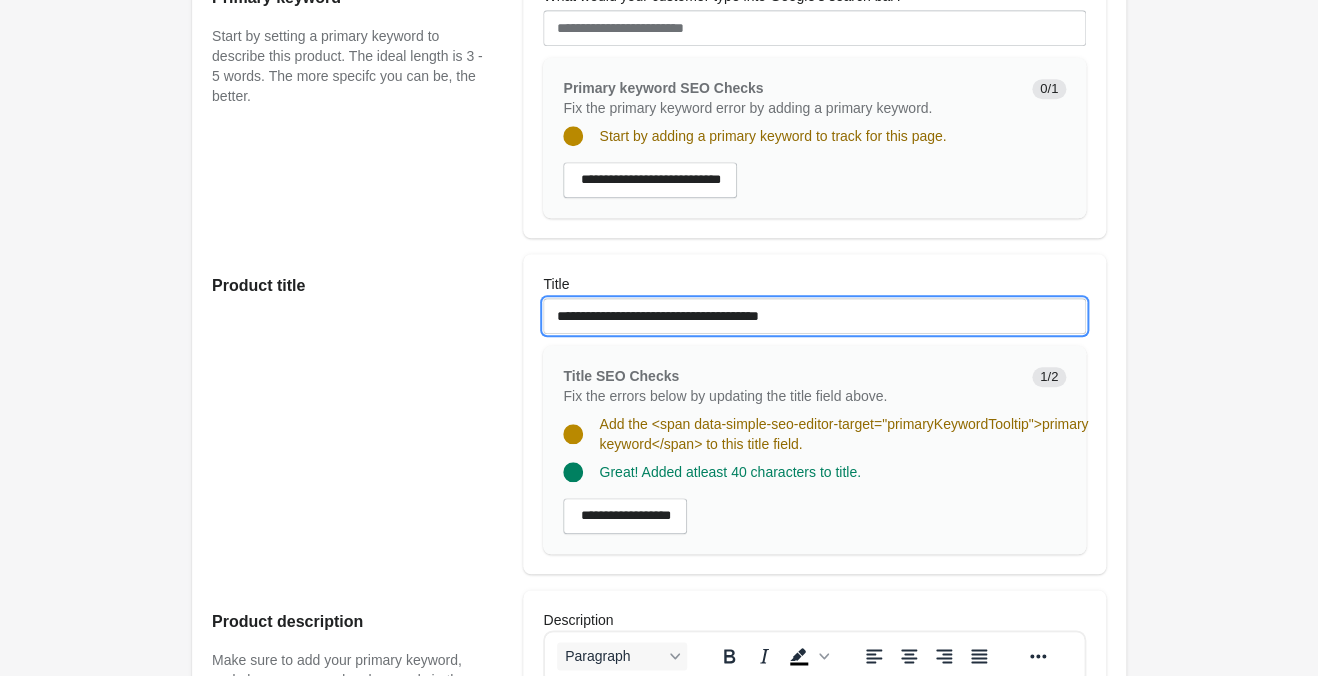 drag, startPoint x: 630, startPoint y: 320, endPoint x: 708, endPoint y: 316, distance: 78.10249 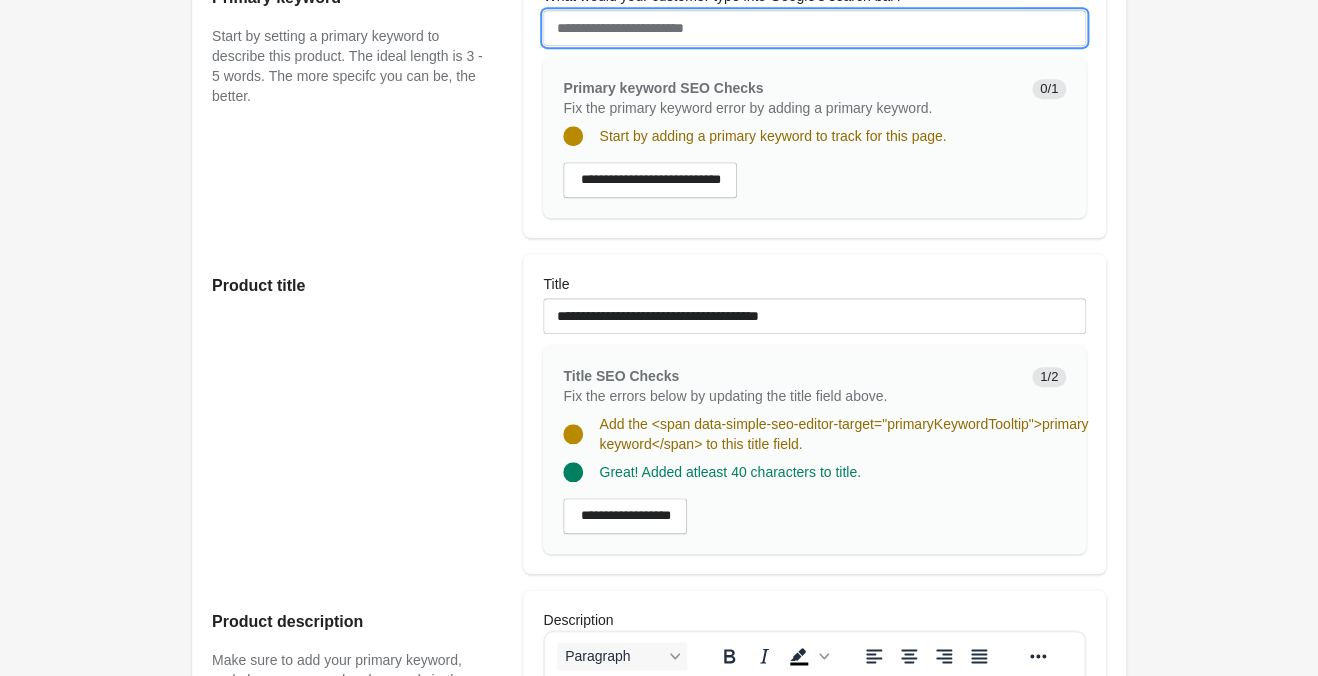 click on "What would your customer type into Google's search bar?" at bounding box center [814, 28] 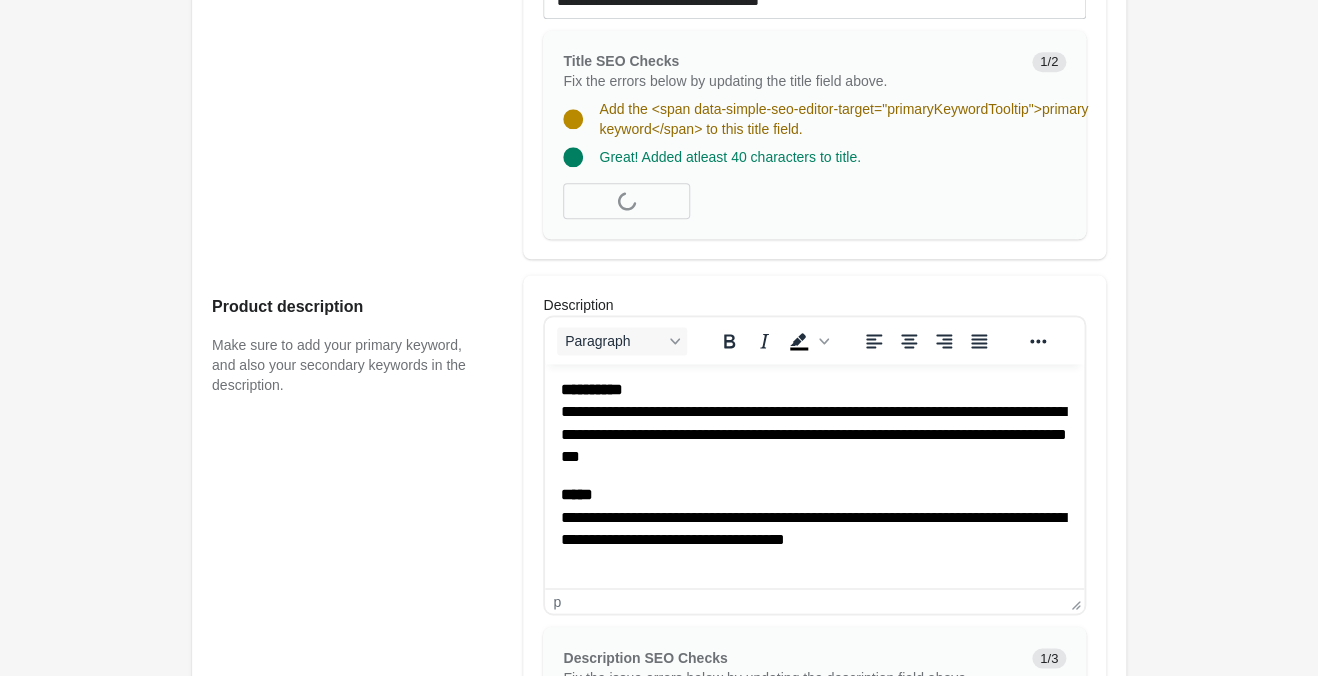 scroll, scrollTop: 511, scrollLeft: 0, axis: vertical 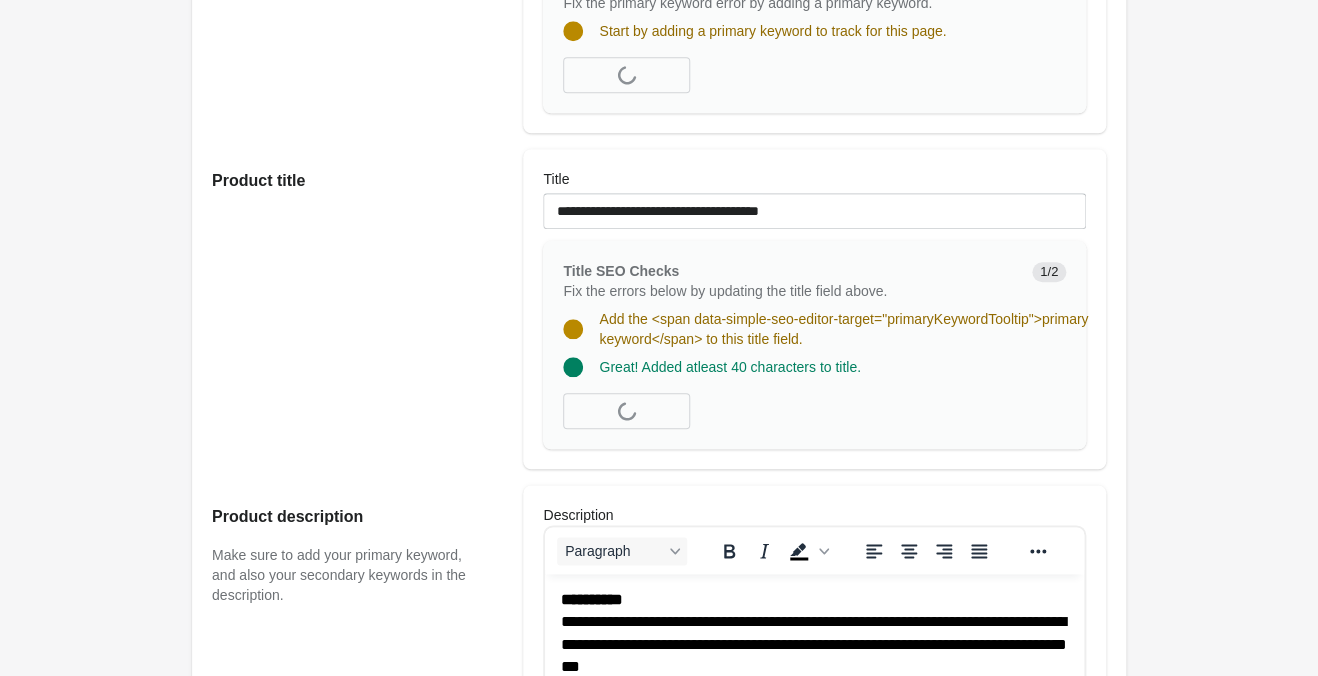 type on "**********" 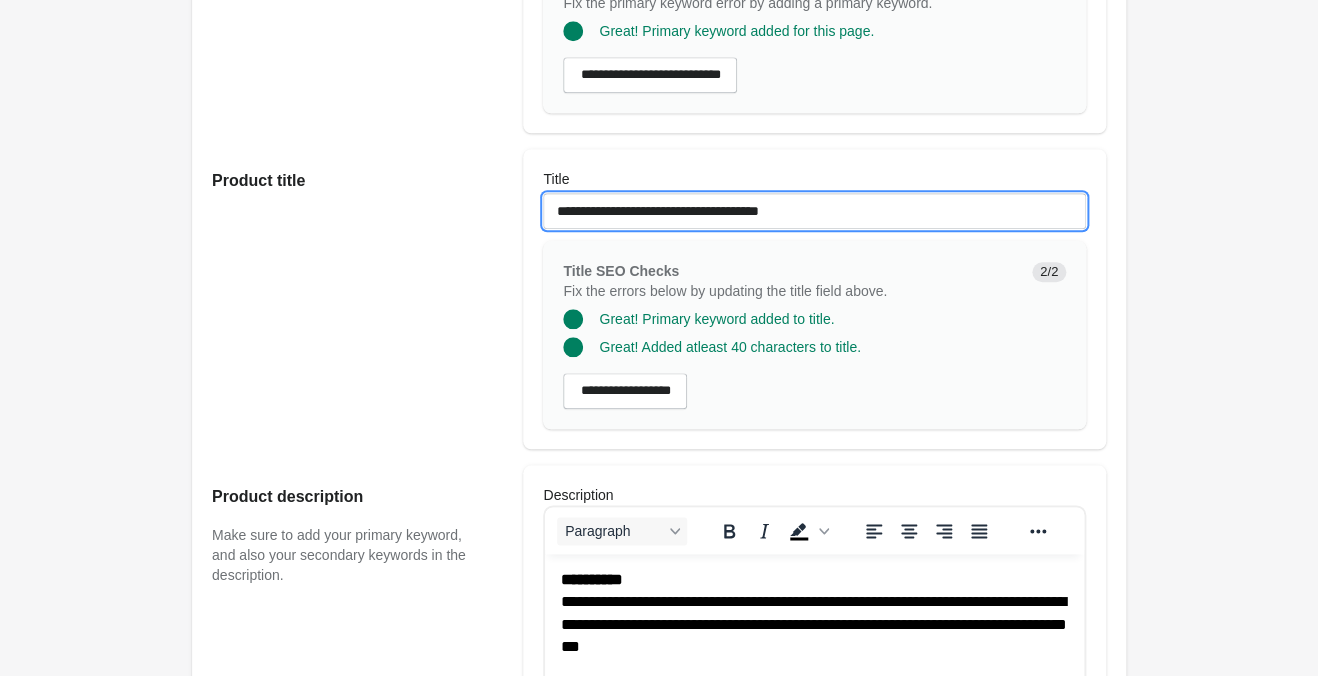 drag, startPoint x: 821, startPoint y: 209, endPoint x: 210, endPoint y: 142, distance: 614.66254 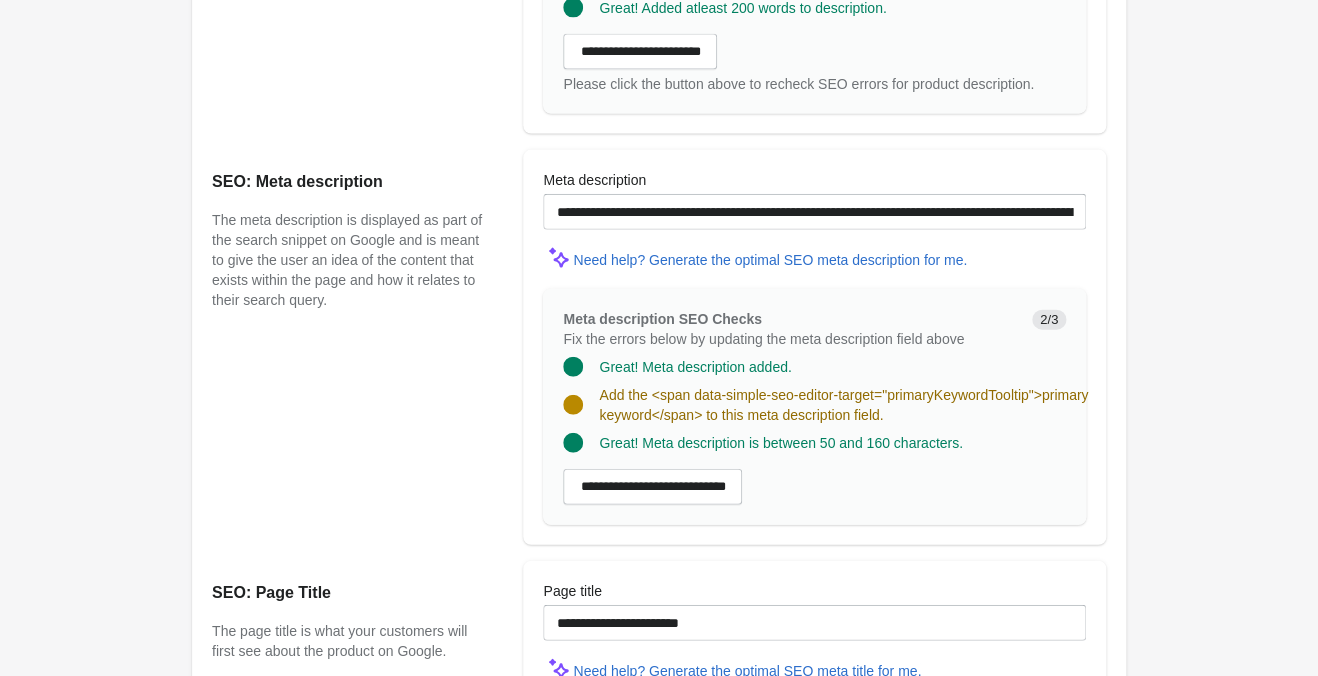 scroll, scrollTop: 1456, scrollLeft: 0, axis: vertical 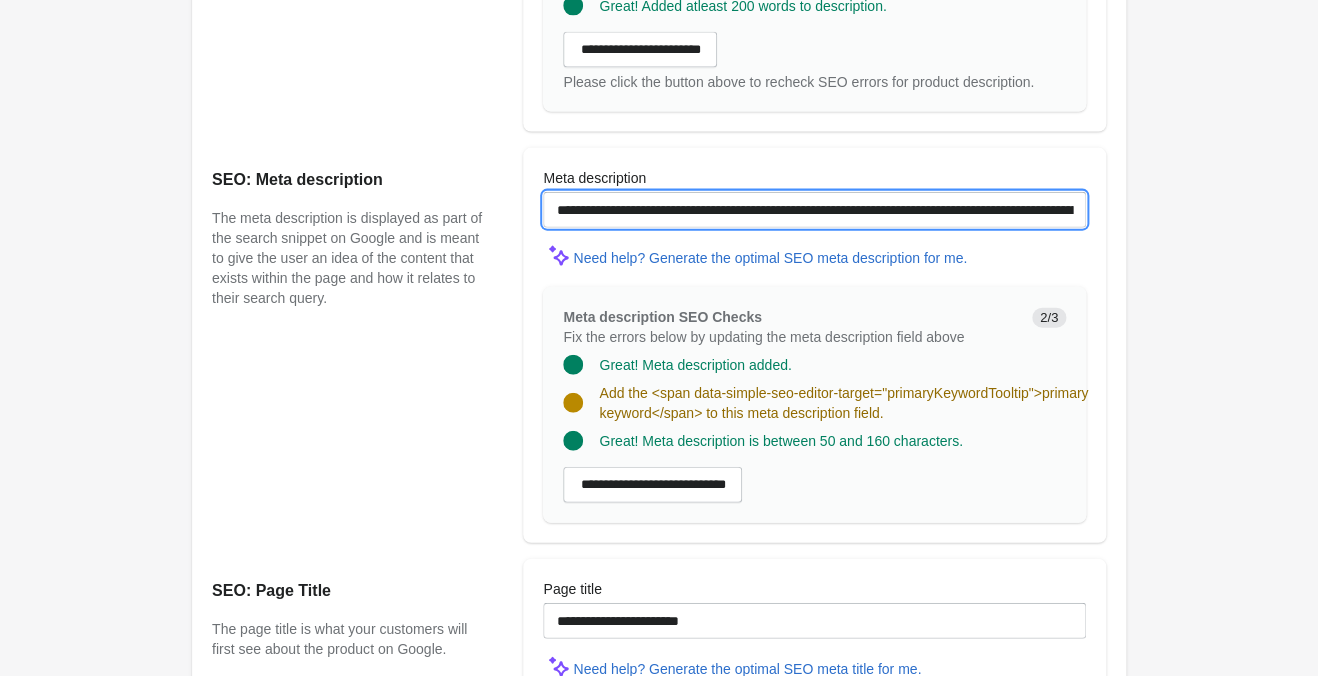 click on "**********" at bounding box center [814, 210] 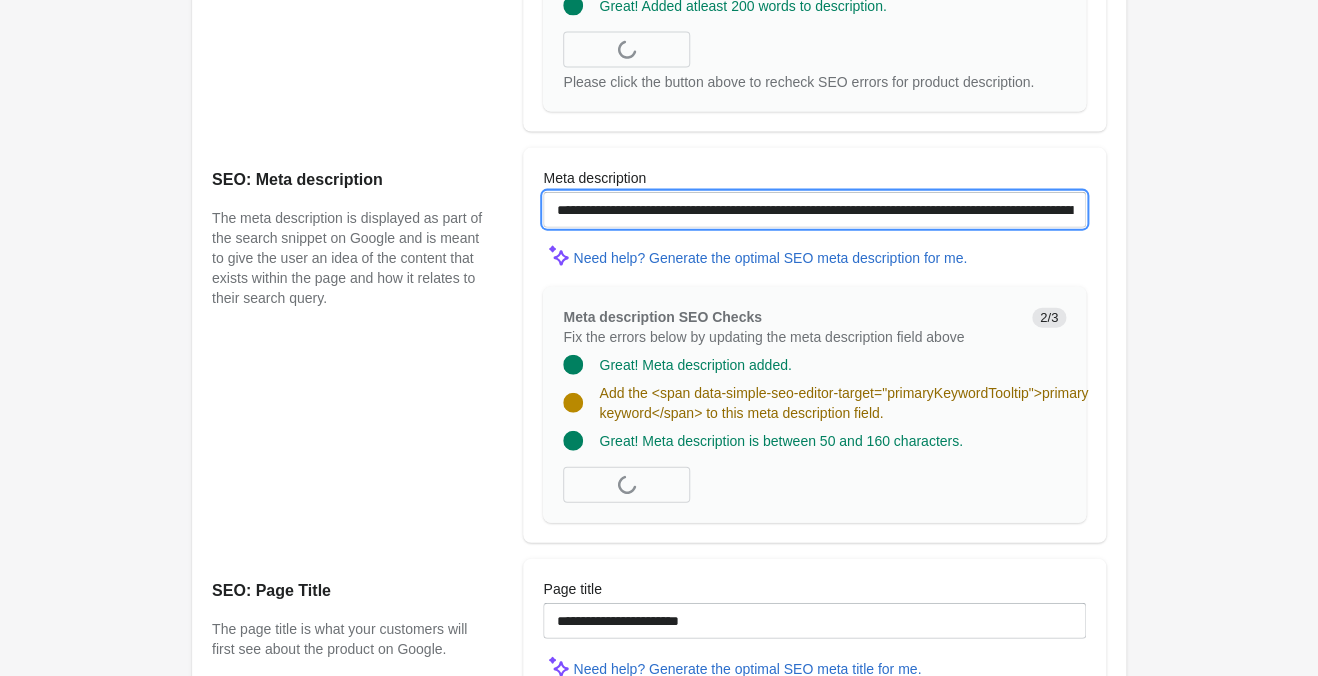 paste on "**********" 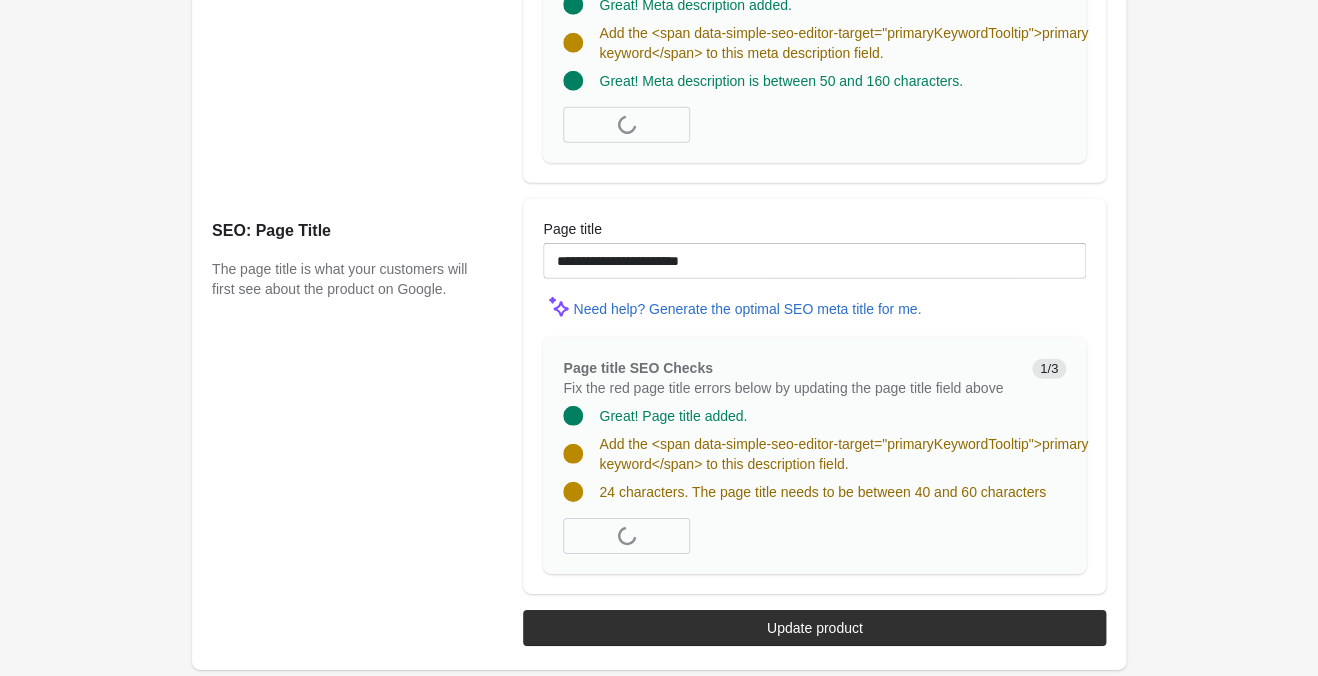 scroll, scrollTop: 1796, scrollLeft: 0, axis: vertical 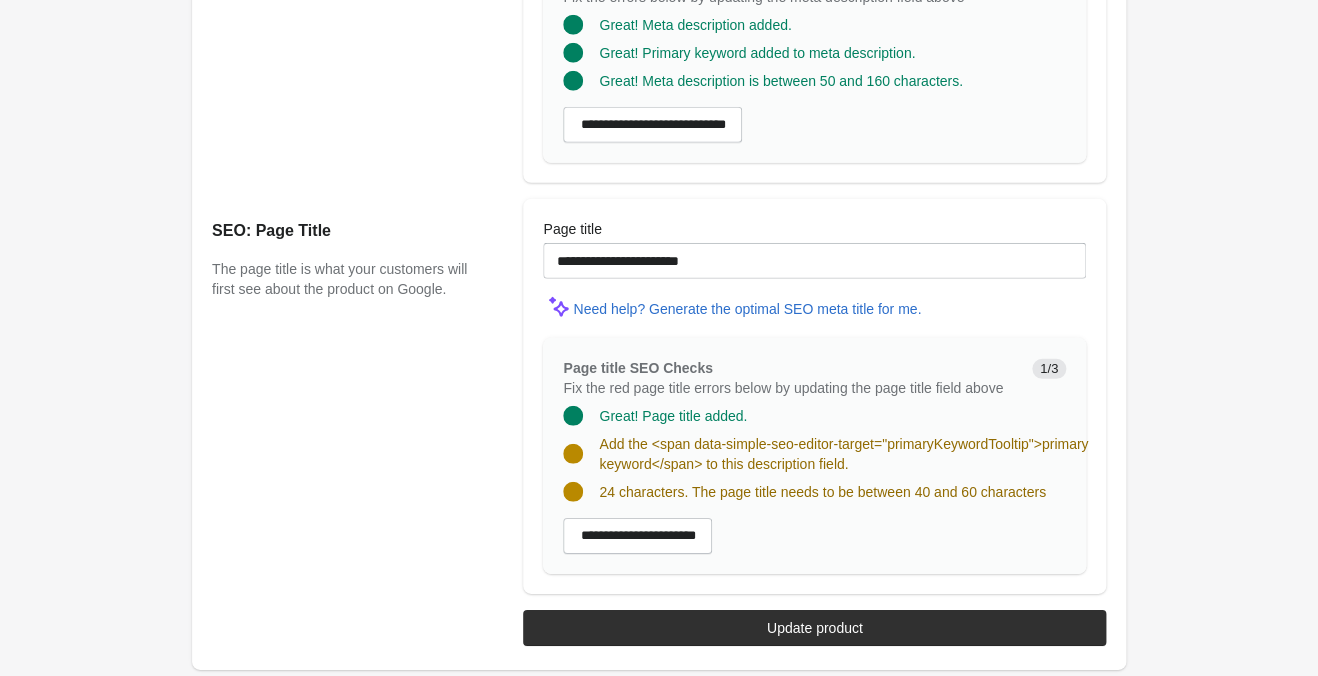 type on "**********" 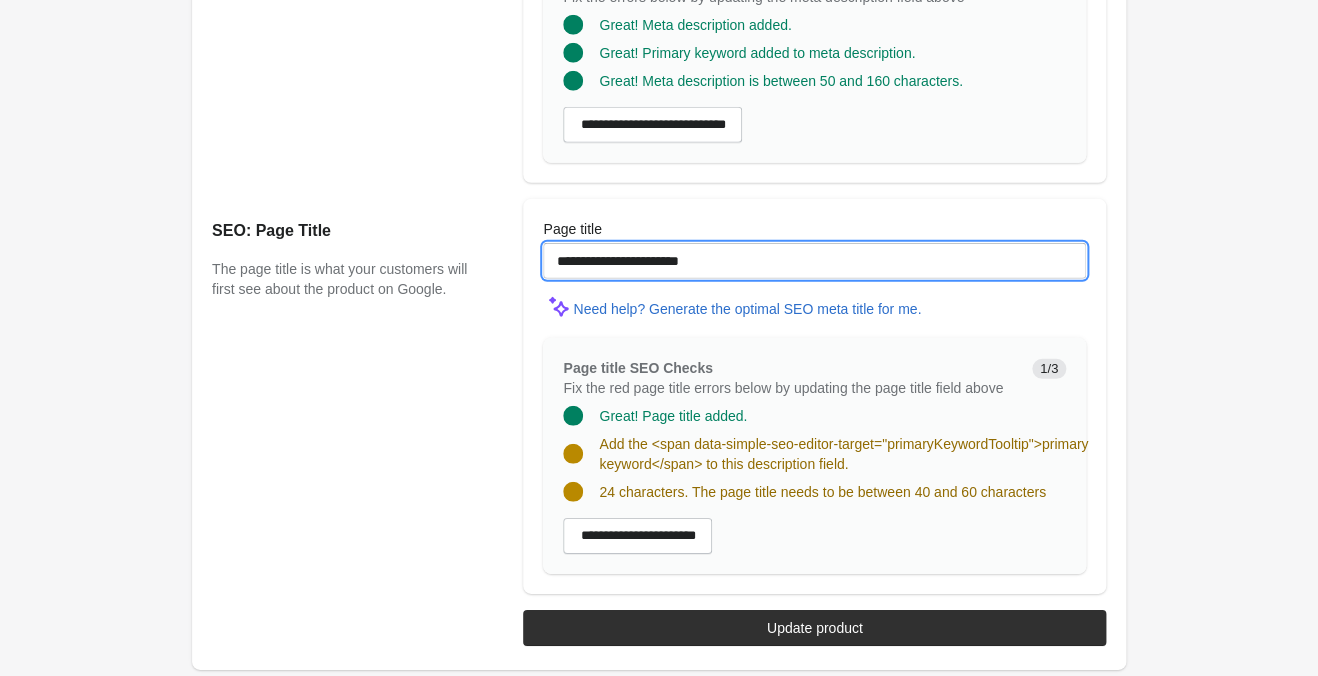 drag, startPoint x: 722, startPoint y: 258, endPoint x: 192, endPoint y: 235, distance: 530.49884 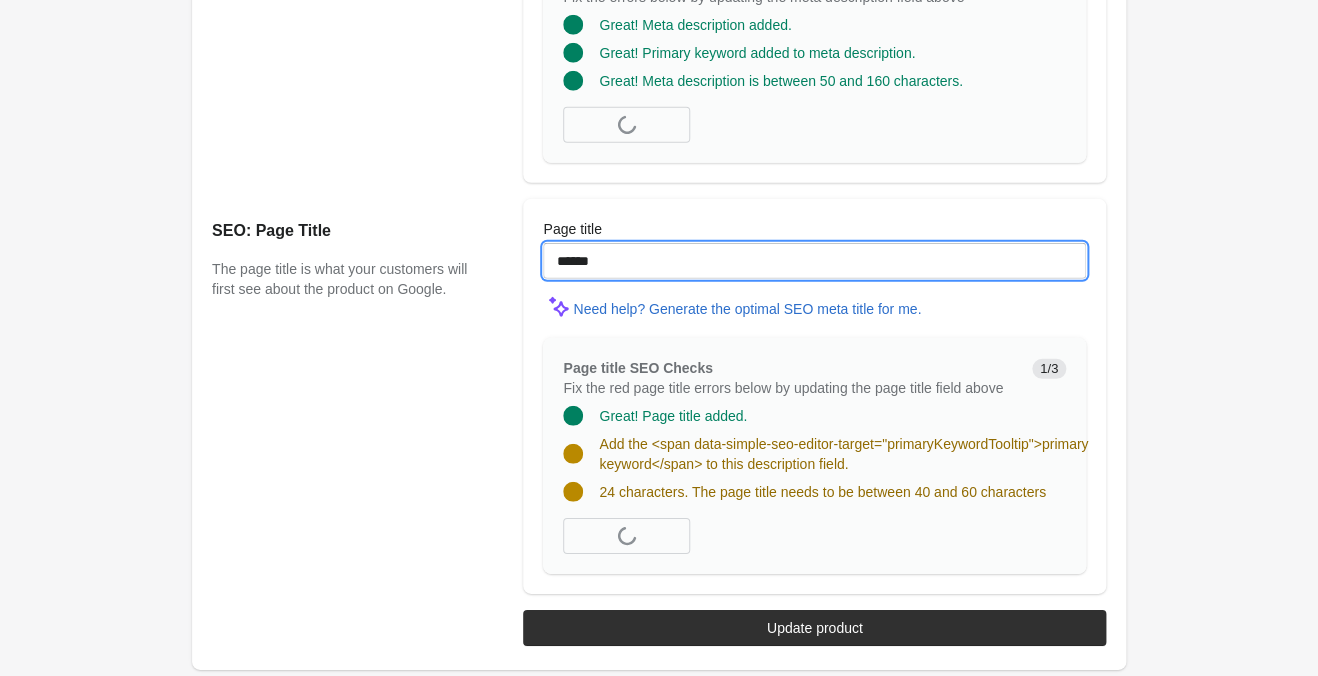 paste on "**********" 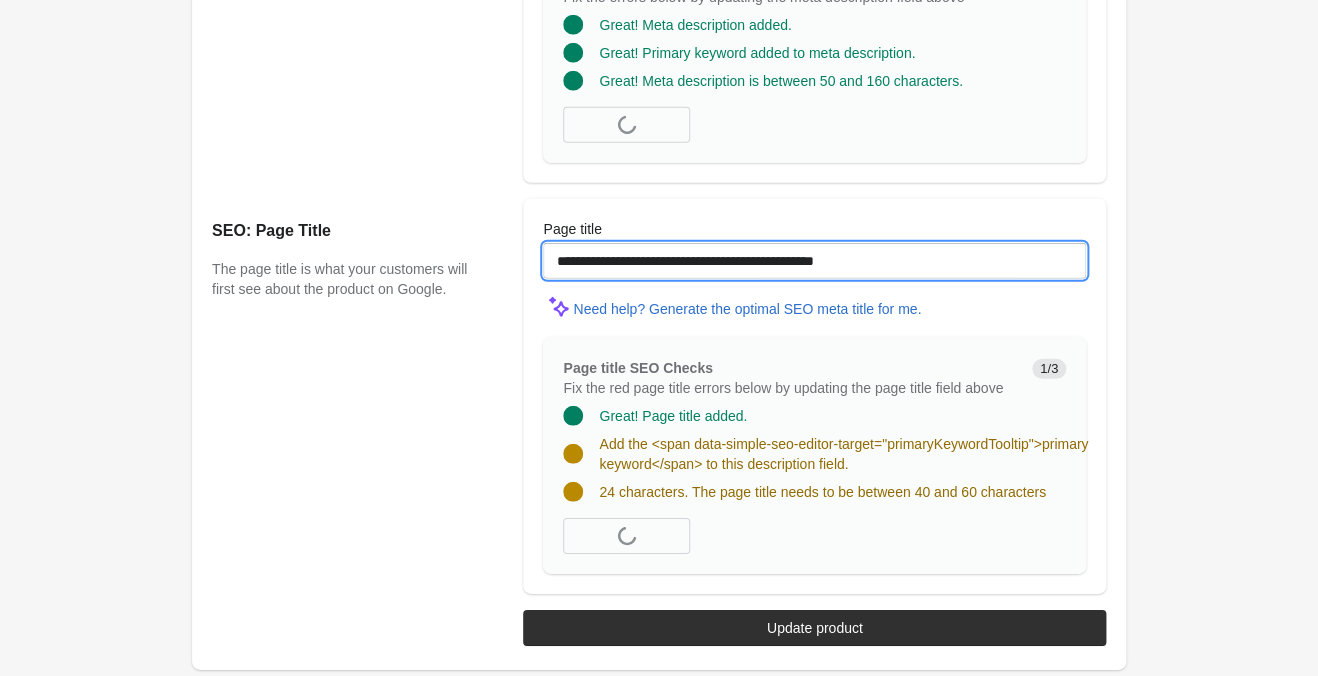 scroll, scrollTop: 1776, scrollLeft: 0, axis: vertical 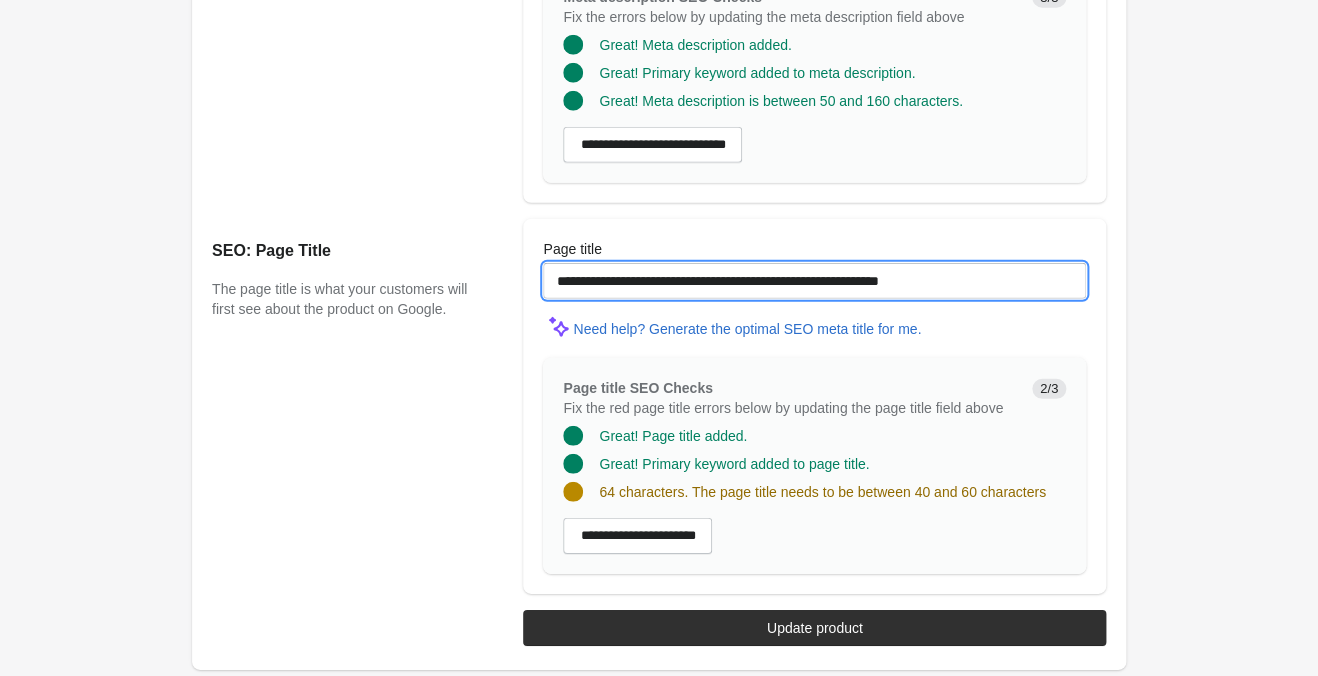 click on "**********" at bounding box center [814, 281] 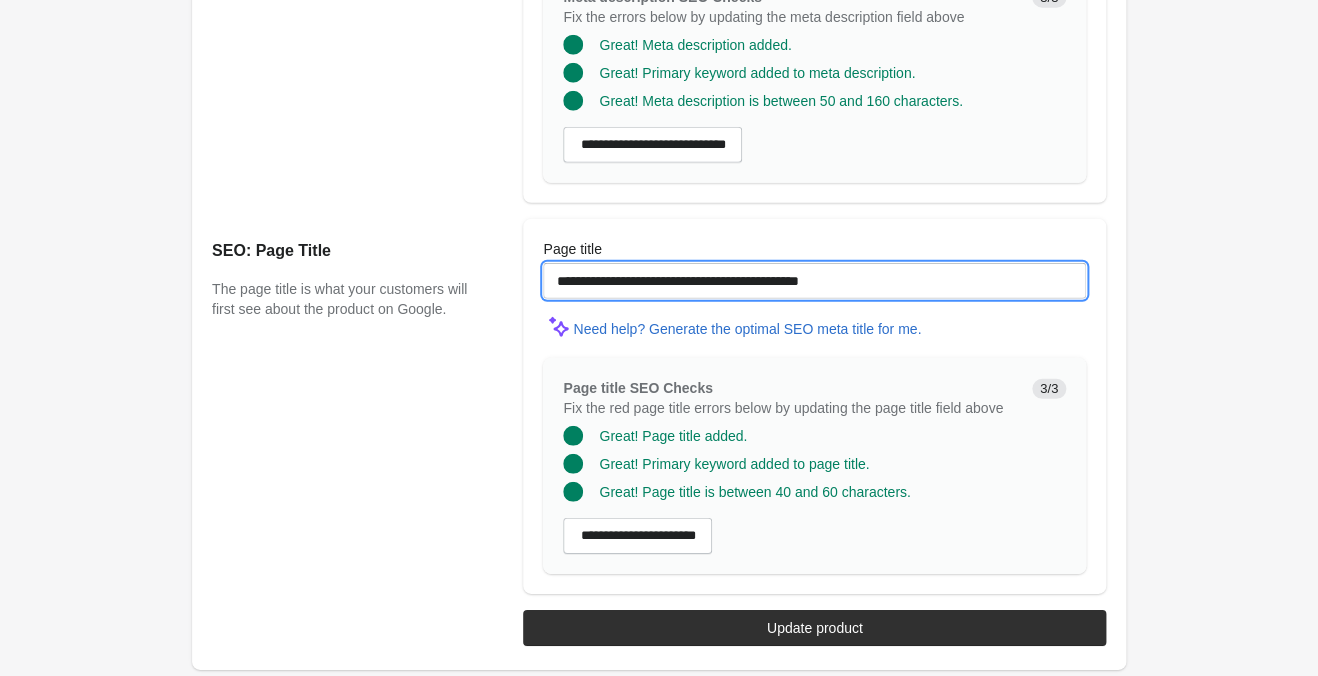 type on "**********" 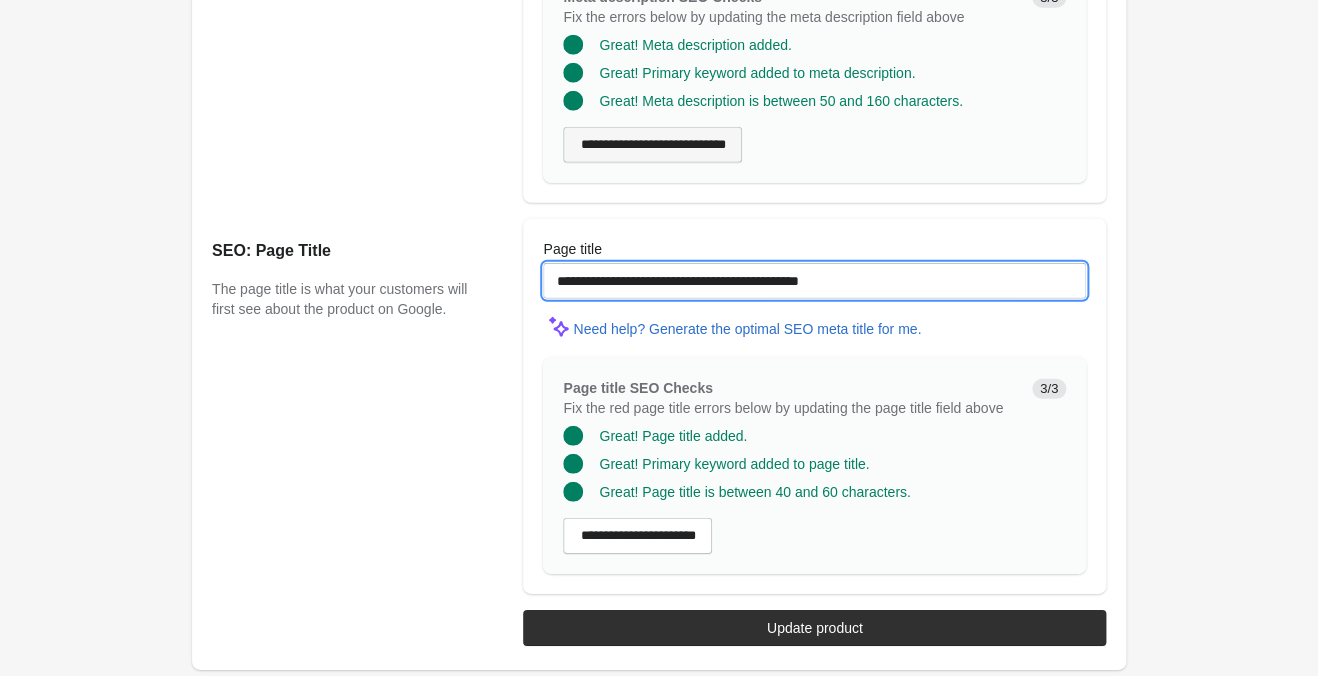 scroll, scrollTop: 1461, scrollLeft: 0, axis: vertical 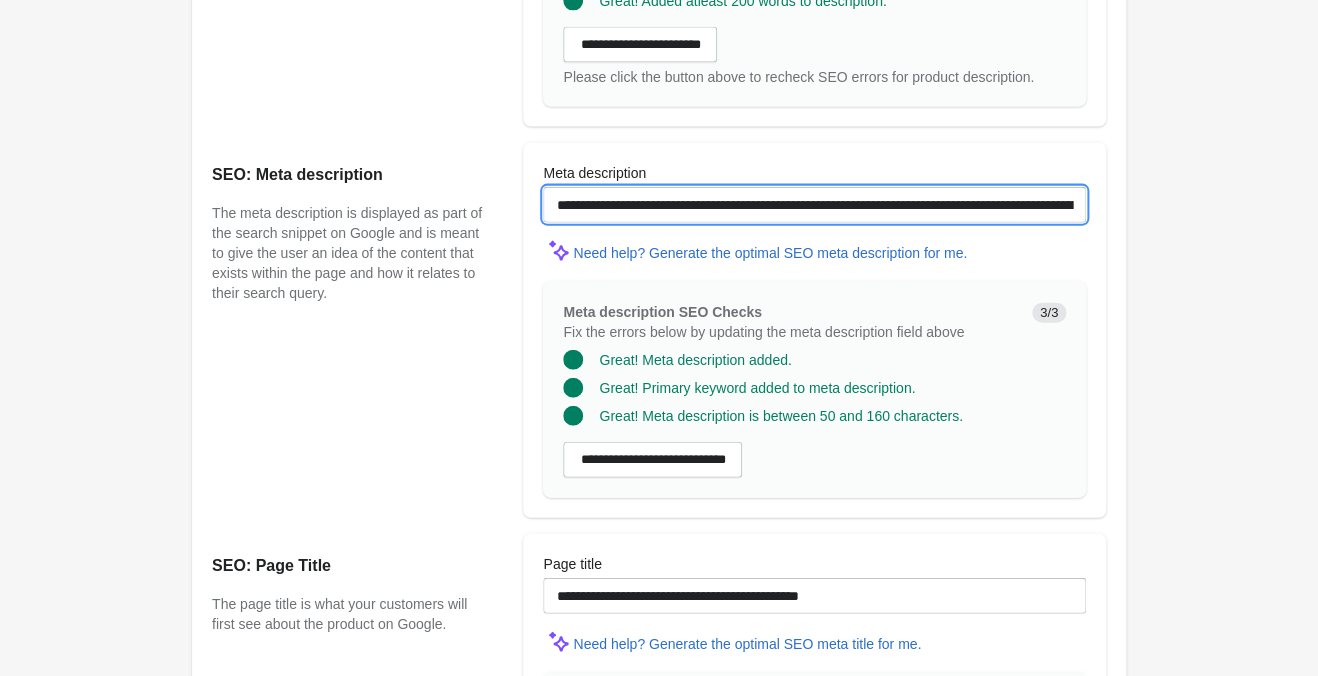 click on "**********" at bounding box center (814, 205) 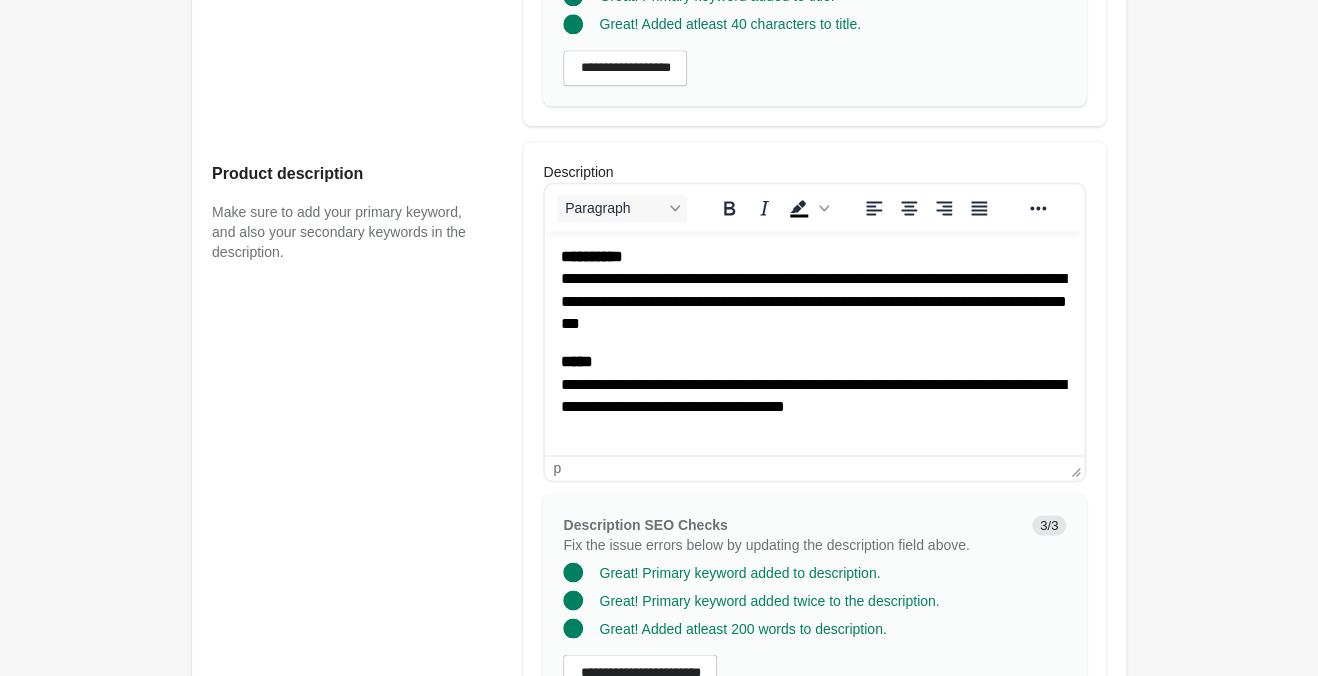 scroll, scrollTop: 831, scrollLeft: 0, axis: vertical 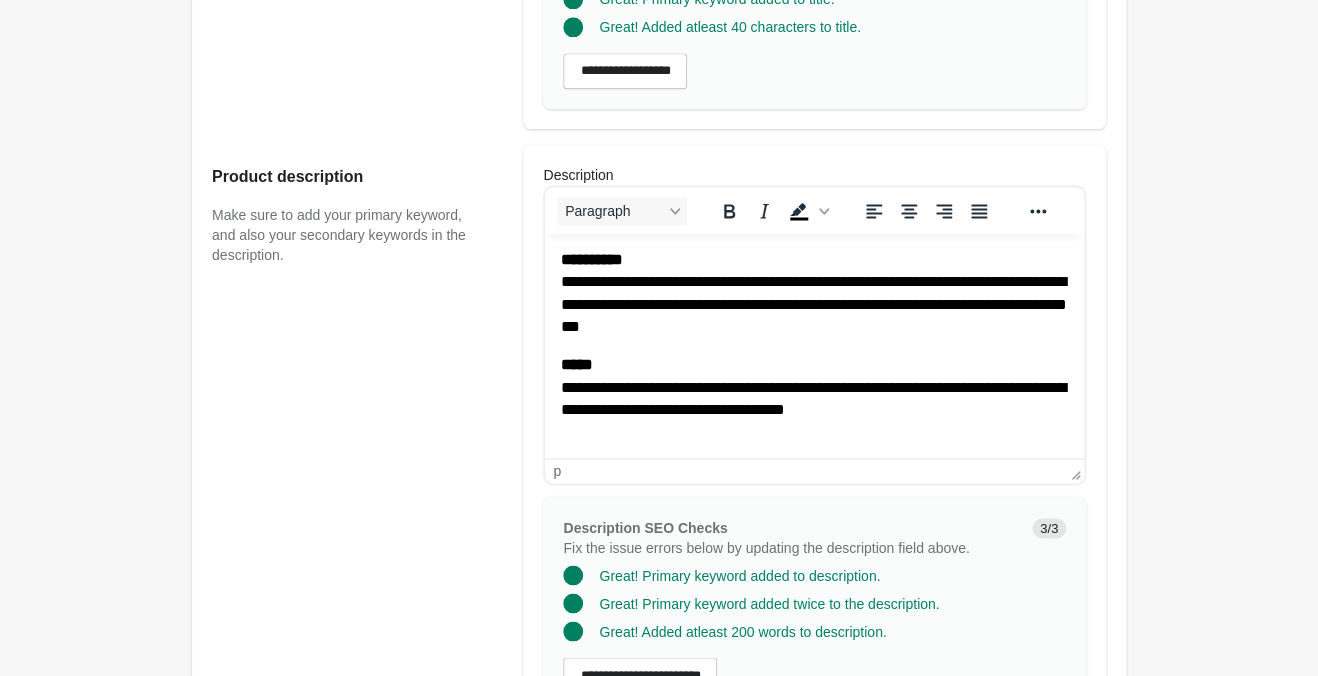 click on "**********" at bounding box center [814, 140] 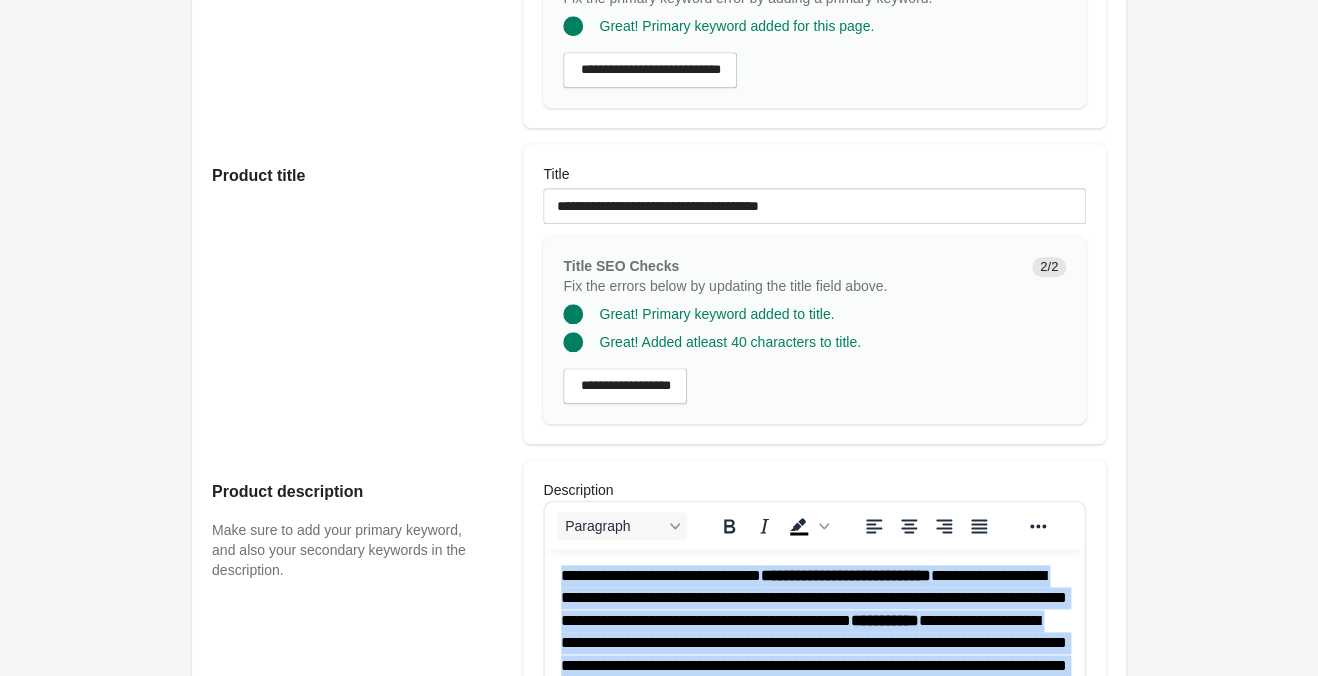 scroll, scrollTop: 201, scrollLeft: 0, axis: vertical 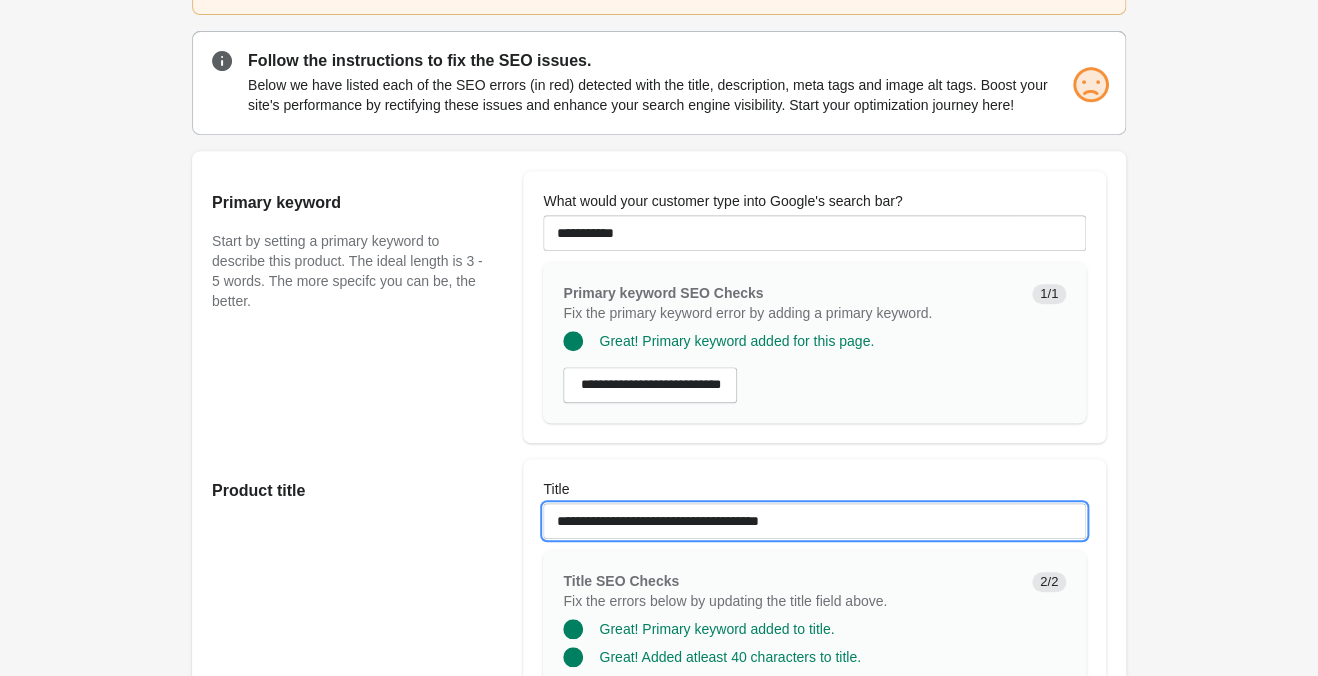 click on "**********" at bounding box center (814, 521) 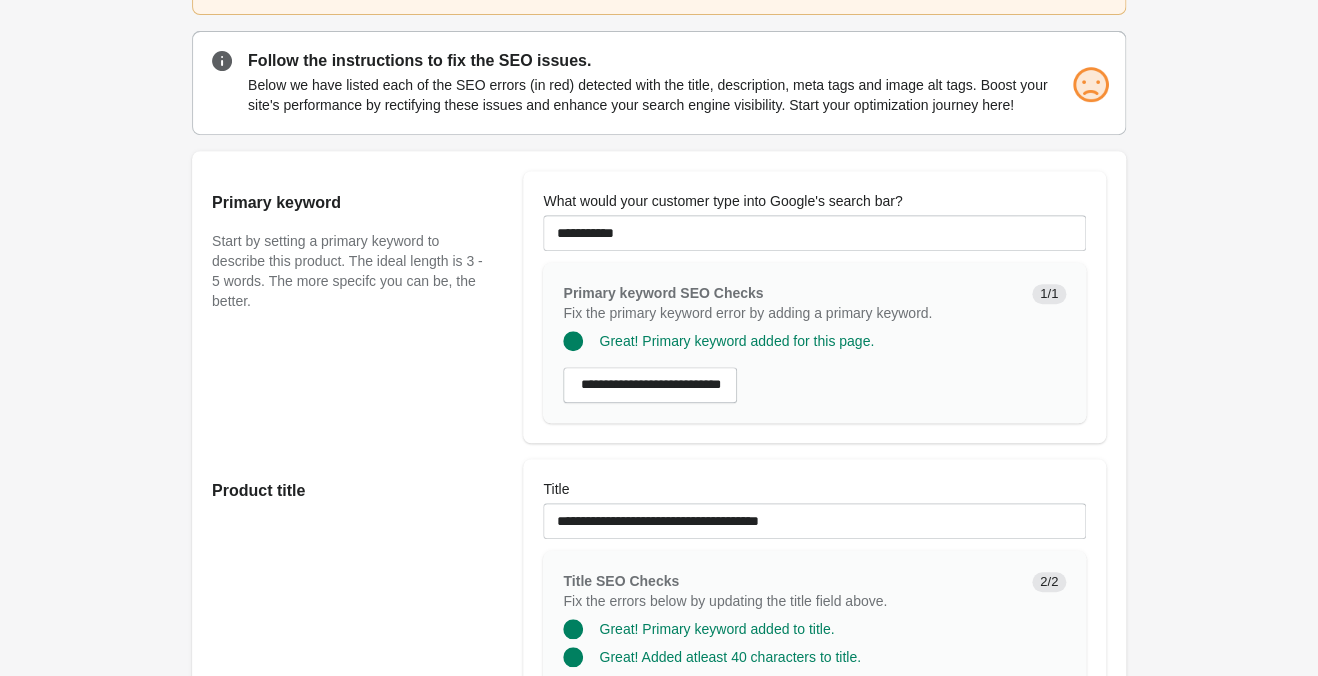 click on "[PRODUCT_NAME] [PRODUCT_NAME] Short ♡
Open on Shopify
Open on Shopify" at bounding box center [659, 1026] 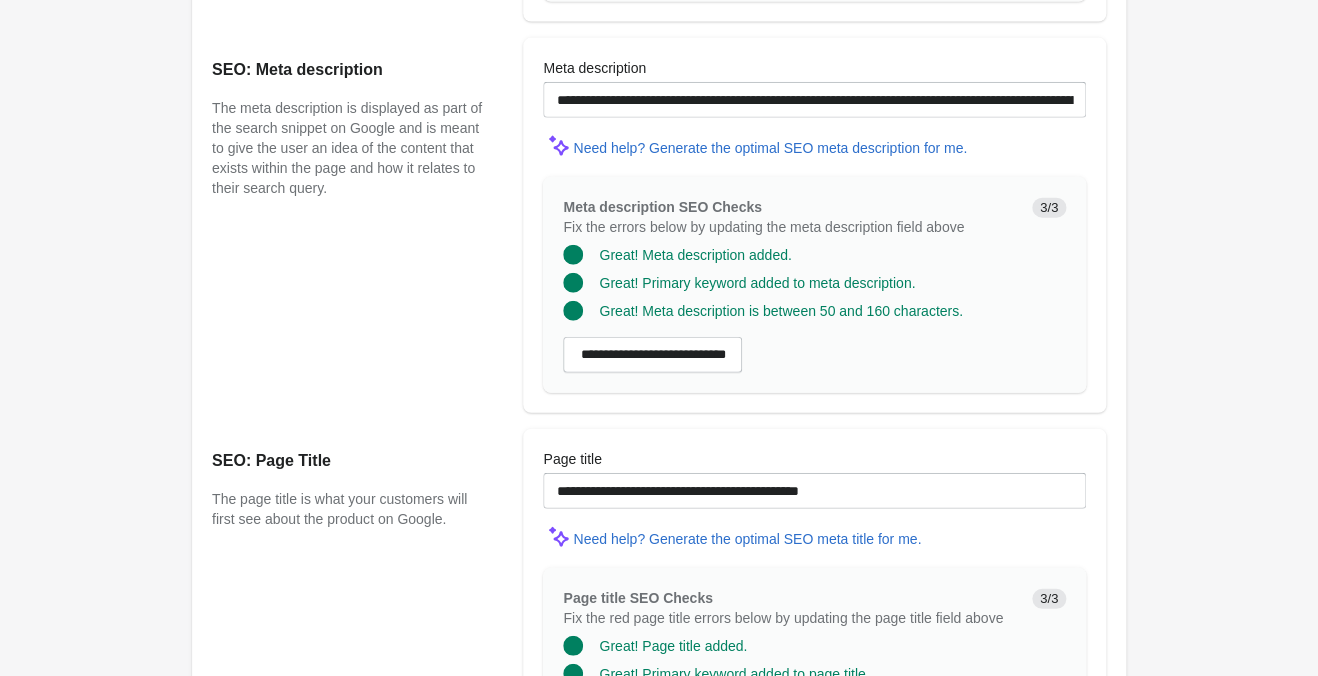 scroll, scrollTop: 1776, scrollLeft: 0, axis: vertical 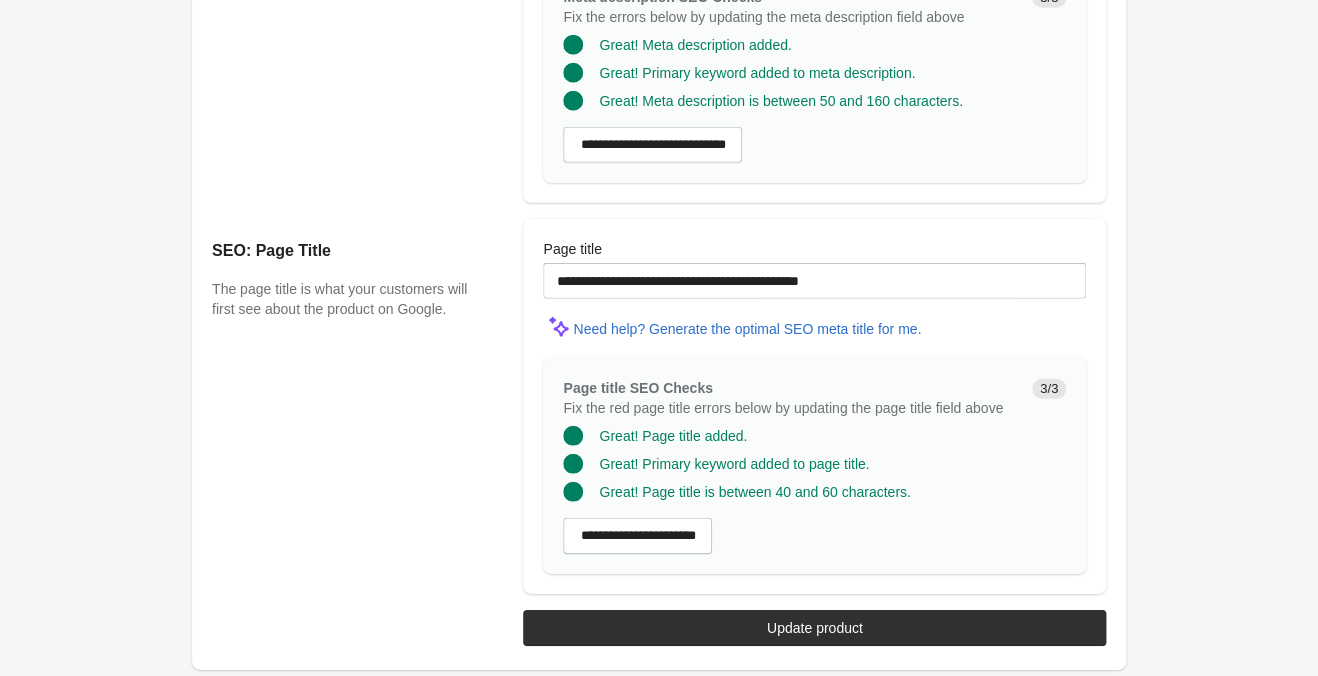 click on "Update product" at bounding box center [815, 628] 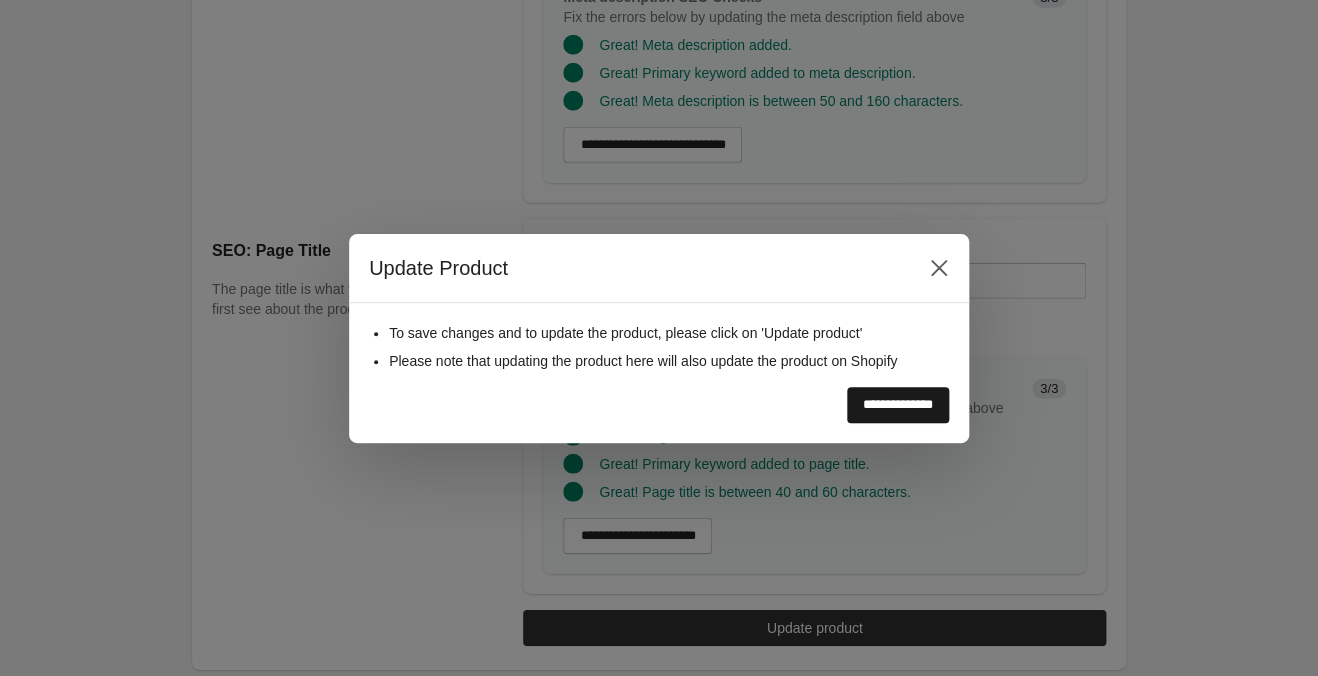 click on "**********" at bounding box center [898, 405] 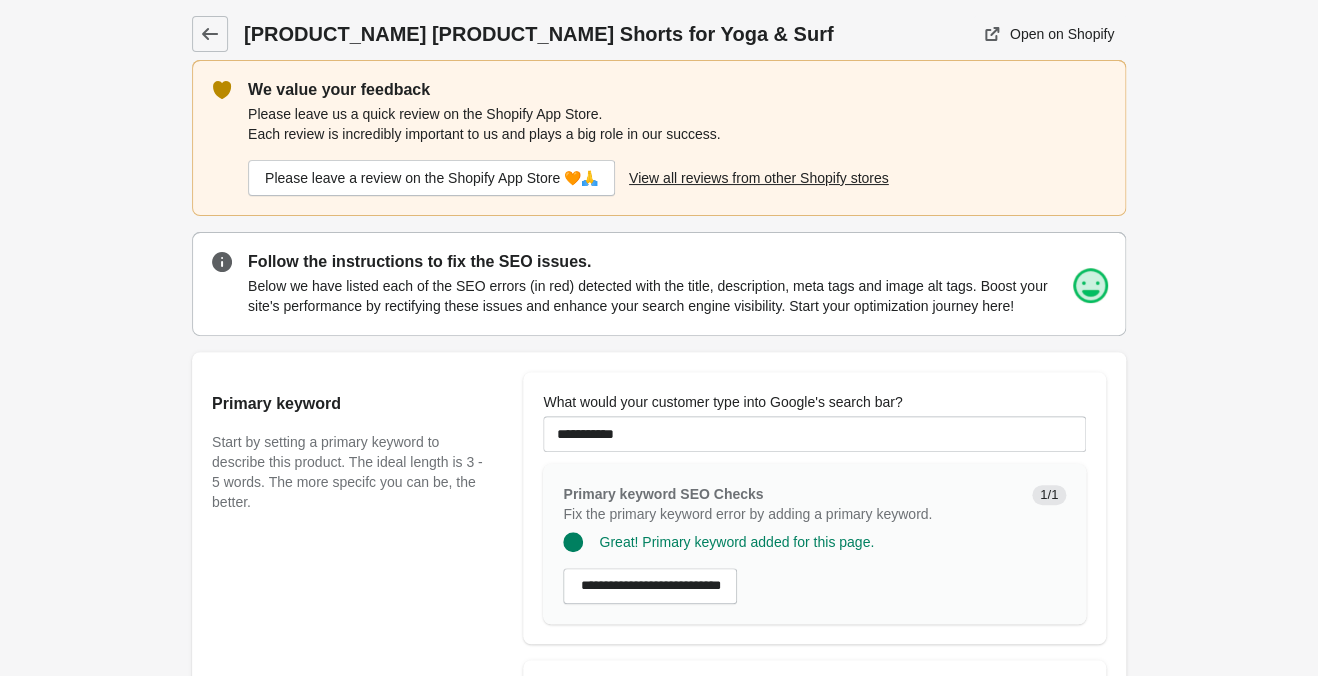 scroll, scrollTop: 0, scrollLeft: 0, axis: both 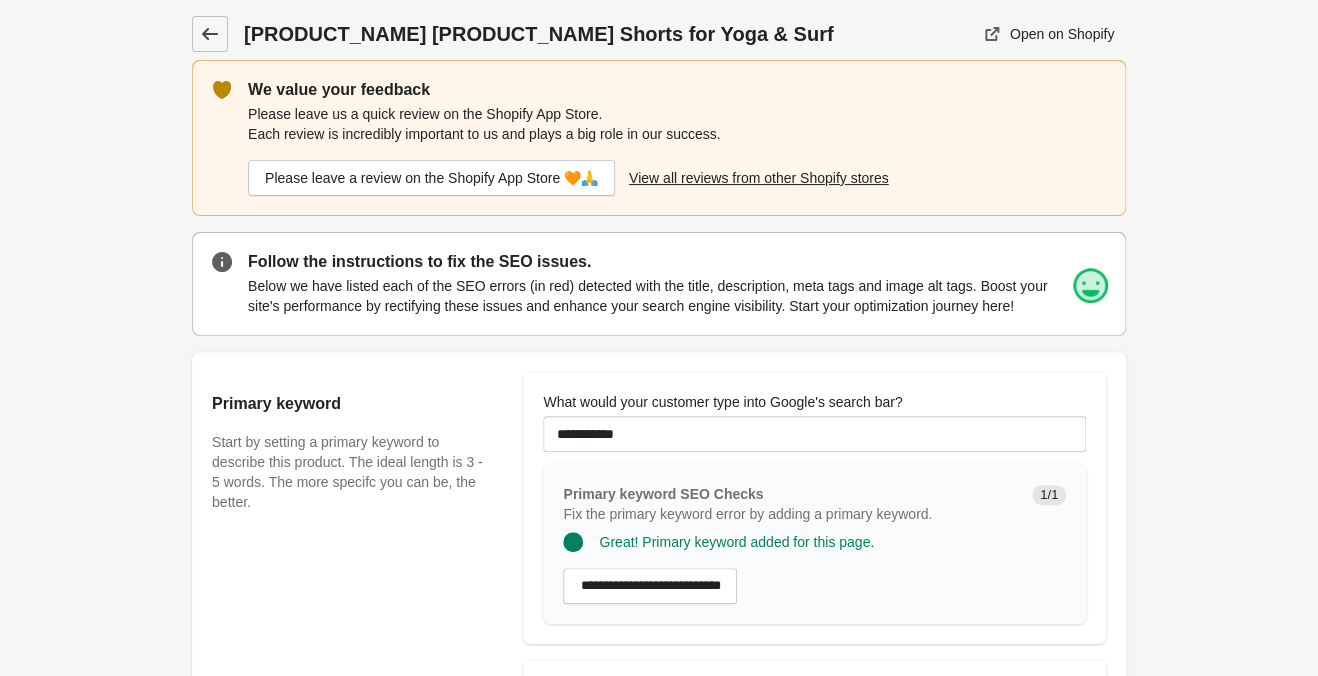 click 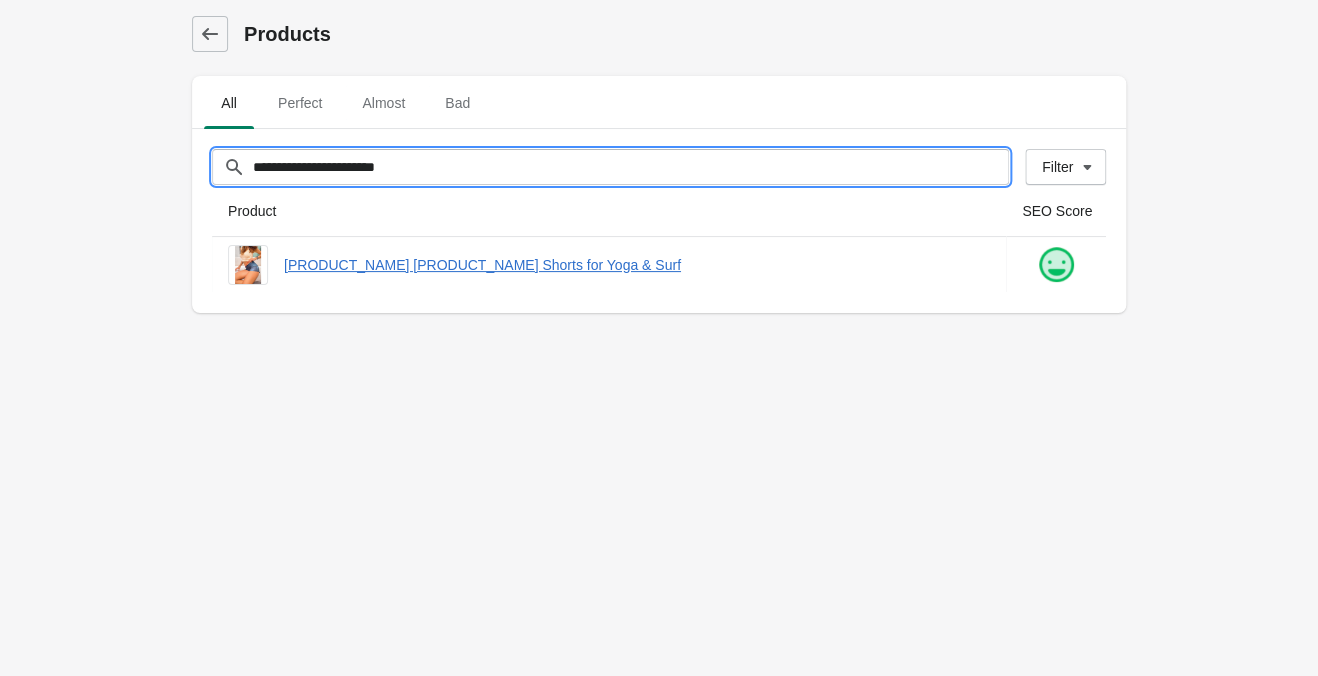 drag, startPoint x: 131, startPoint y: 137, endPoint x: 15, endPoint y: 140, distance: 116.03879 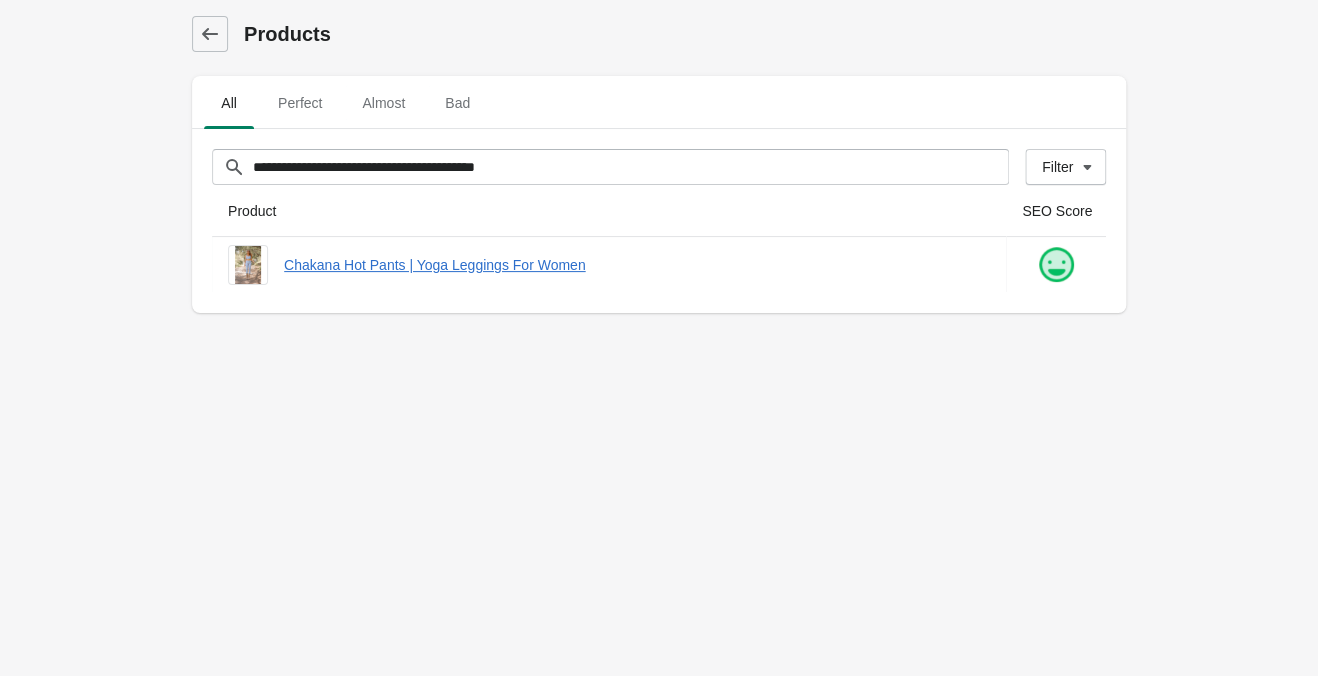 click on "**********" at bounding box center [659, 338] 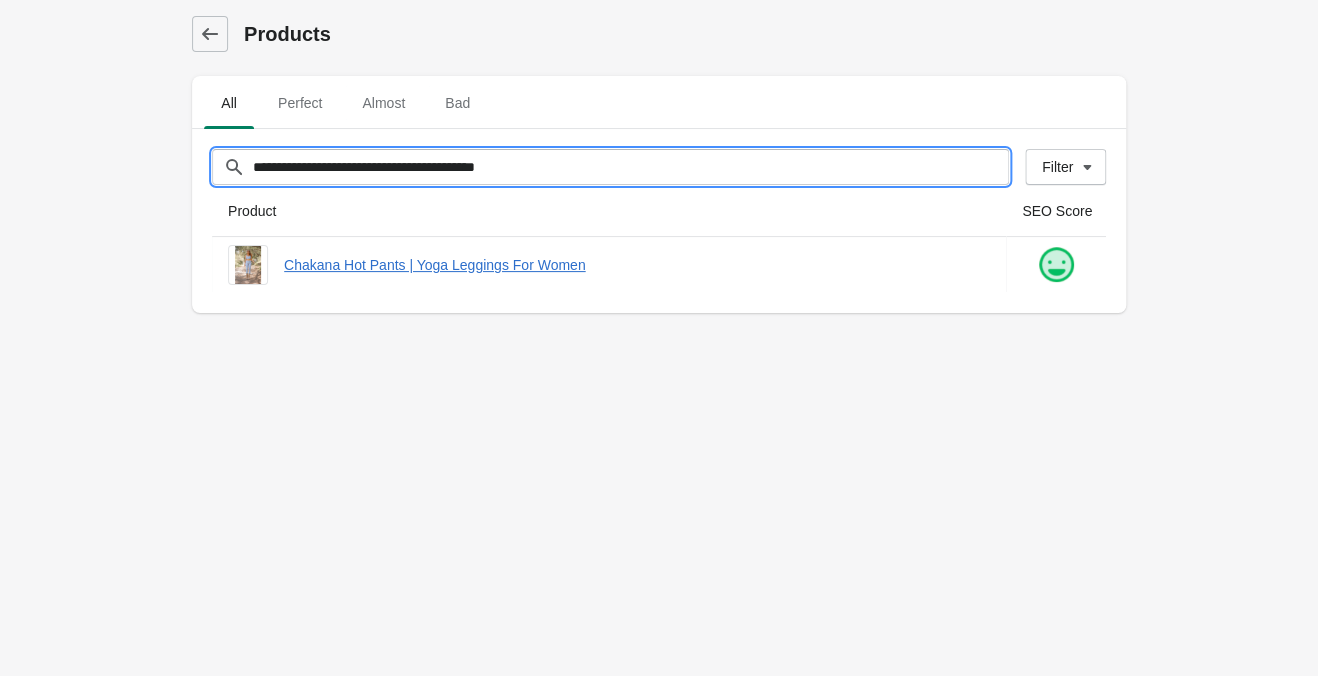 click on "**********" at bounding box center [630, 167] 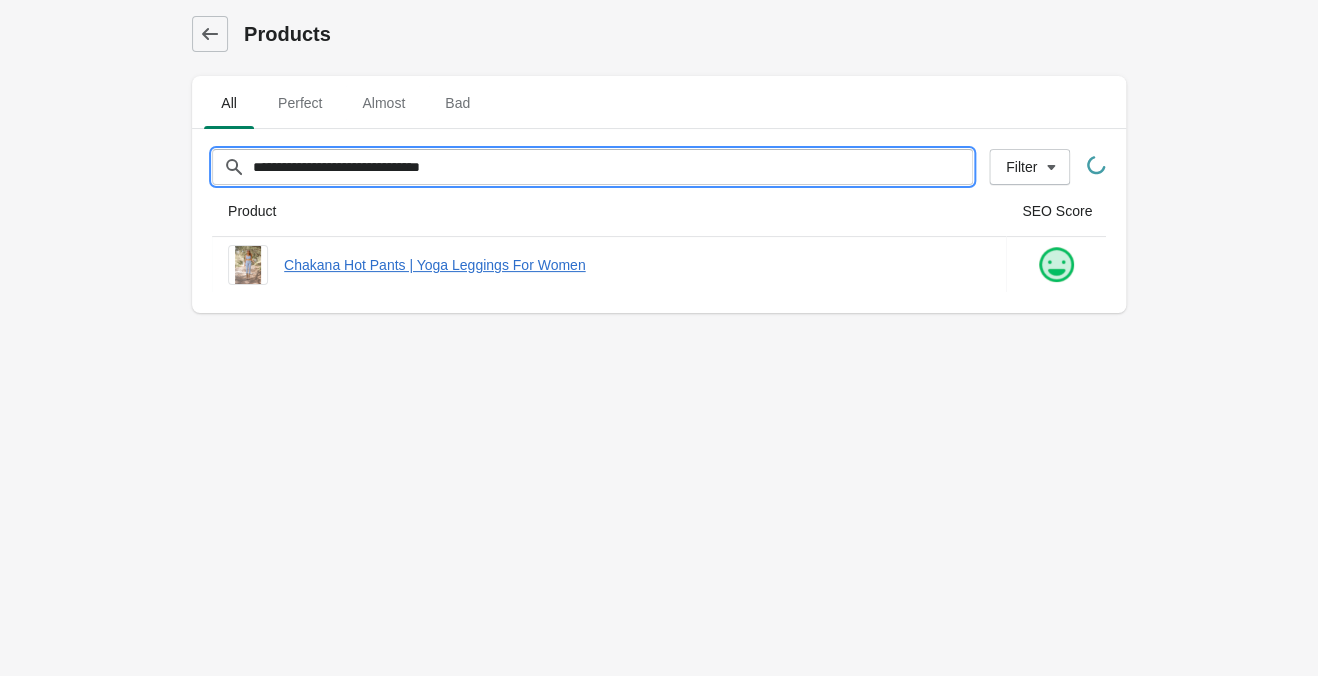 type on "**********" 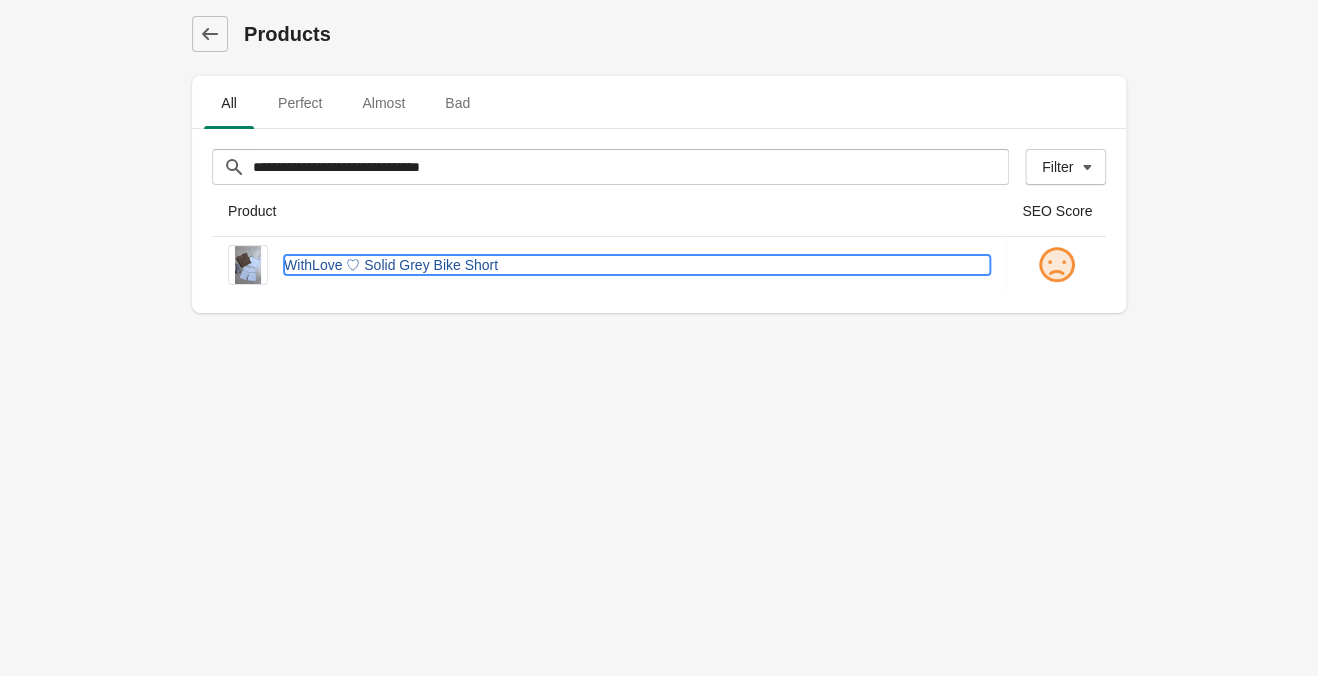 click on "WithLove ♡ Solid Grey Bike Short" at bounding box center (637, 265) 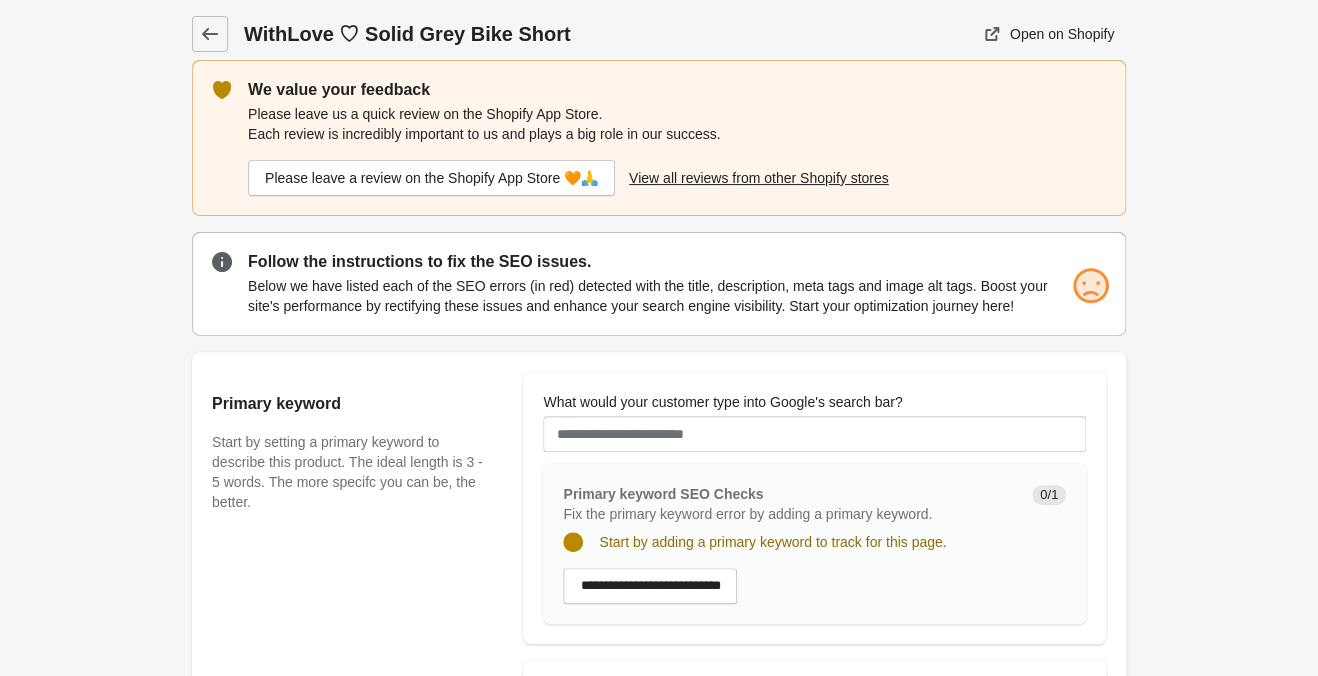 scroll, scrollTop: 0, scrollLeft: 0, axis: both 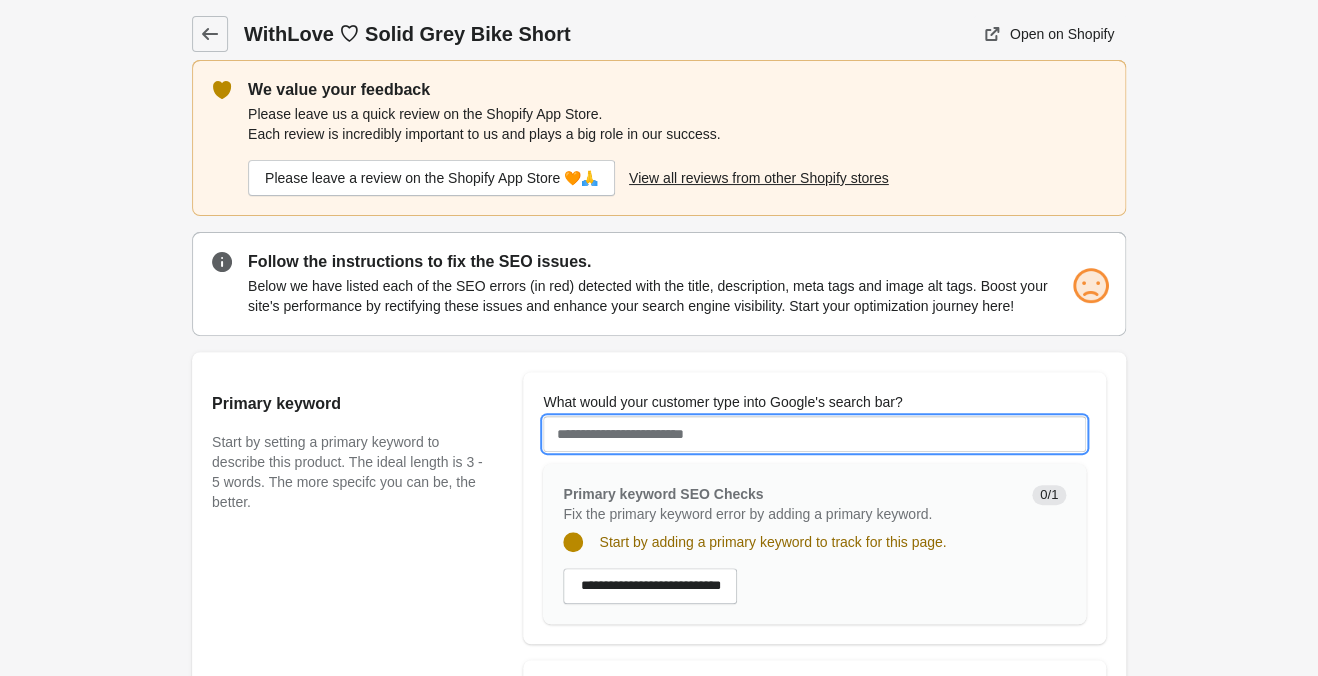 click on "What would your customer type into Google's search bar?" at bounding box center (814, 434) 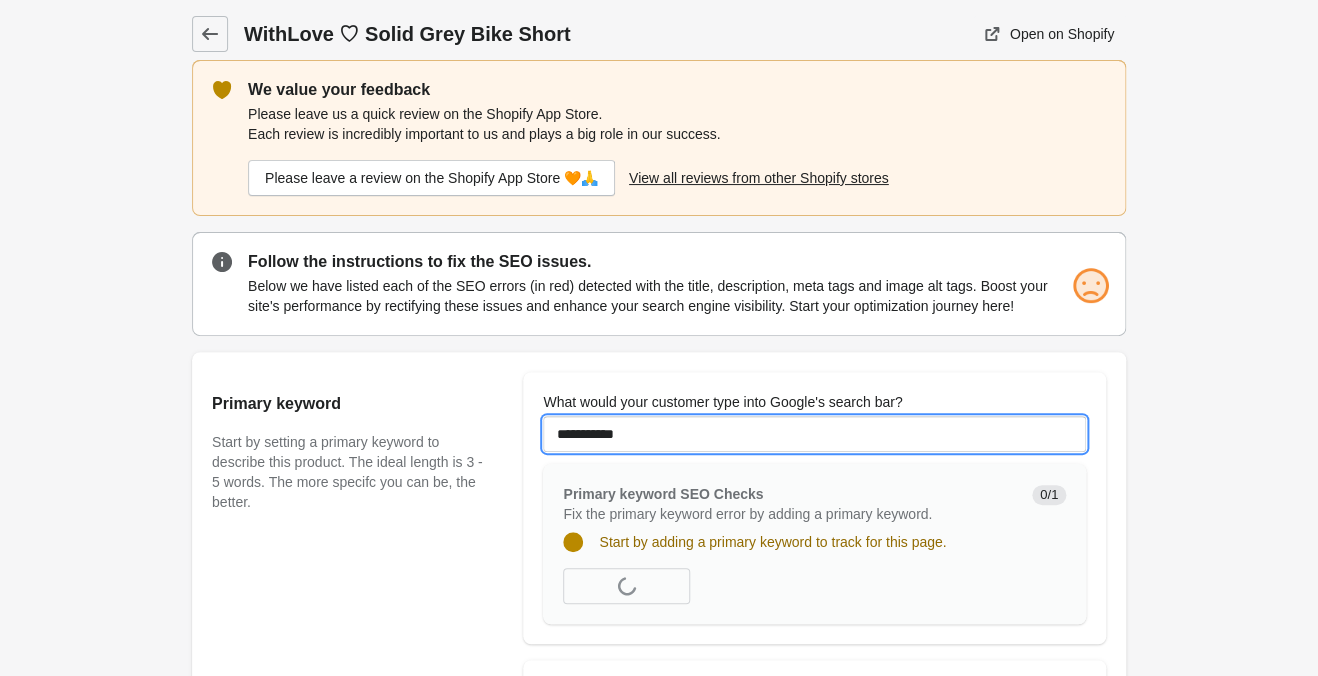 scroll, scrollTop: 315, scrollLeft: 0, axis: vertical 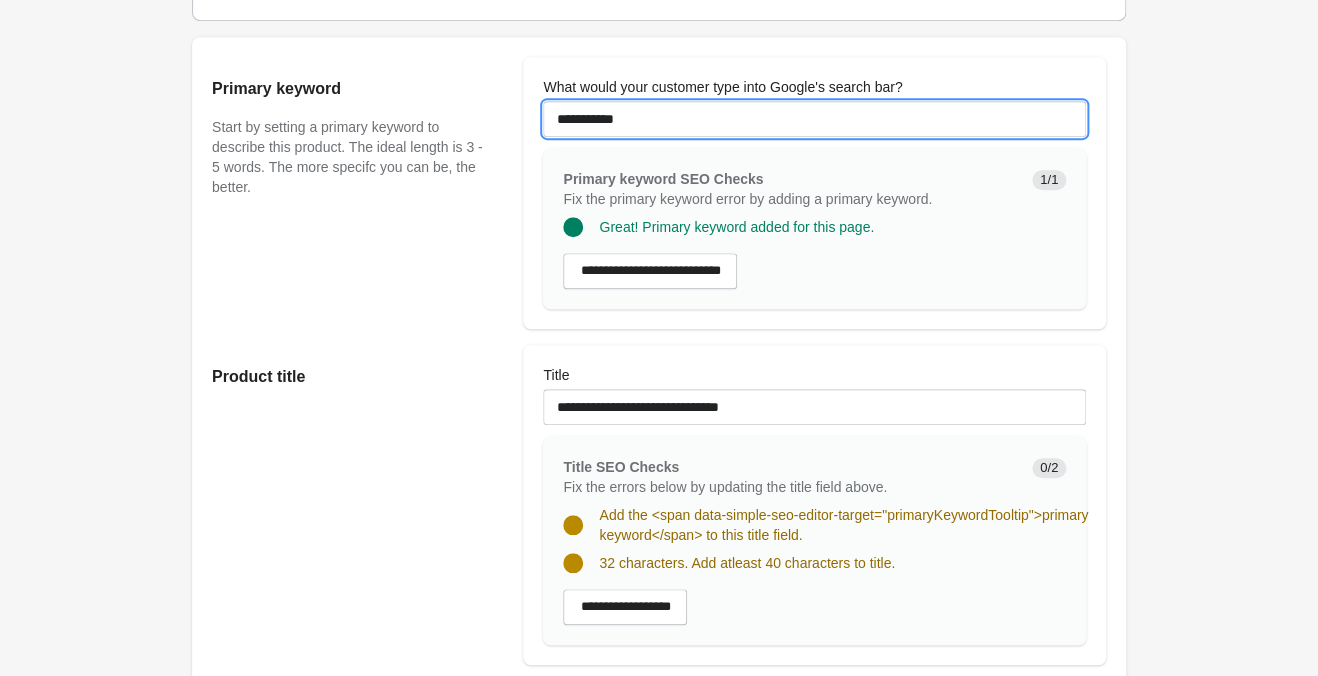 type on "**********" 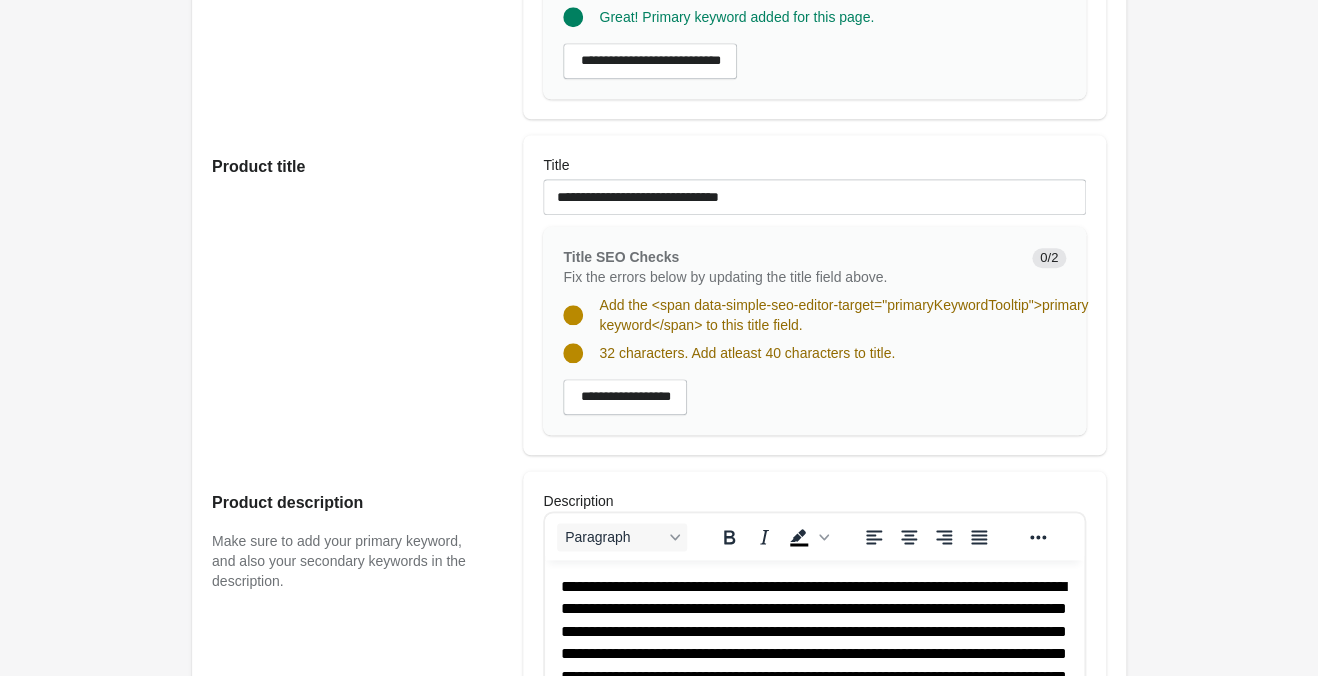 scroll, scrollTop: 630, scrollLeft: 0, axis: vertical 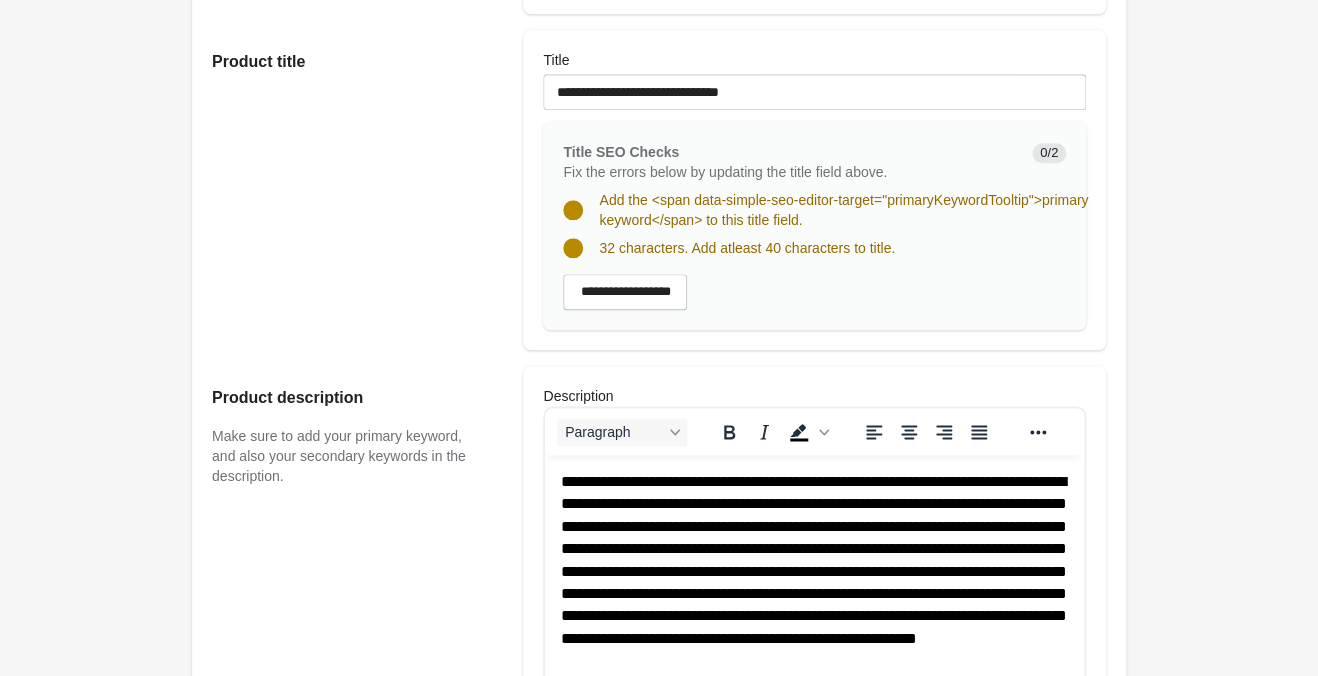 click on "[ADDRESS]" at bounding box center [814, 583] 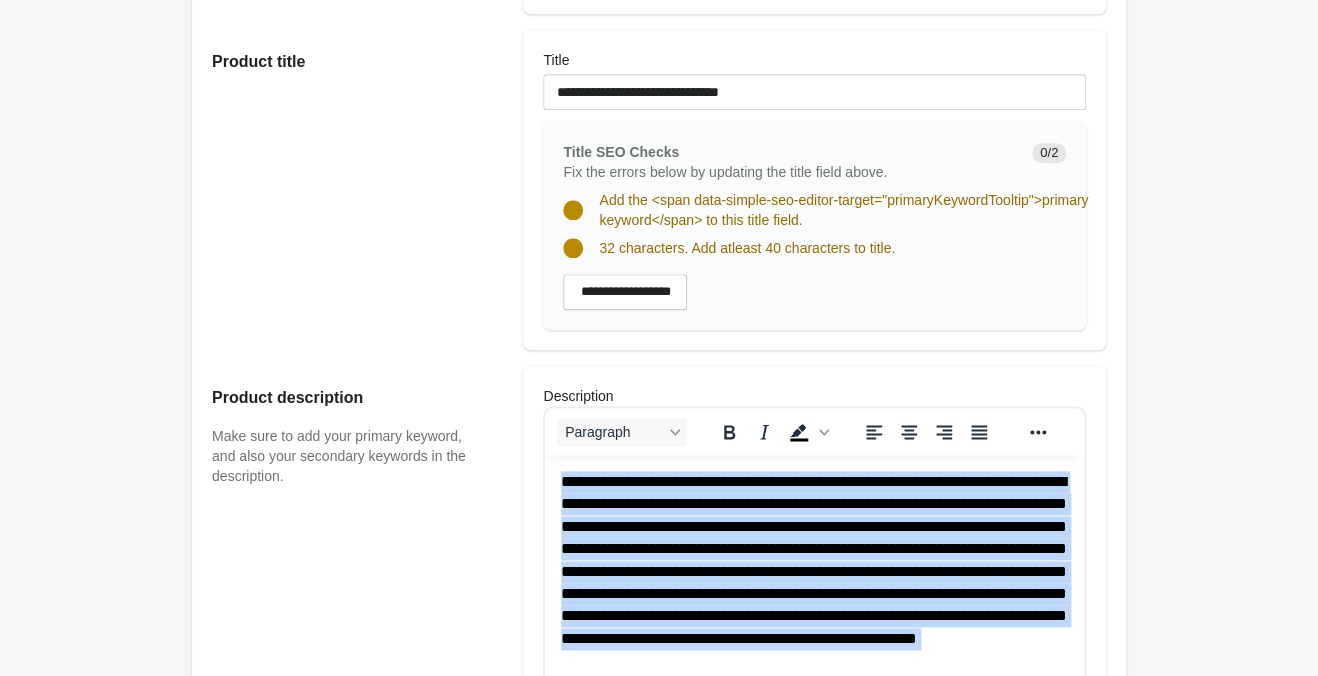 type 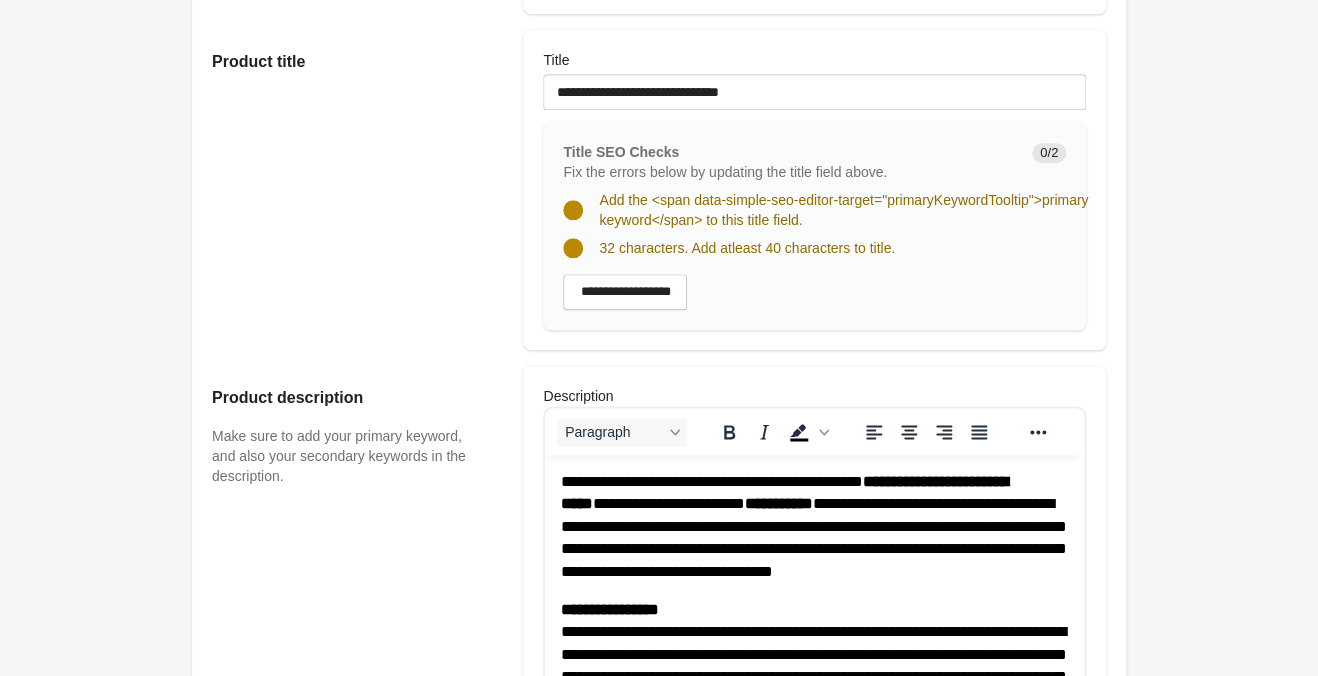 scroll, scrollTop: 430, scrollLeft: 0, axis: vertical 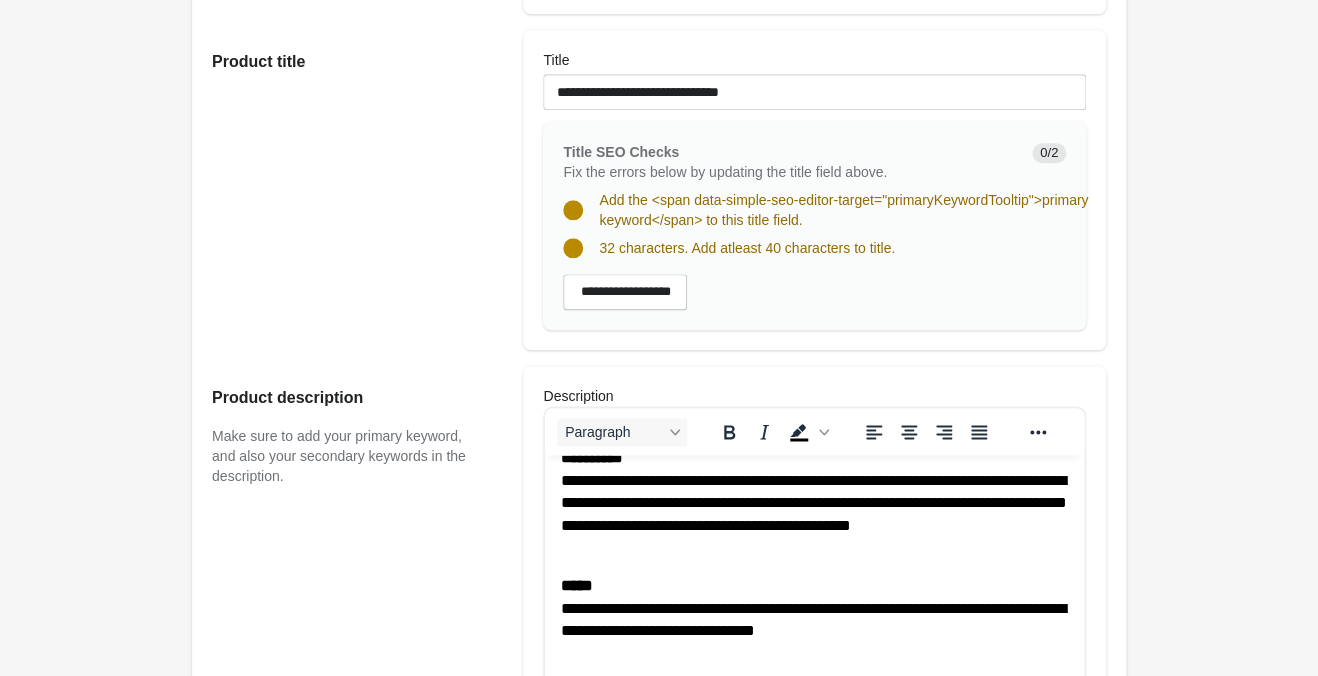click on "**********" at bounding box center (814, 608) 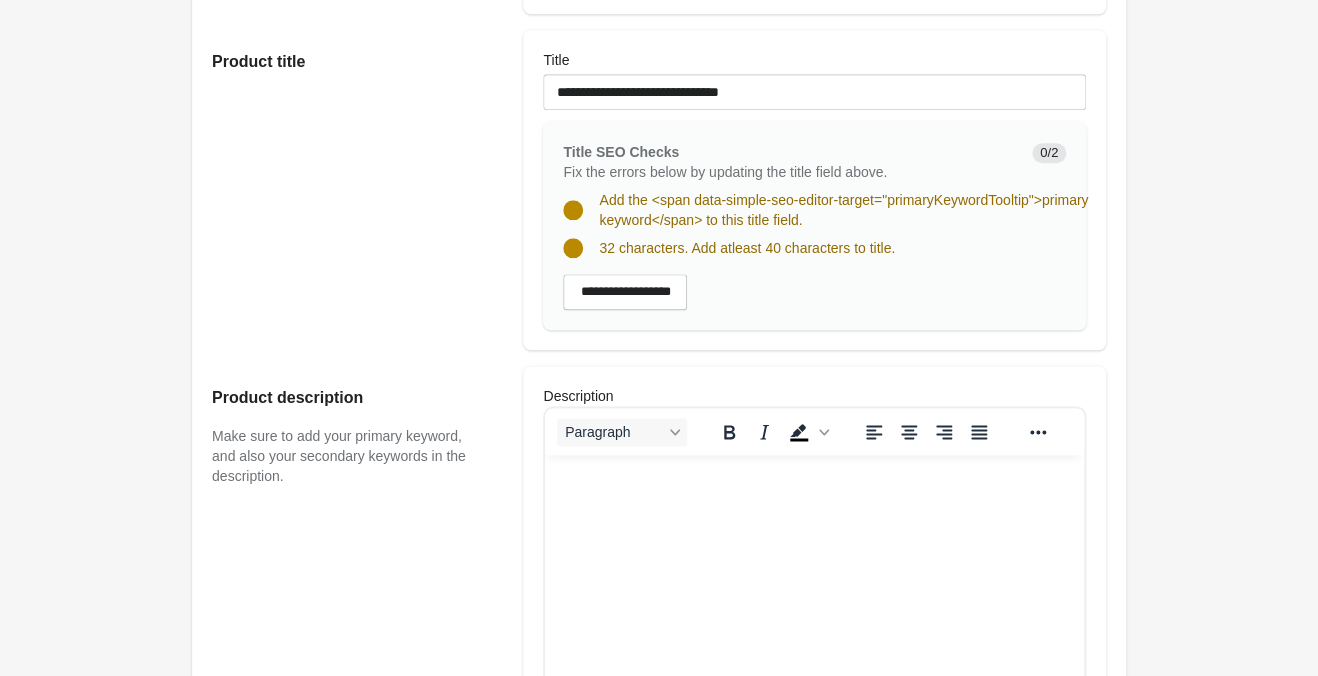 scroll, scrollTop: 0, scrollLeft: 0, axis: both 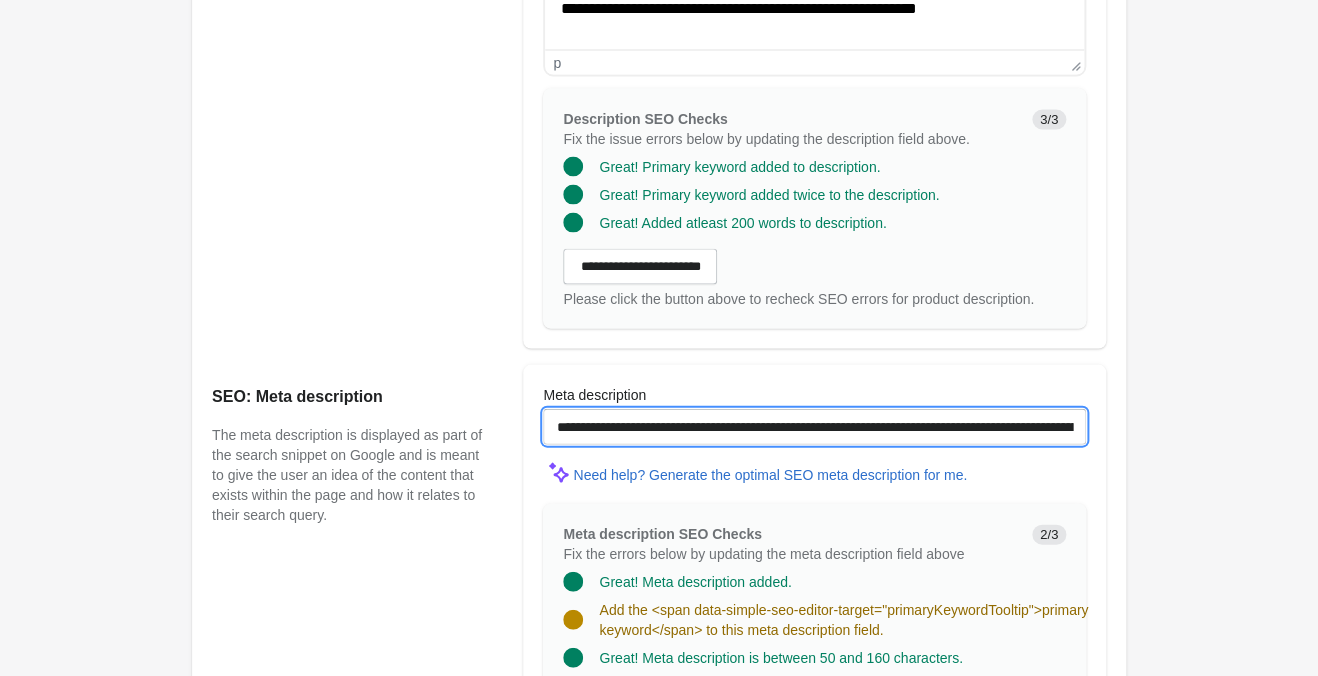 click on "**********" at bounding box center (814, 426) 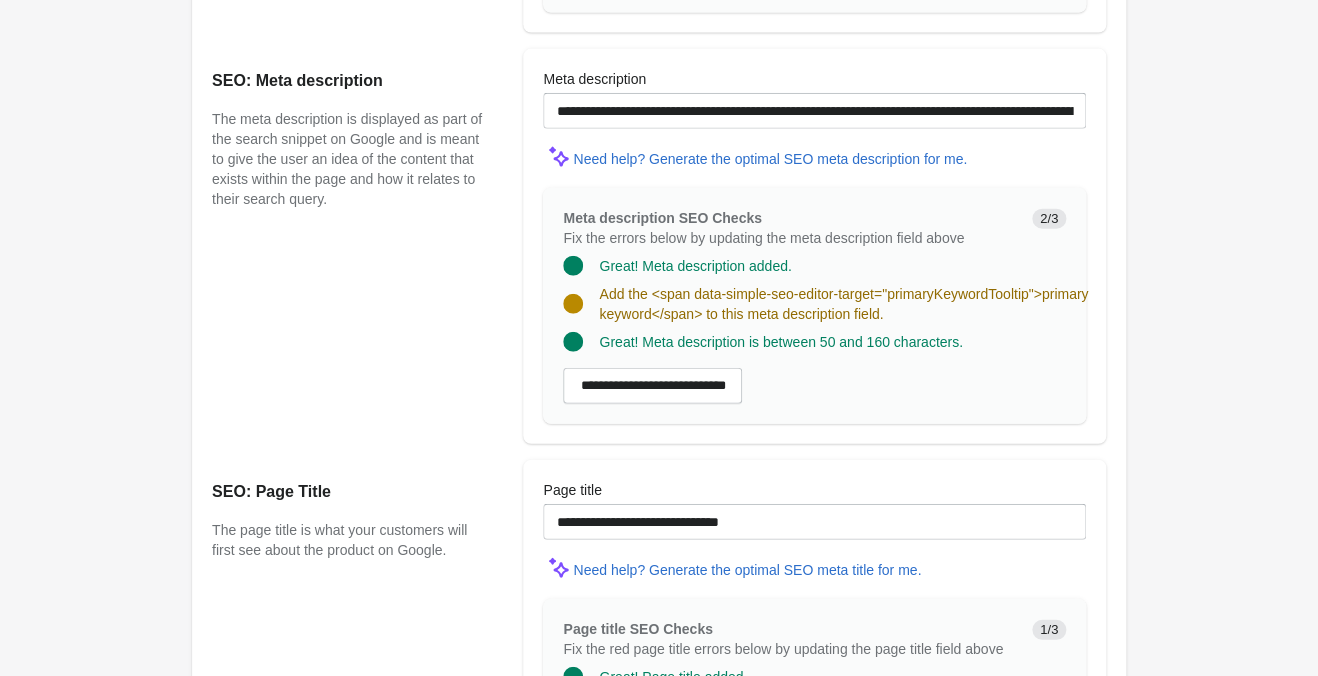 click on "**********" at bounding box center (814, 510) 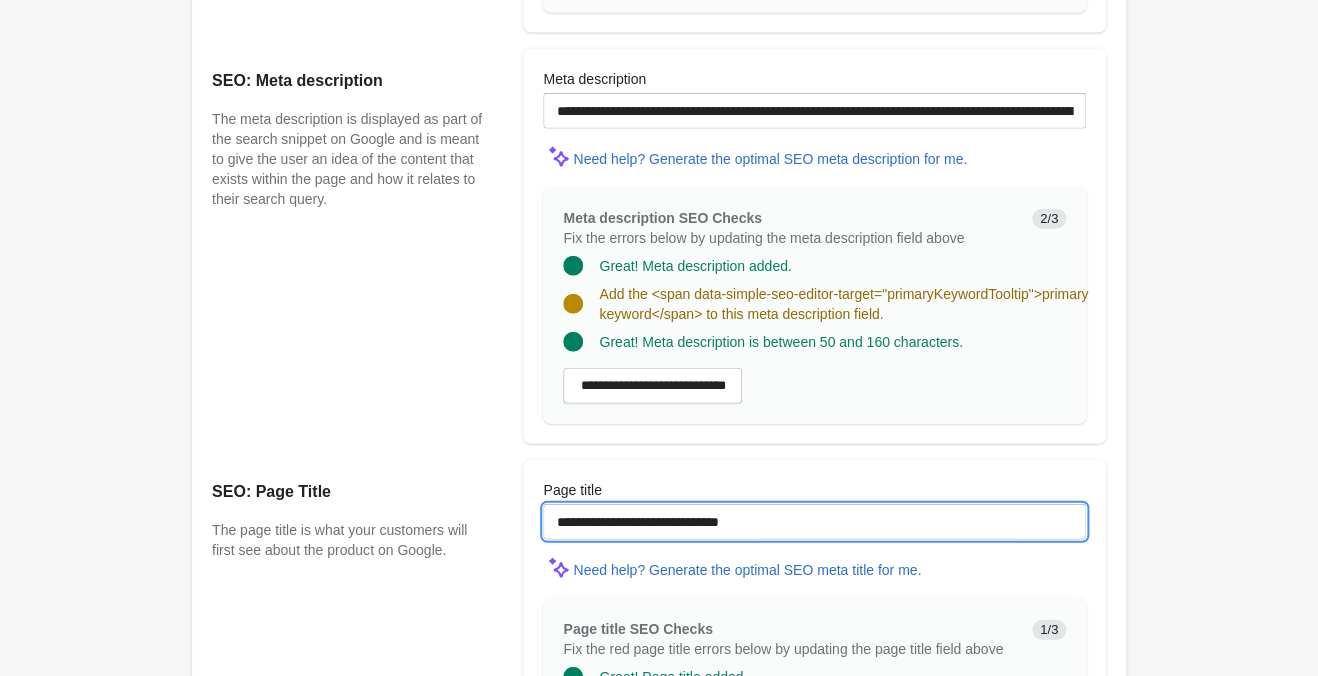 click on "**********" at bounding box center (814, 522) 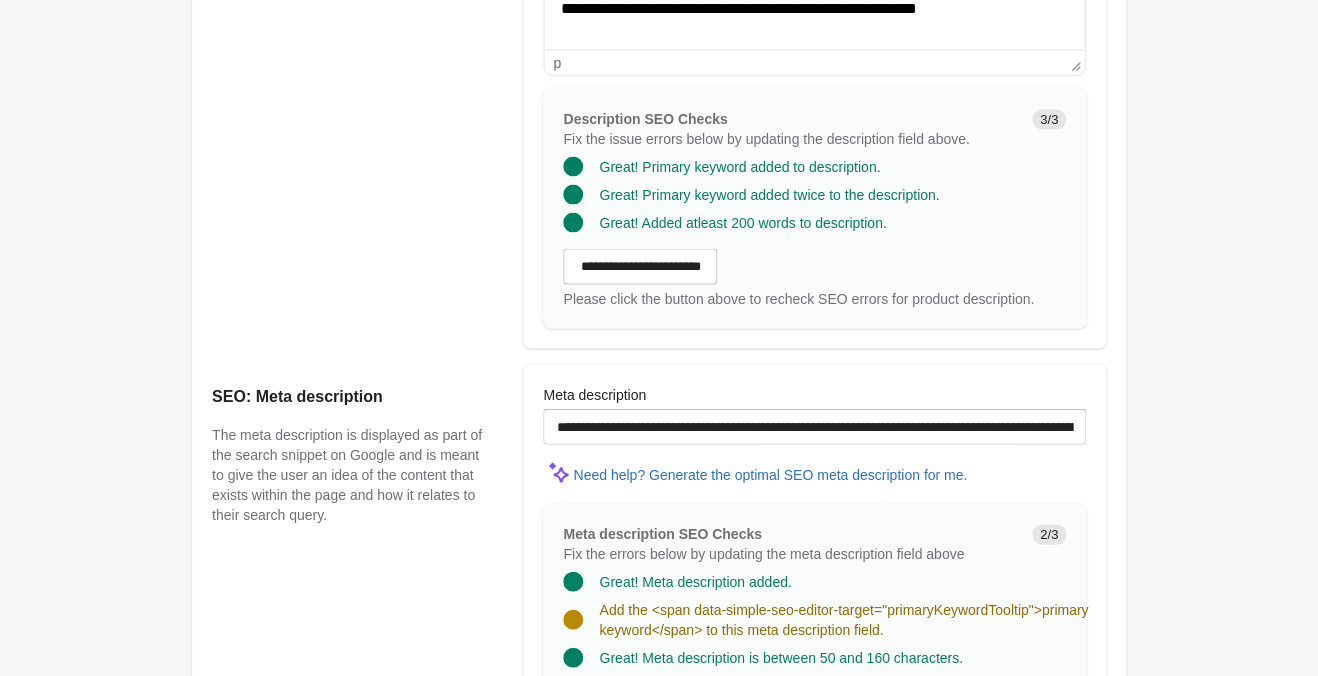 scroll, scrollTop: 1050, scrollLeft: 0, axis: vertical 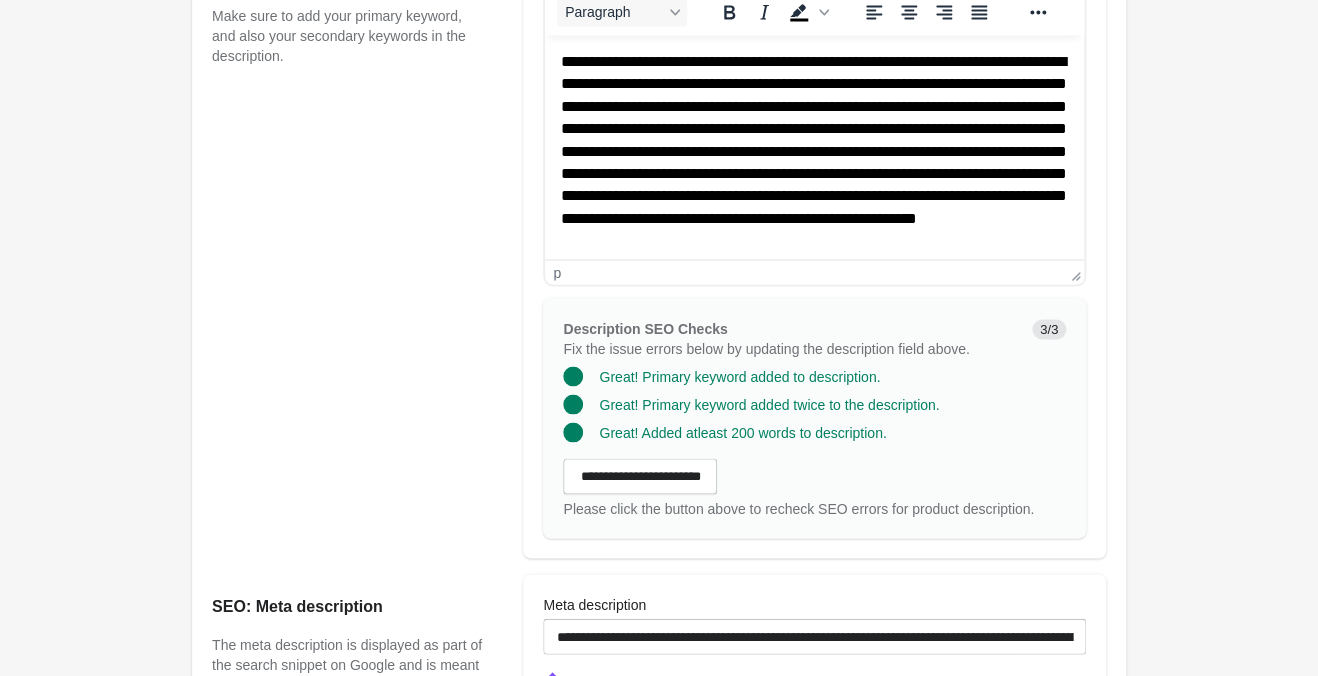 click on "[ADDRESS]" at bounding box center [814, 163] 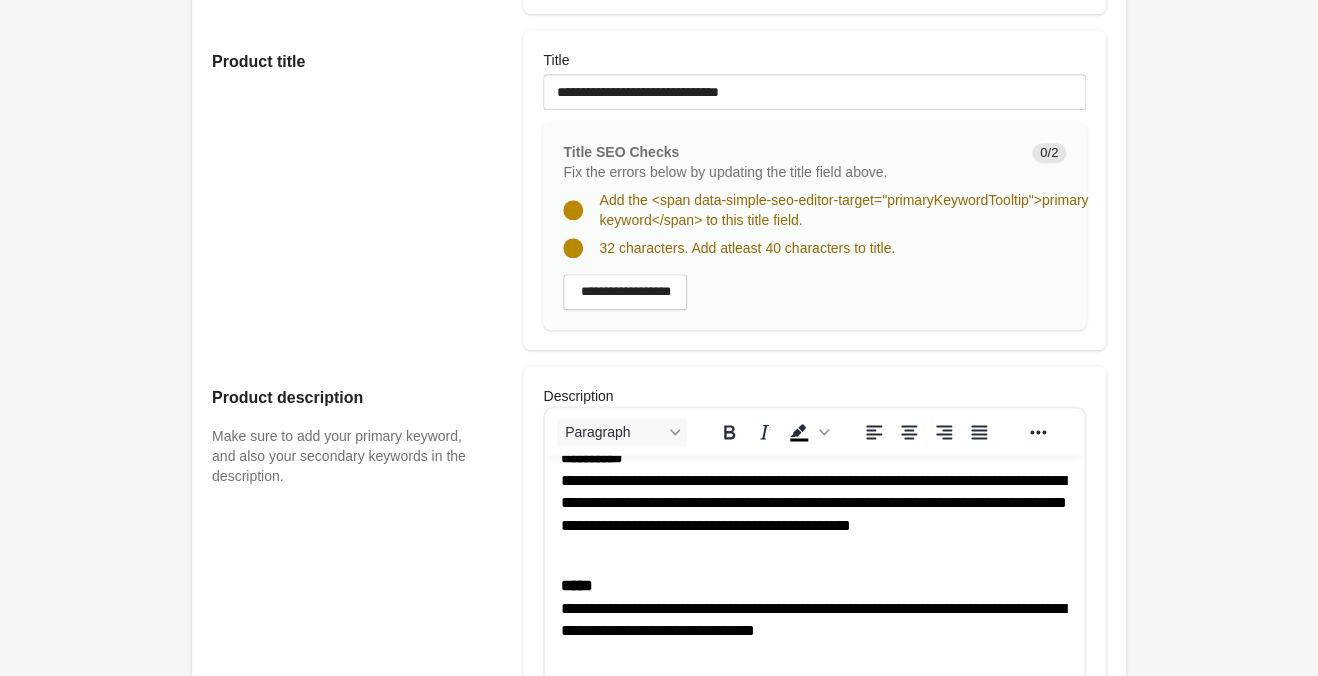scroll, scrollTop: 420, scrollLeft: 0, axis: vertical 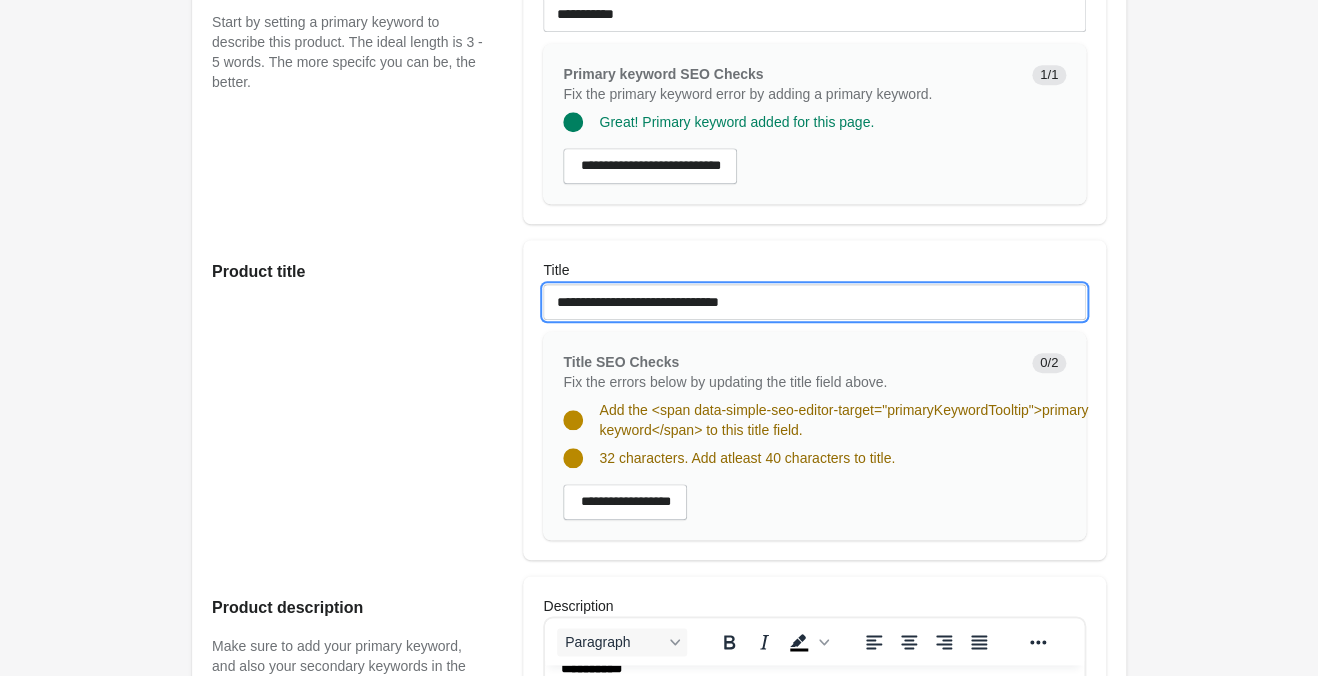 drag, startPoint x: 800, startPoint y: 313, endPoint x: 416, endPoint y: 278, distance: 385.59177 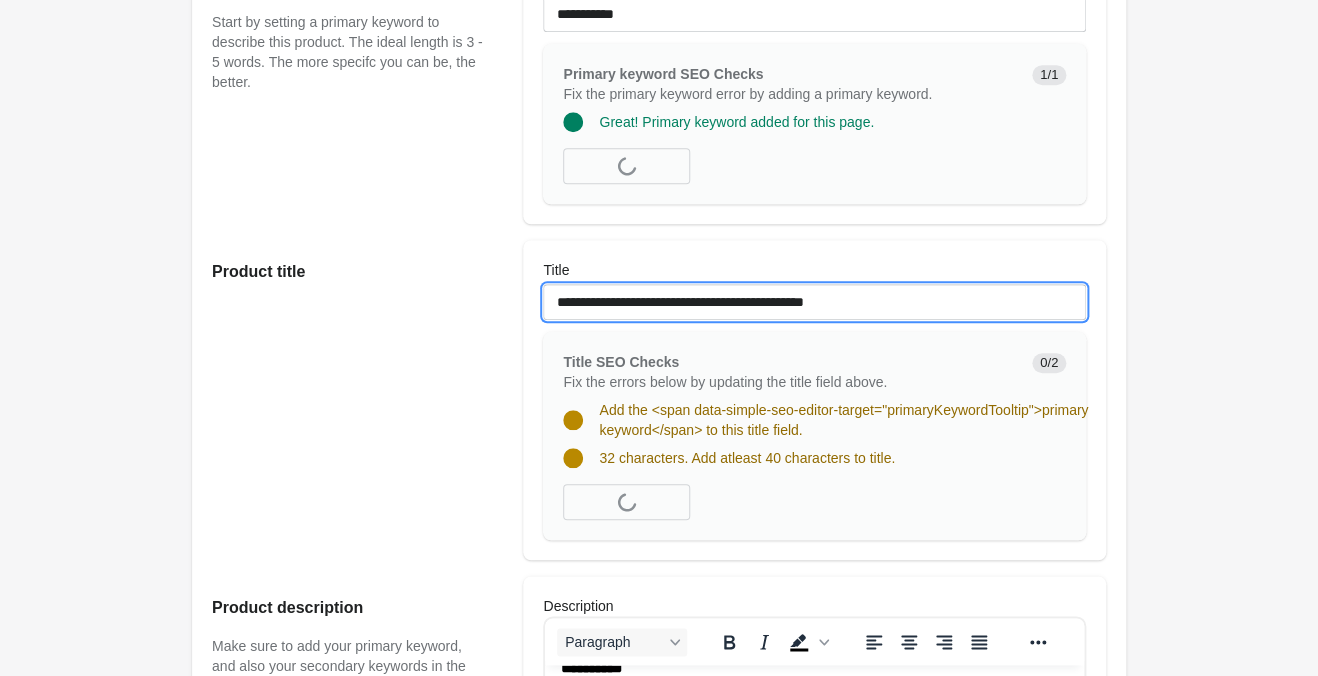 click on "**********" at bounding box center (814, 302) 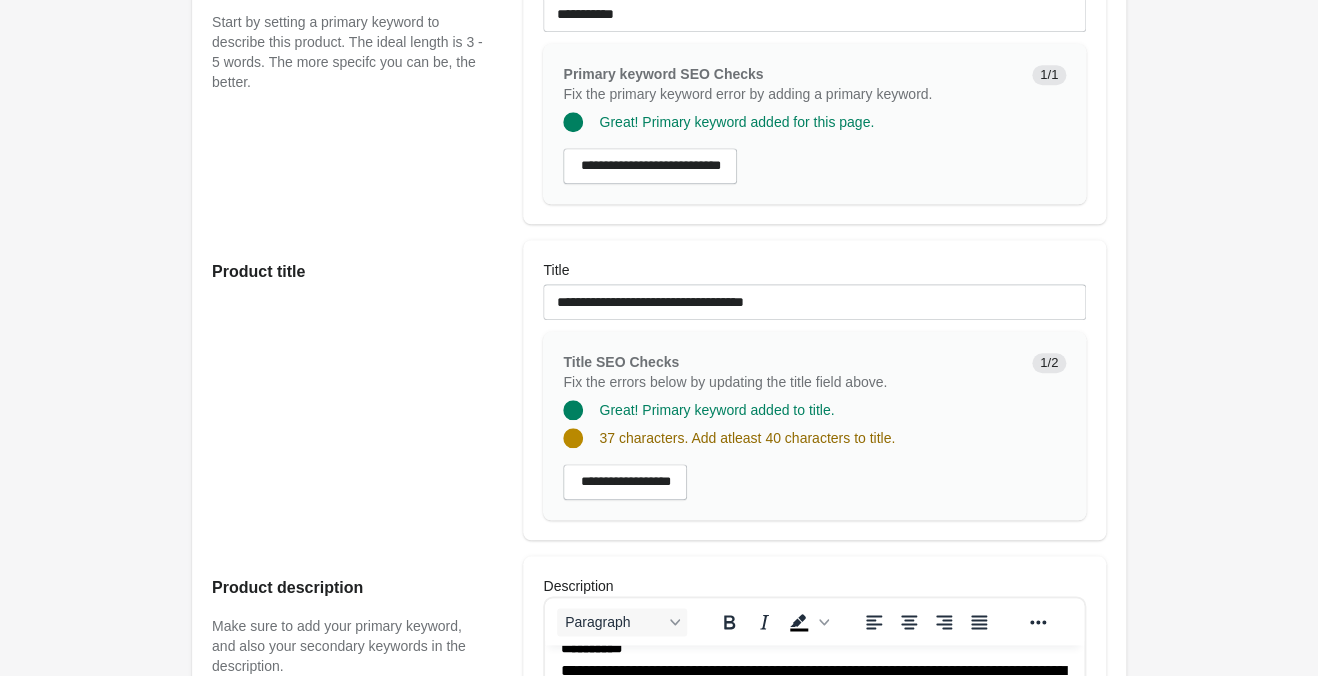 click on "WithLove ♡ Solid Grey Bike Short
Open on Shopify" at bounding box center (659, 827) 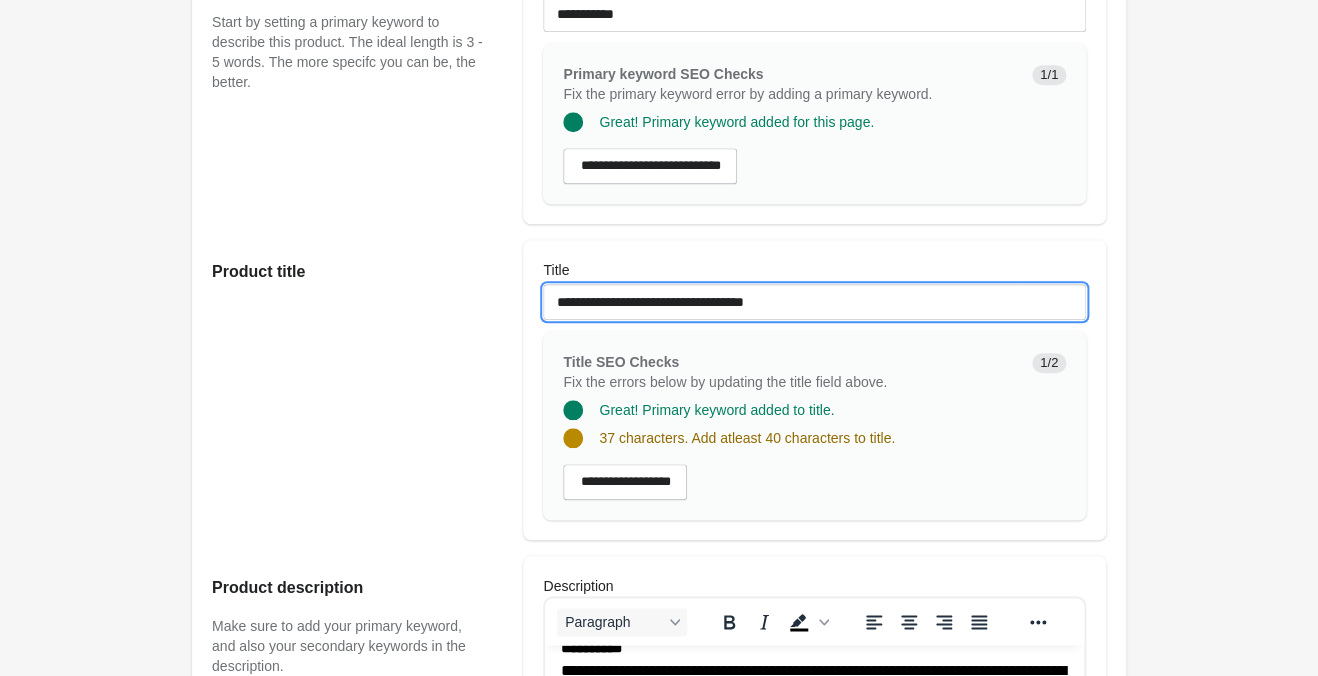 drag, startPoint x: 835, startPoint y: 305, endPoint x: 309, endPoint y: 268, distance: 527.29974 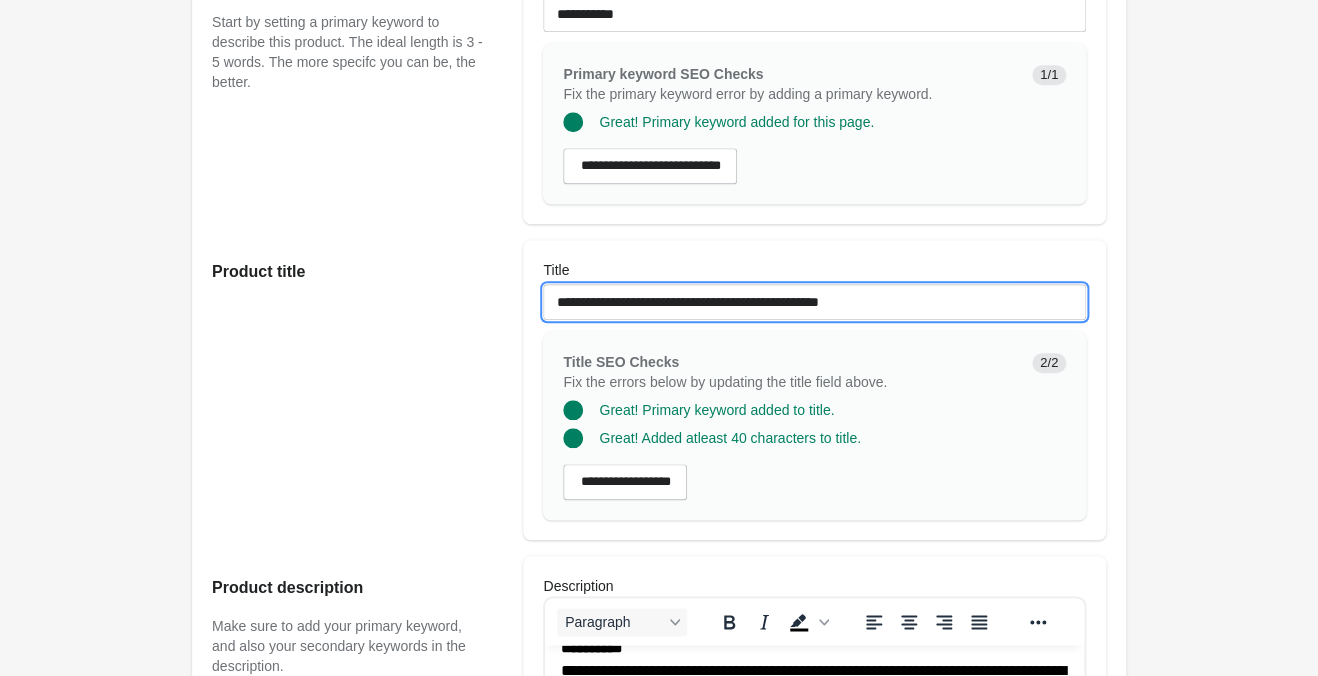 click on "**********" at bounding box center (814, 302) 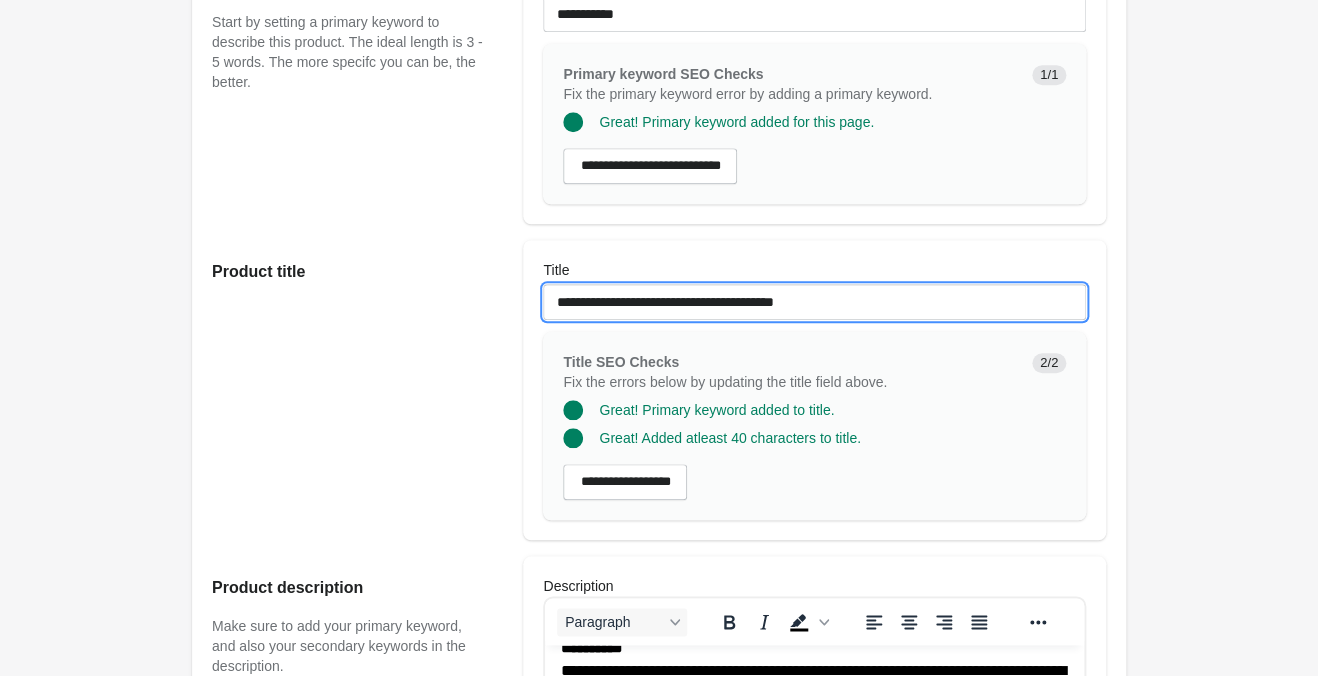 type on "**********" 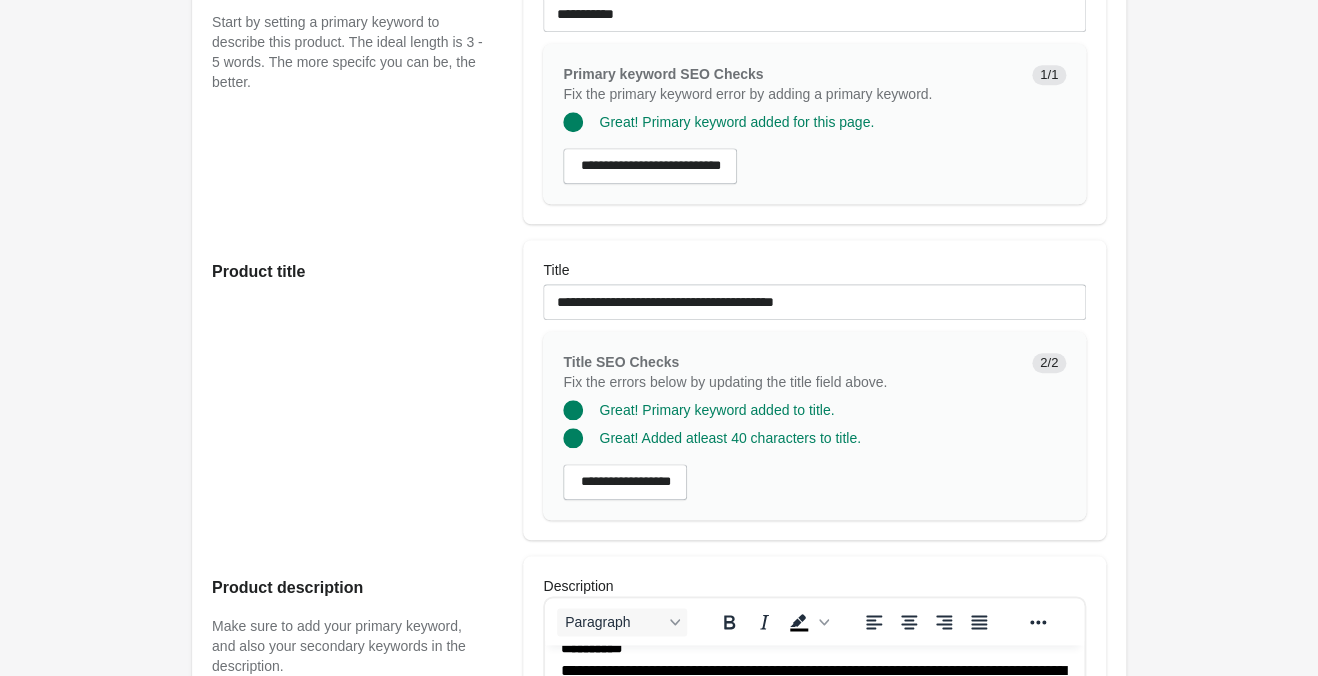 click on "WithLove ♡ Solid Grey Bike Short
Open on Shopify" at bounding box center (659, 827) 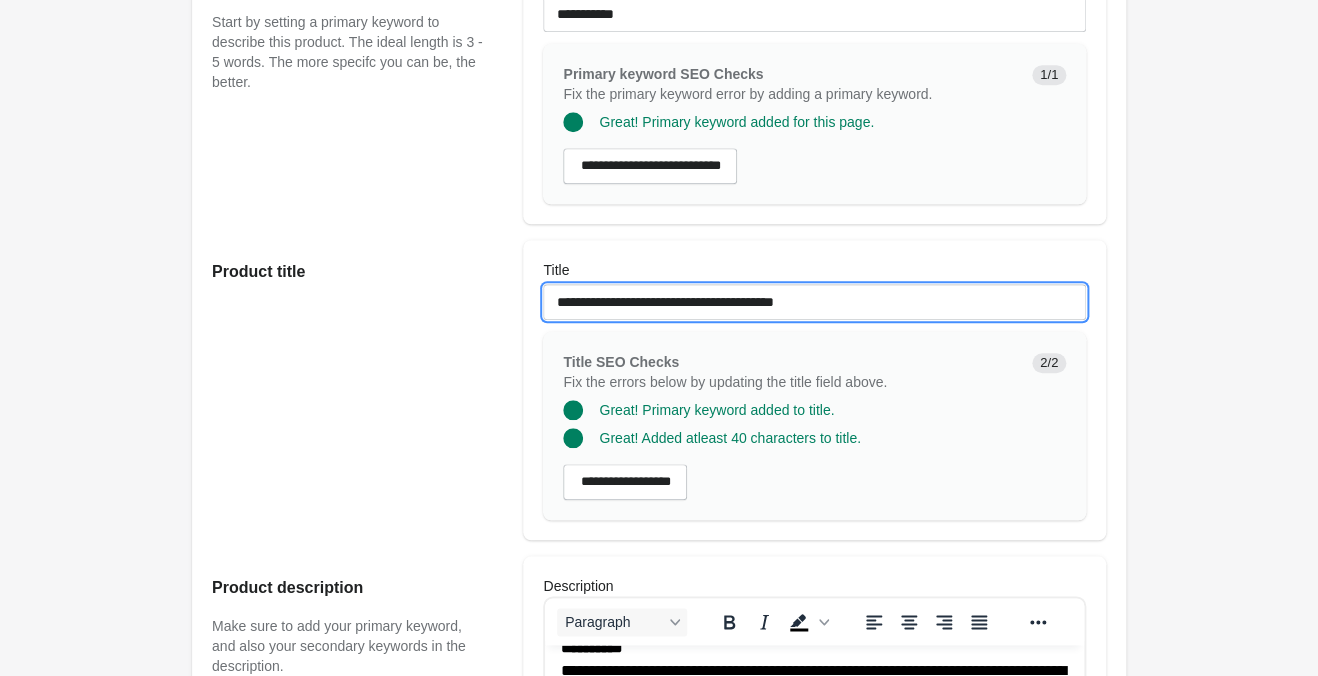 click on "**********" at bounding box center (814, 302) 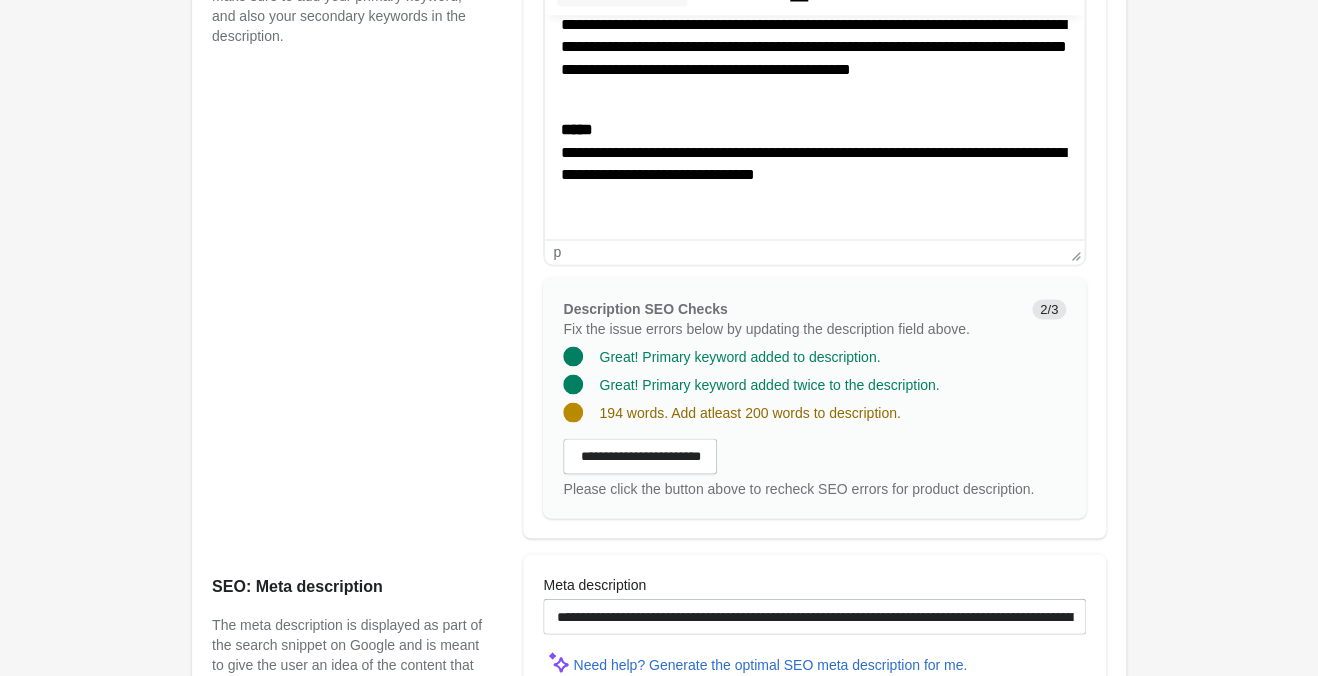 scroll, scrollTop: 1260, scrollLeft: 0, axis: vertical 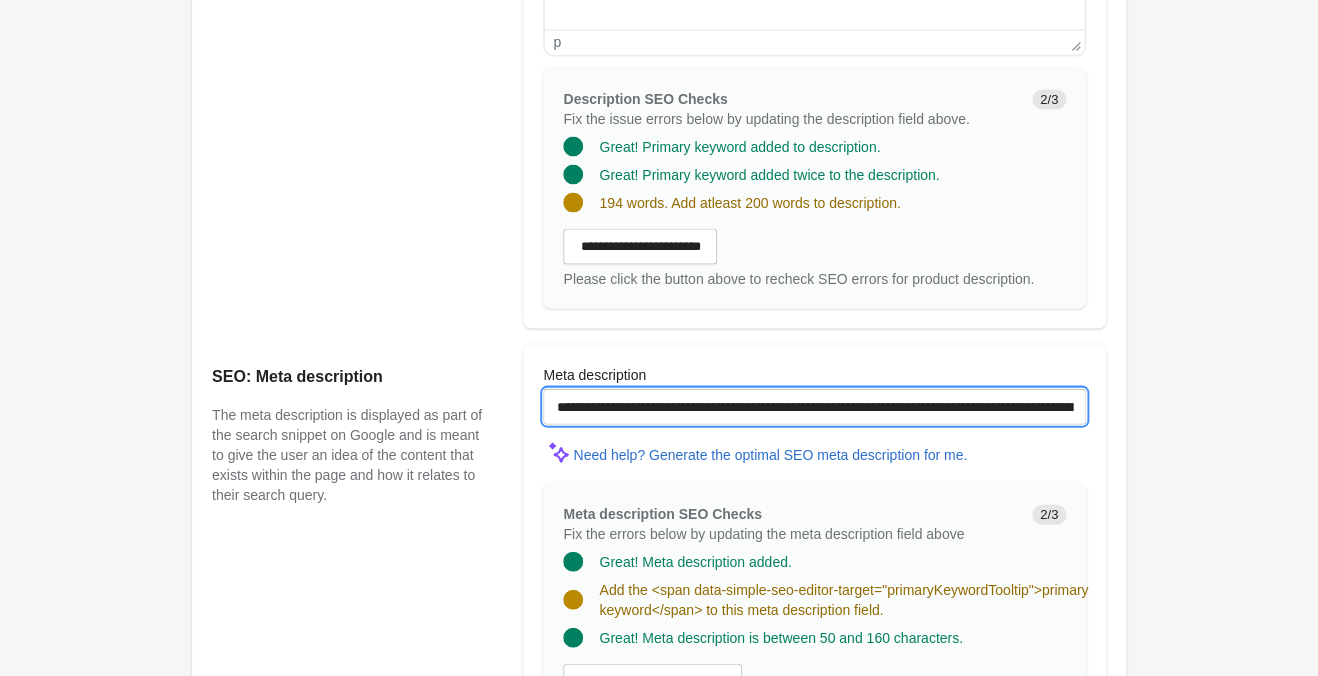 click on "**********" at bounding box center (814, 406) 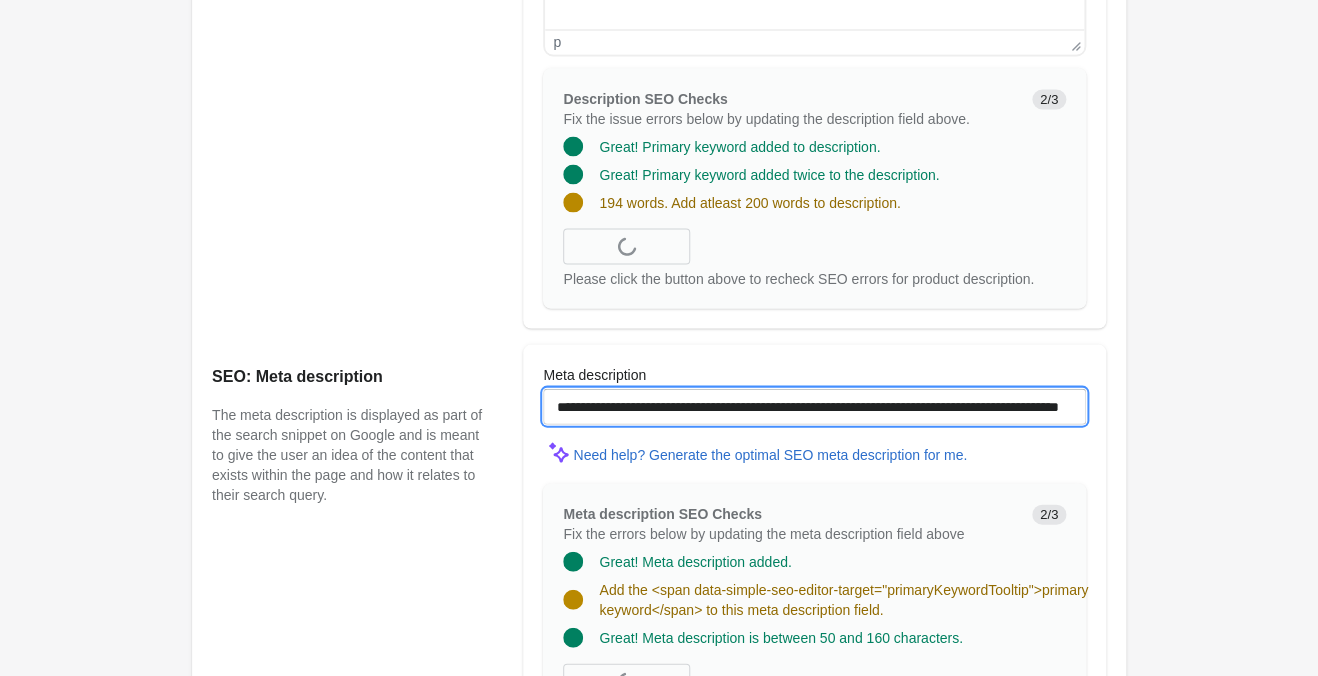 paste on "**********" 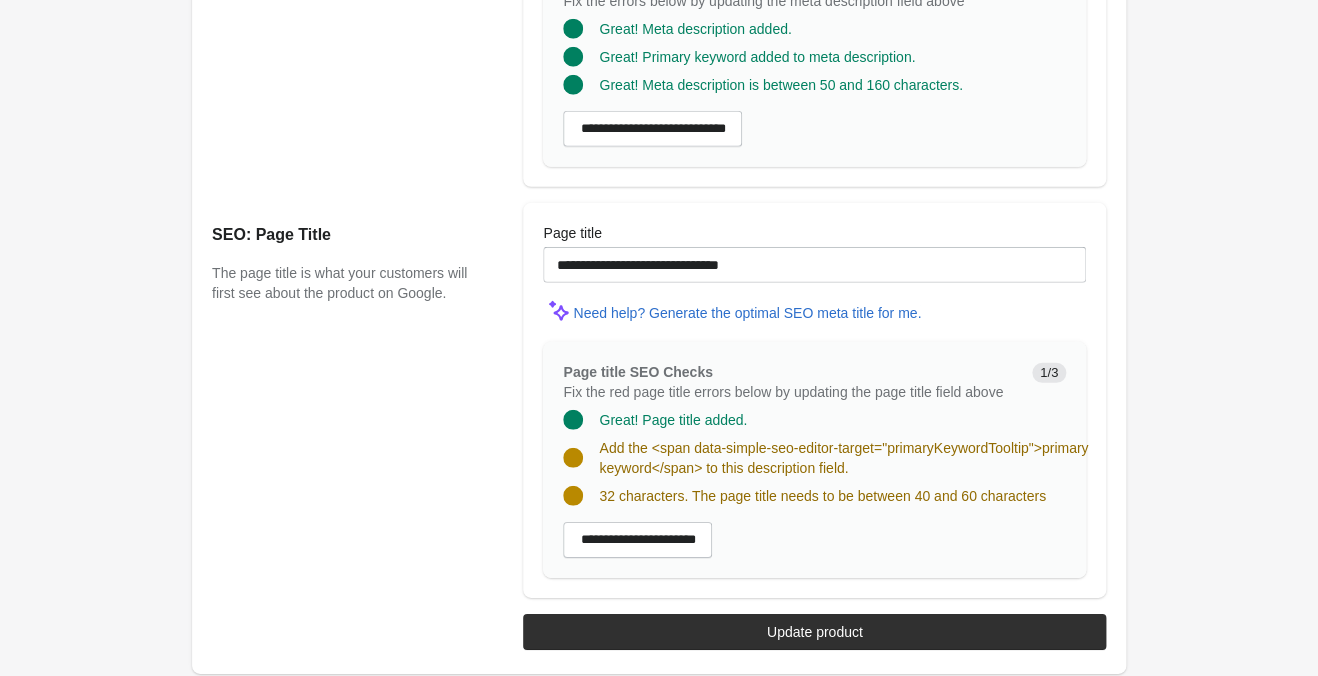scroll, scrollTop: 1796, scrollLeft: 0, axis: vertical 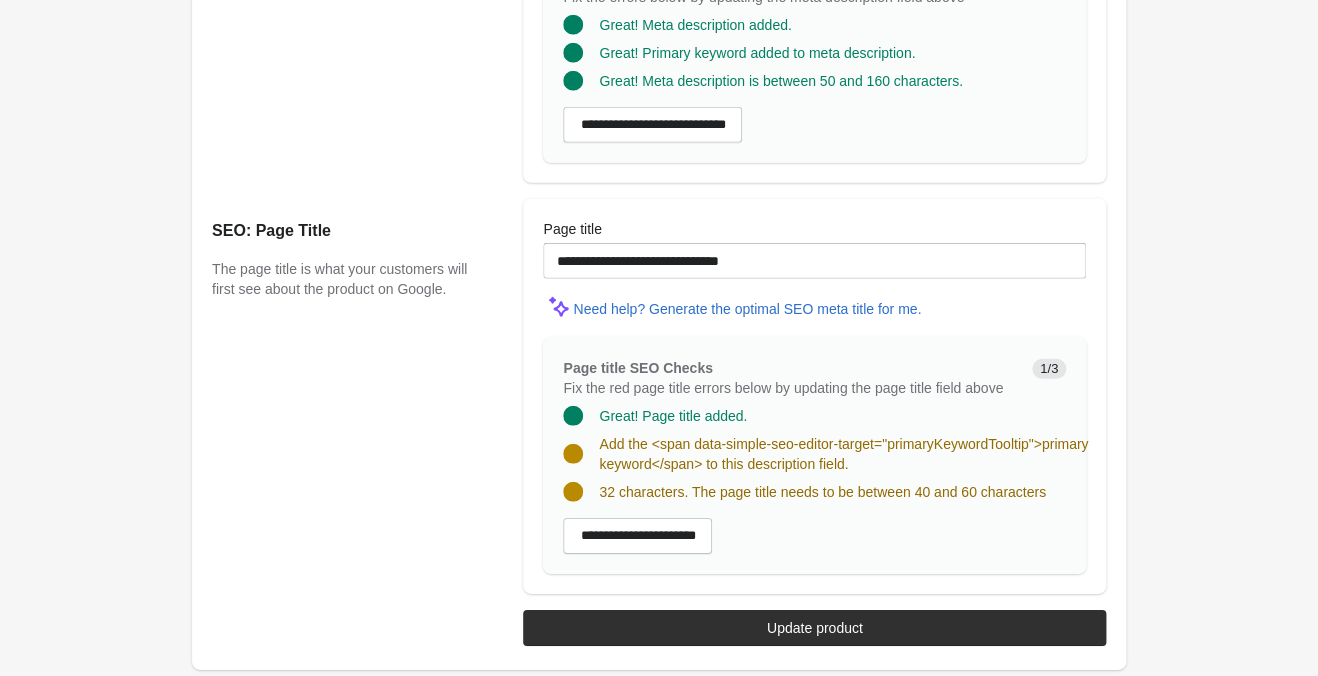 type on "**********" 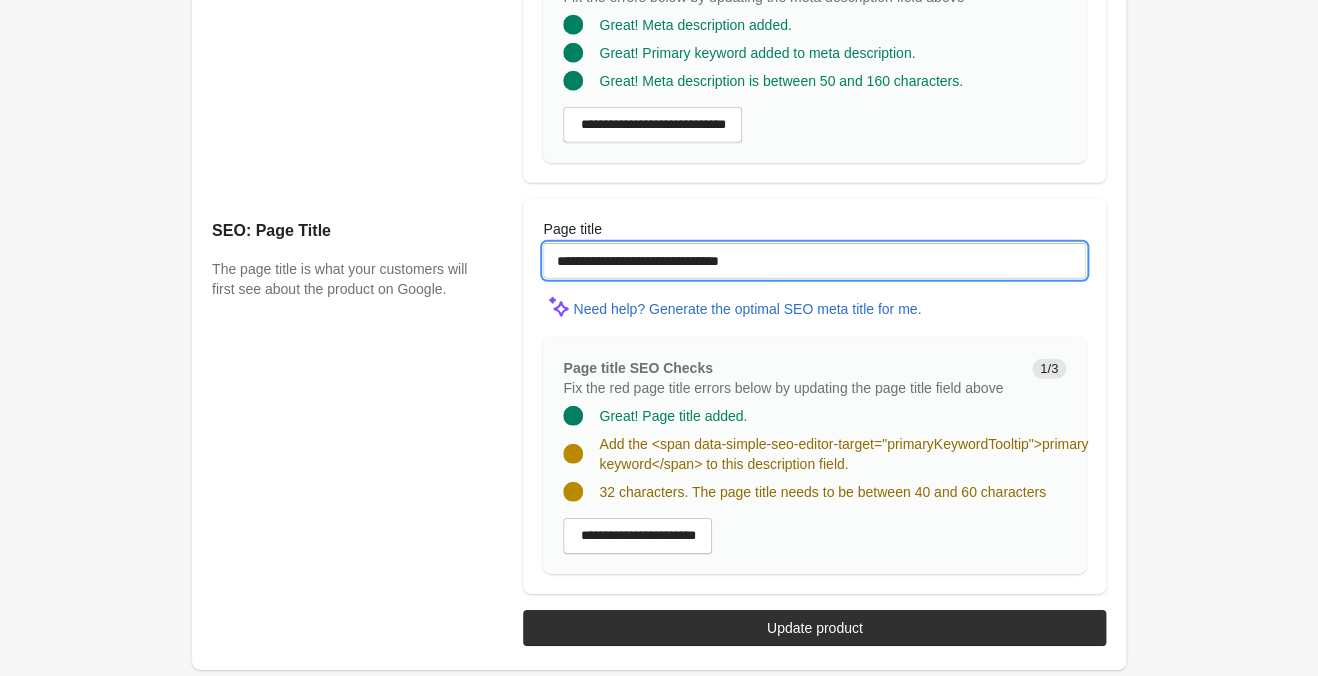 drag, startPoint x: 809, startPoint y: 252, endPoint x: -282, endPoint y: 188, distance: 1092.8756 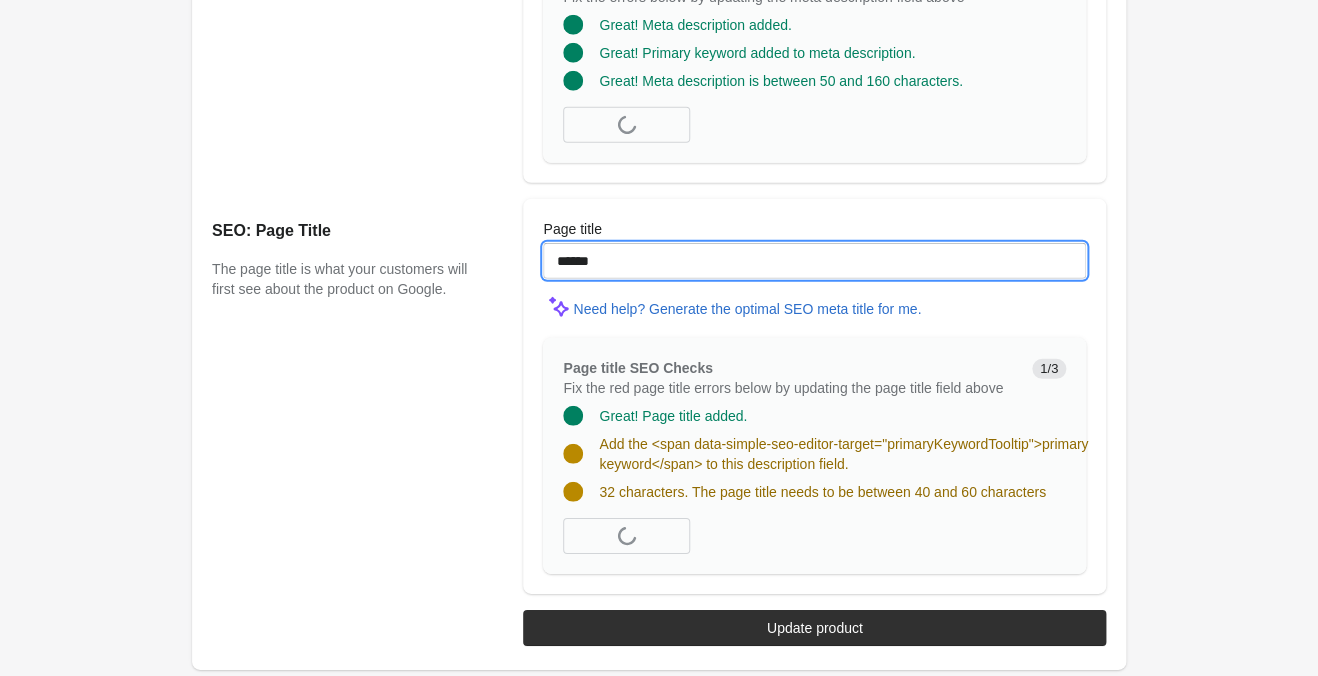 paste on "**********" 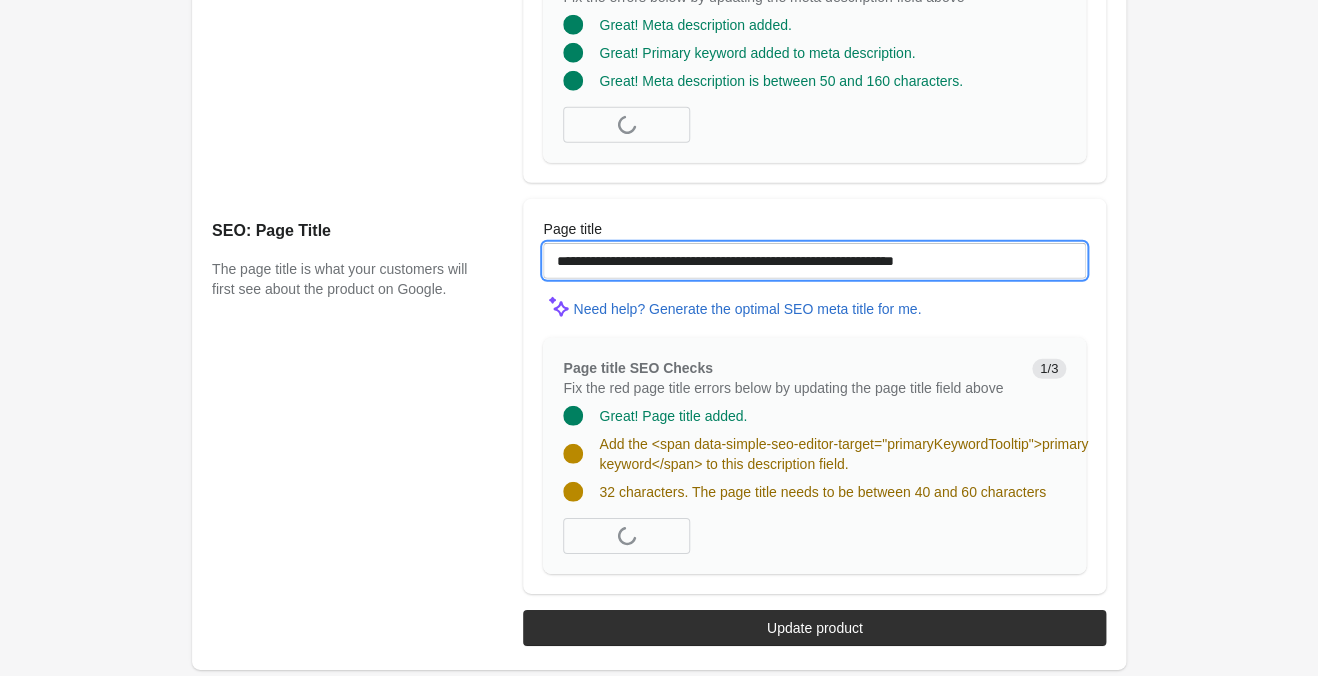 scroll, scrollTop: 1376, scrollLeft: 0, axis: vertical 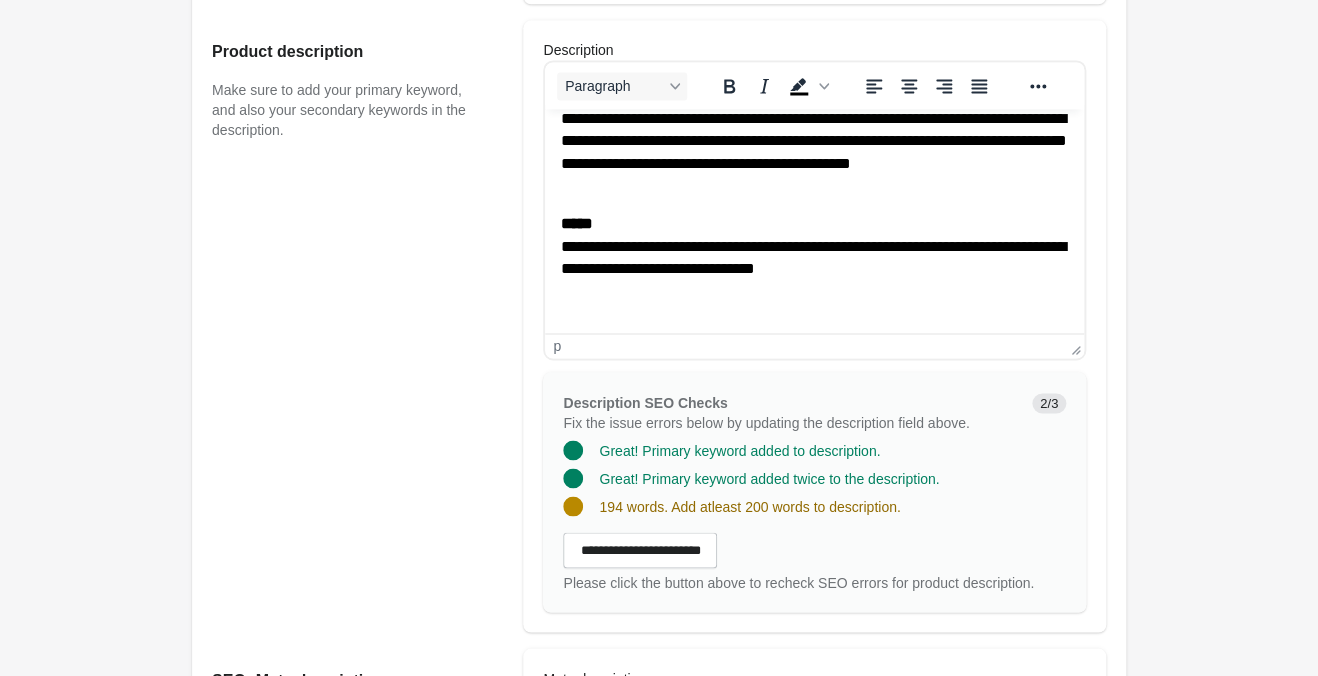 click on "**********" at bounding box center (814, 246) 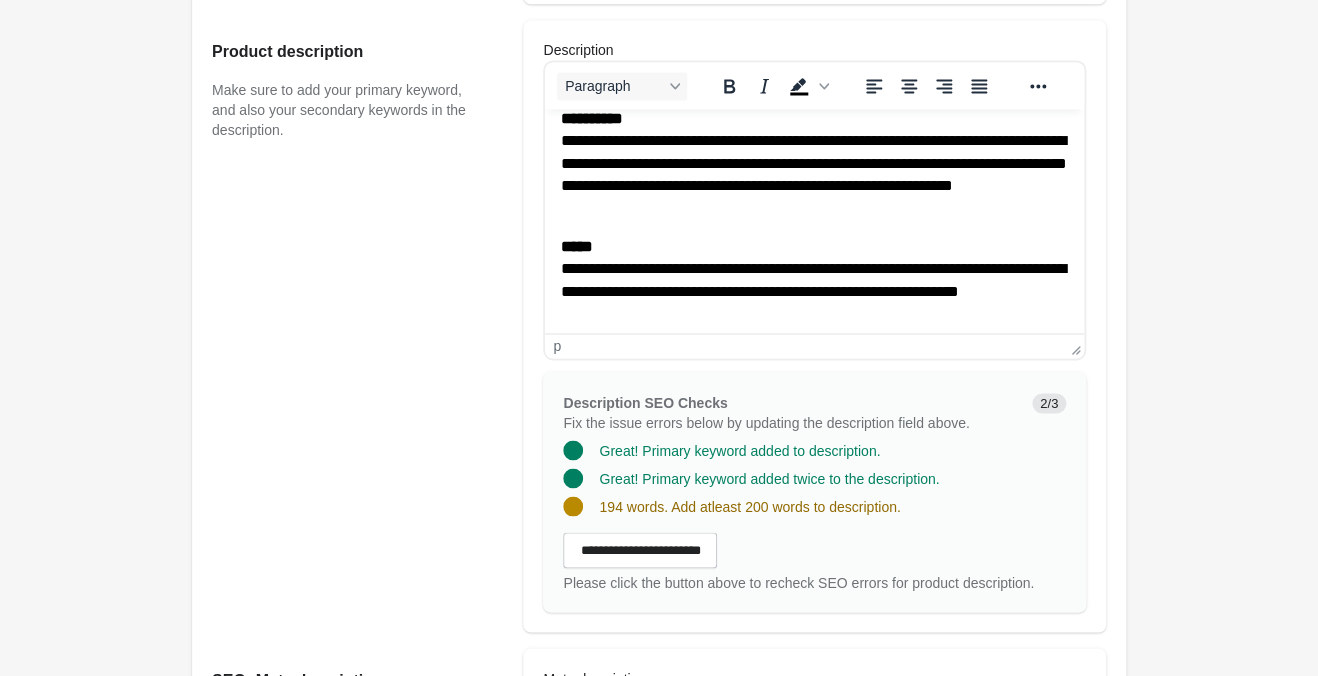 scroll, scrollTop: 475, scrollLeft: 0, axis: vertical 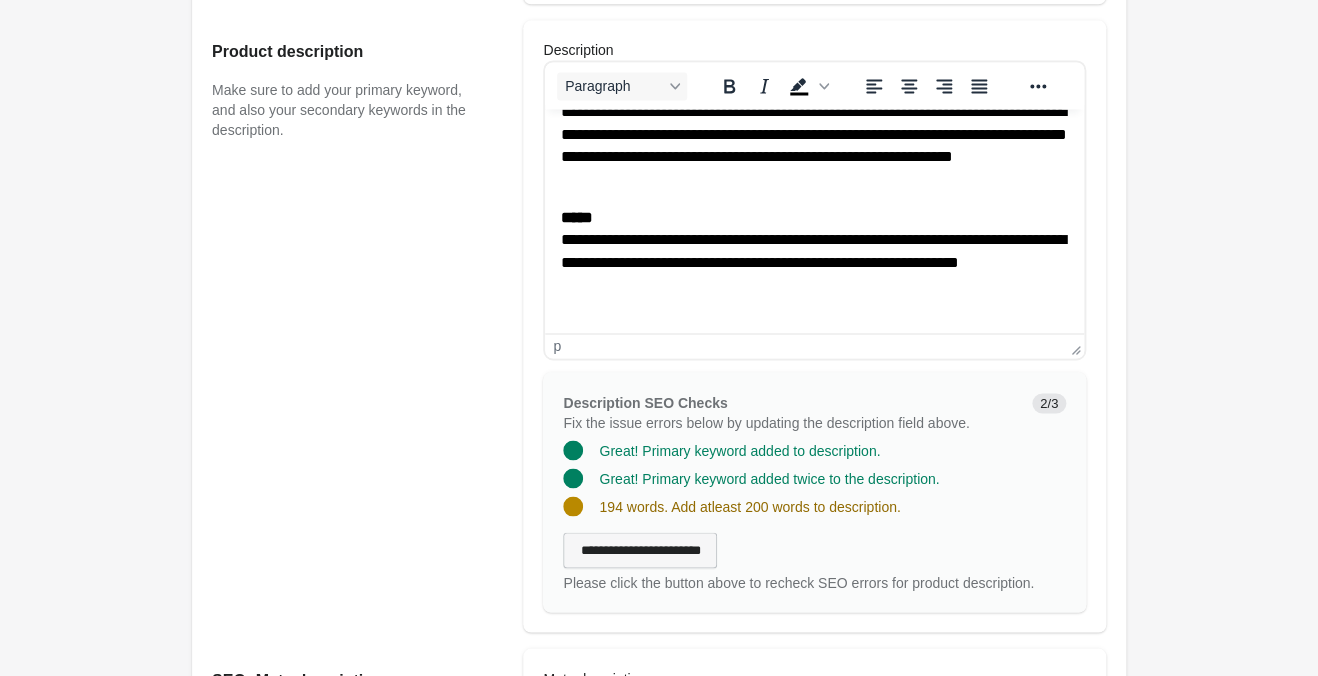 click on "**********" at bounding box center (640, 550) 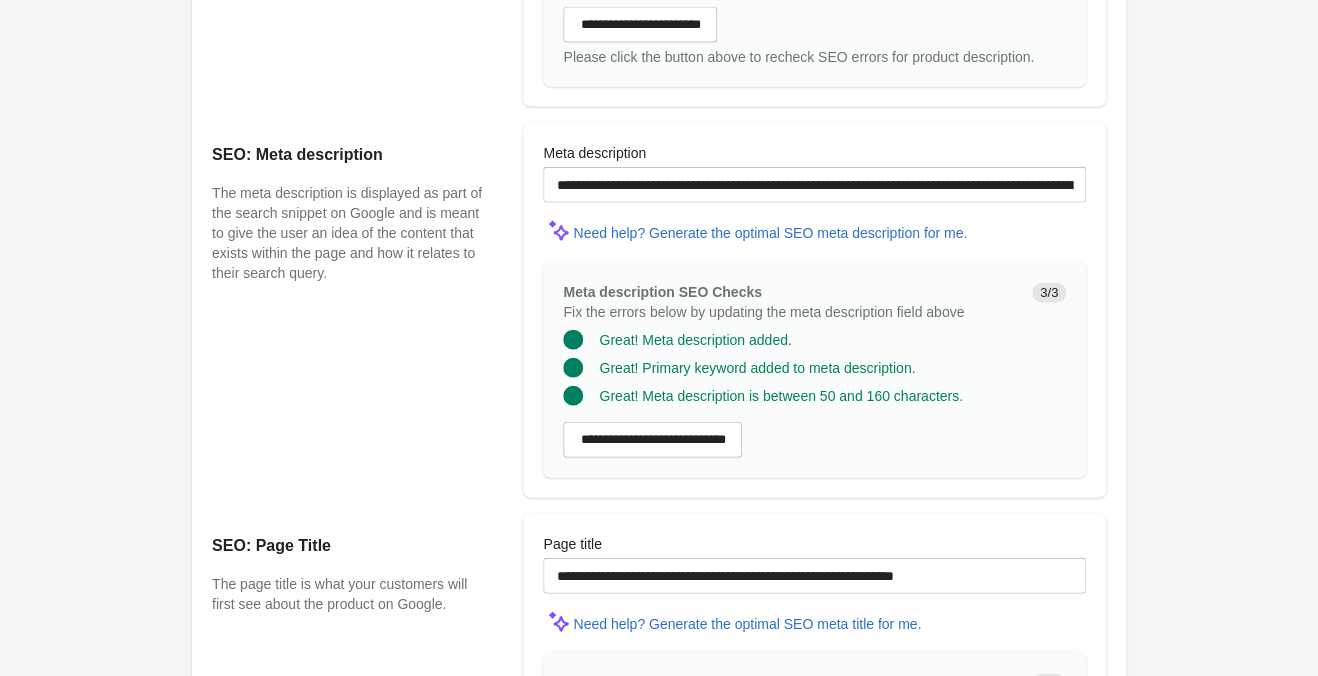 scroll, scrollTop: 1776, scrollLeft: 0, axis: vertical 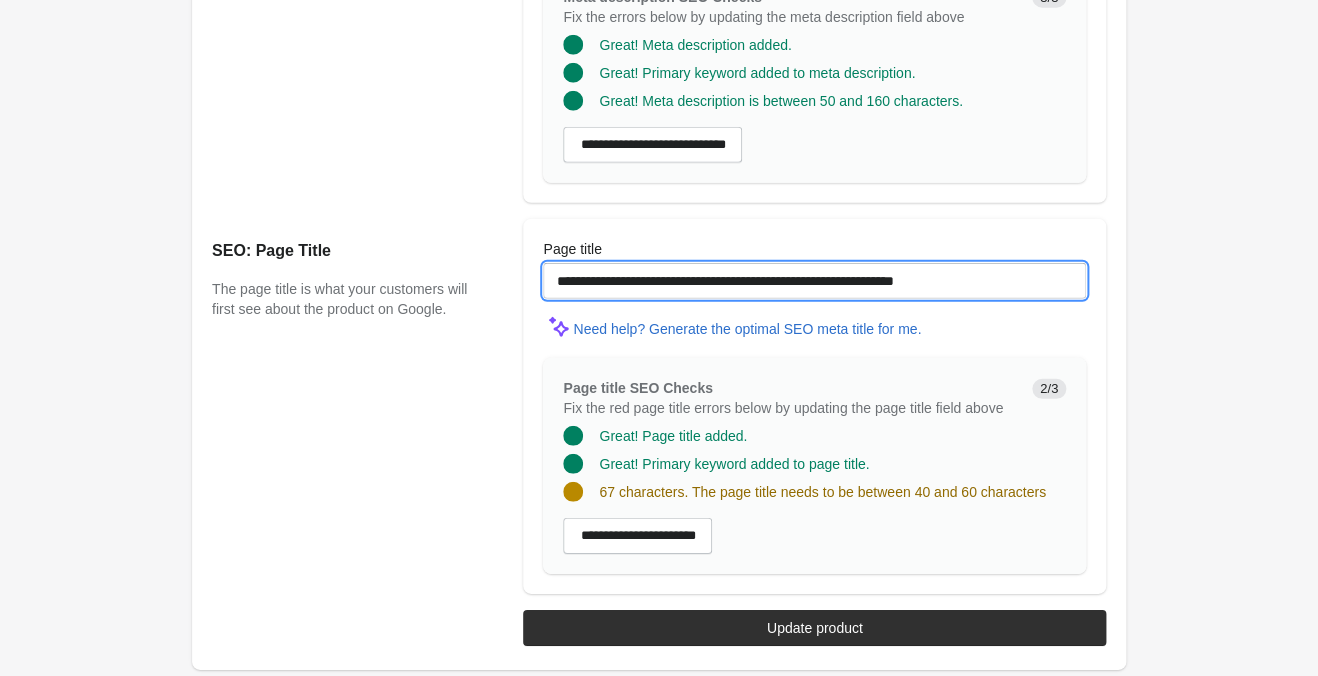 click on "**********" at bounding box center (814, 281) 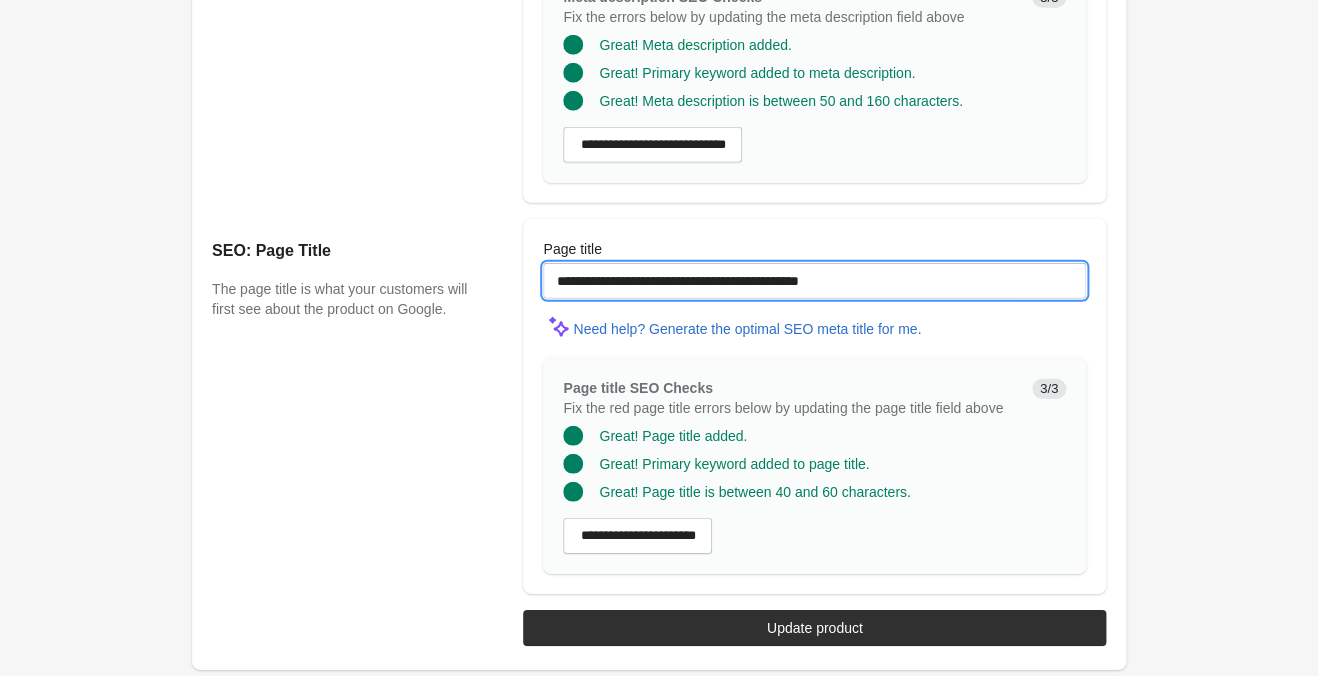 type on "**********" 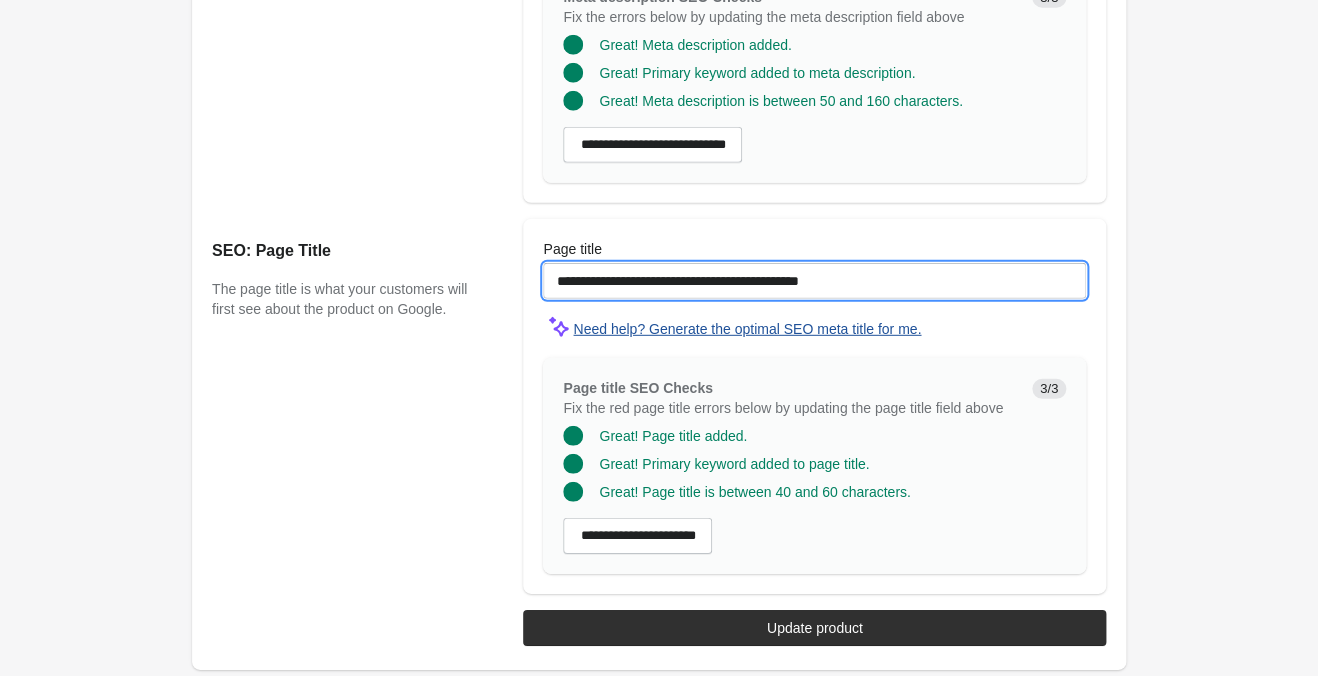 scroll, scrollTop: 1356, scrollLeft: 0, axis: vertical 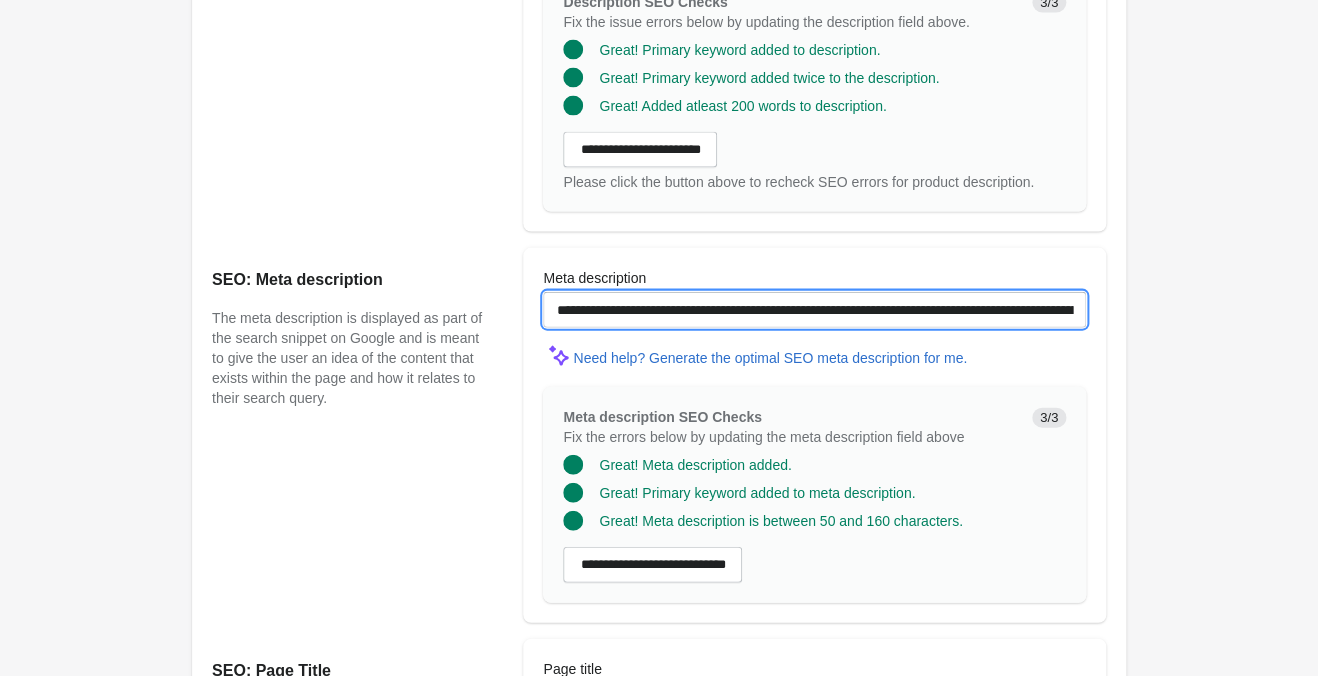 click on "**********" at bounding box center [814, 310] 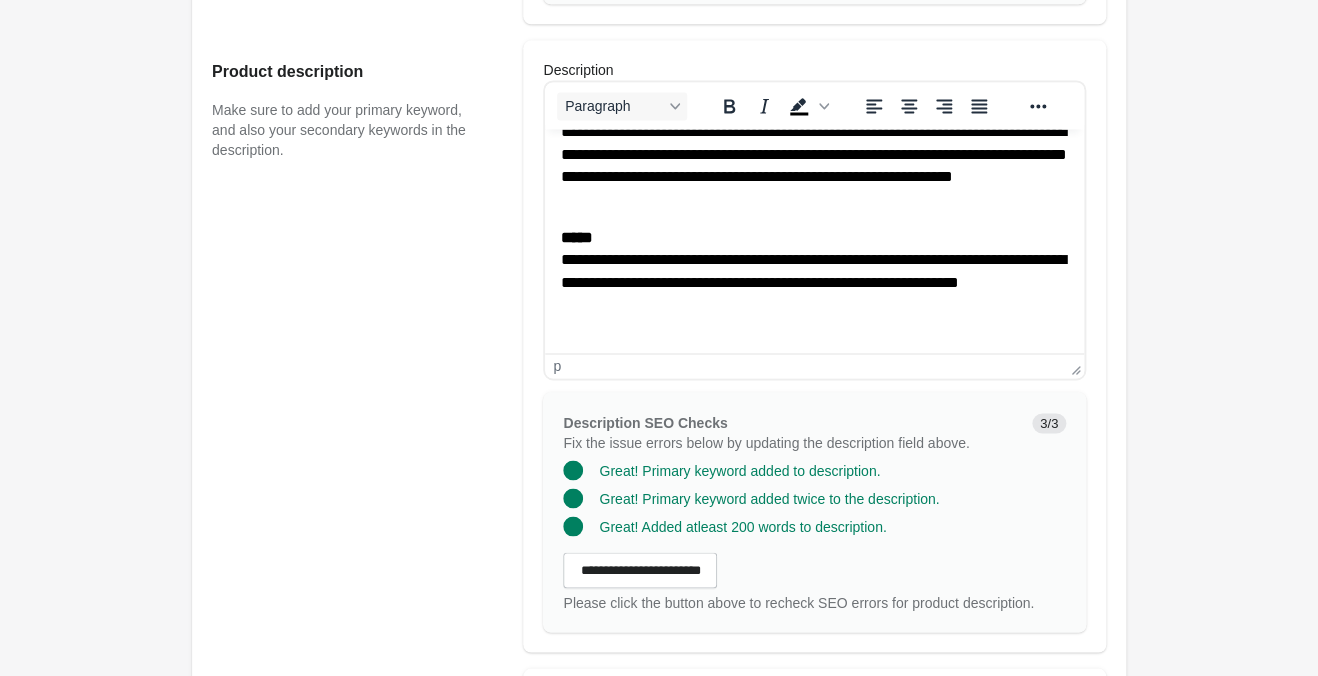 click on "**********" at bounding box center (814, 272) 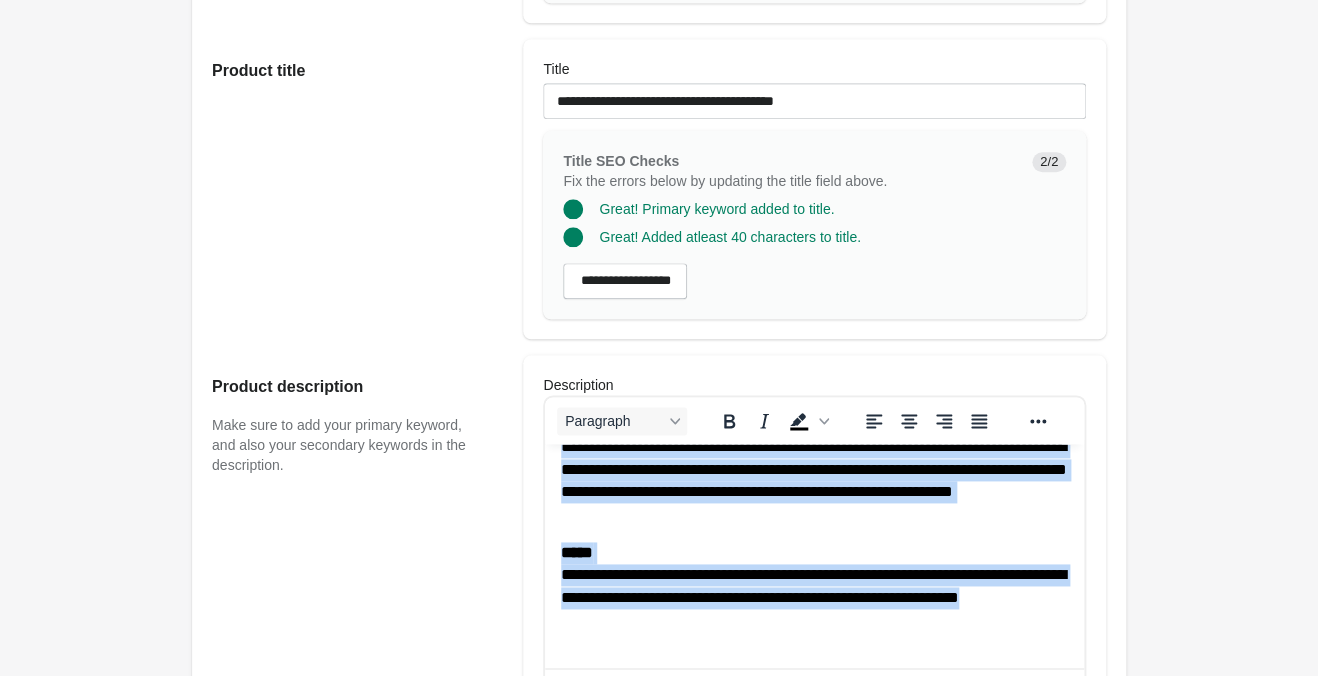 scroll, scrollTop: 306, scrollLeft: 0, axis: vertical 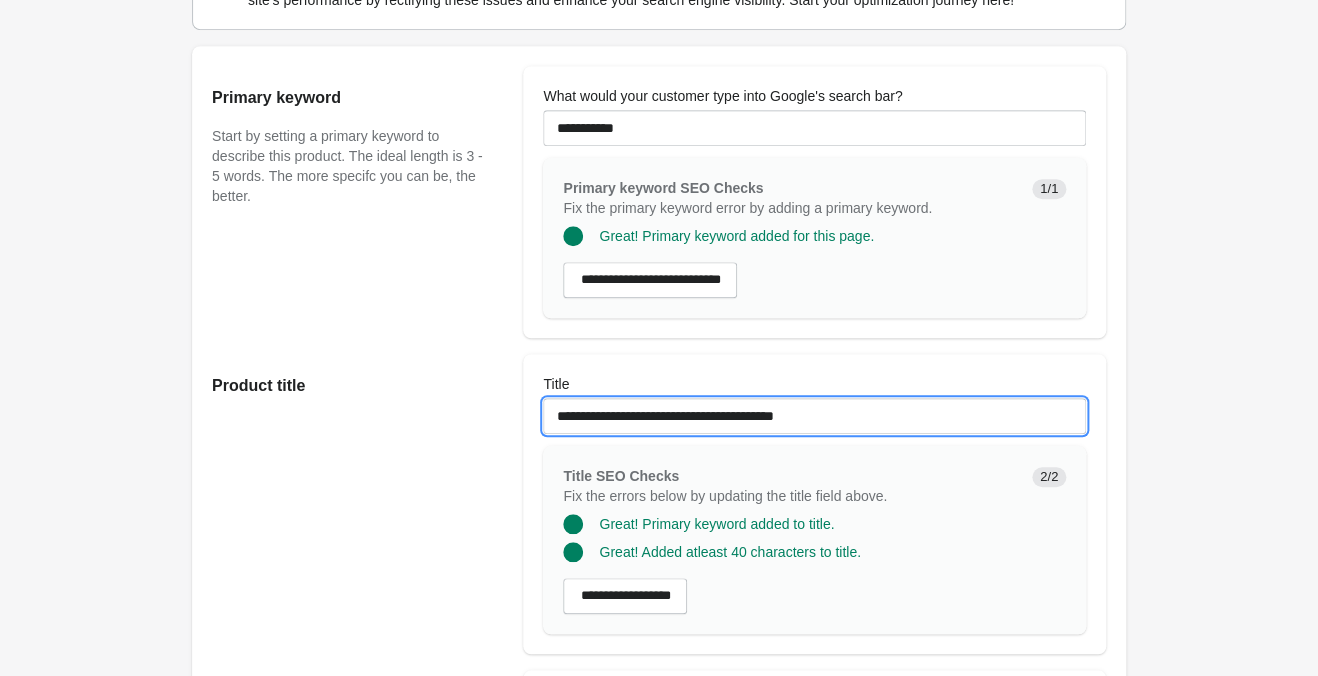 click on "**********" at bounding box center (814, 416) 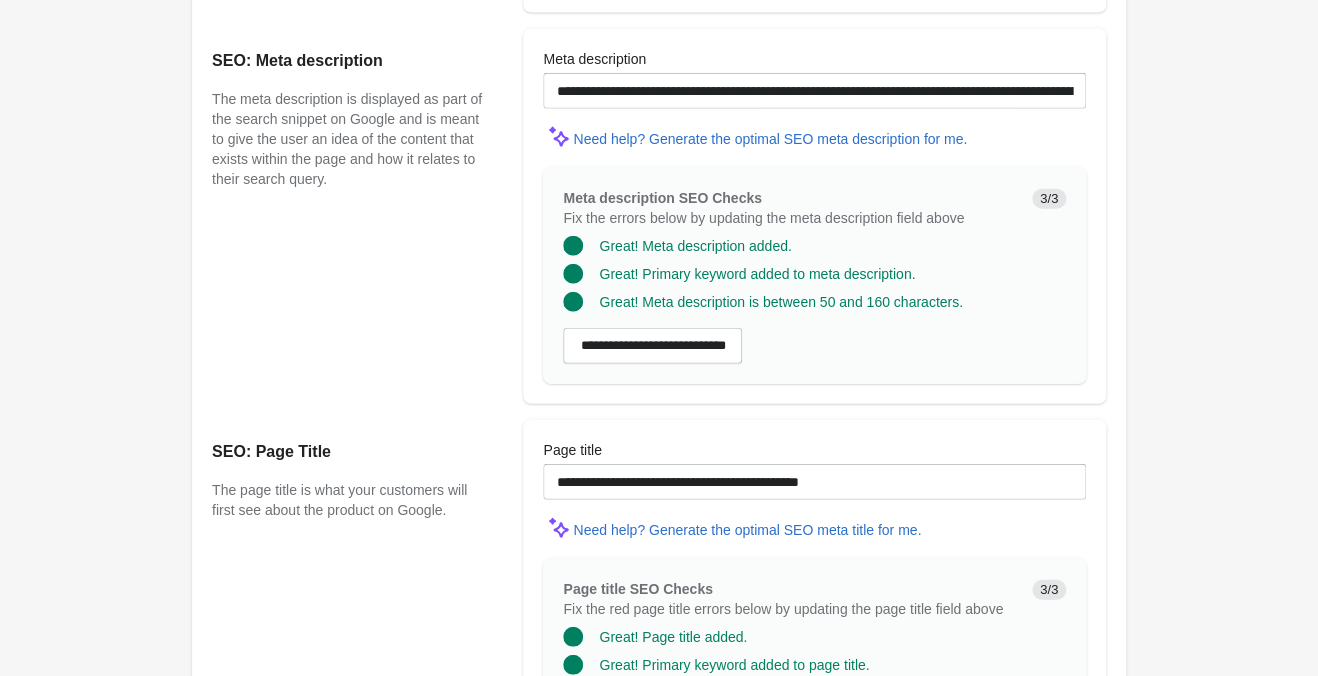 scroll, scrollTop: 1776, scrollLeft: 0, axis: vertical 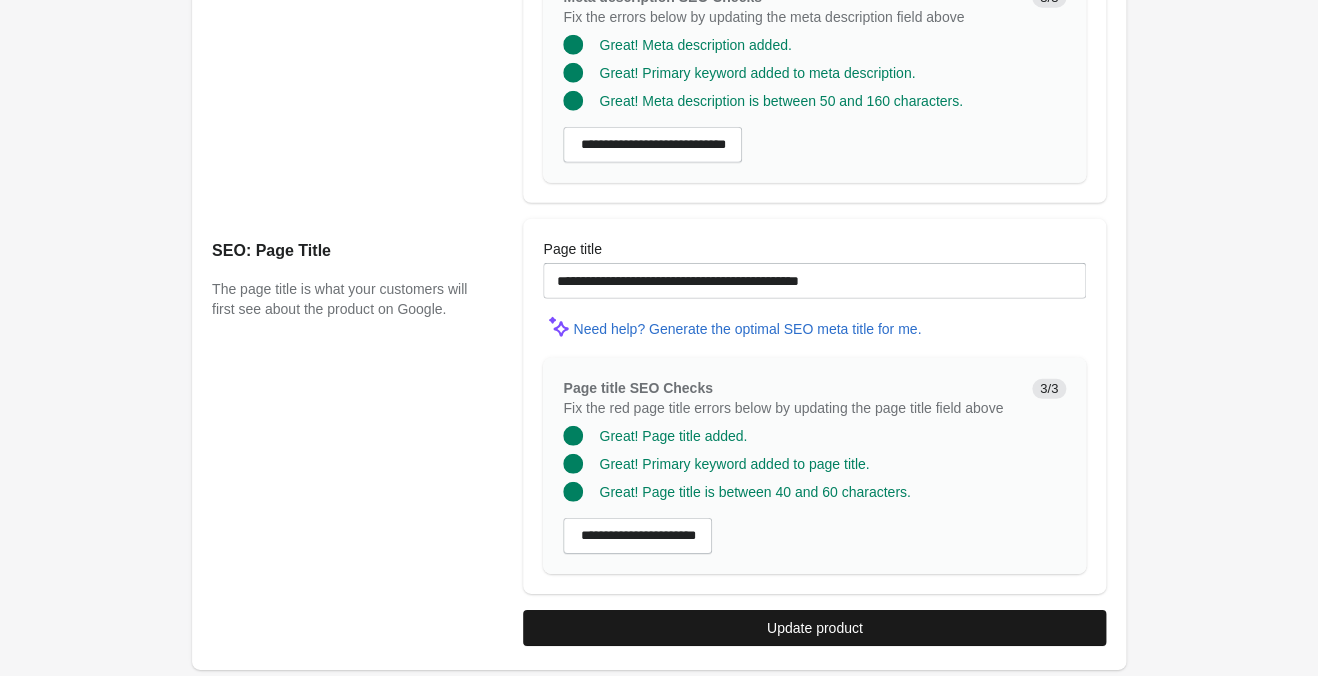click on "Update product" at bounding box center [814, 628] 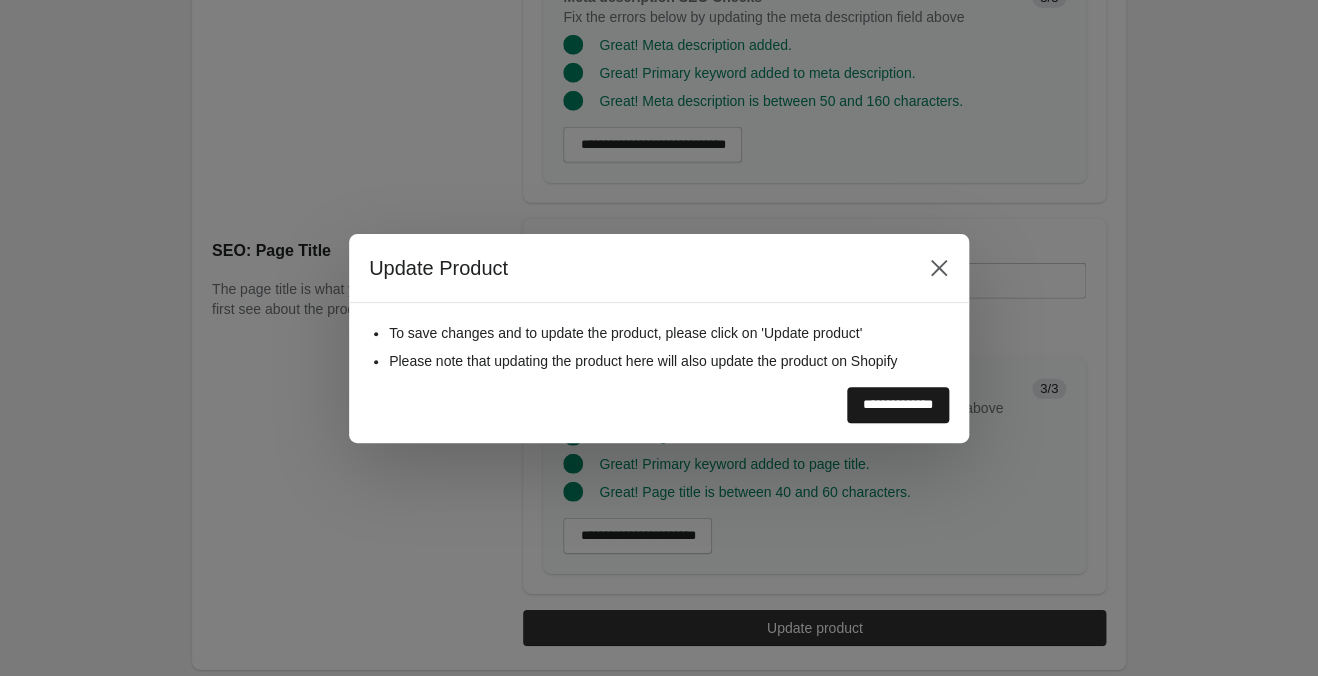 click on "**********" at bounding box center [898, 405] 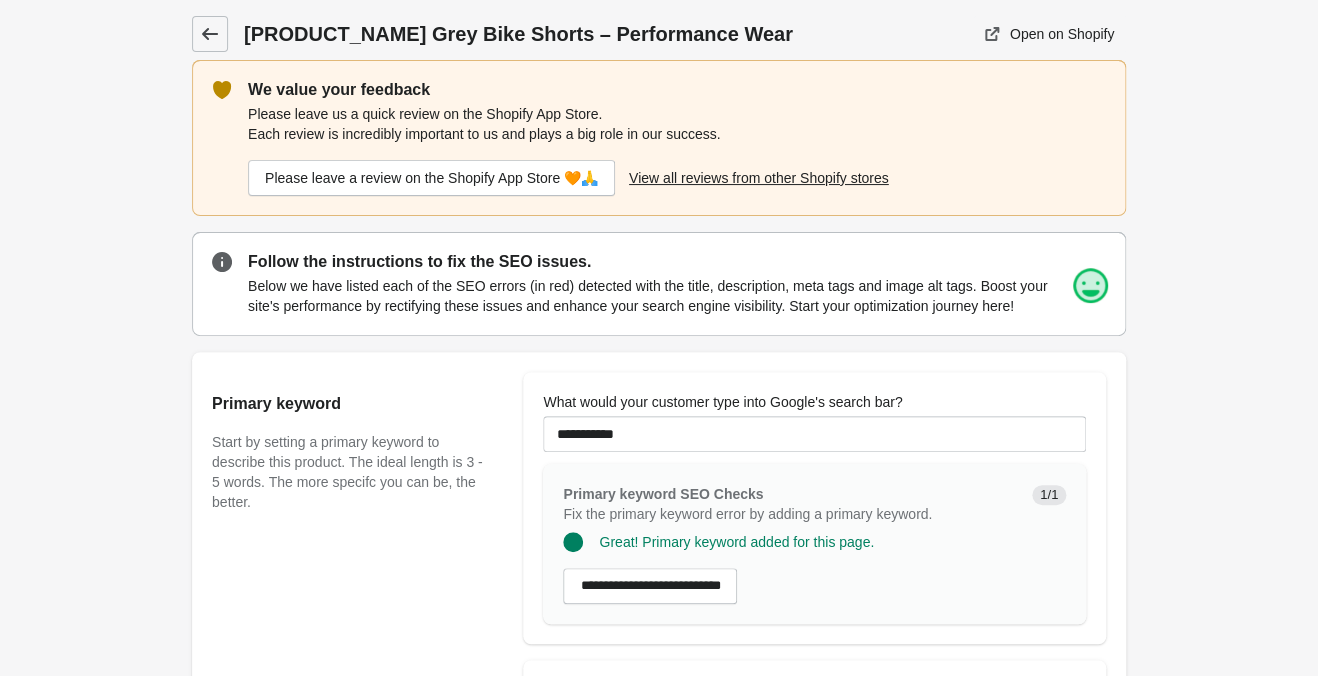 scroll, scrollTop: 0, scrollLeft: 0, axis: both 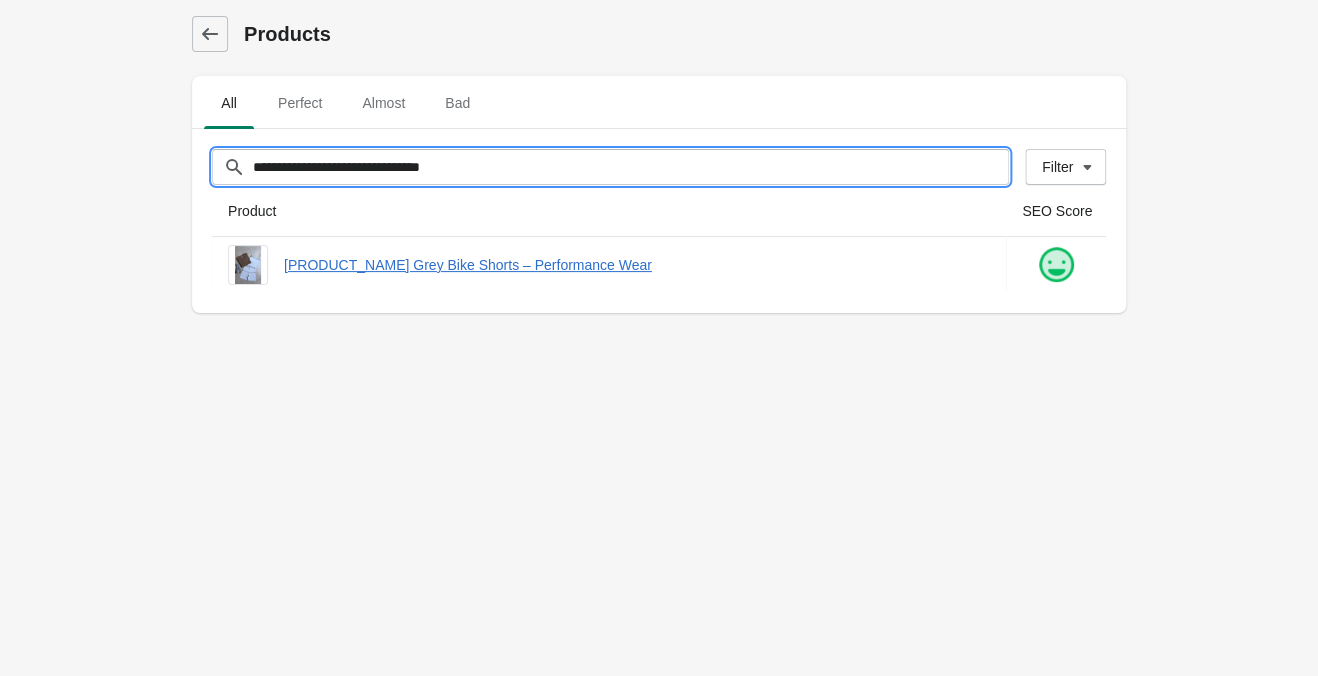 drag, startPoint x: 598, startPoint y: 155, endPoint x: 127, endPoint y: 134, distance: 471.46793 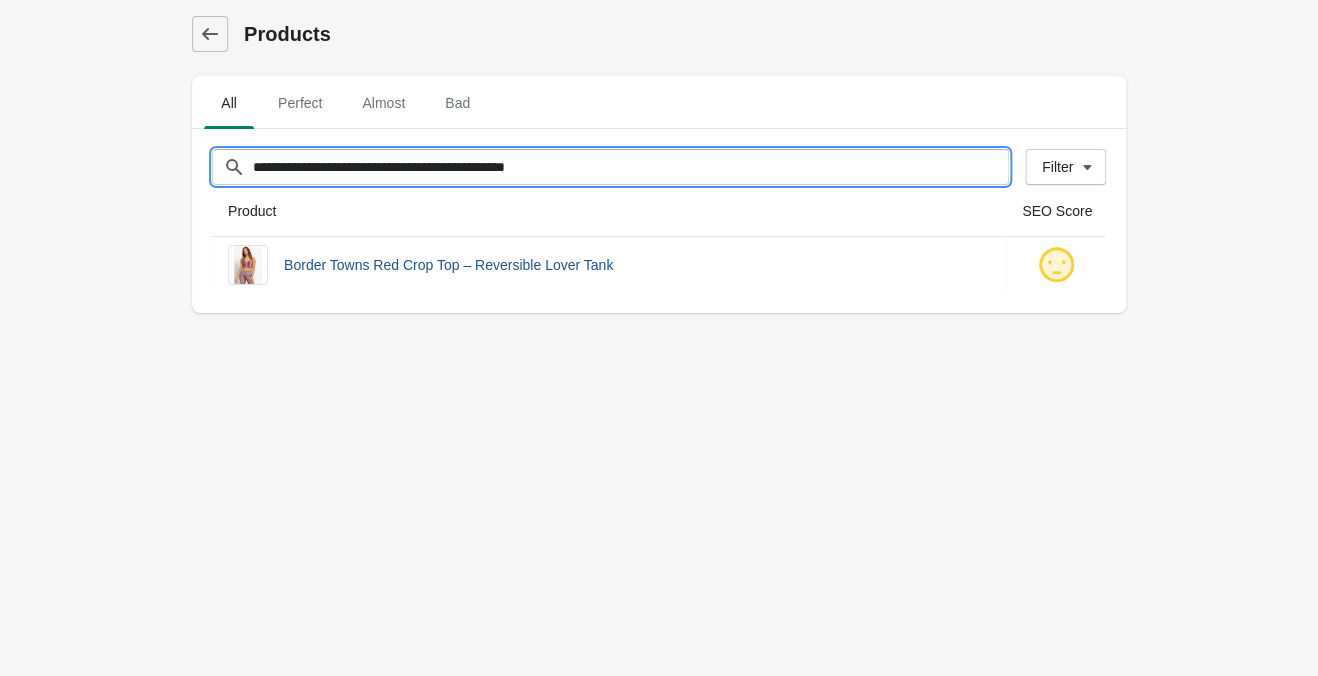 type on "**********" 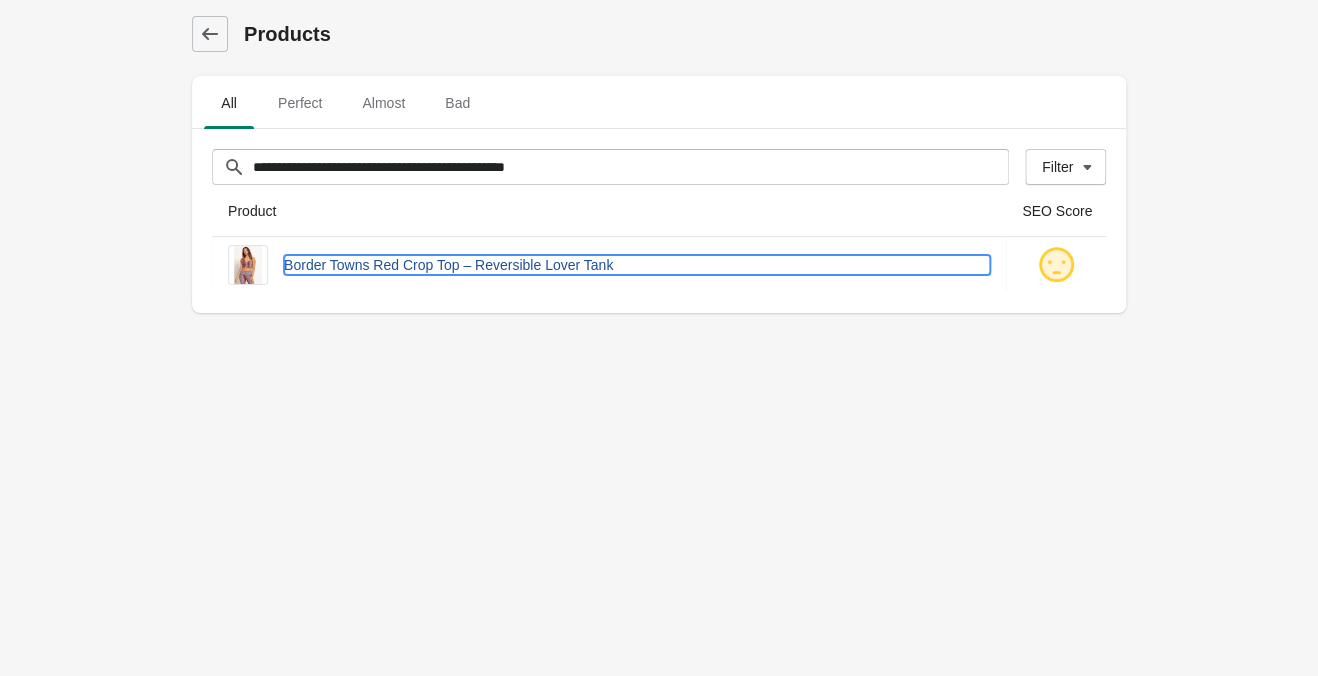 click on "Border Towns Red Crop Top – Reversible Lover Tank" at bounding box center (637, 265) 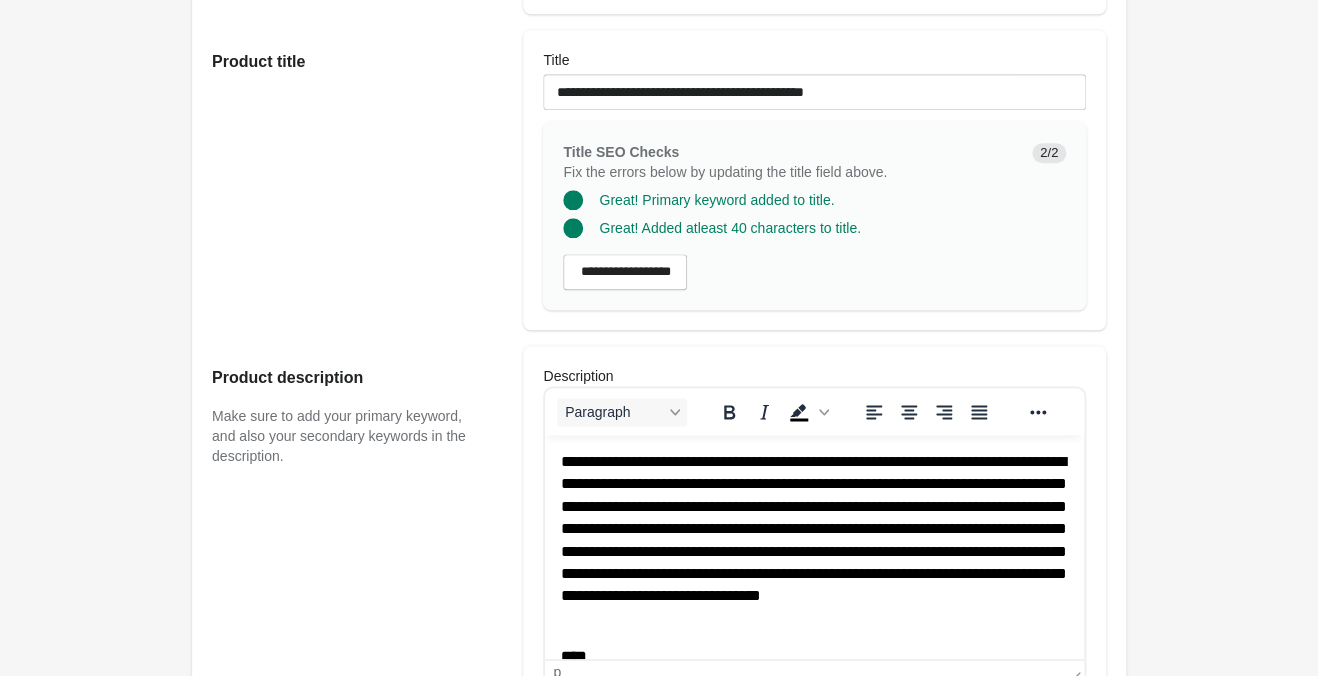 scroll, scrollTop: 945, scrollLeft: 0, axis: vertical 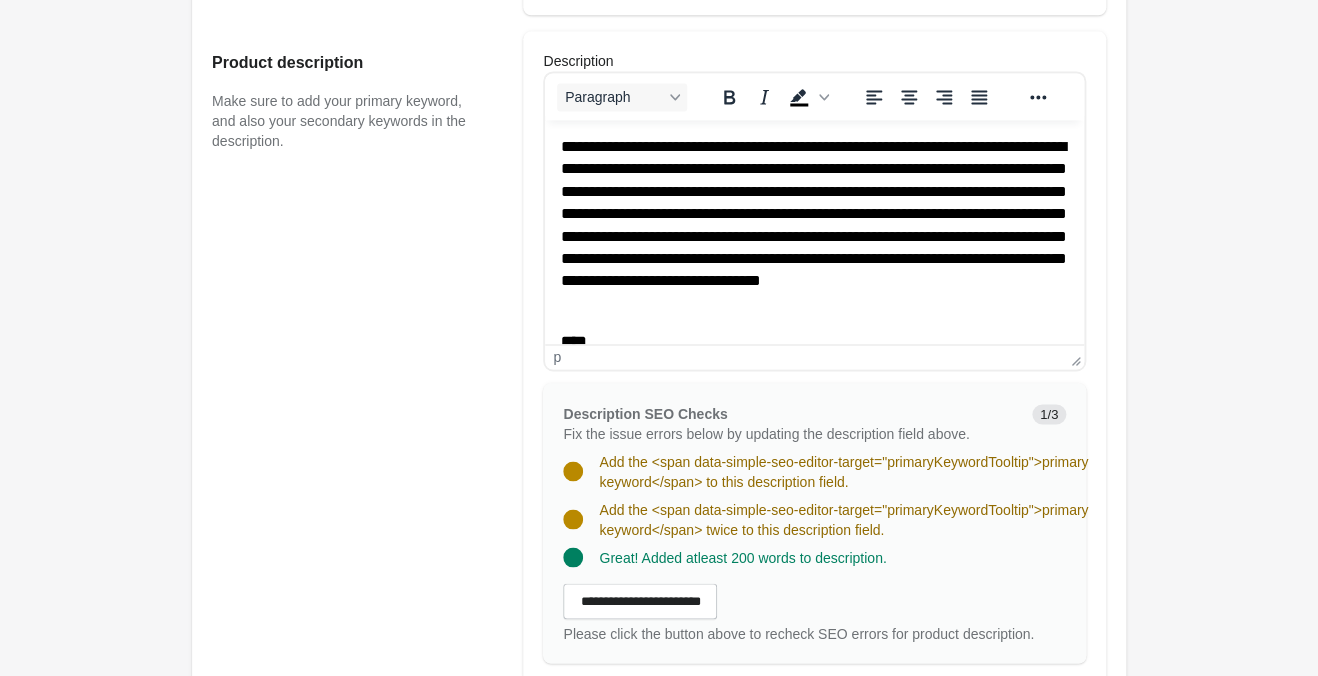 click on "**********" at bounding box center (814, 225) 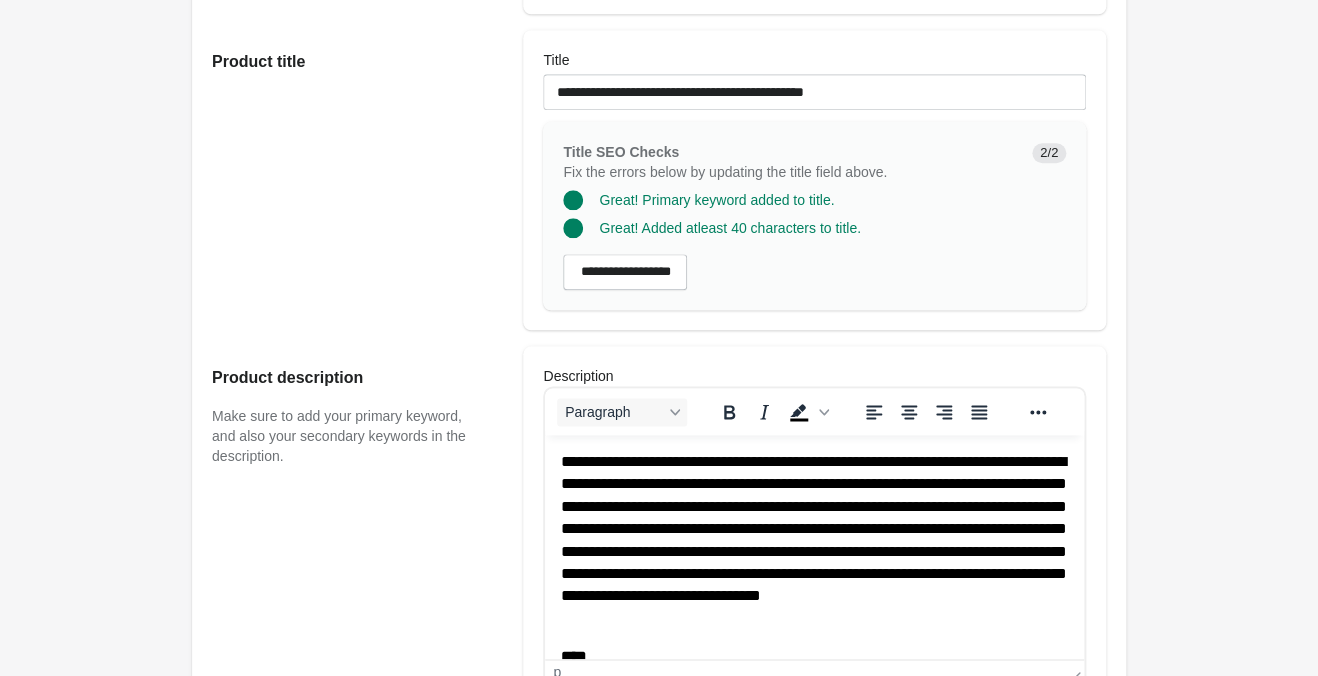scroll, scrollTop: 315, scrollLeft: 0, axis: vertical 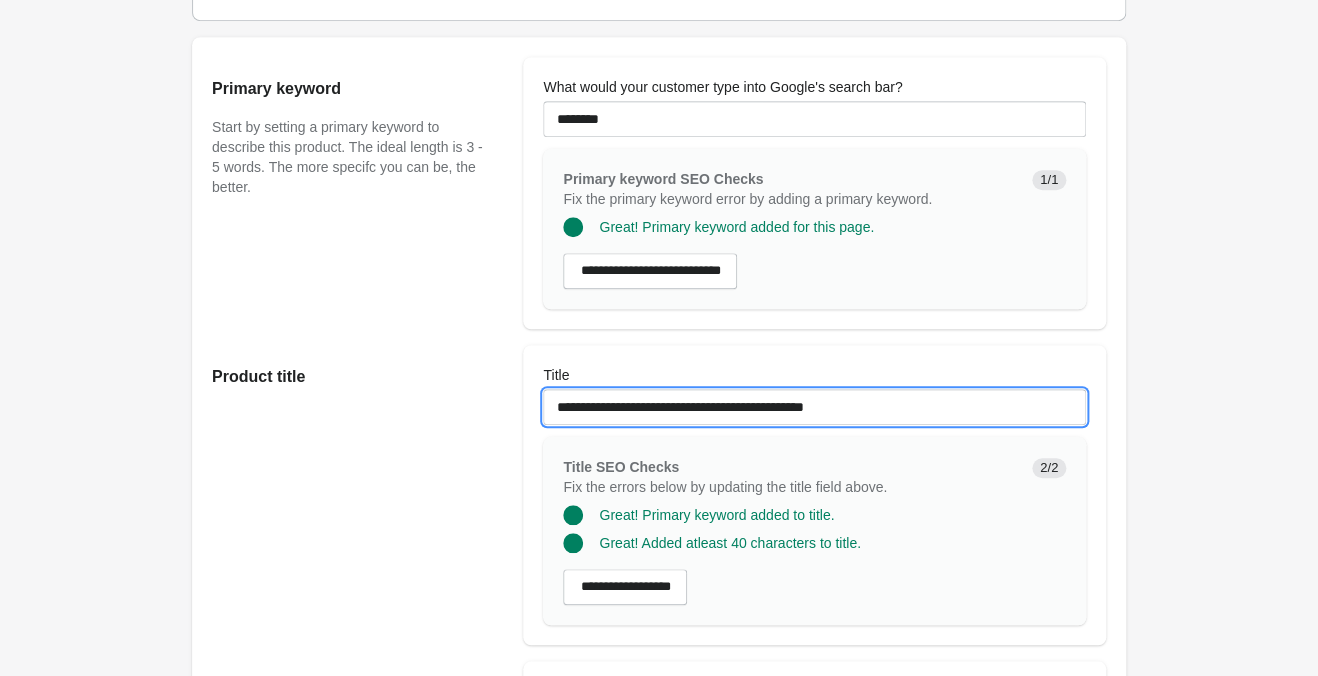 click on "**********" at bounding box center (814, 407) 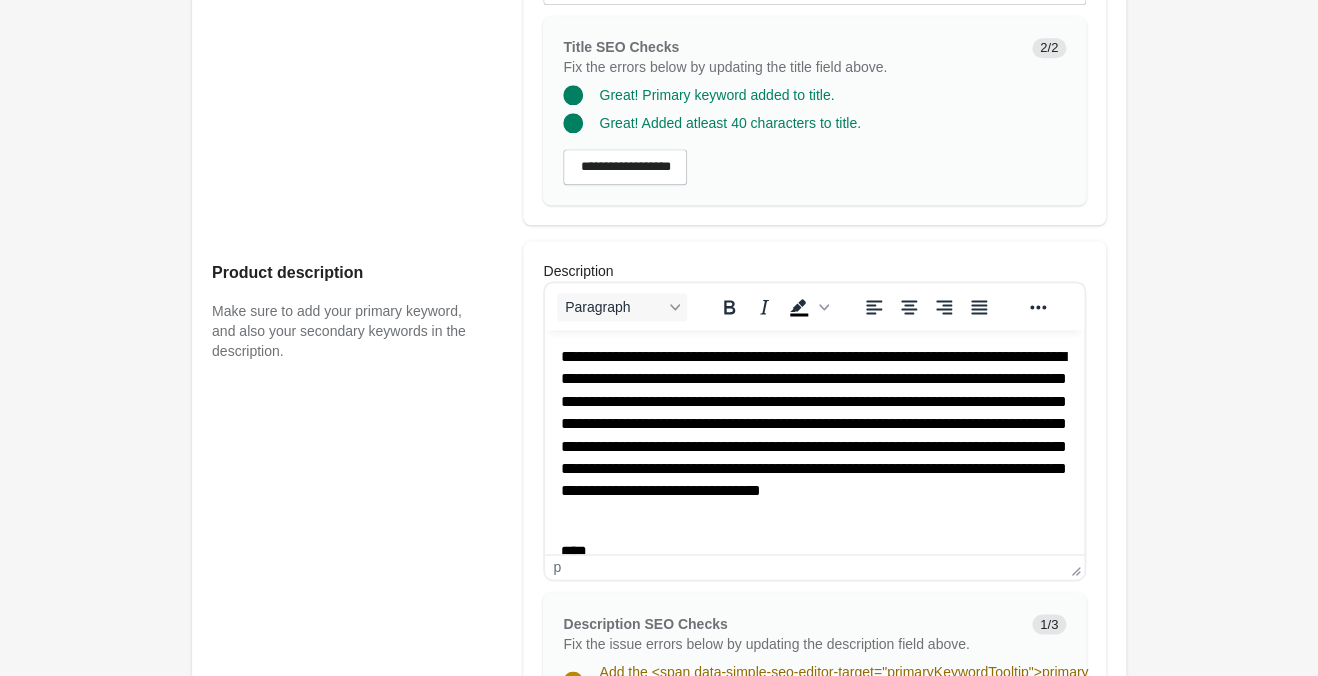 click on "**********" at bounding box center [814, 435] 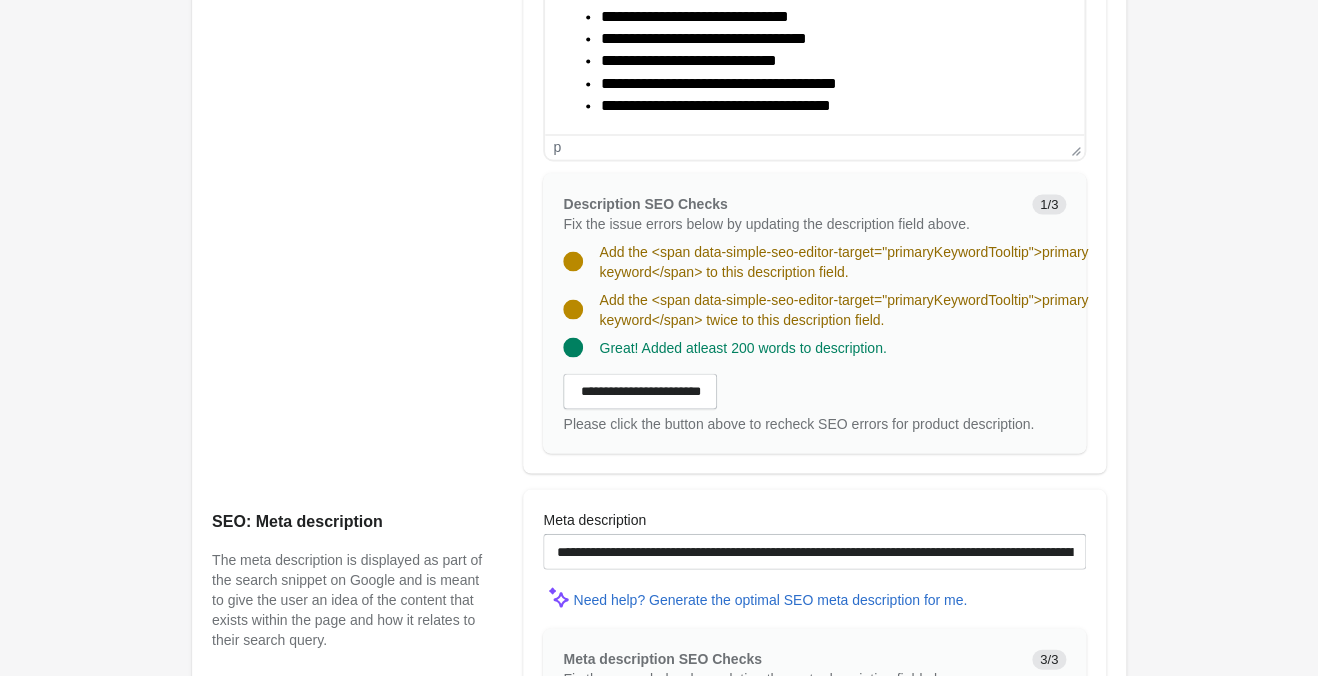 scroll, scrollTop: 1470, scrollLeft: 0, axis: vertical 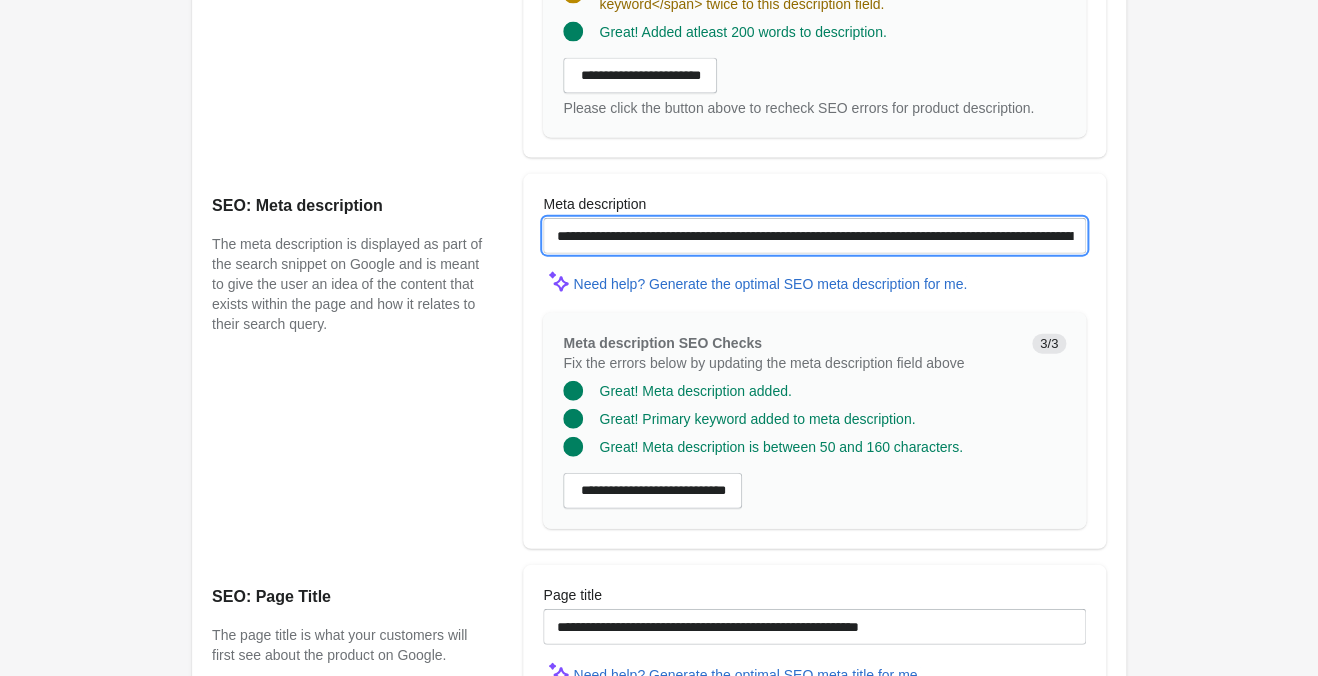 click on "**********" at bounding box center (814, 236) 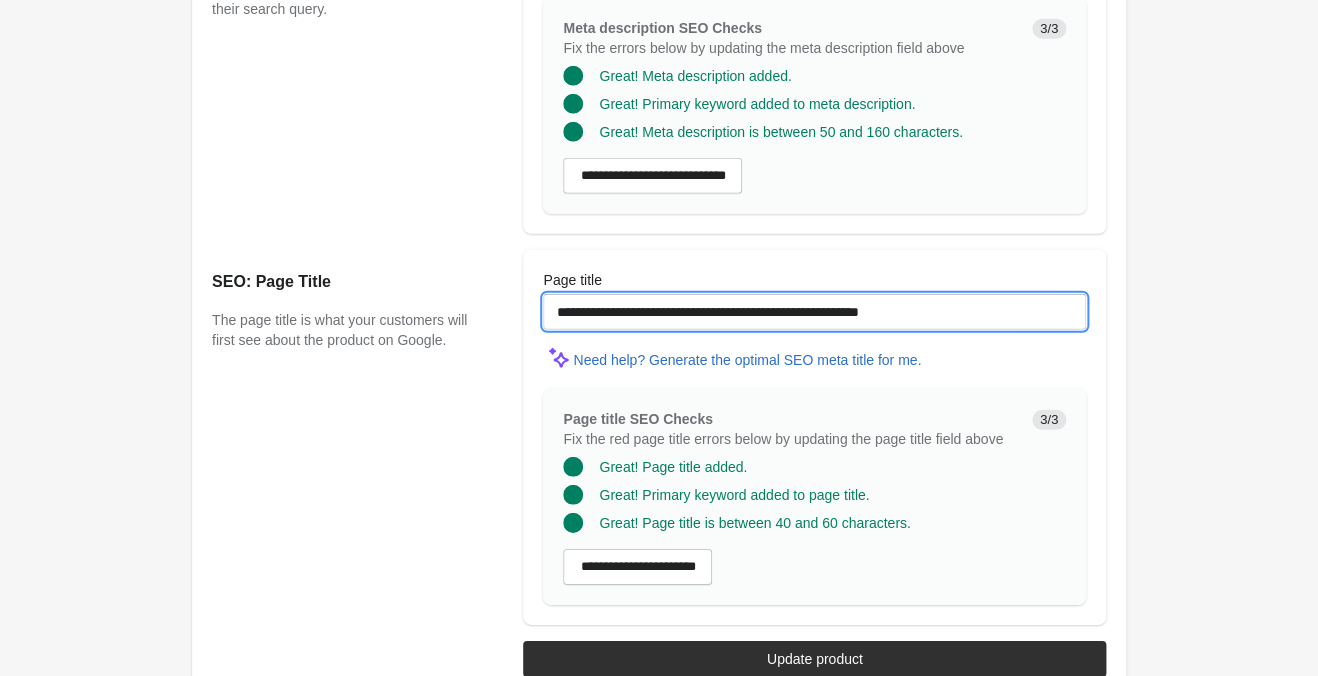 click on "**********" at bounding box center [814, 312] 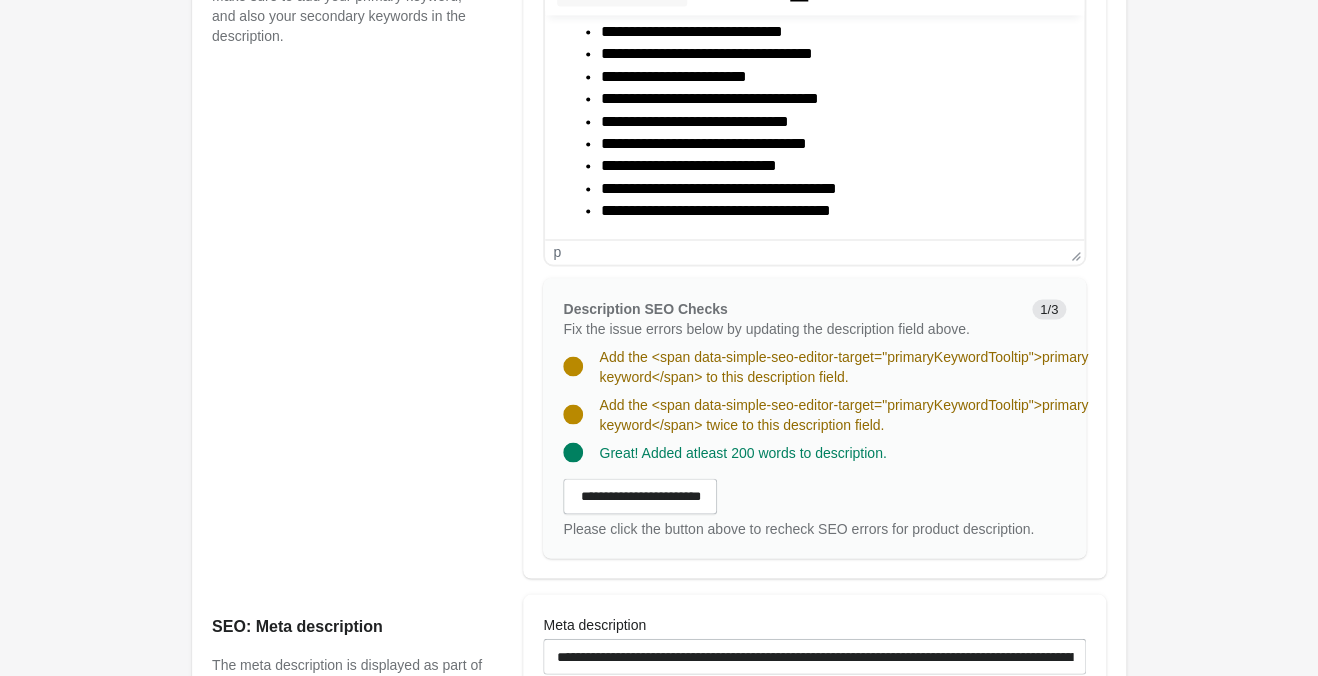 scroll, scrollTop: 735, scrollLeft: 0, axis: vertical 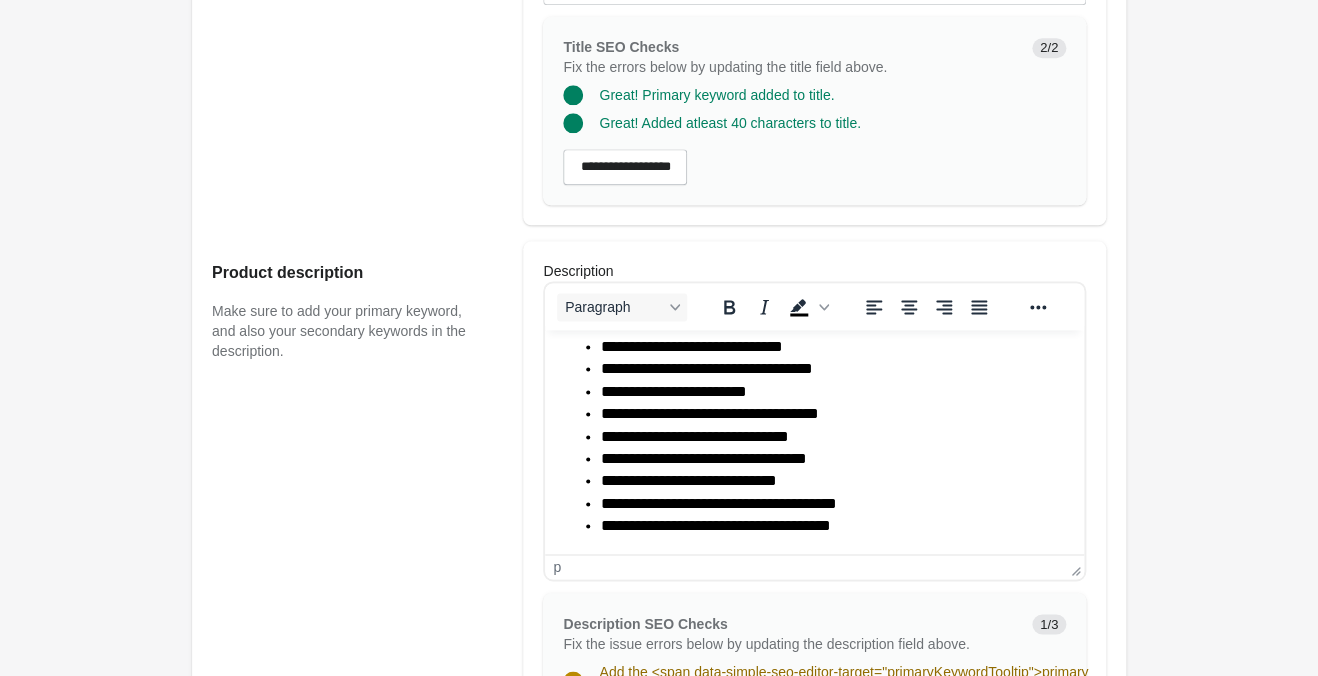click on "**********" at bounding box center (710, 413) 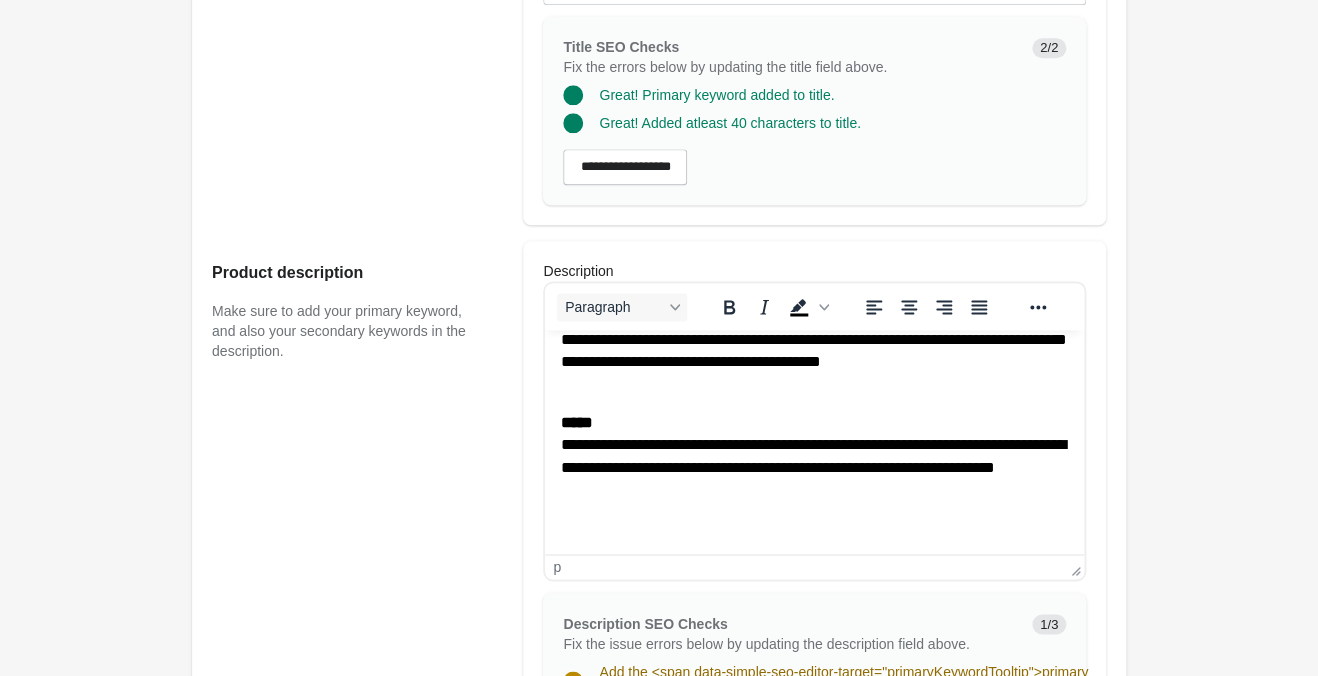 scroll, scrollTop: 1050, scrollLeft: 0, axis: vertical 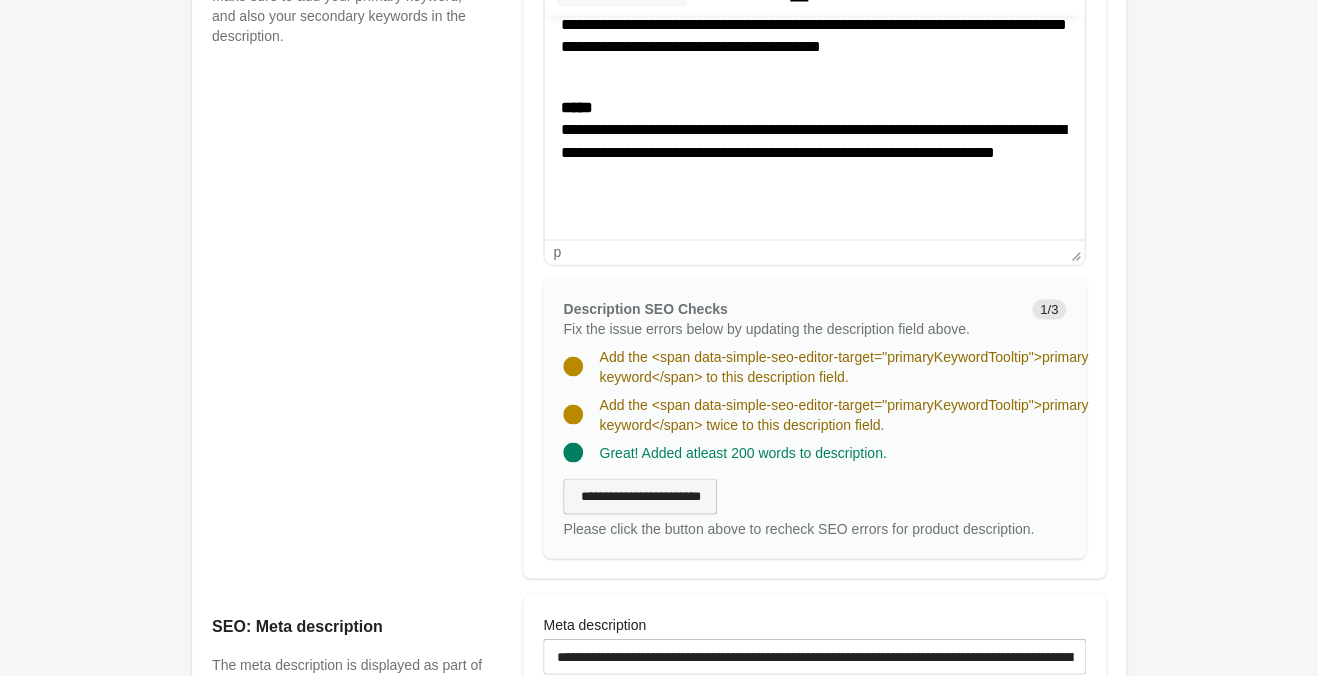 click on "**********" at bounding box center [640, 496] 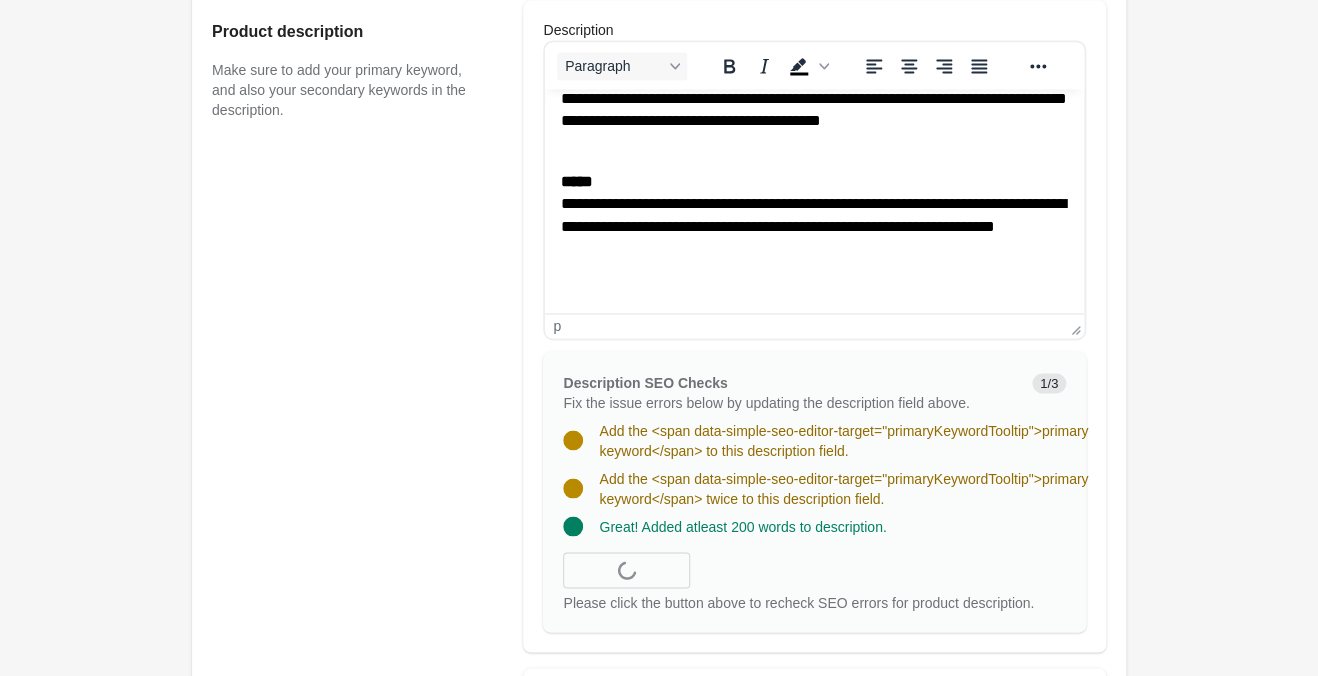 scroll, scrollTop: 661, scrollLeft: 0, axis: vertical 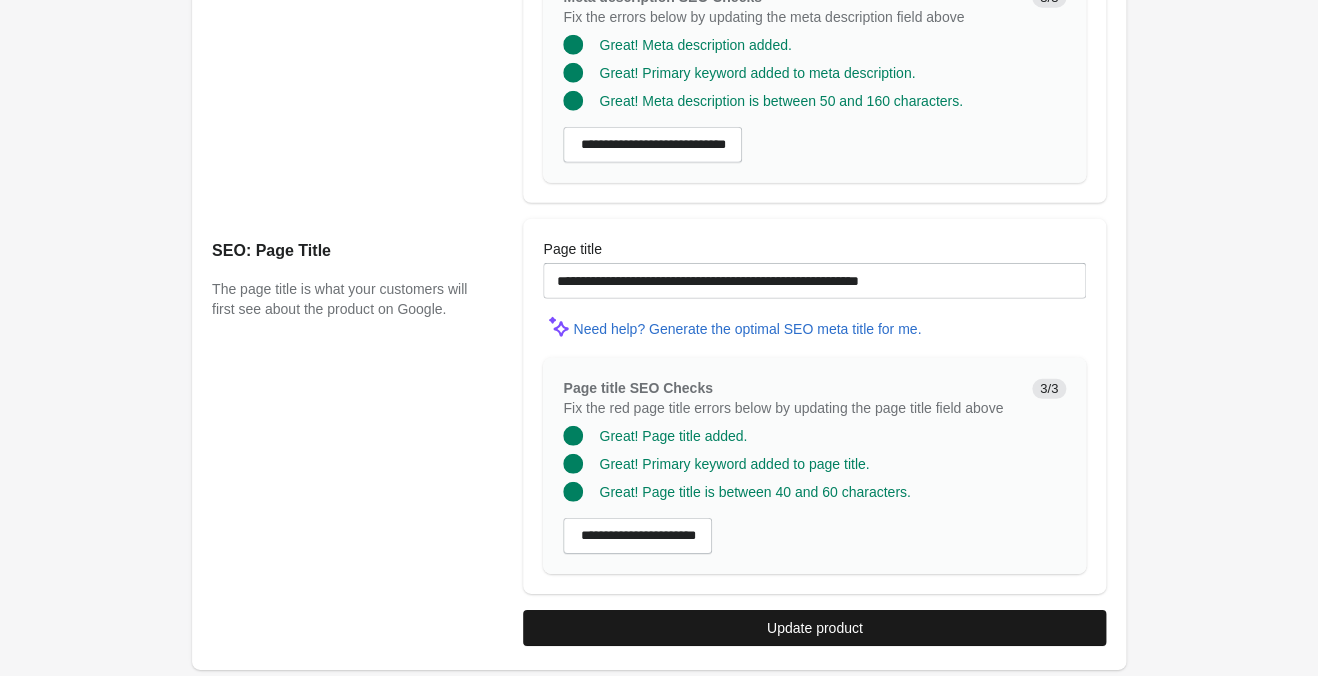 click on "Update product" at bounding box center (815, 628) 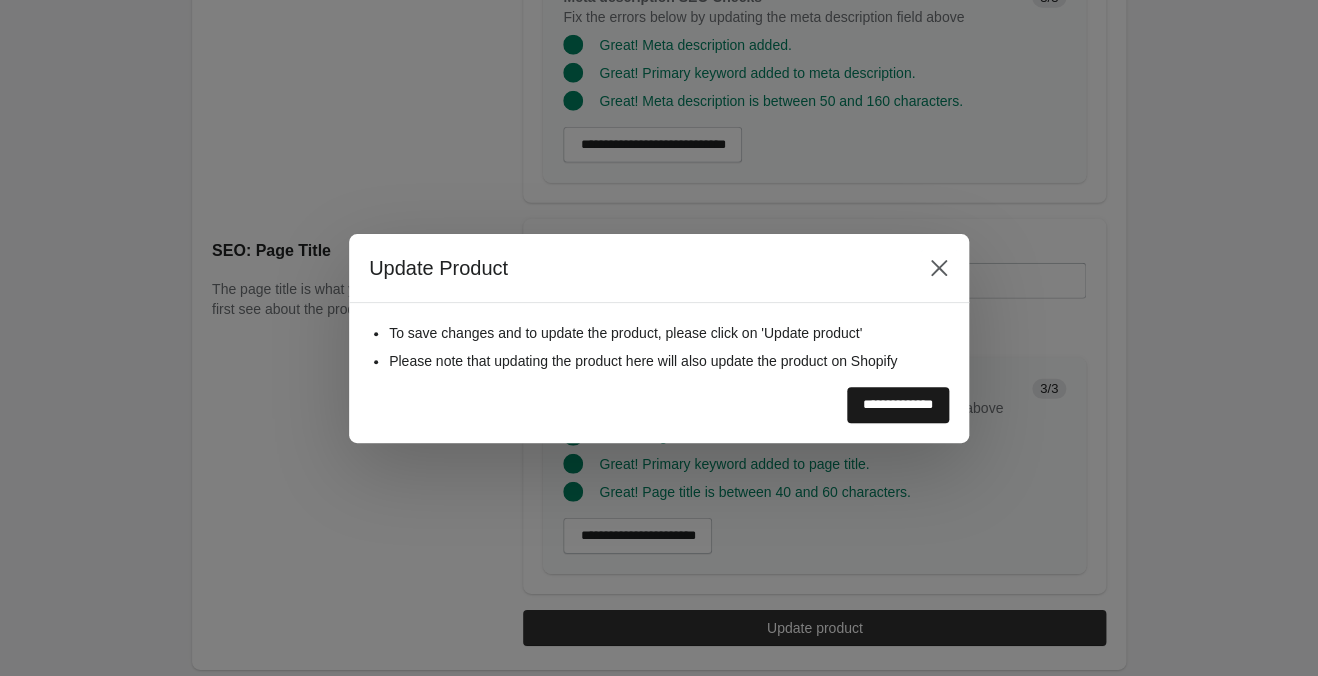 click on "**********" at bounding box center (898, 405) 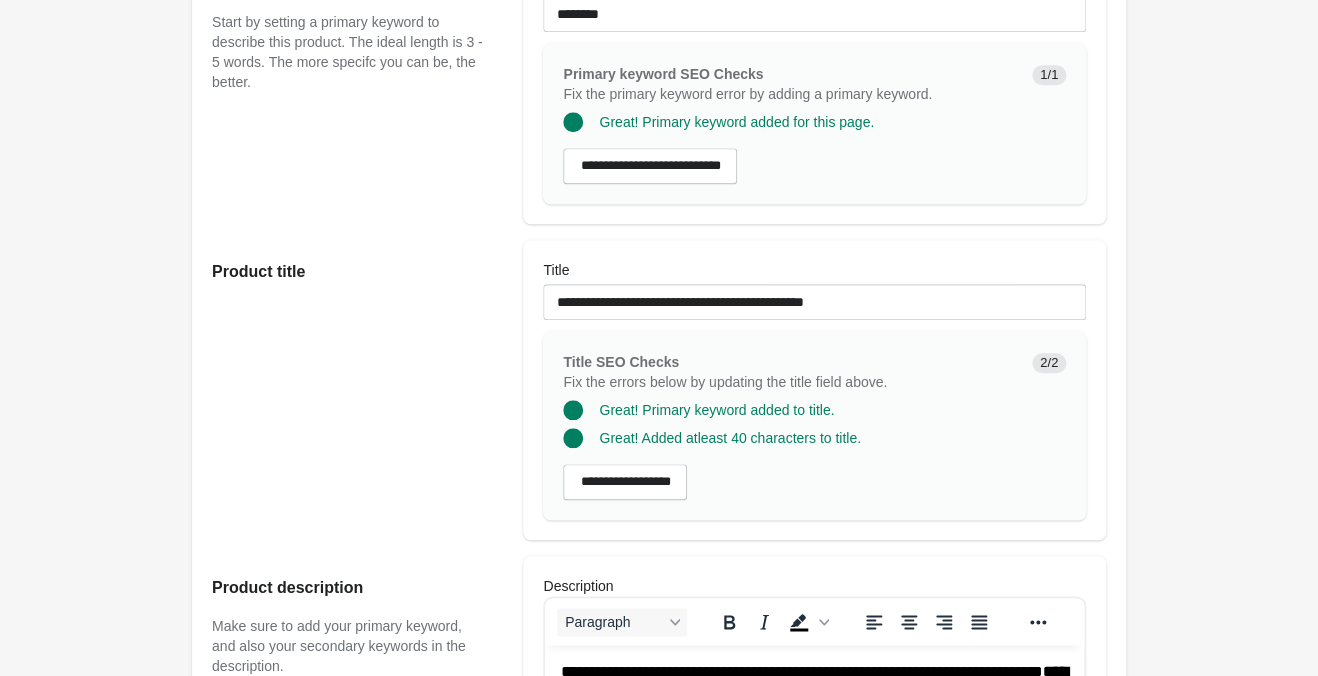 scroll, scrollTop: 840, scrollLeft: 0, axis: vertical 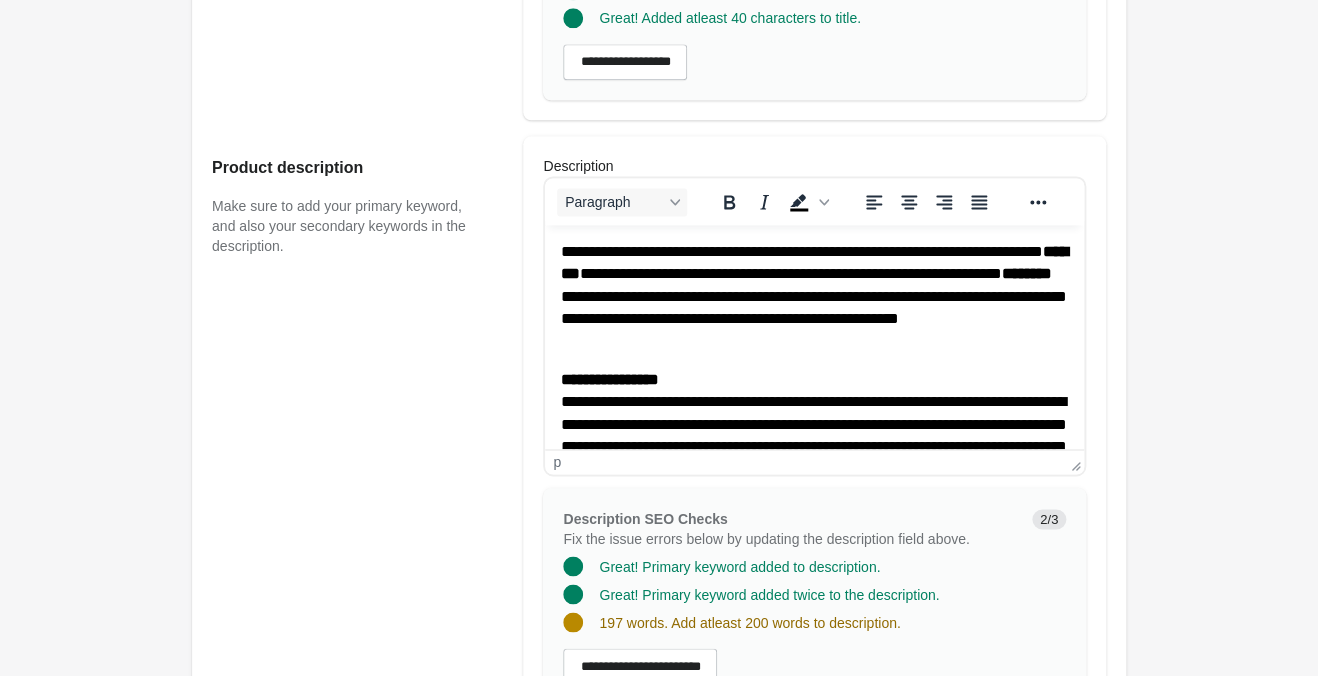 click on "[ADDRESS]" at bounding box center (814, 297) 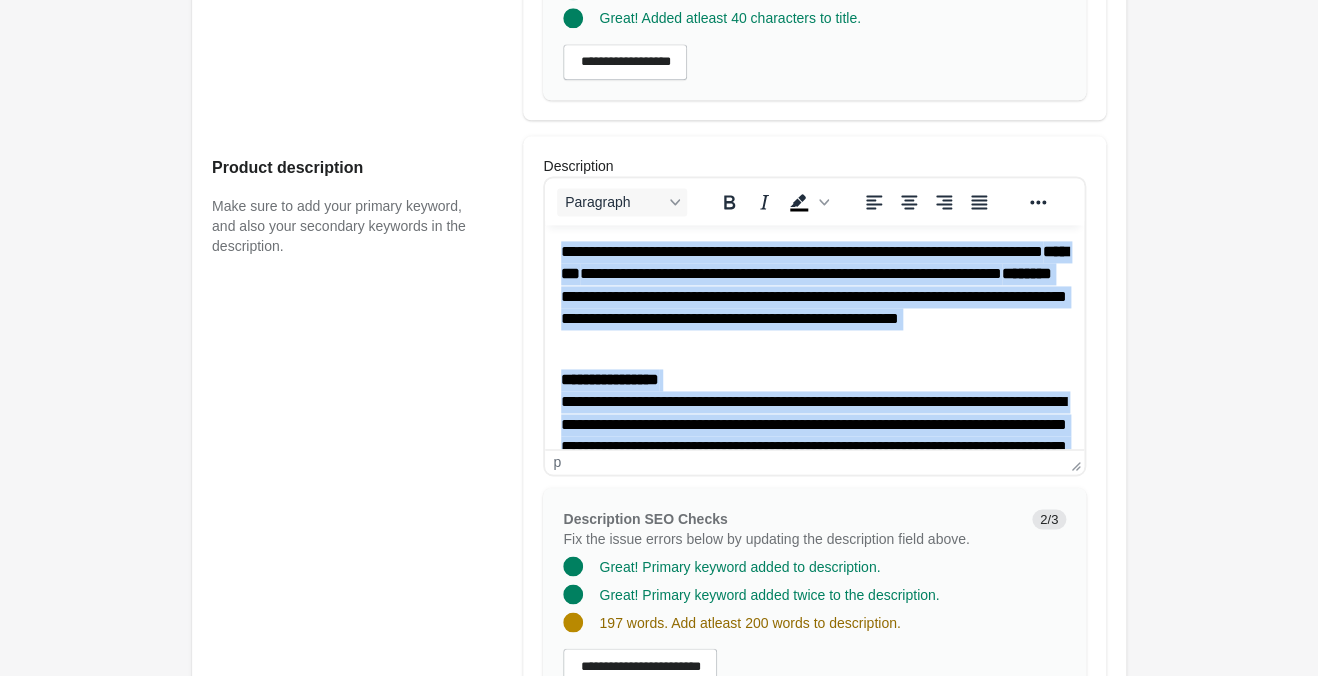 type 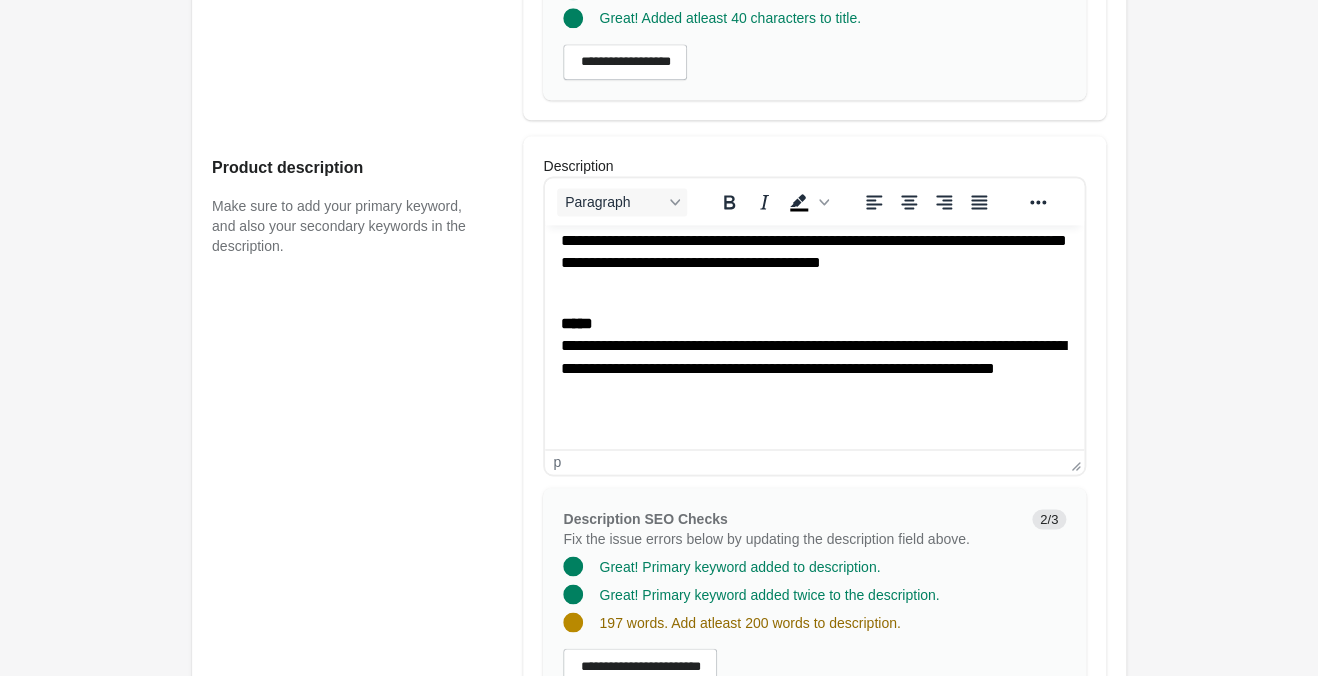scroll, scrollTop: 491, scrollLeft: 0, axis: vertical 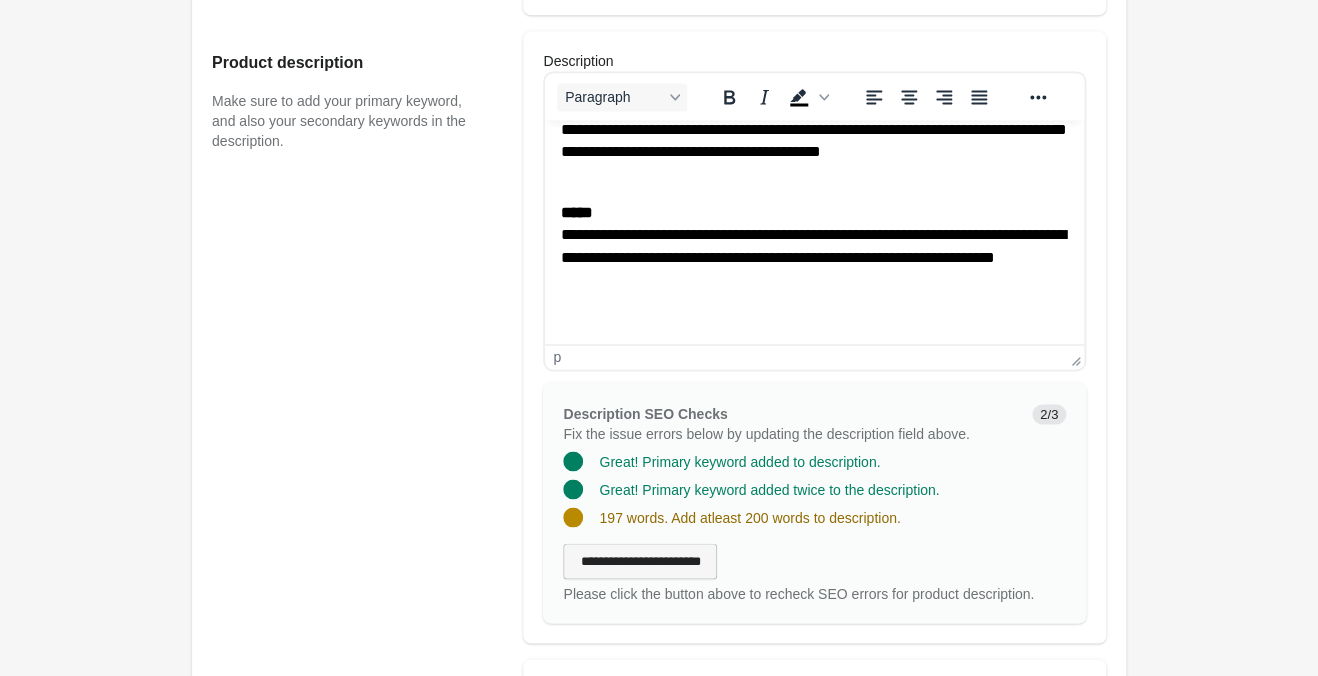 click on "**********" at bounding box center [640, 561] 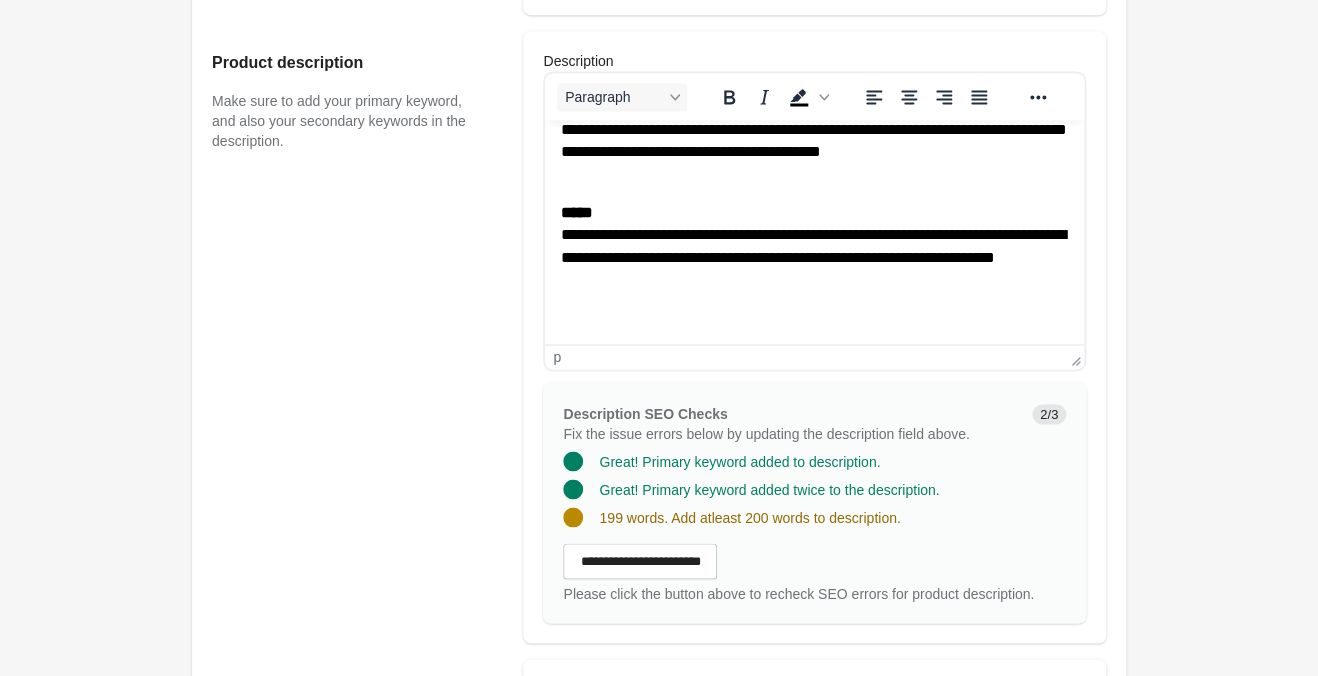 click on "**********" at bounding box center (814, 247) 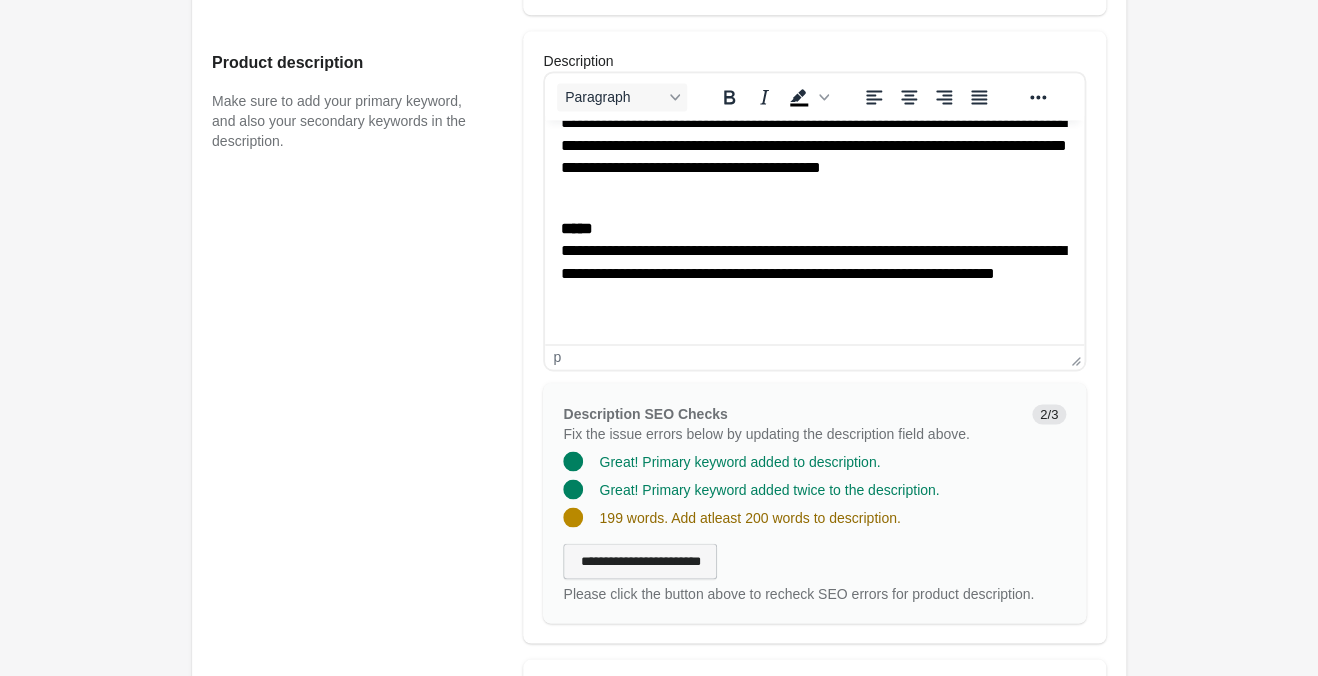 click on "**********" at bounding box center (640, 561) 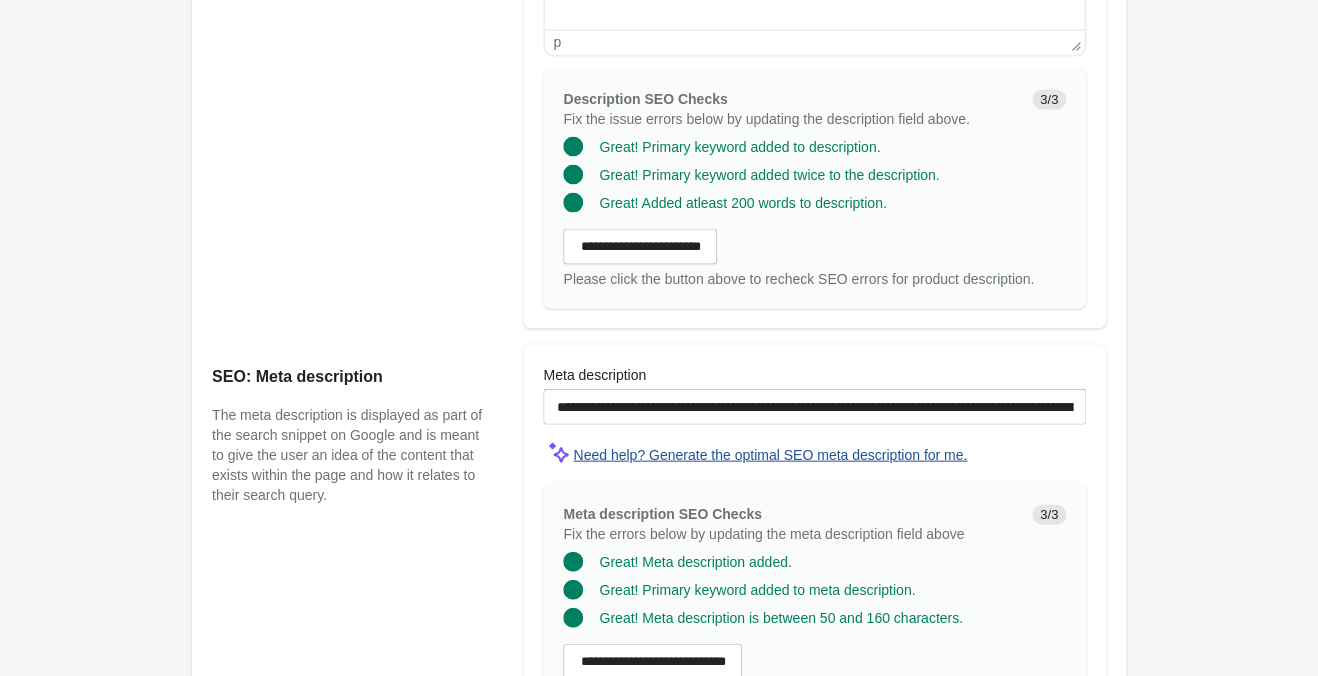 scroll, scrollTop: 1575, scrollLeft: 0, axis: vertical 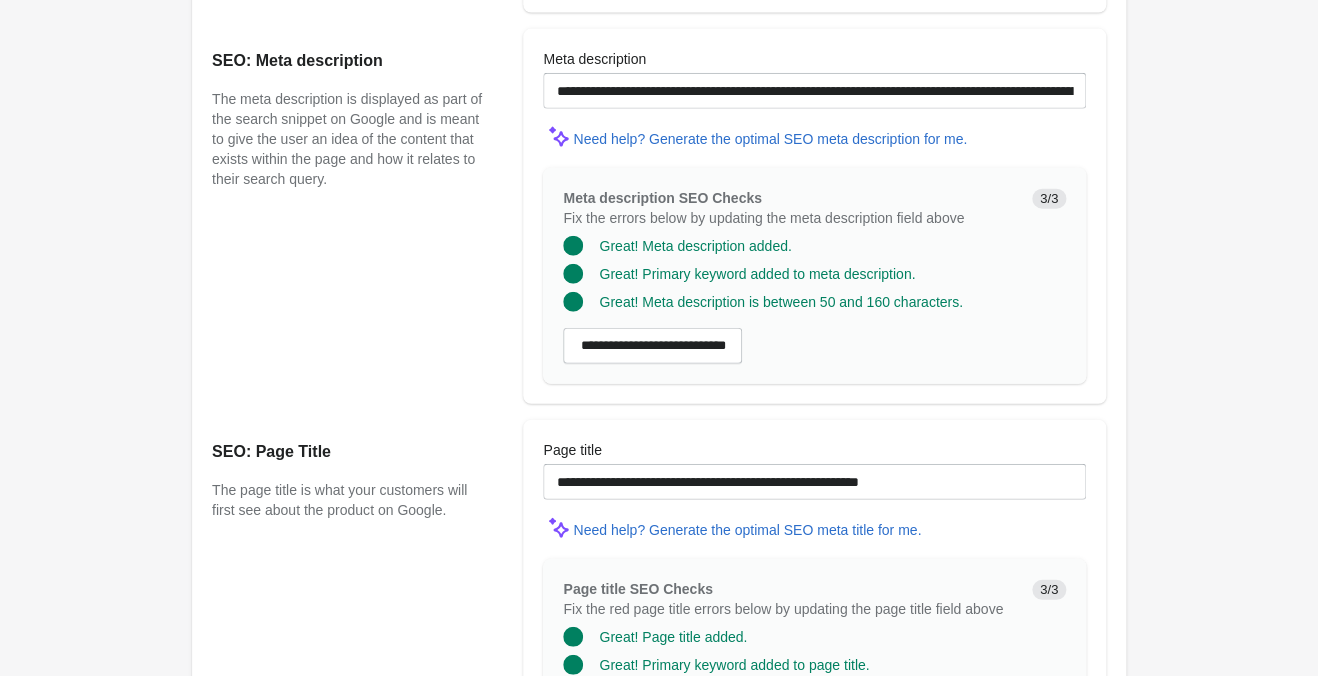 click on "Border Towns Red Crop Top – Reversible Lover Tank
Open on Shopify" at bounding box center (659, -348) 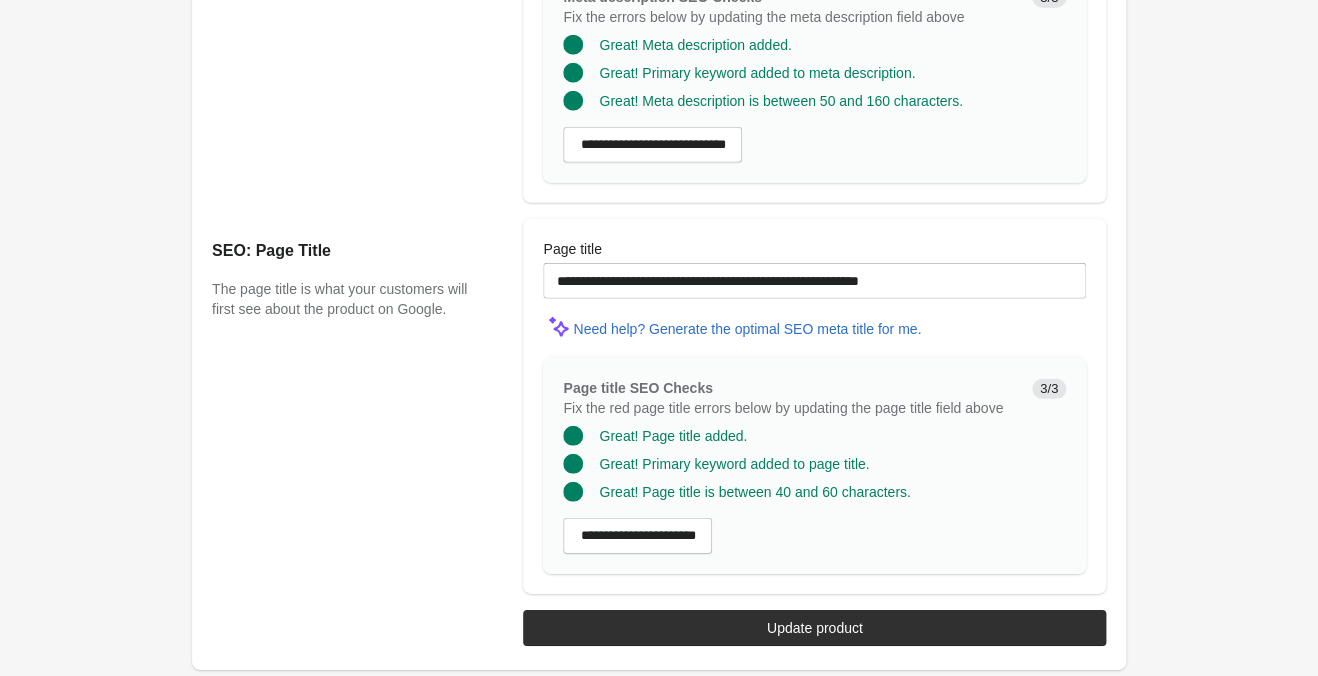 click on "Update product" at bounding box center (814, 628) 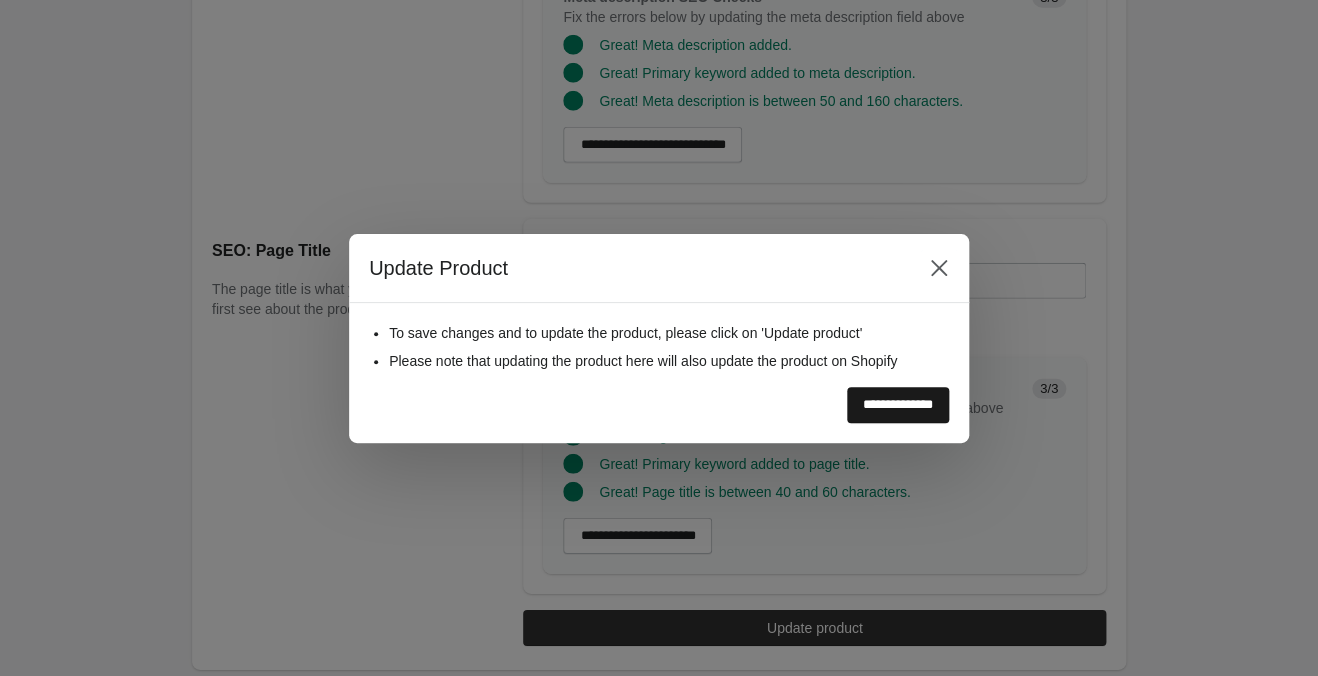 click on "**********" at bounding box center [898, 405] 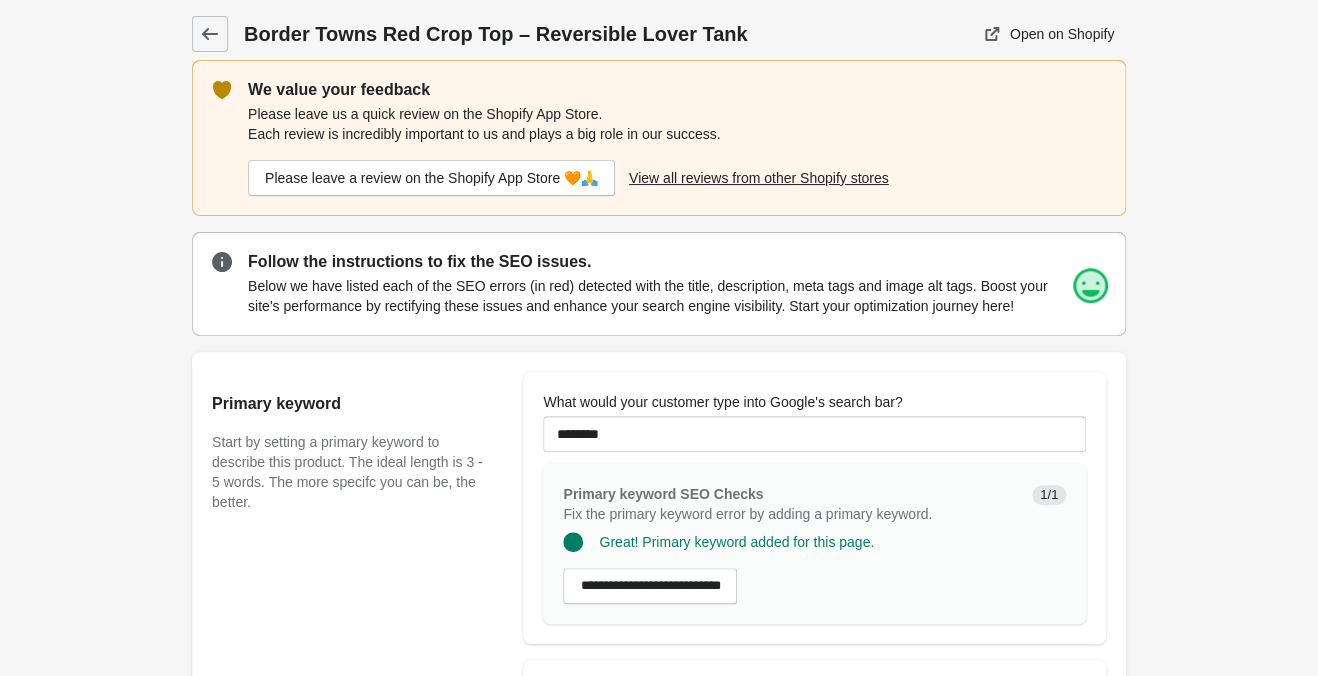 scroll, scrollTop: 0, scrollLeft: 0, axis: both 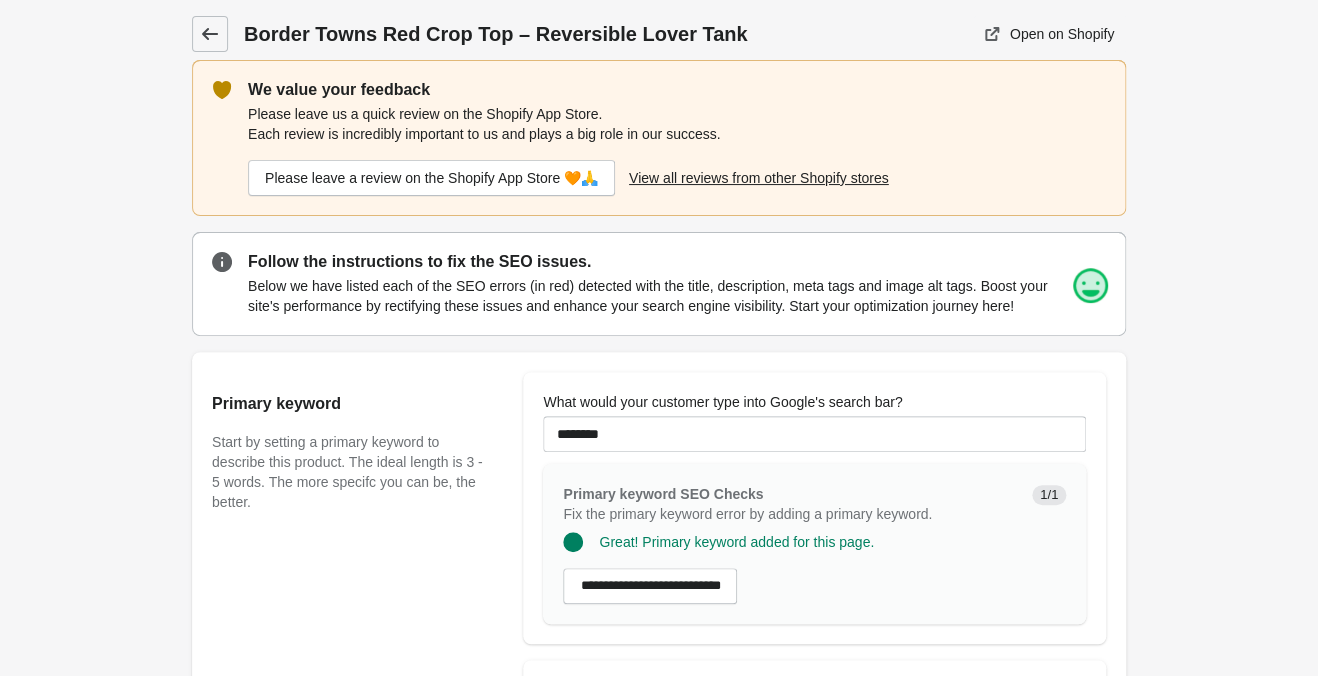 click at bounding box center (210, 34) 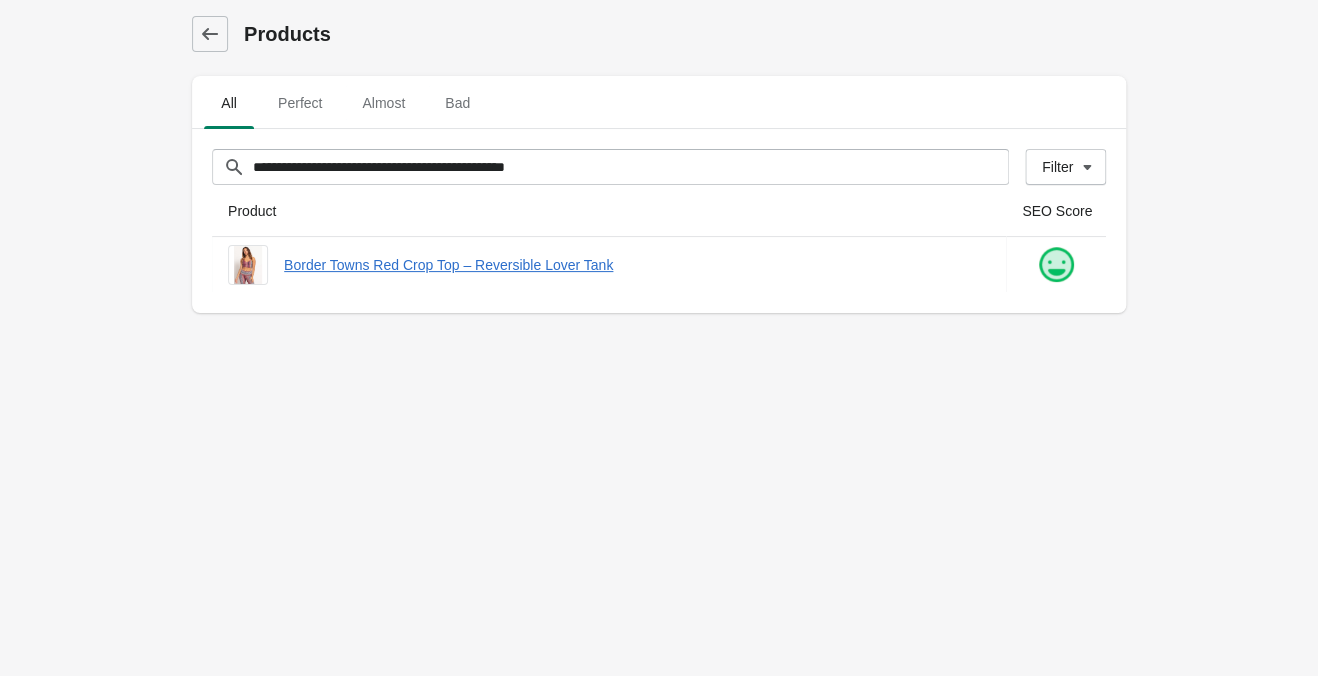 click on "**********" at bounding box center (659, 338) 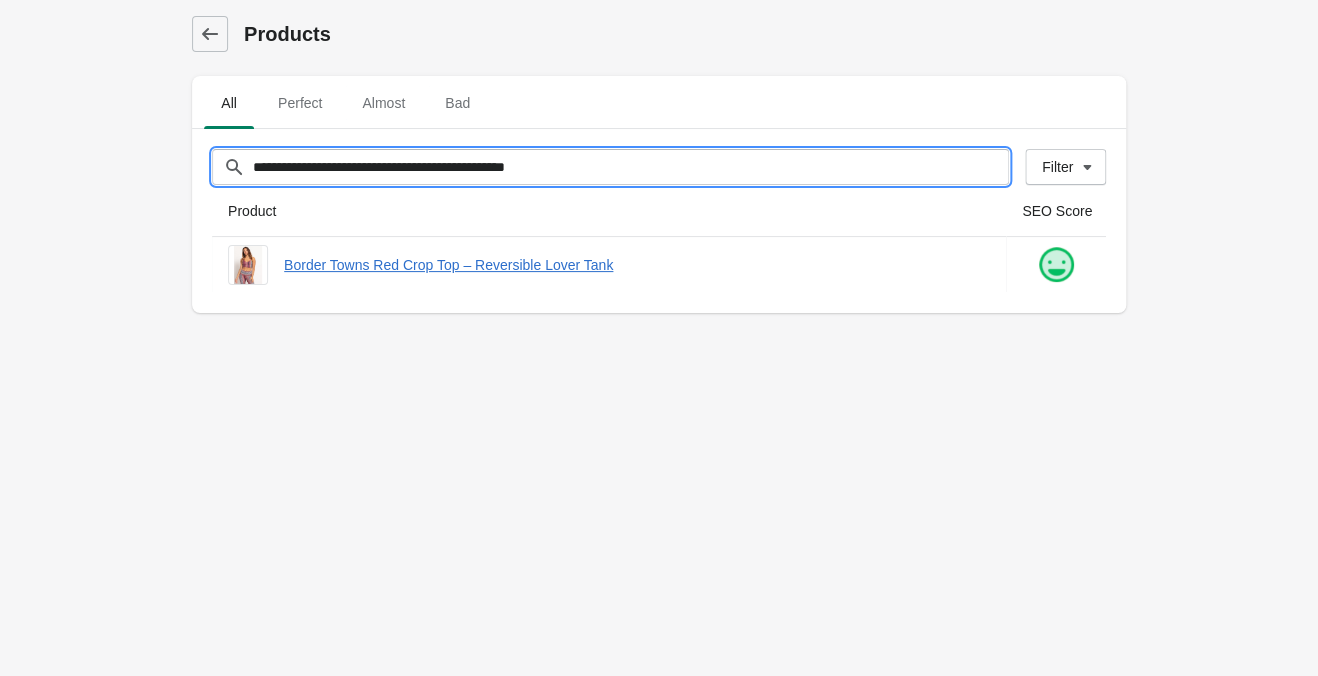 drag, startPoint x: 608, startPoint y: 155, endPoint x: -19, endPoint y: 62, distance: 633.8596 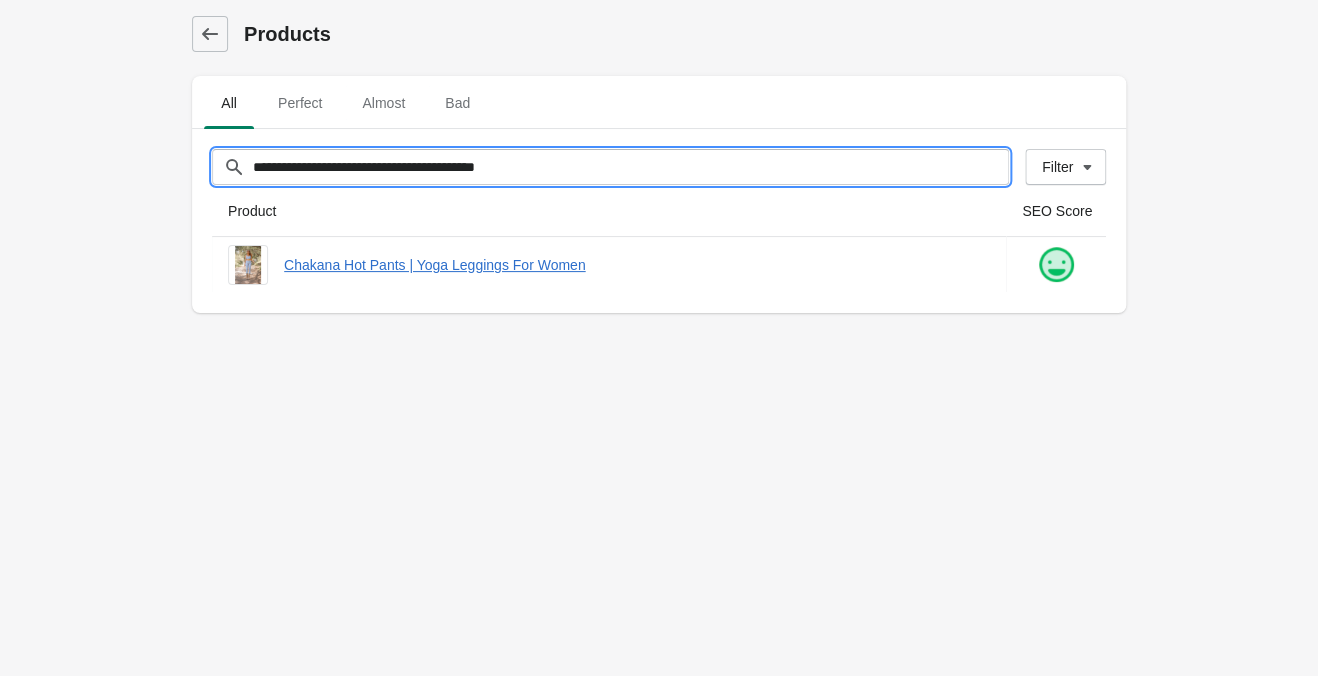 drag, startPoint x: 597, startPoint y: 169, endPoint x: -12, endPoint y: 147, distance: 609.3972 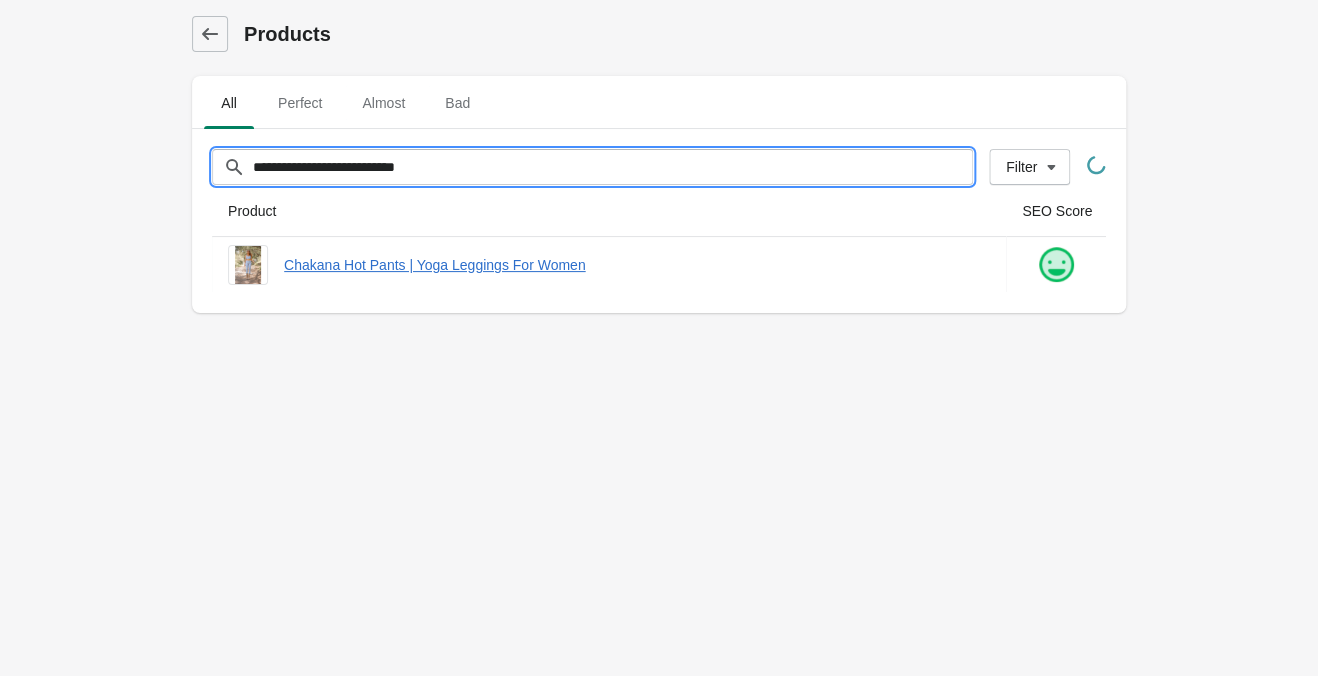 type on "**********" 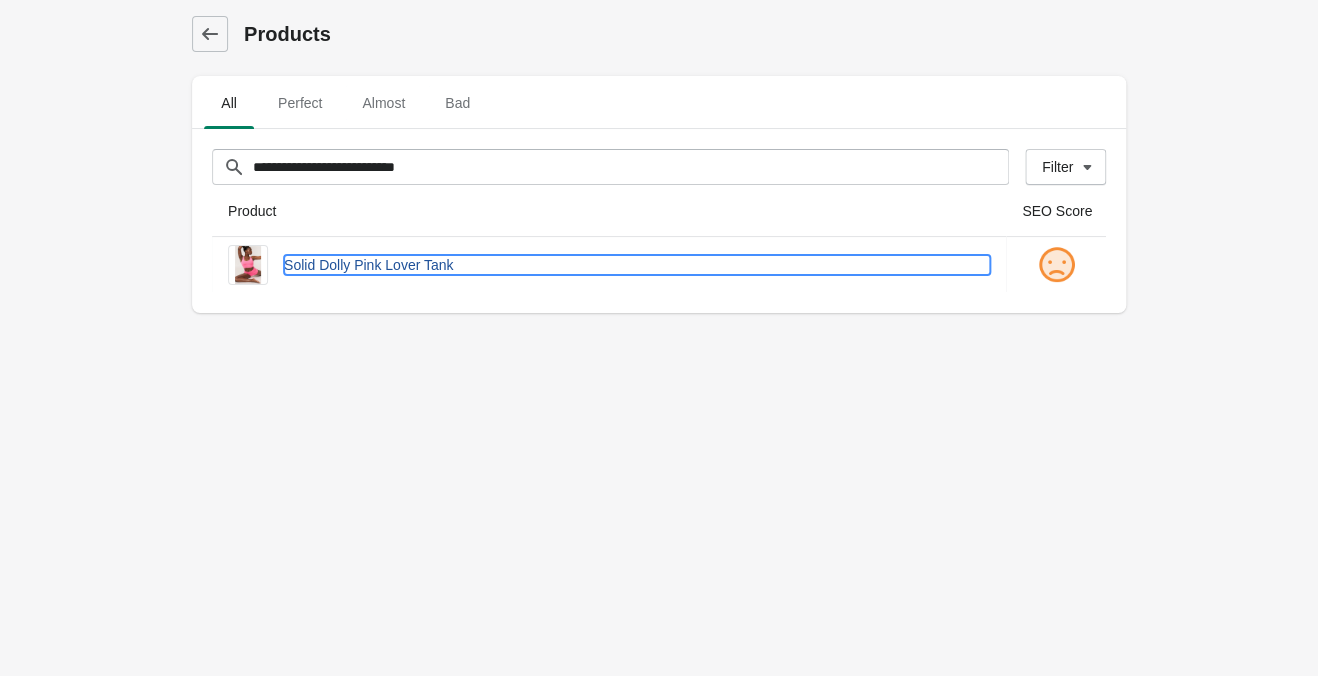 click on "Solid Dolly Pink Lover Tank" at bounding box center [637, 265] 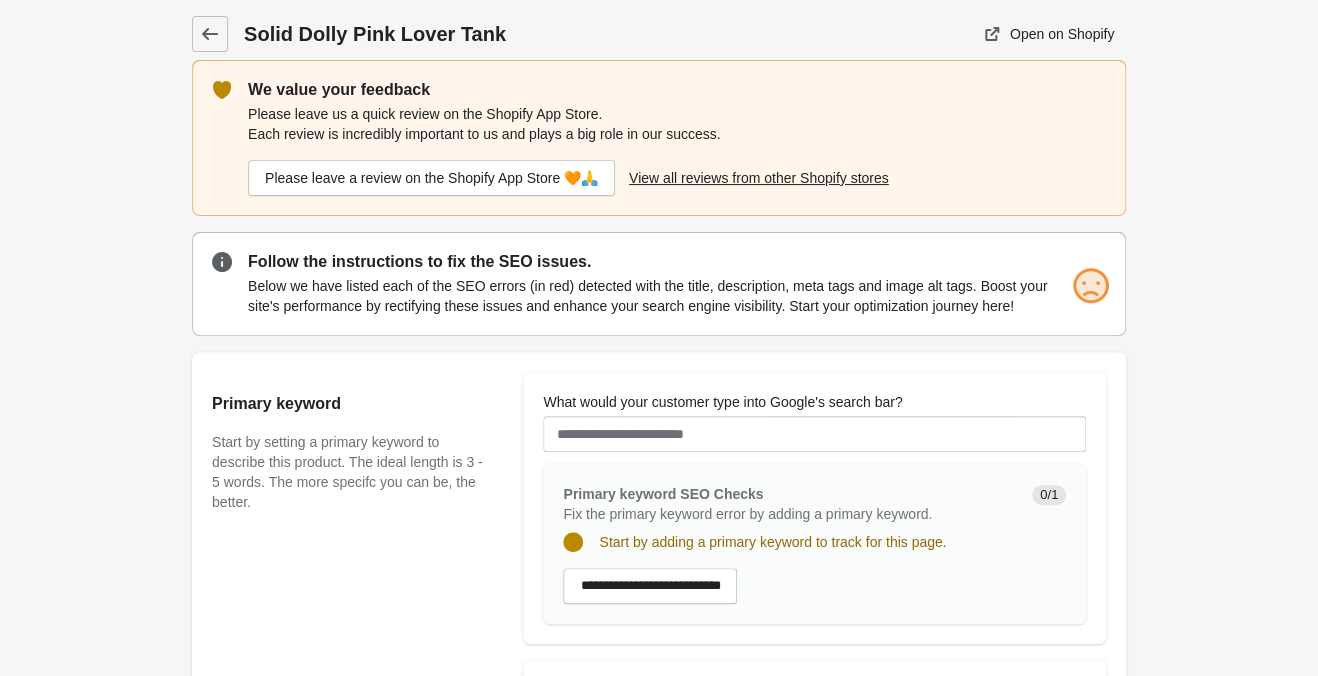 scroll, scrollTop: 0, scrollLeft: 0, axis: both 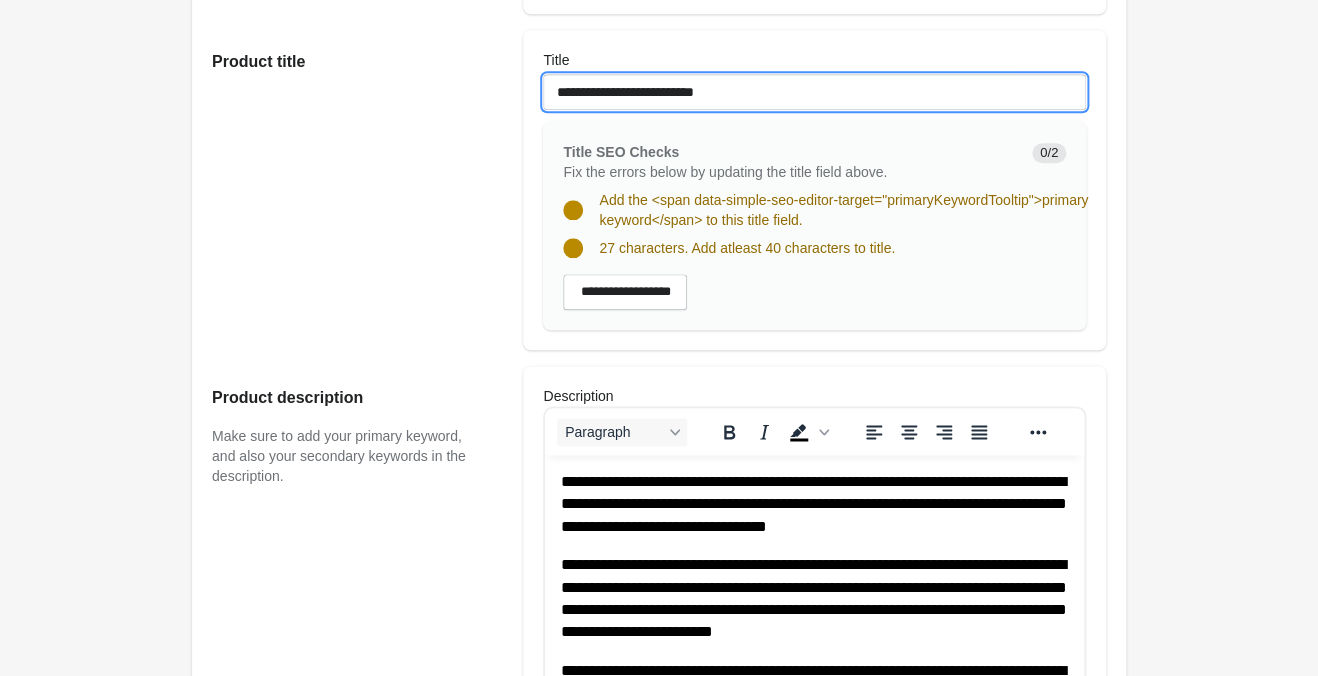 click on "**********" at bounding box center (814, 92) 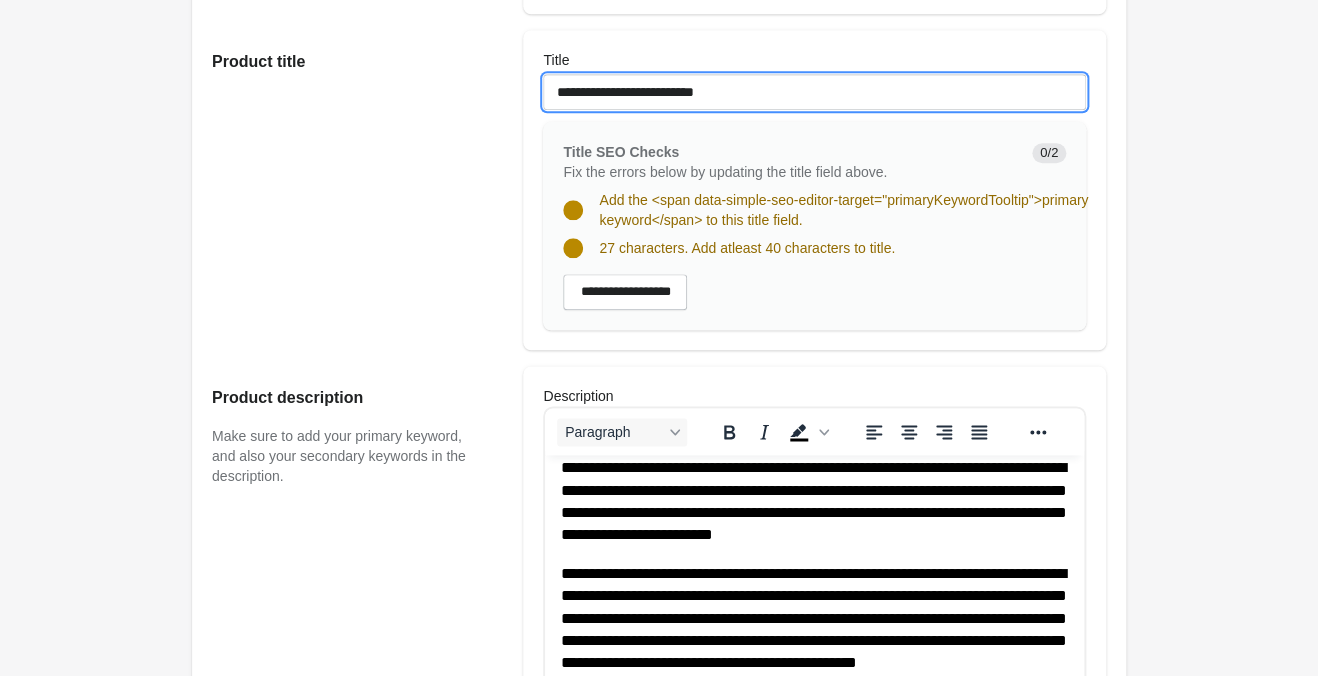 scroll, scrollTop: 210, scrollLeft: 0, axis: vertical 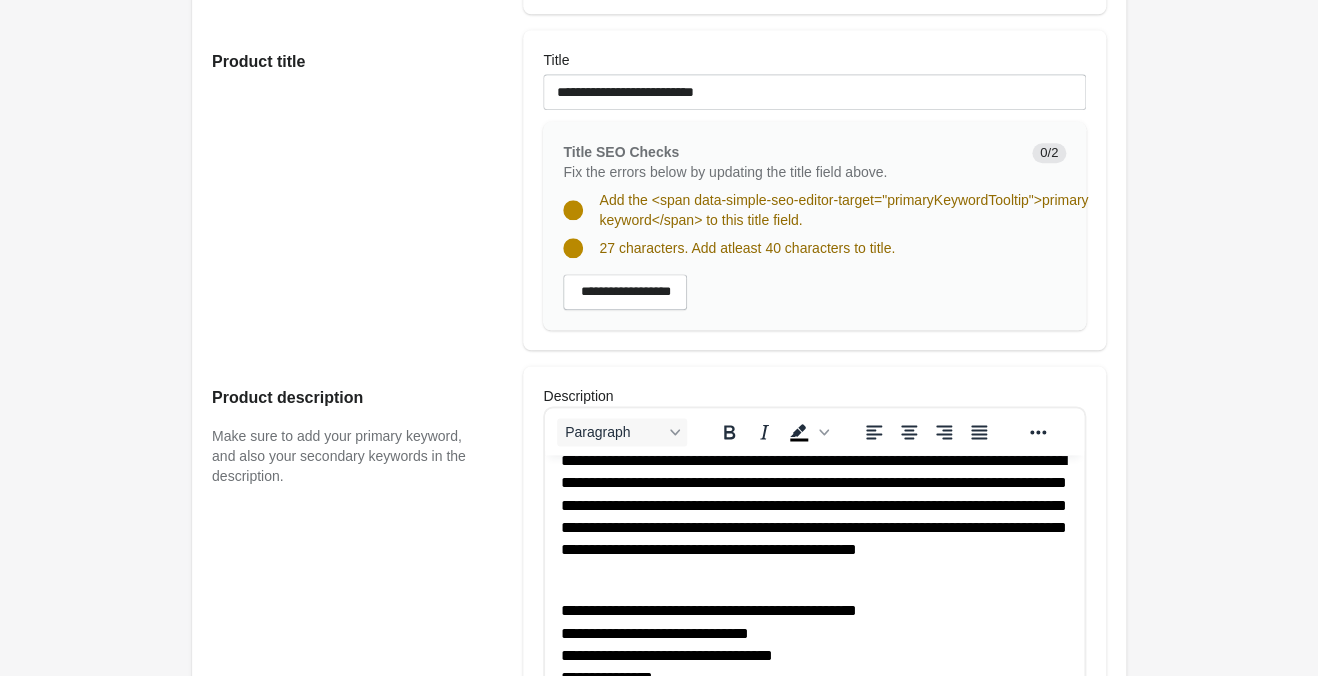 click on "**********" at bounding box center (814, 517) 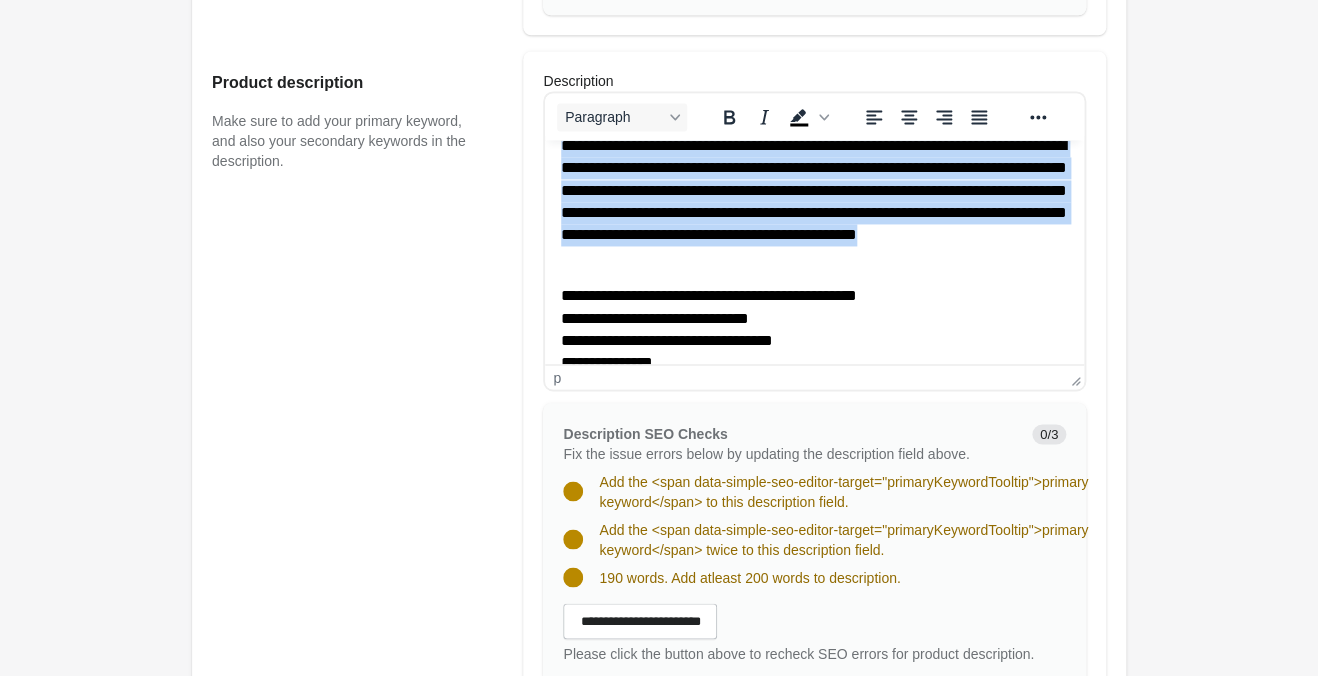 scroll, scrollTop: 1260, scrollLeft: 0, axis: vertical 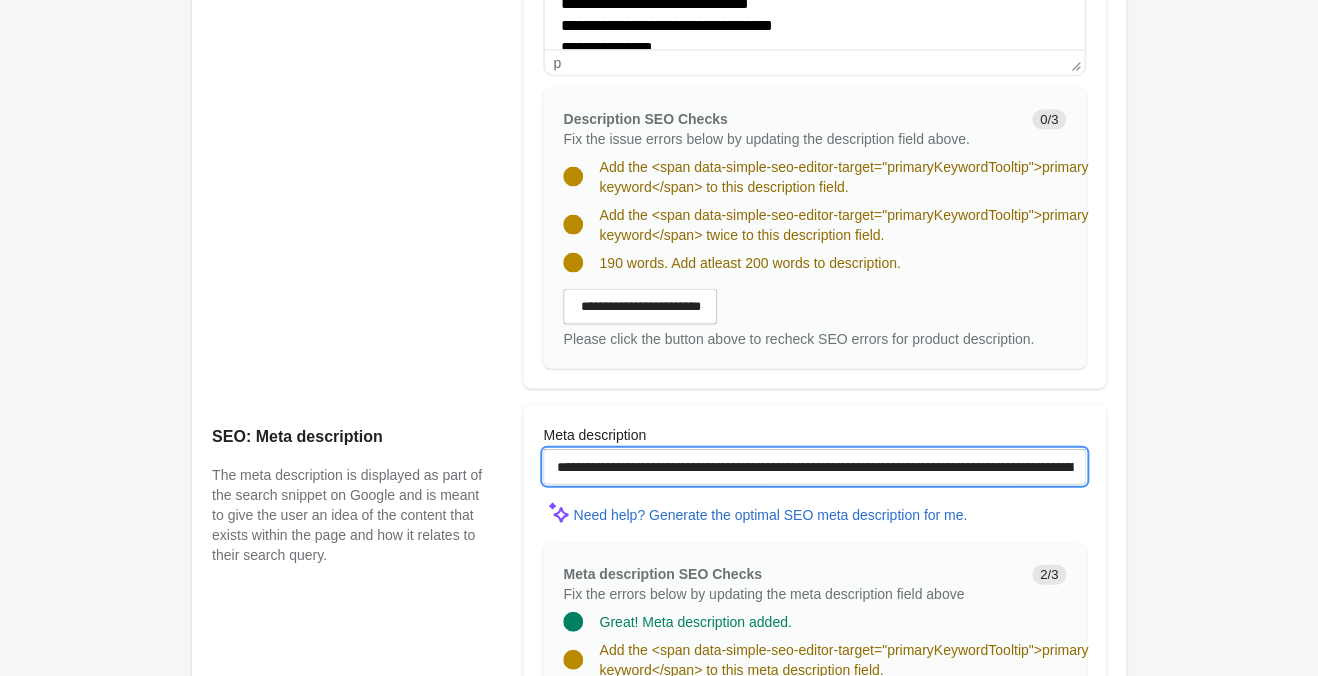 click on "**********" at bounding box center (814, 466) 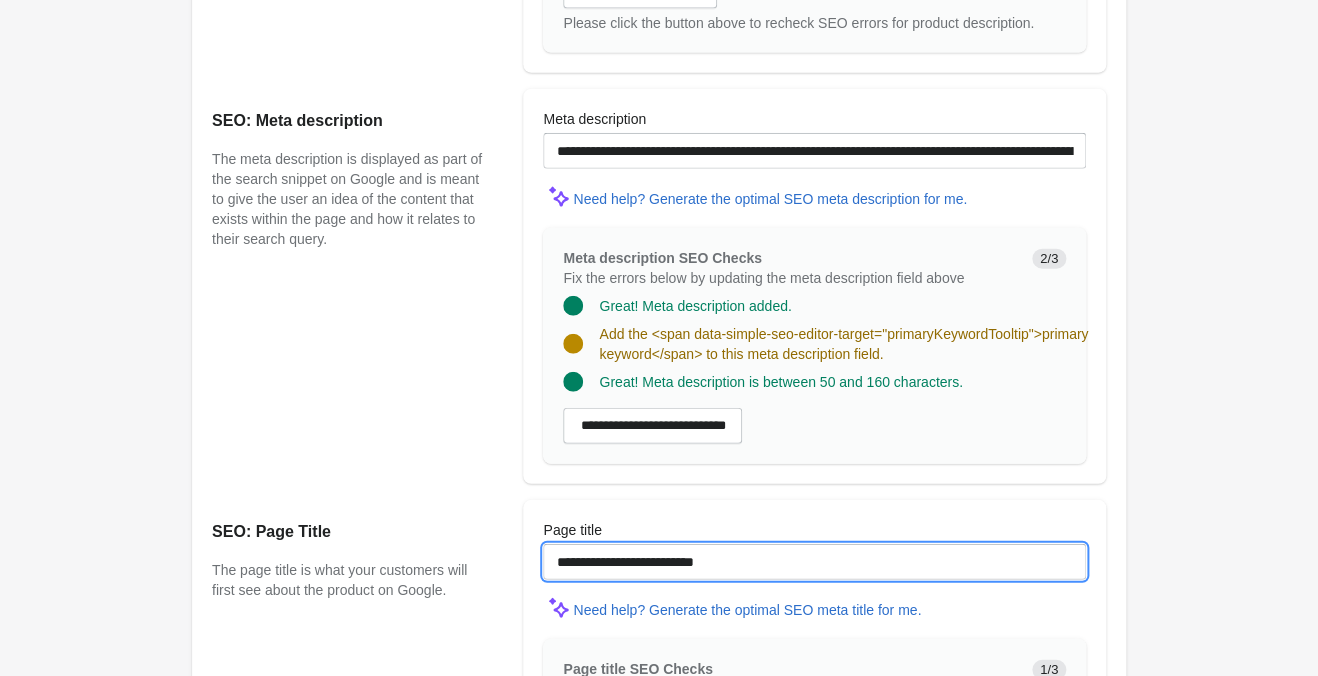 click on "**********" at bounding box center (814, 562) 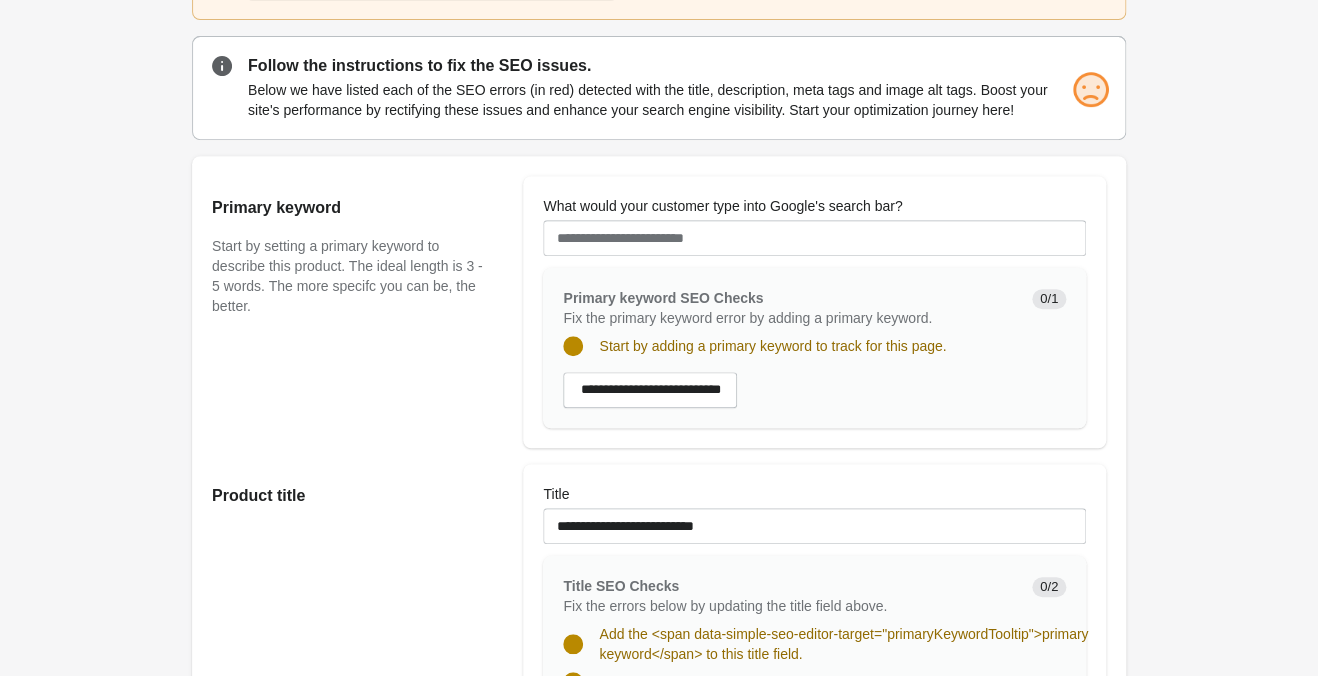 scroll, scrollTop: 0, scrollLeft: 0, axis: both 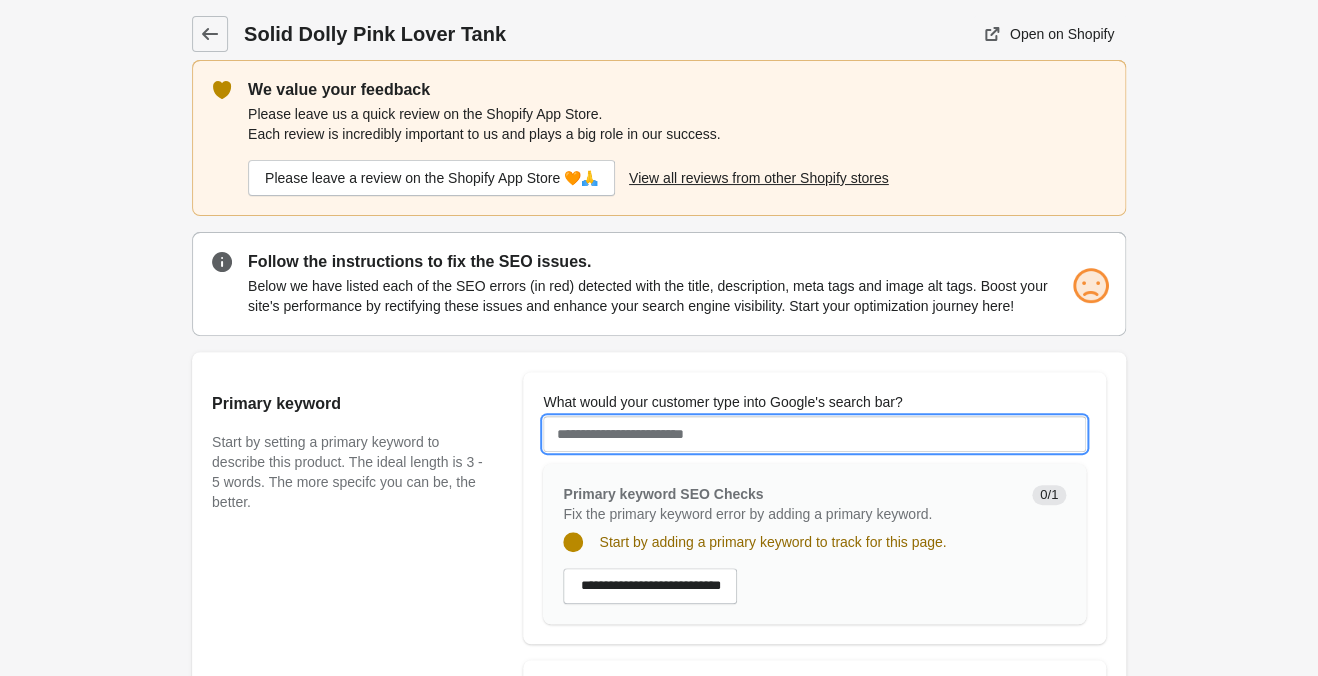 click on "What would your customer type into Google's search bar?" at bounding box center [814, 434] 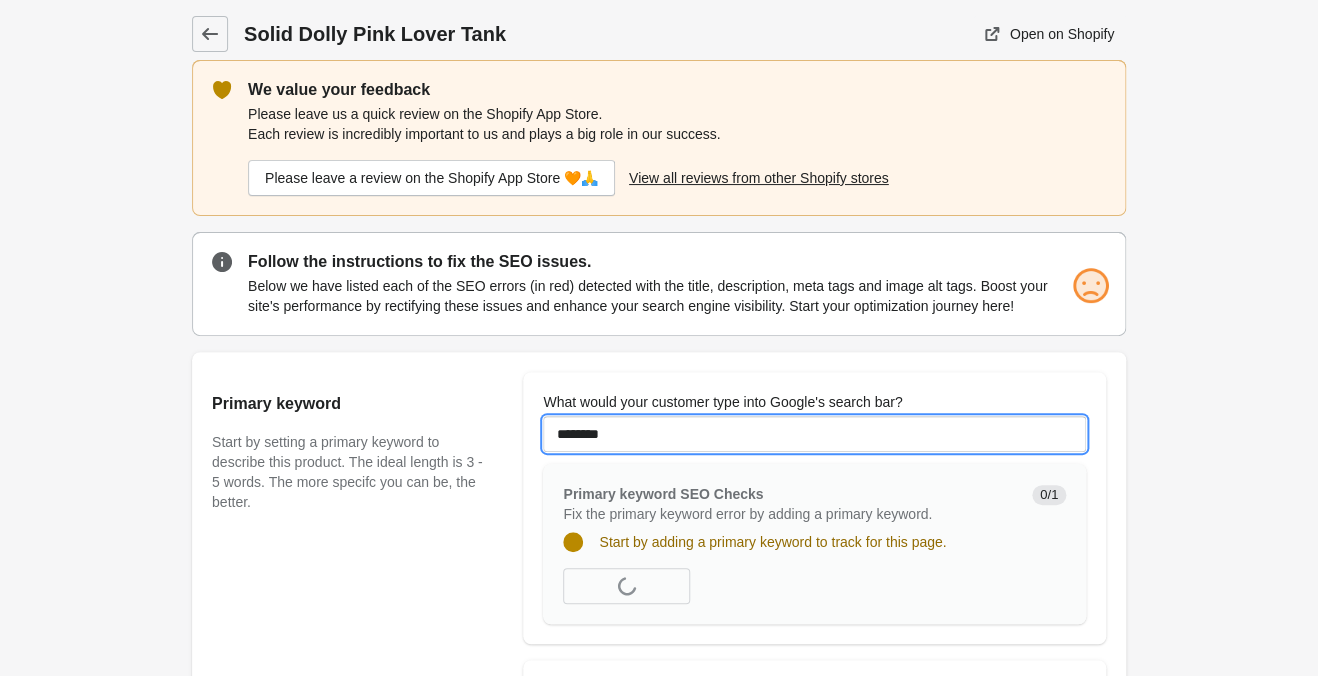type on "********" 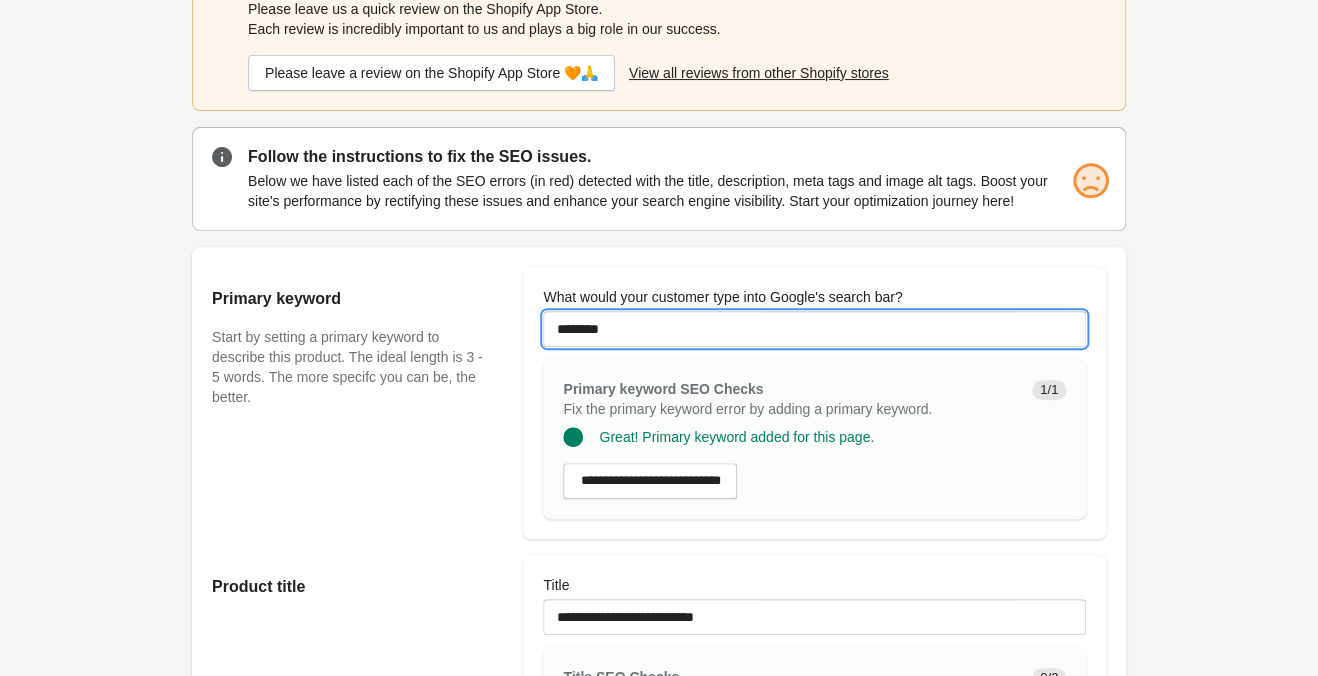 scroll, scrollTop: 105, scrollLeft: 0, axis: vertical 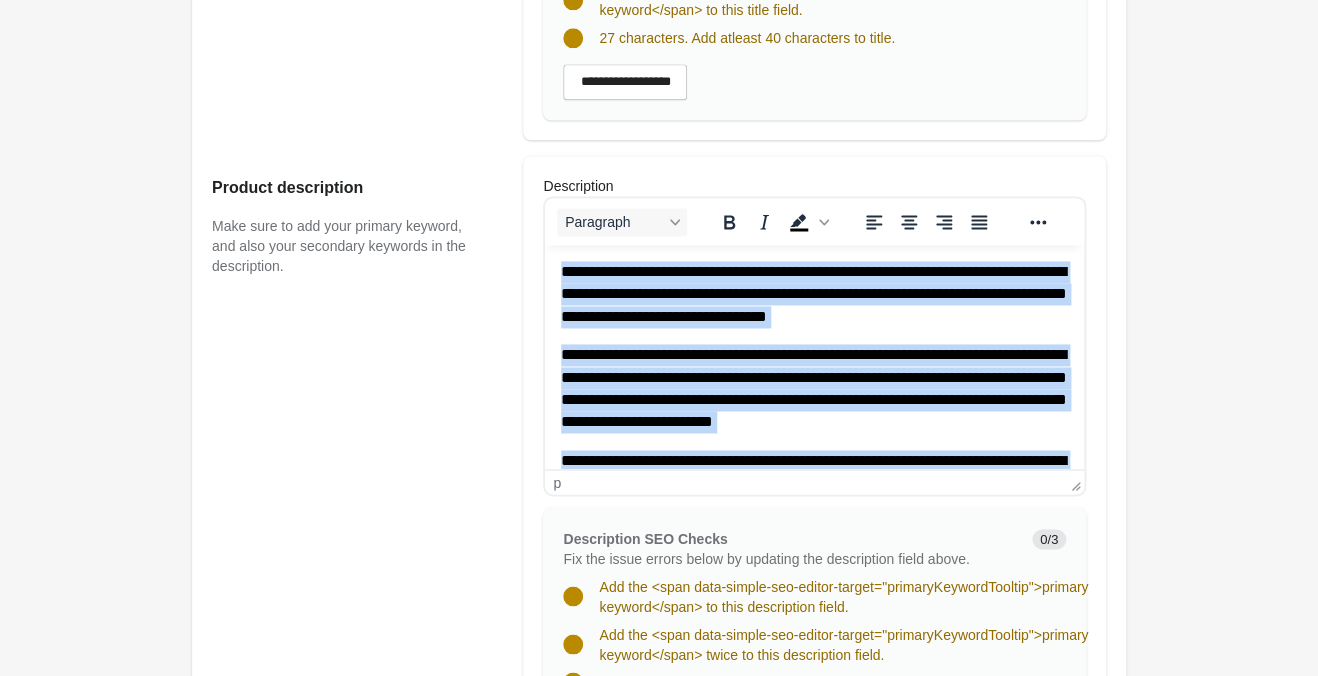 click on "**********" at bounding box center (814, 389) 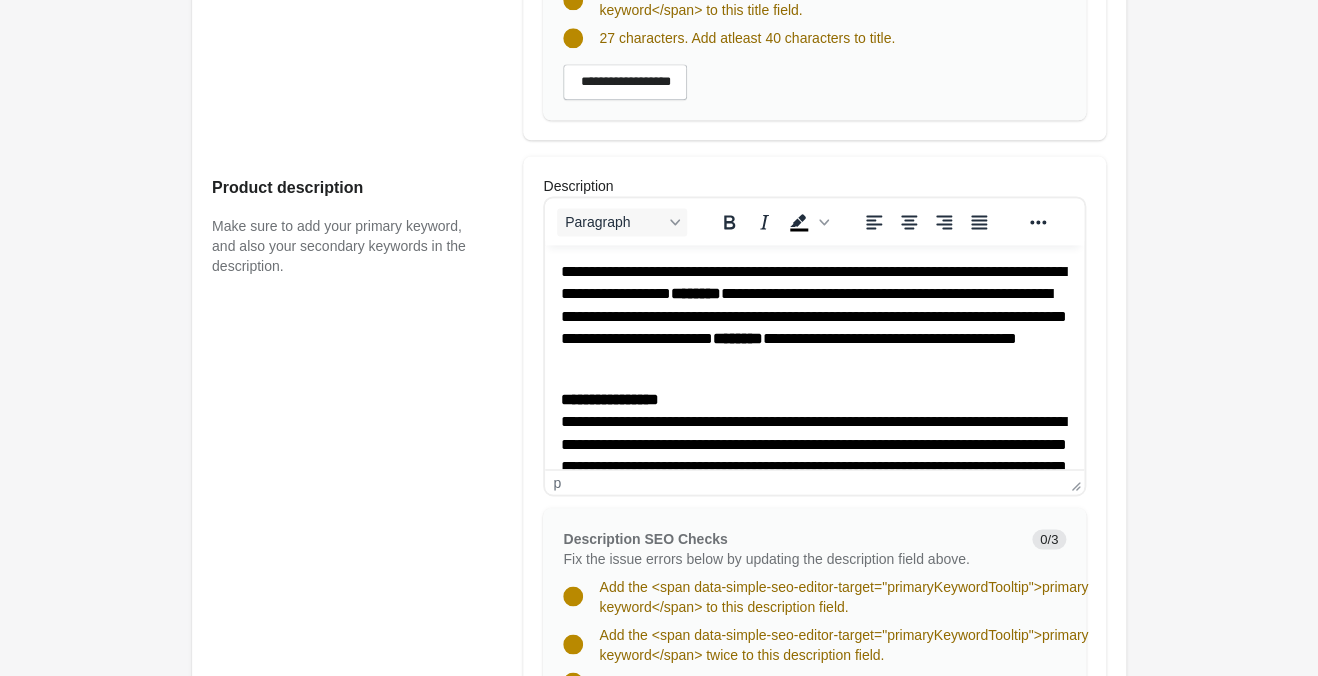 scroll, scrollTop: 475, scrollLeft: 0, axis: vertical 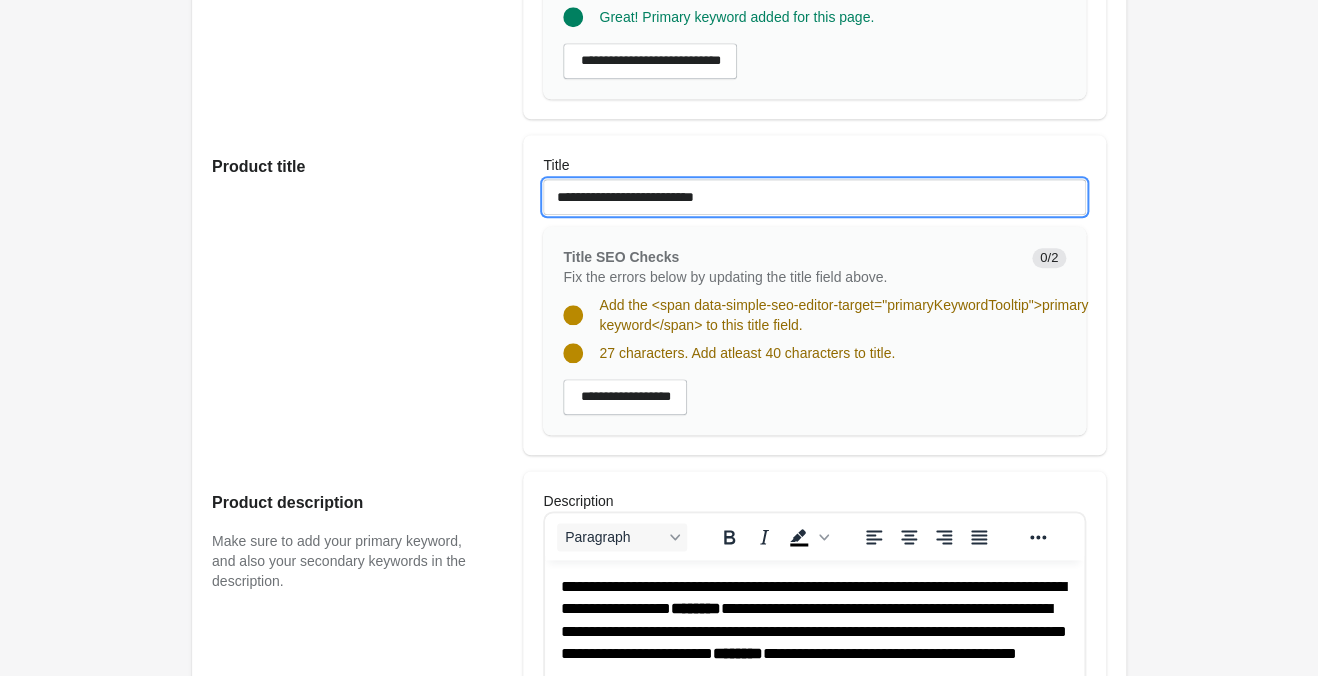 drag, startPoint x: 833, startPoint y: 199, endPoint x: 307, endPoint y: 140, distance: 529.2986 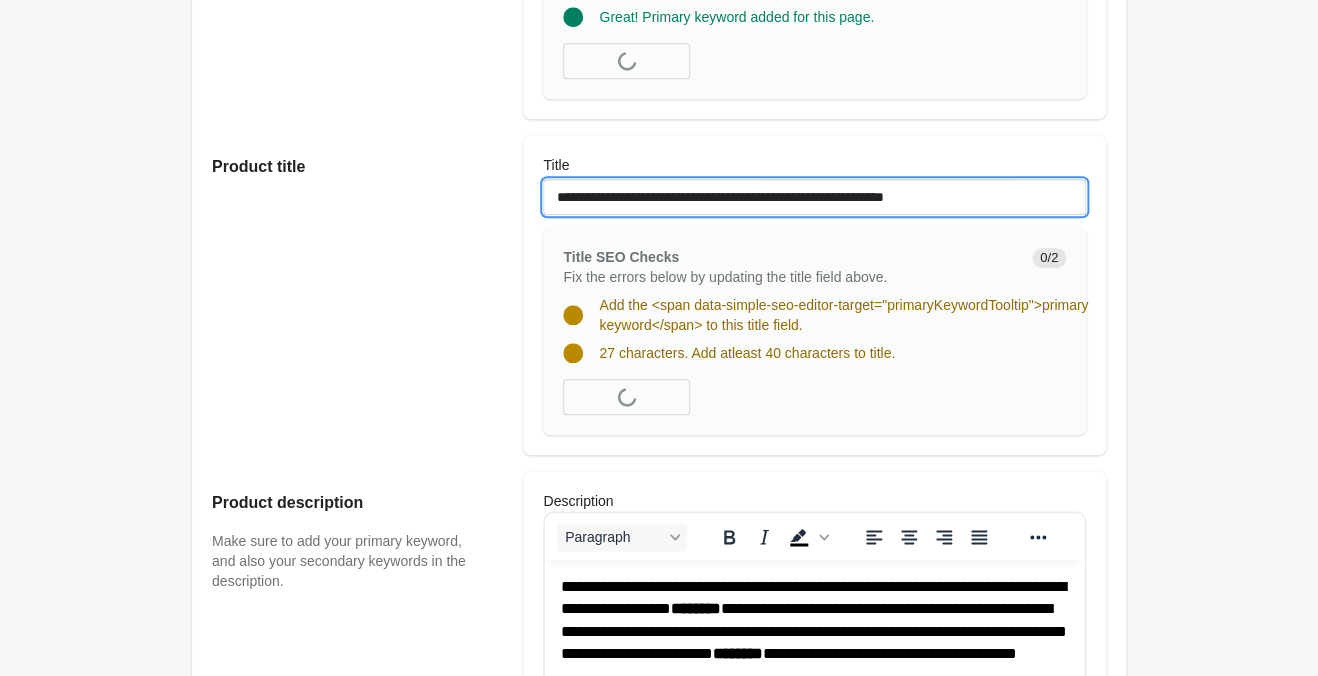 click on "**********" at bounding box center (814, 197) 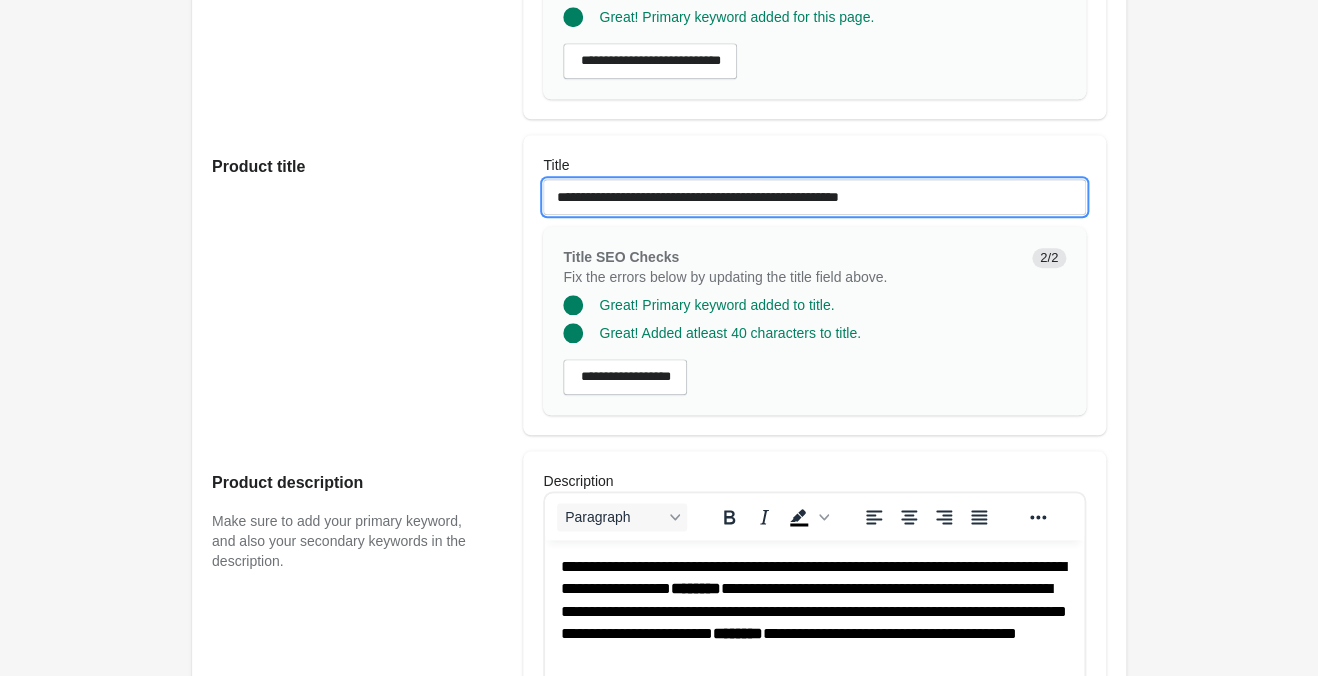 type on "**********" 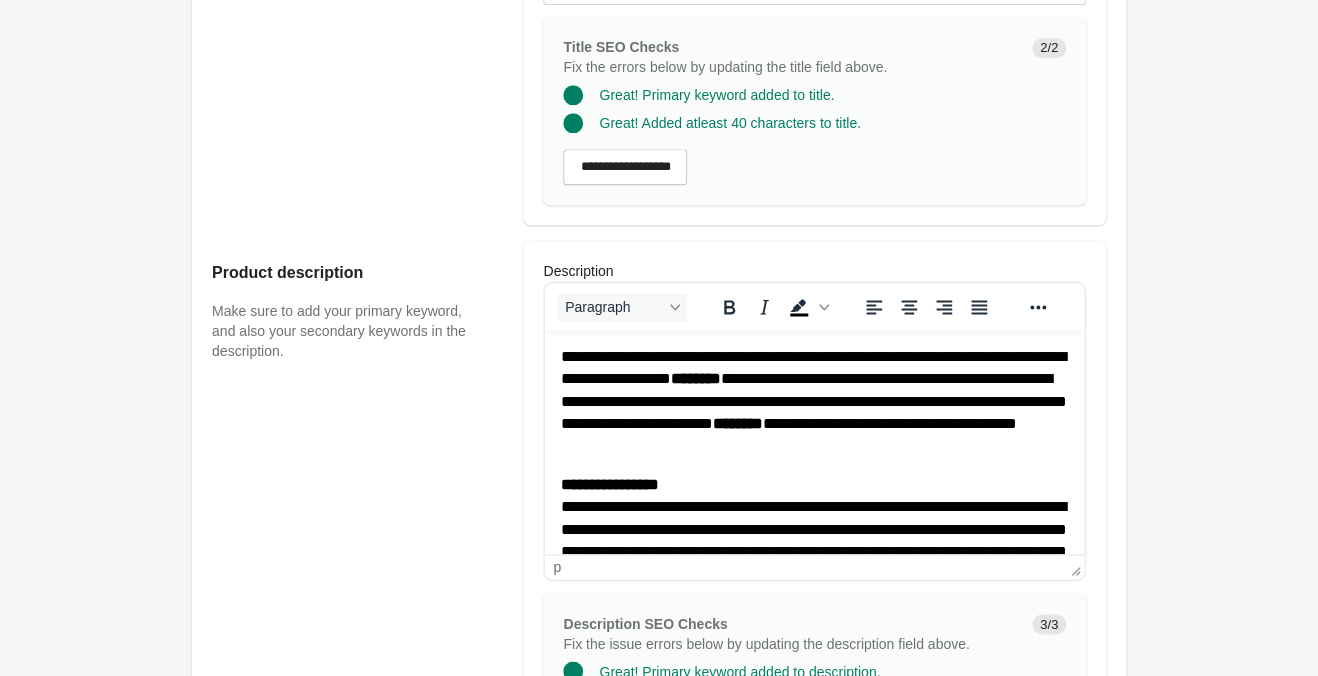 click on "**********" at bounding box center [659, 684] 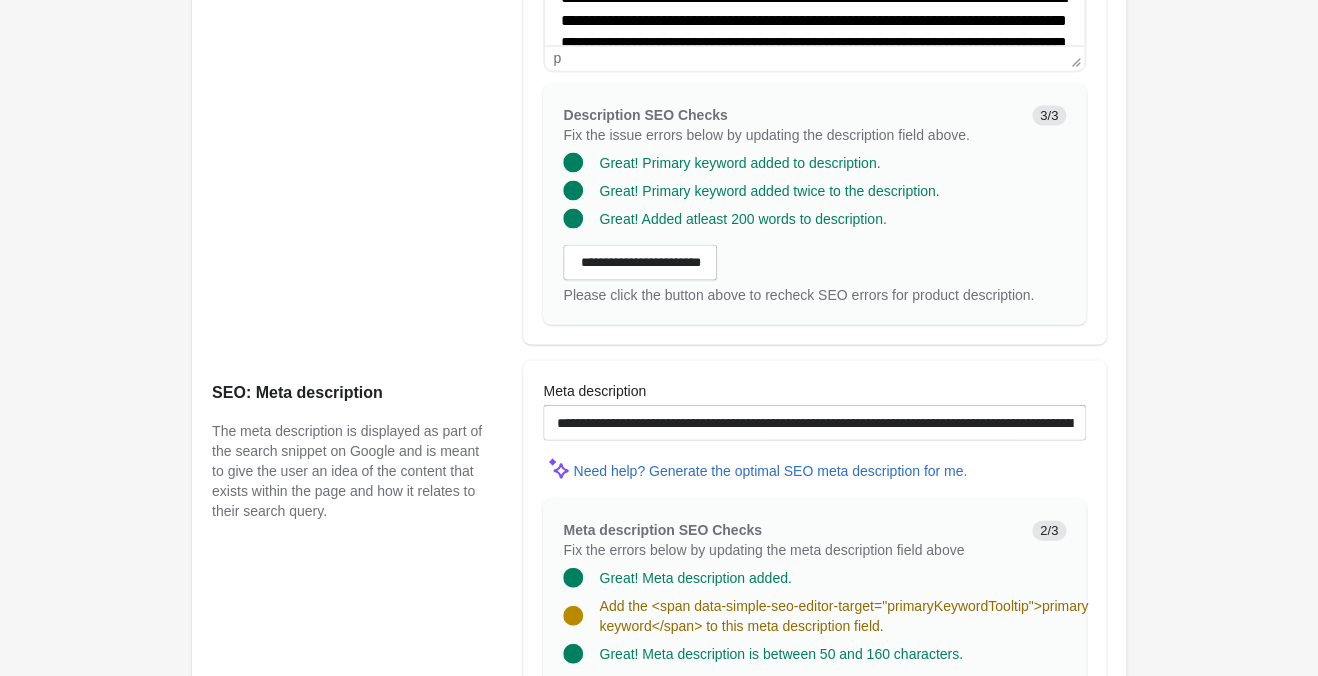 scroll, scrollTop: 1260, scrollLeft: 0, axis: vertical 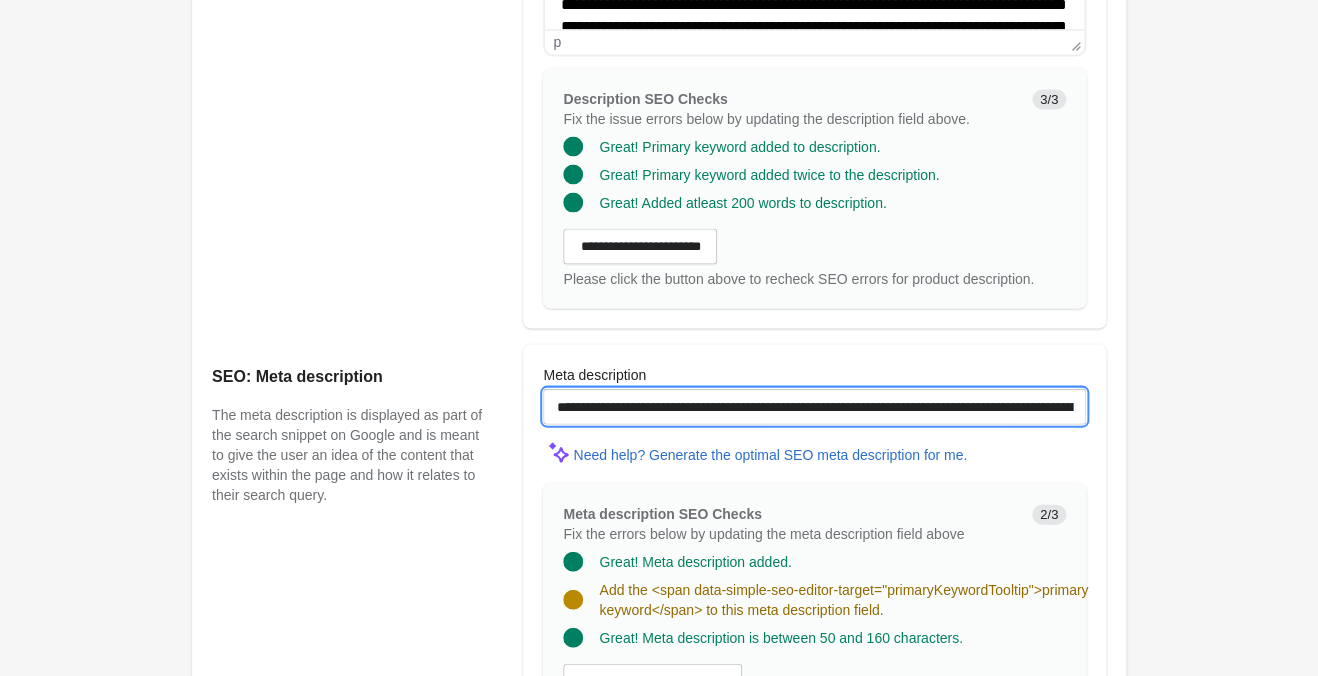 click on "**********" at bounding box center (814, 406) 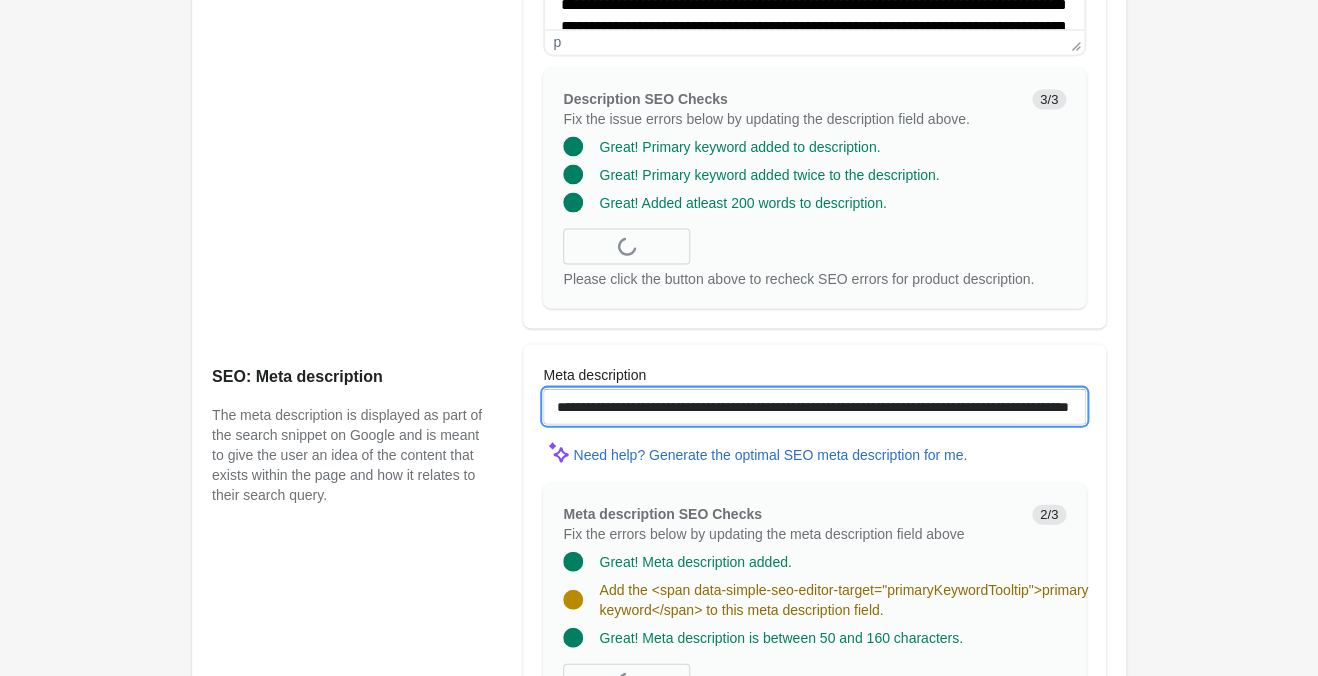 paste on "**********" 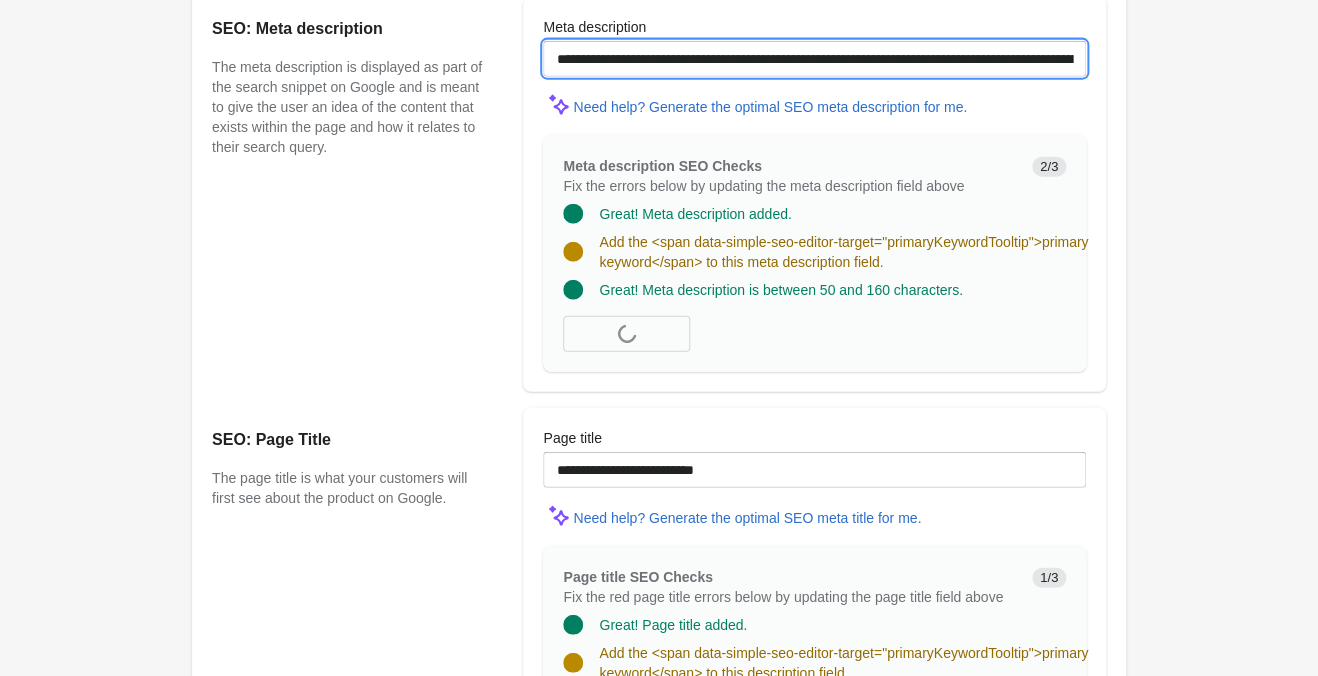 scroll, scrollTop: 1680, scrollLeft: 0, axis: vertical 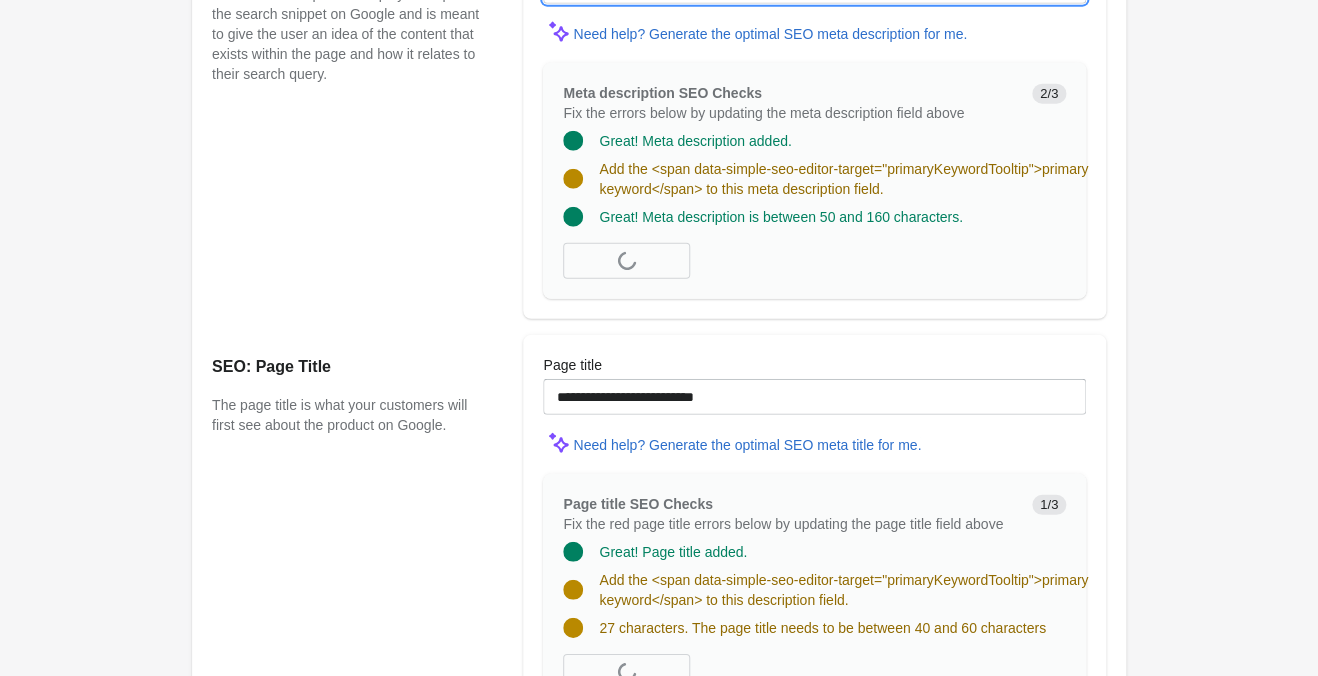 type on "**********" 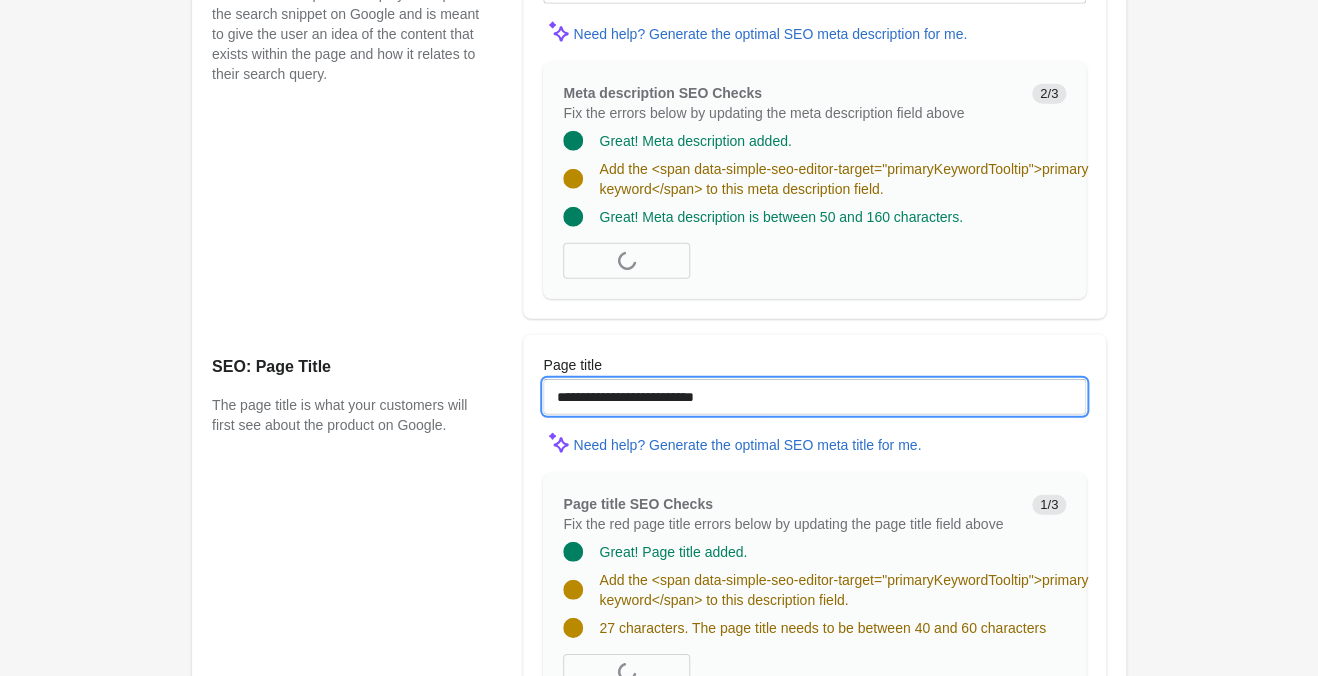 drag, startPoint x: 743, startPoint y: 402, endPoint x: 328, endPoint y: 418, distance: 415.30832 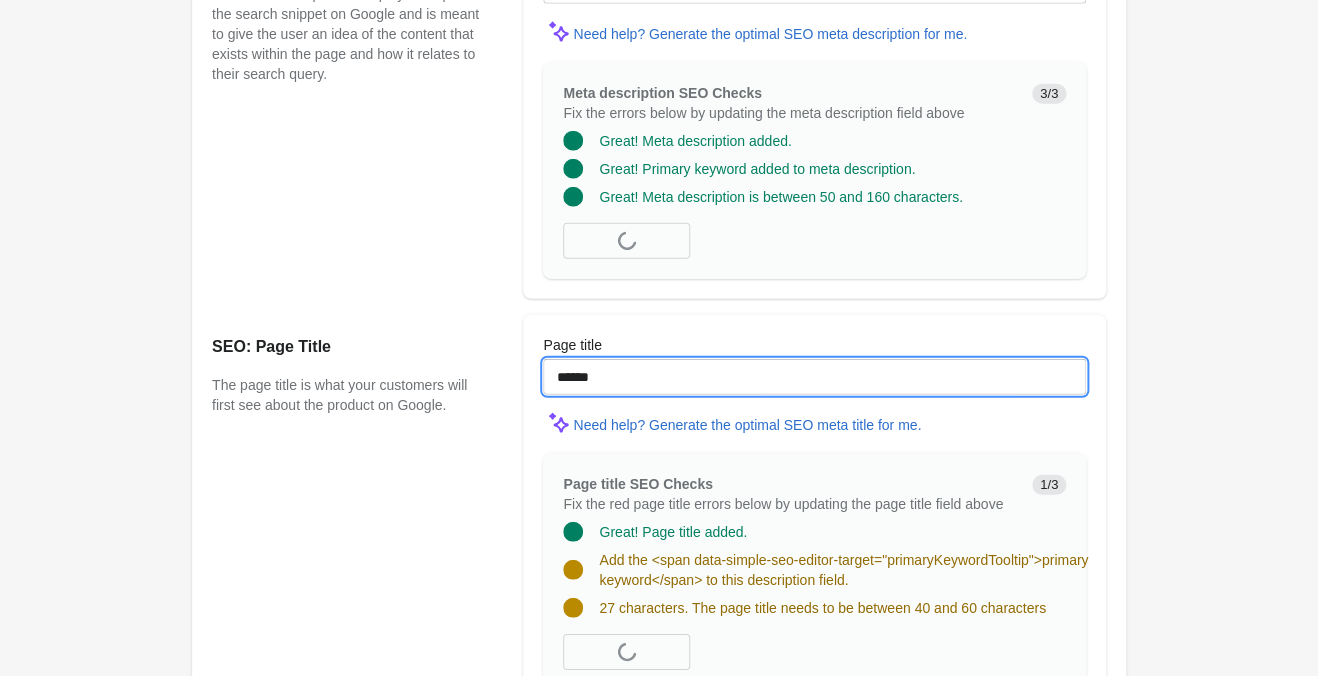 paste on "**********" 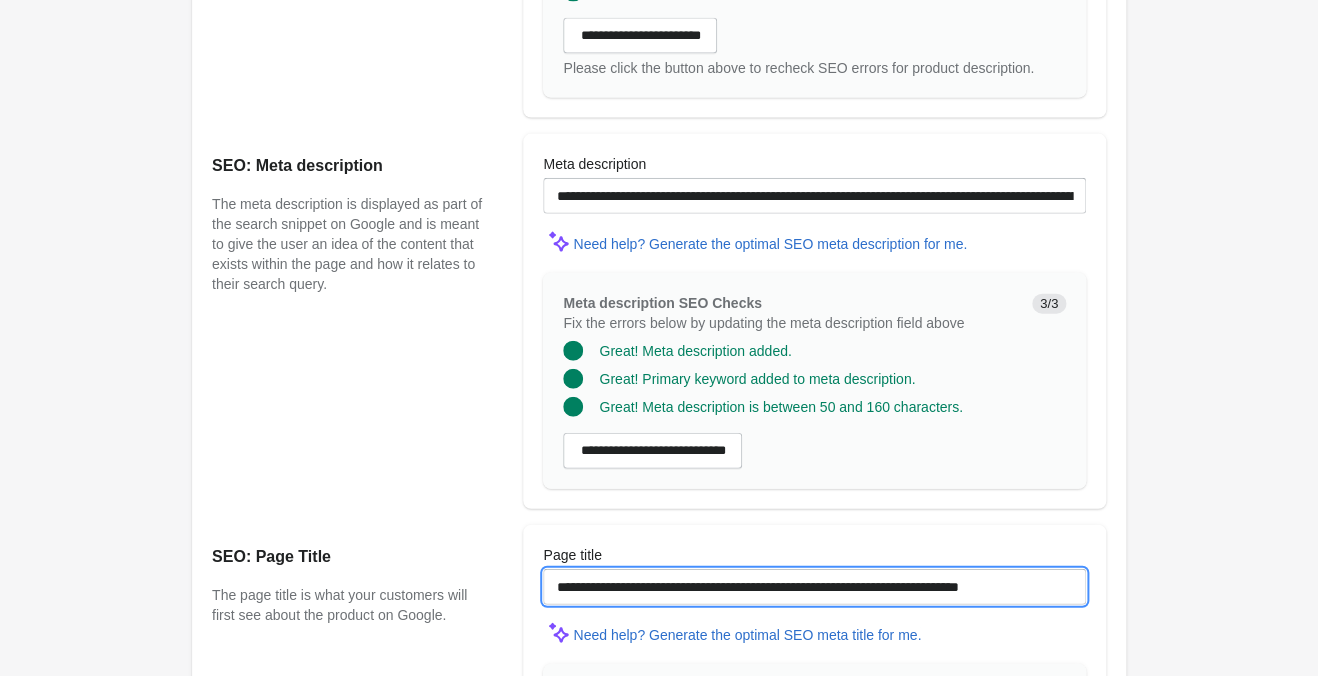scroll, scrollTop: 1680, scrollLeft: 0, axis: vertical 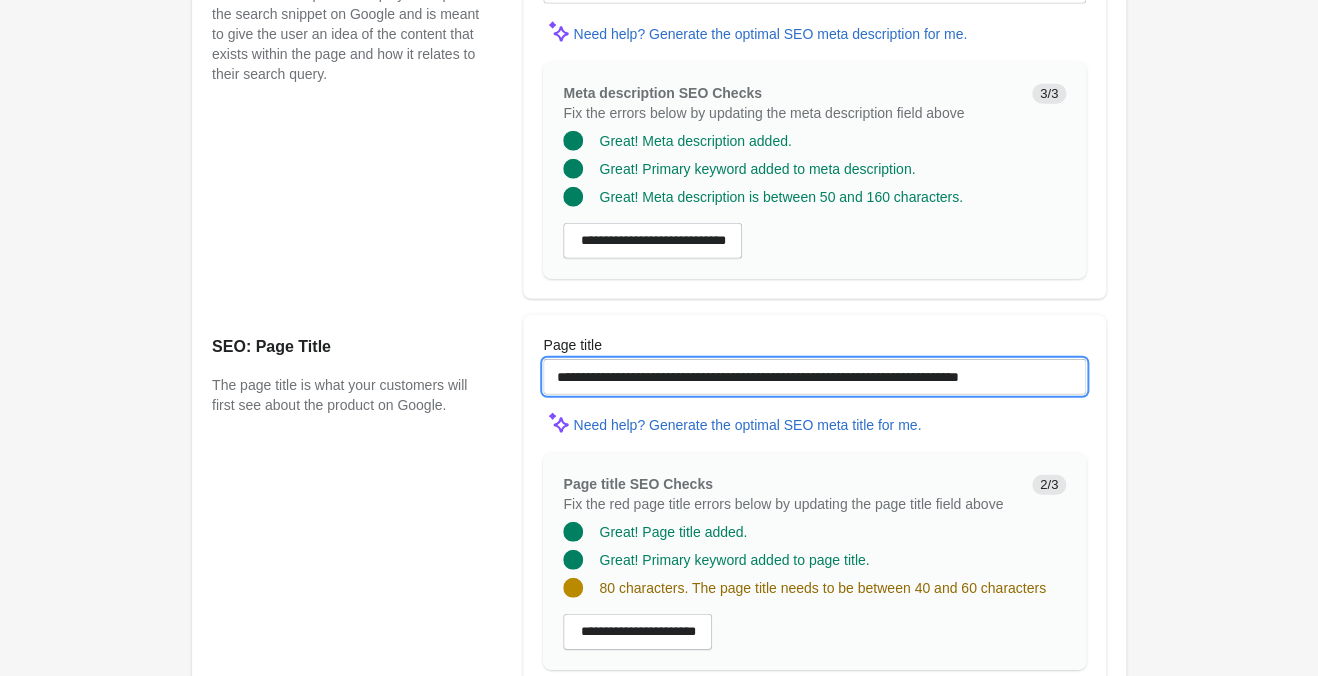 click on "**********" at bounding box center (814, 377) 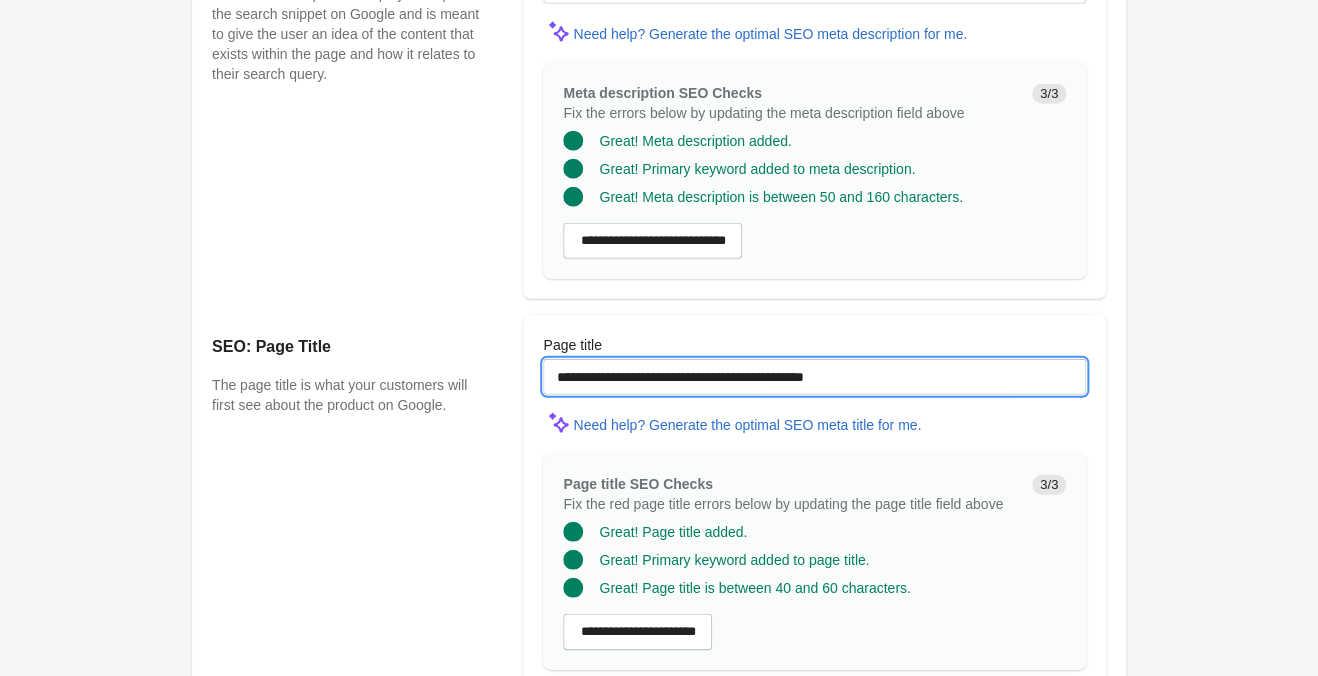type on "**********" 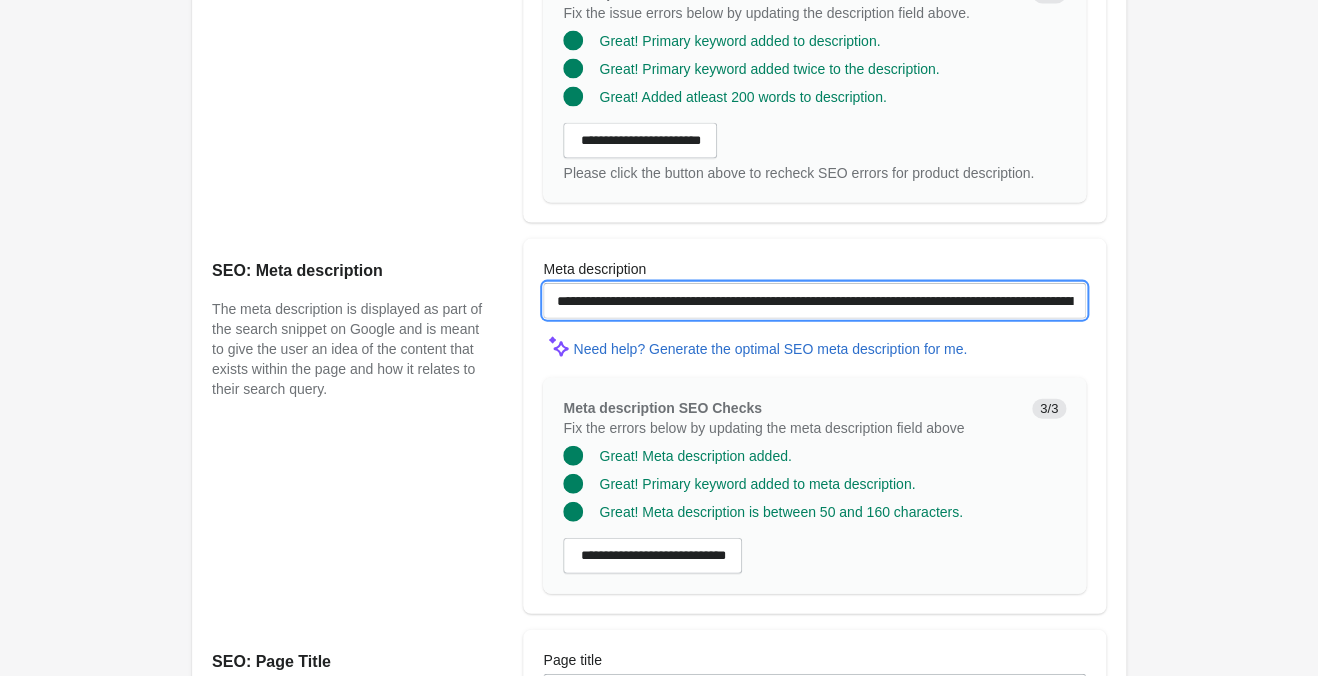 click on "**********" at bounding box center (814, 301) 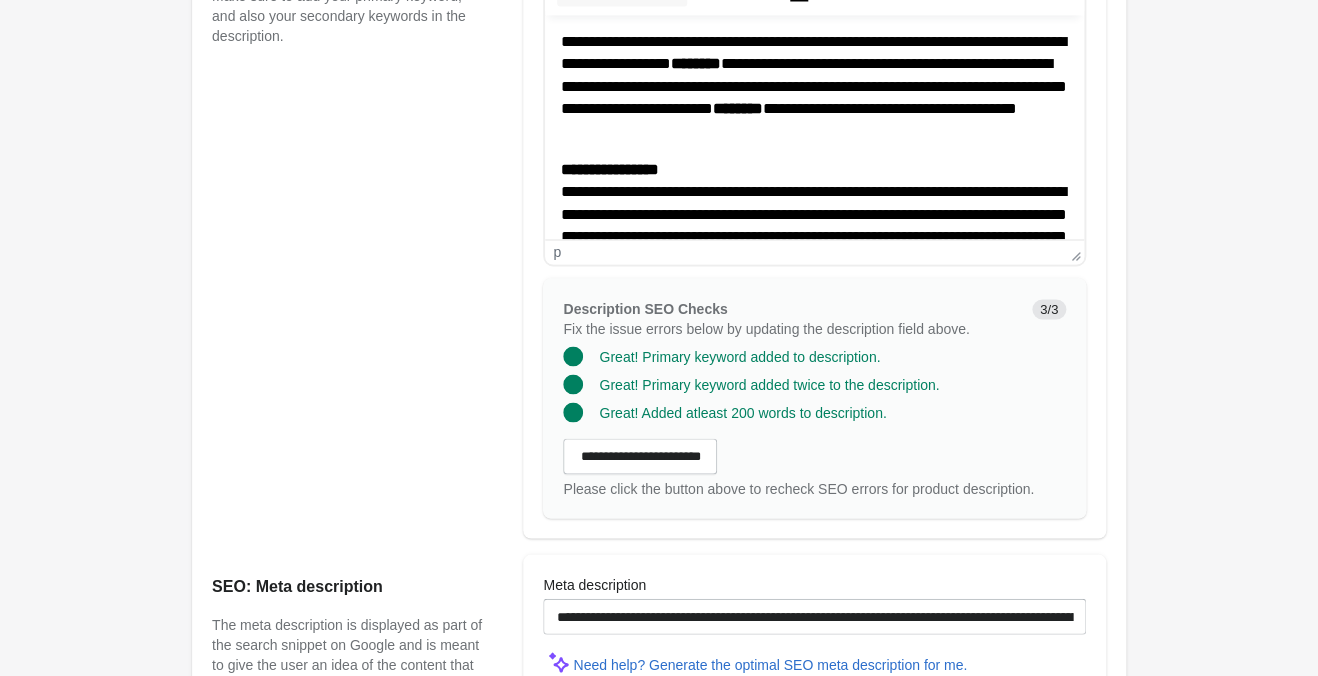 click on "[ADDRESS]" at bounding box center (814, 226) 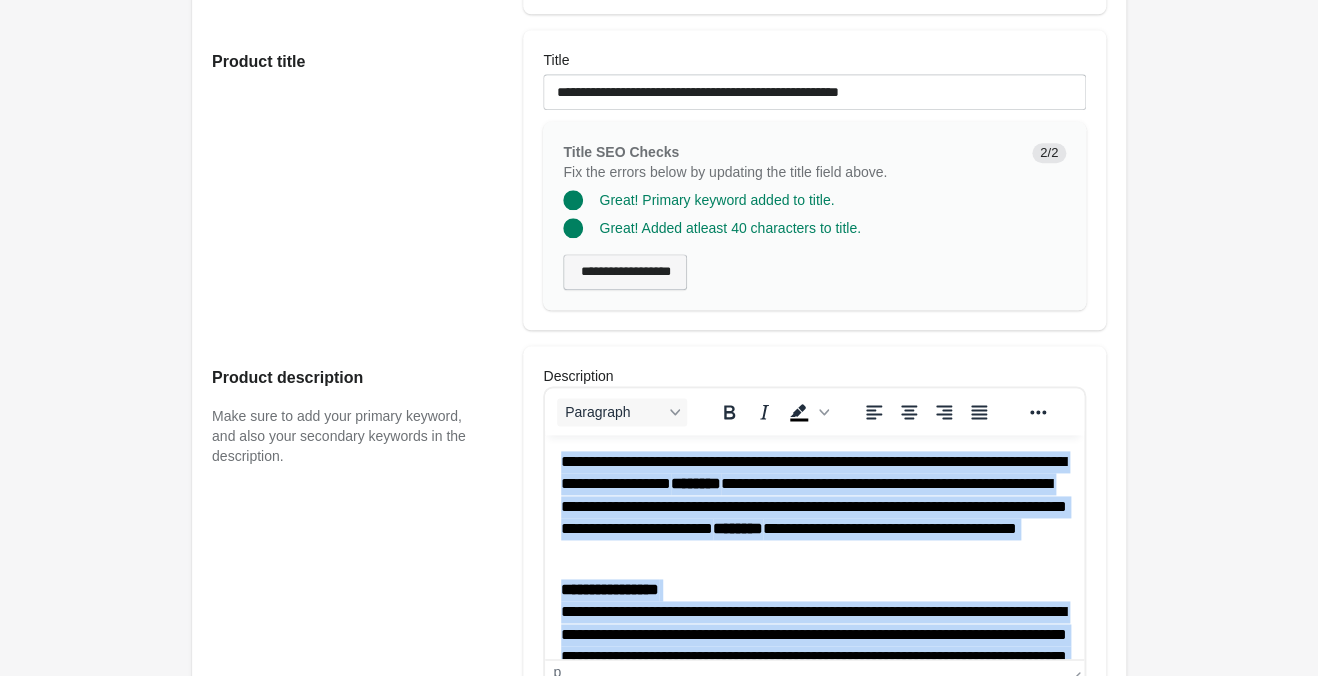 scroll, scrollTop: 525, scrollLeft: 0, axis: vertical 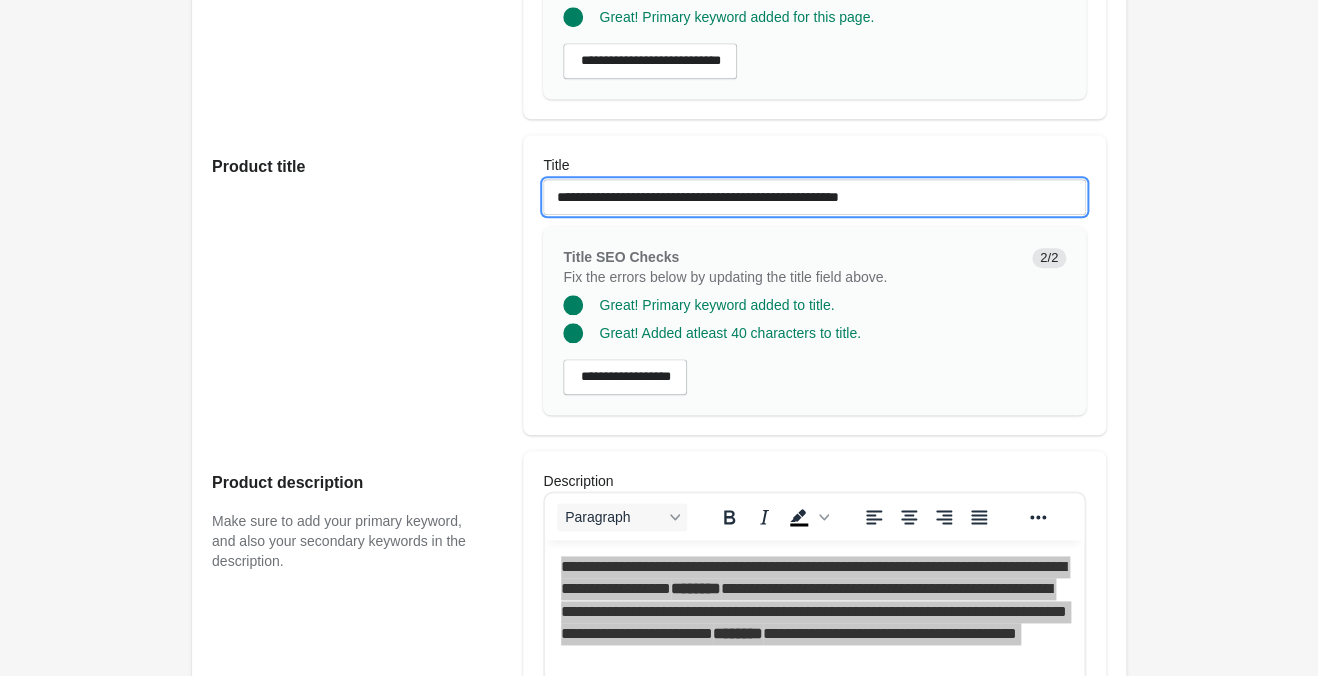 click on "**********" at bounding box center [814, 197] 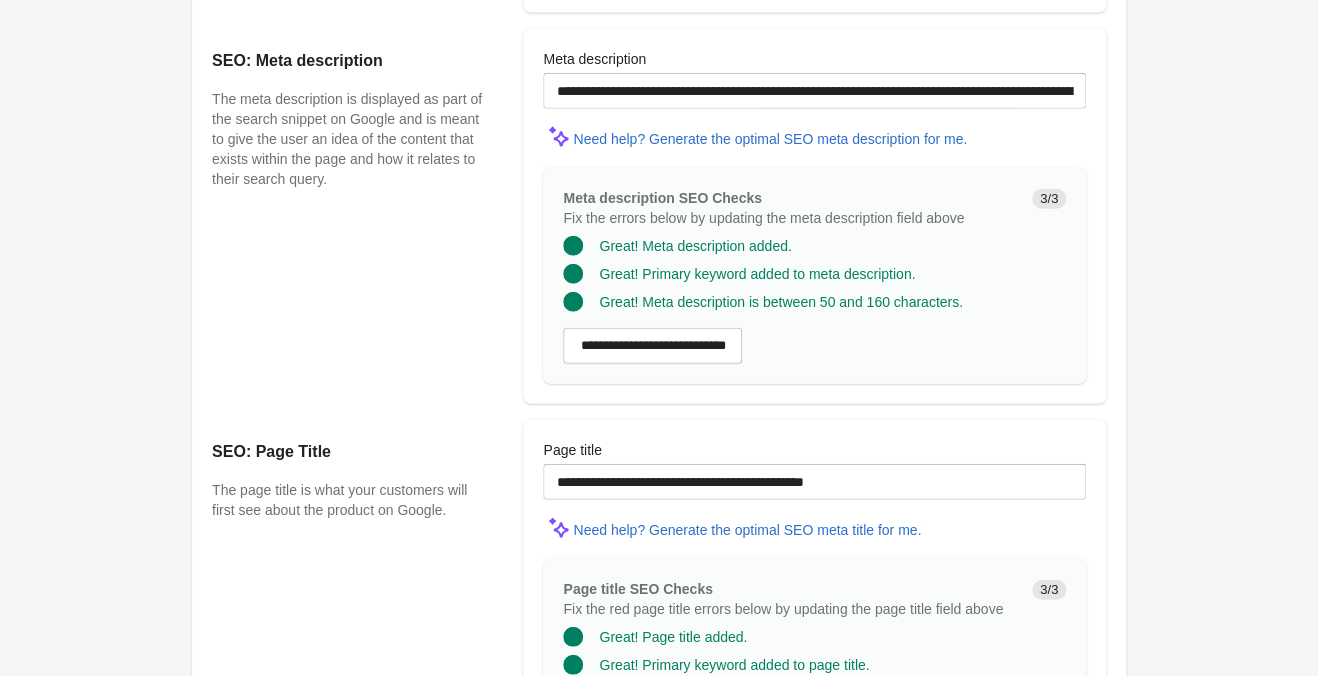 scroll, scrollTop: 1776, scrollLeft: 0, axis: vertical 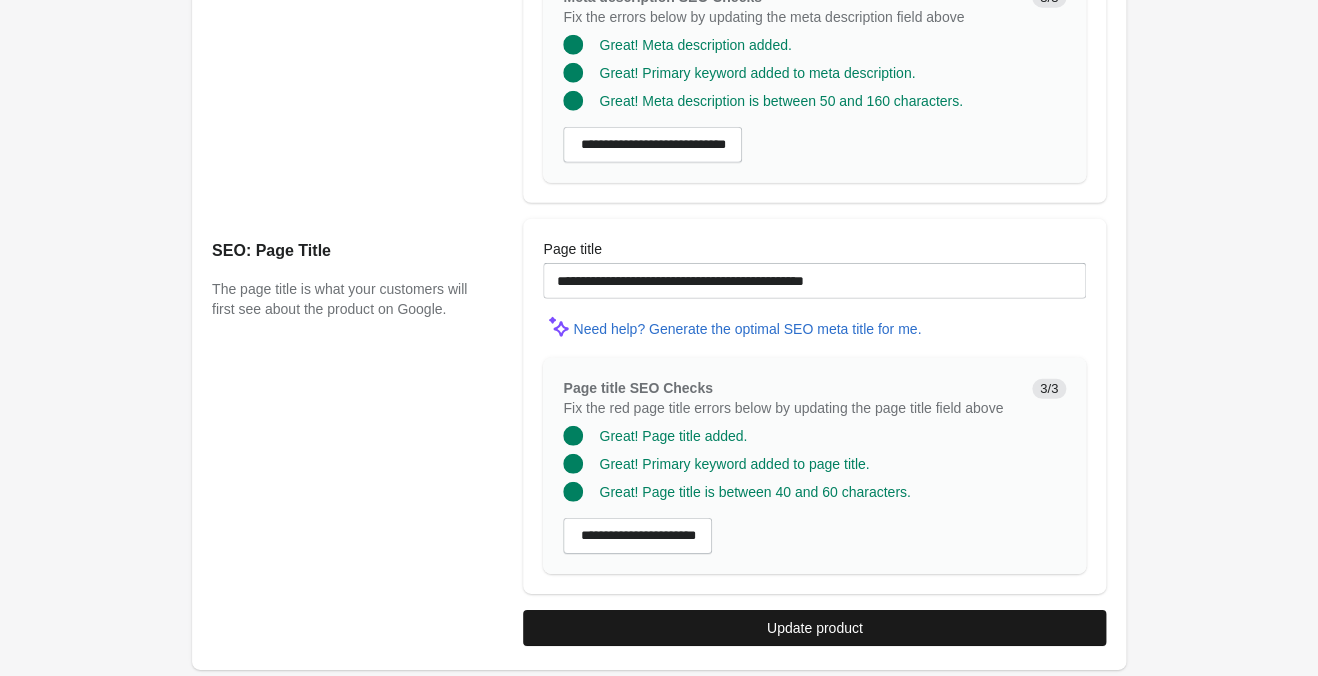 click on "Update product" at bounding box center (815, 628) 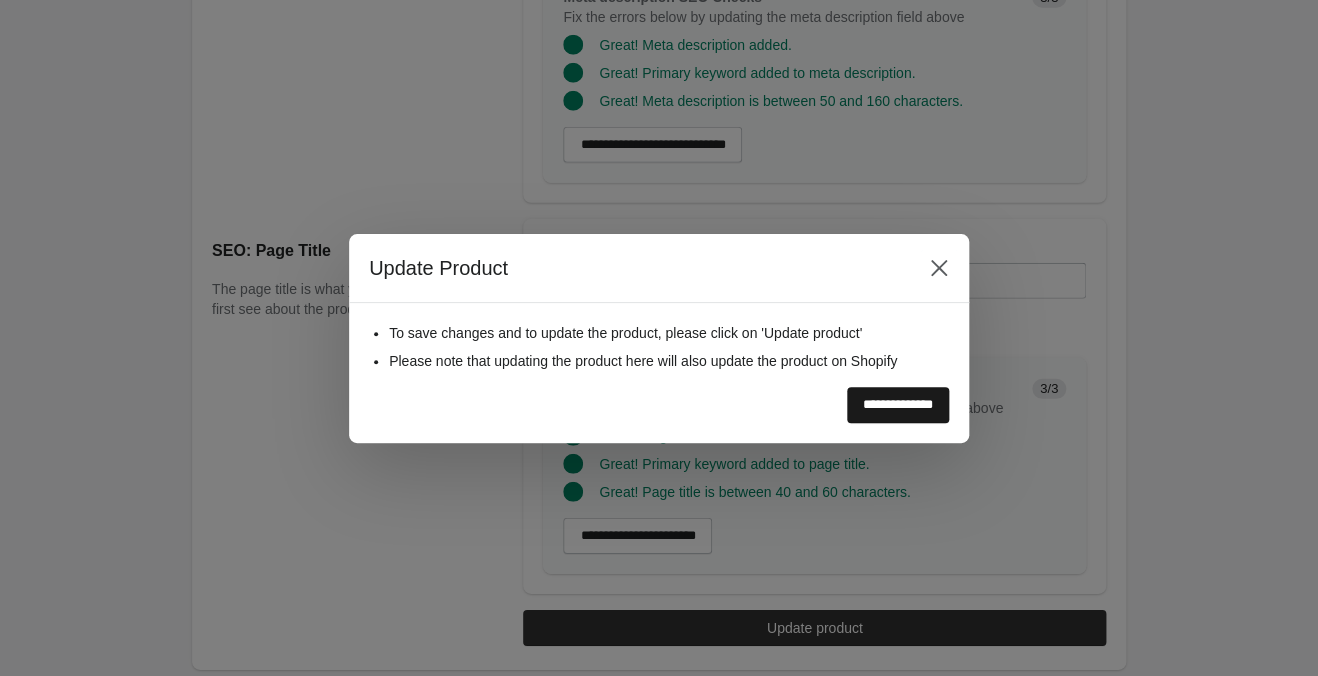 click on "**********" at bounding box center [898, 405] 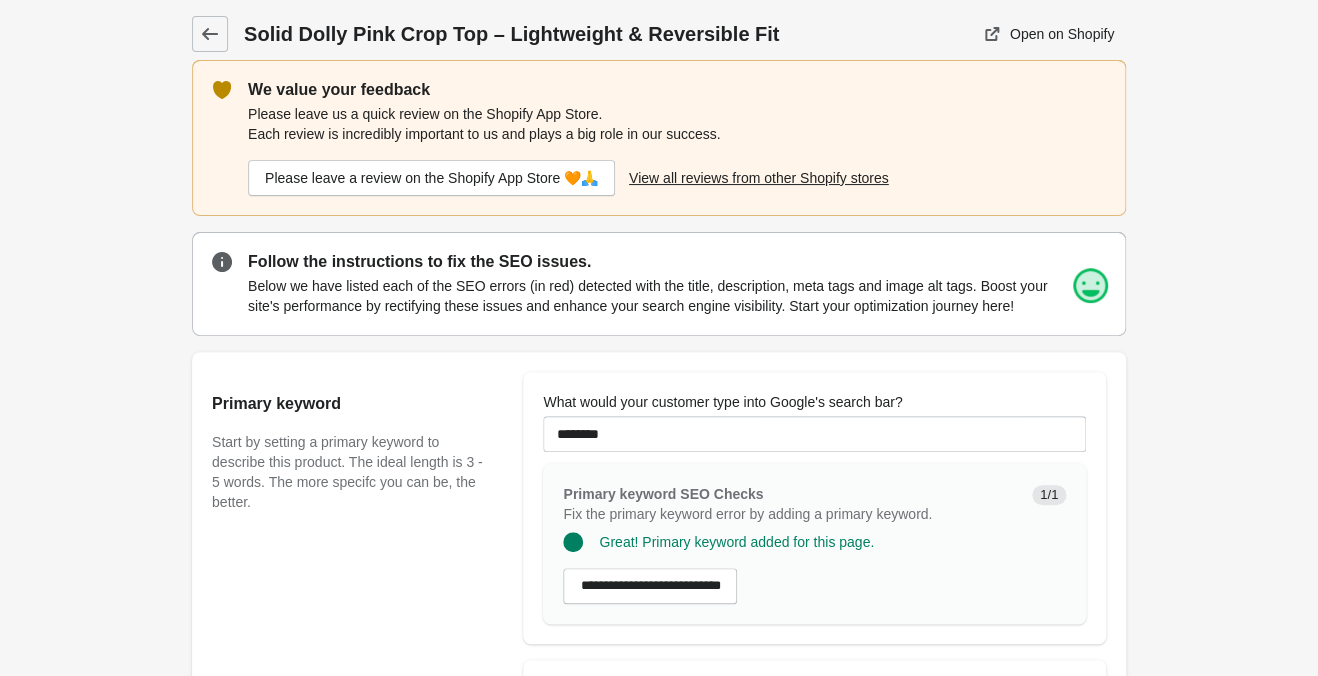 scroll, scrollTop: 0, scrollLeft: 0, axis: both 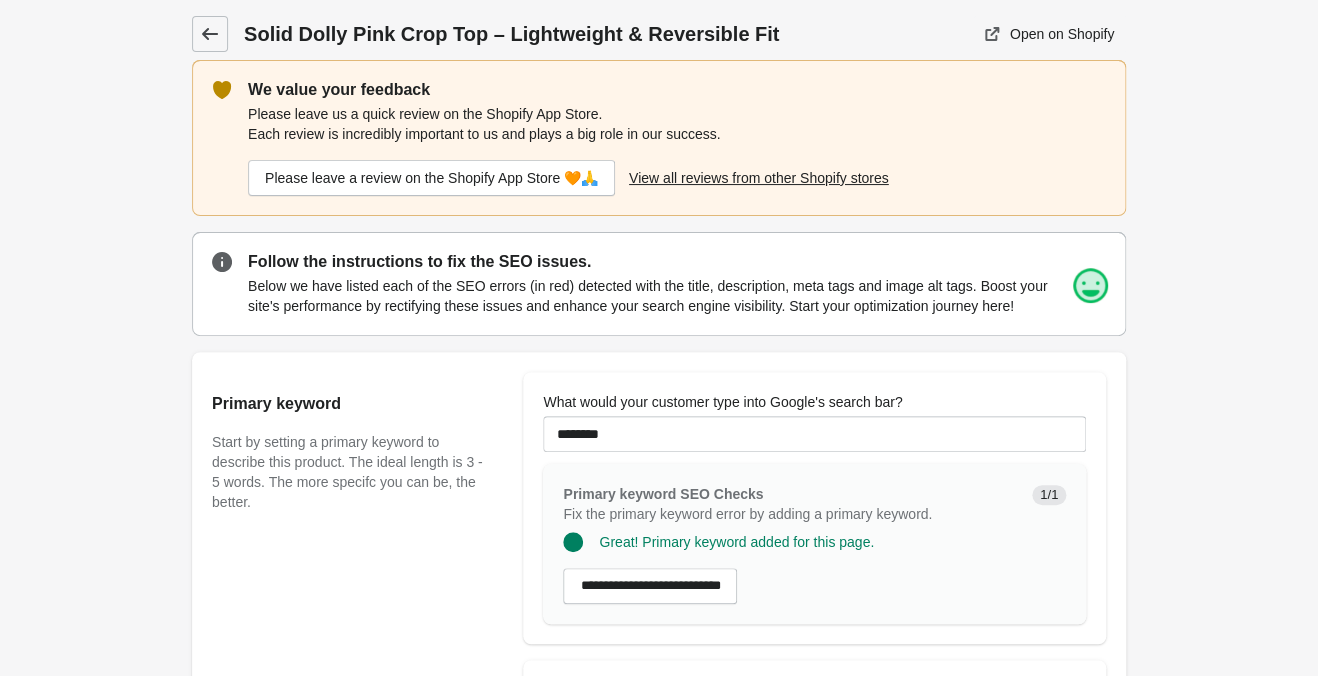 click 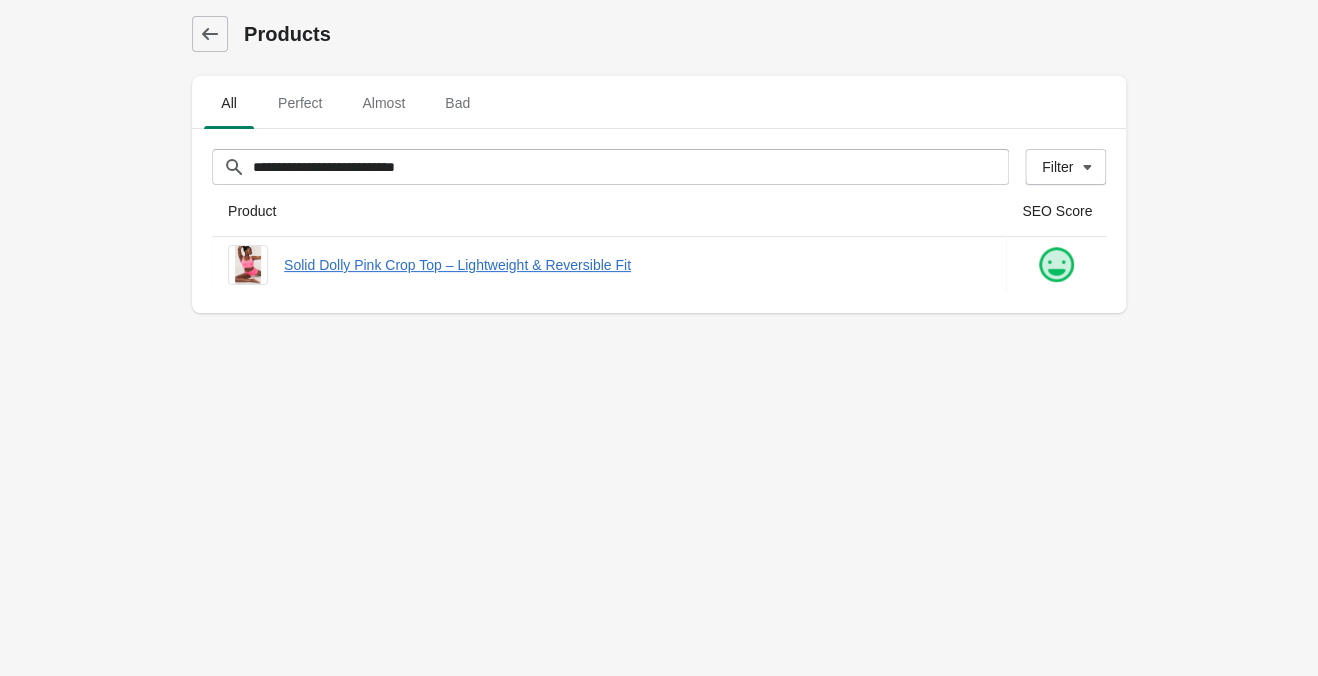 click on "**********" at bounding box center (659, 338) 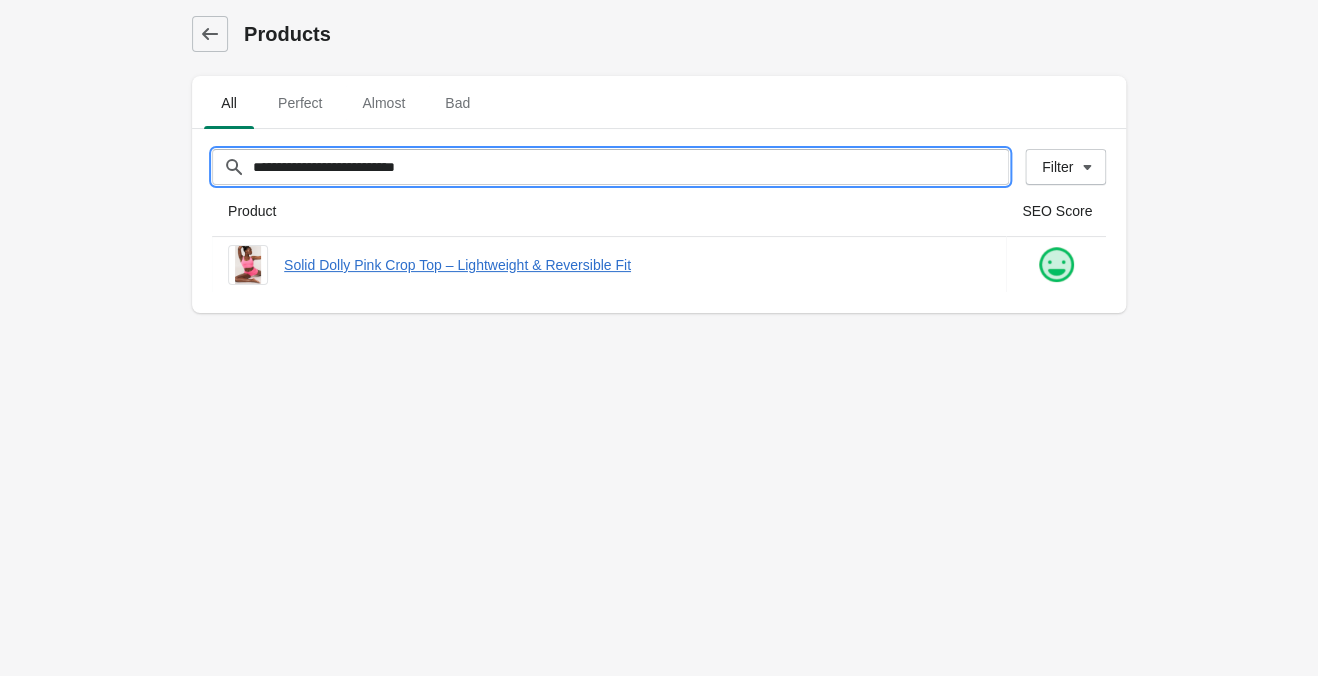 drag, startPoint x: 526, startPoint y: 163, endPoint x: 166, endPoint y: 176, distance: 360.23465 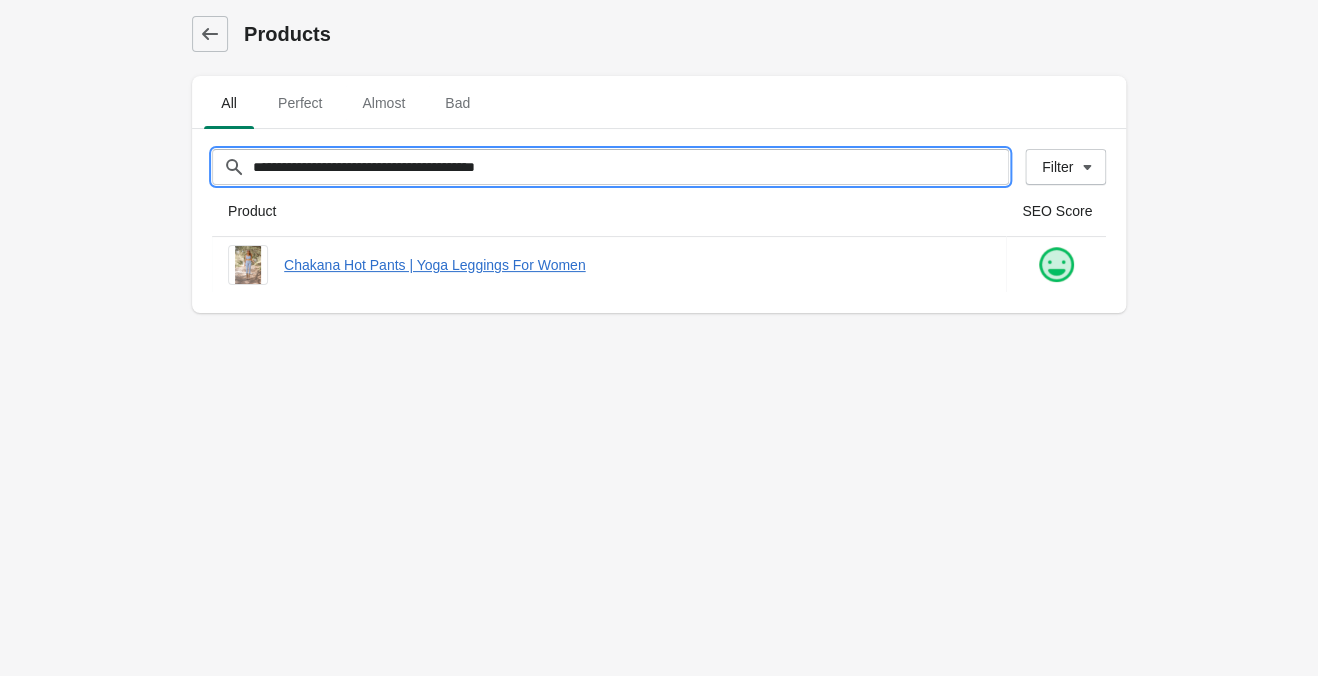 type on "**********" 